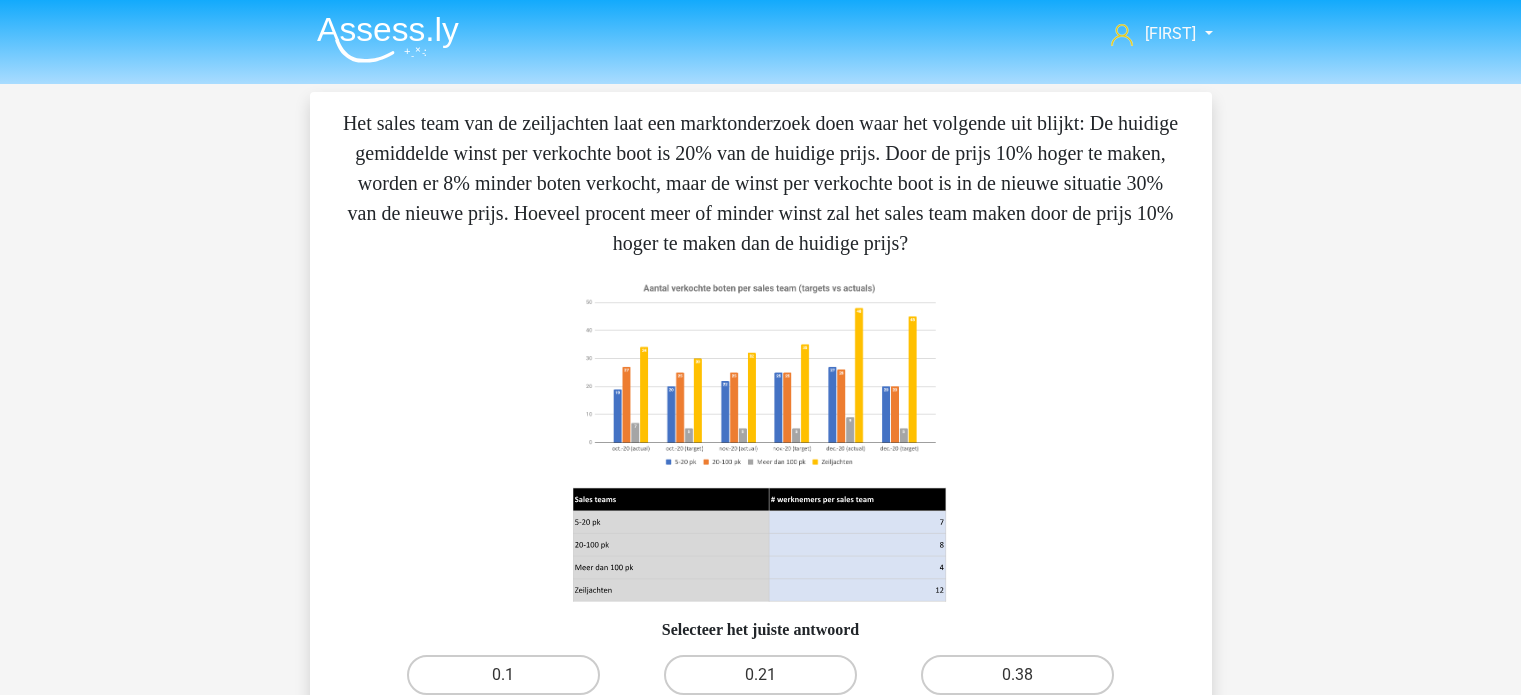 click on "[FIRST]
[EMAIL]
[LANGUAGE]
[LANGUAGE]" at bounding box center (760, 708) 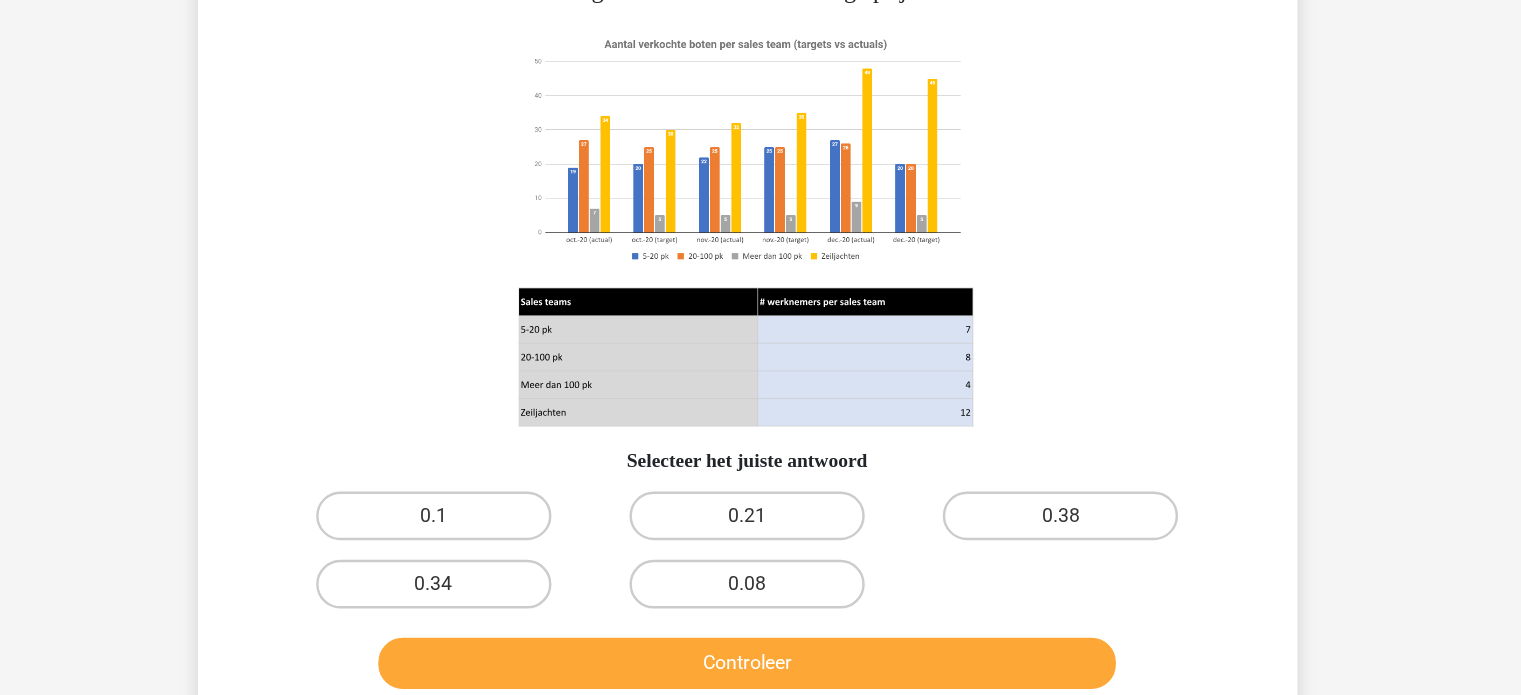 scroll, scrollTop: 126, scrollLeft: 0, axis: vertical 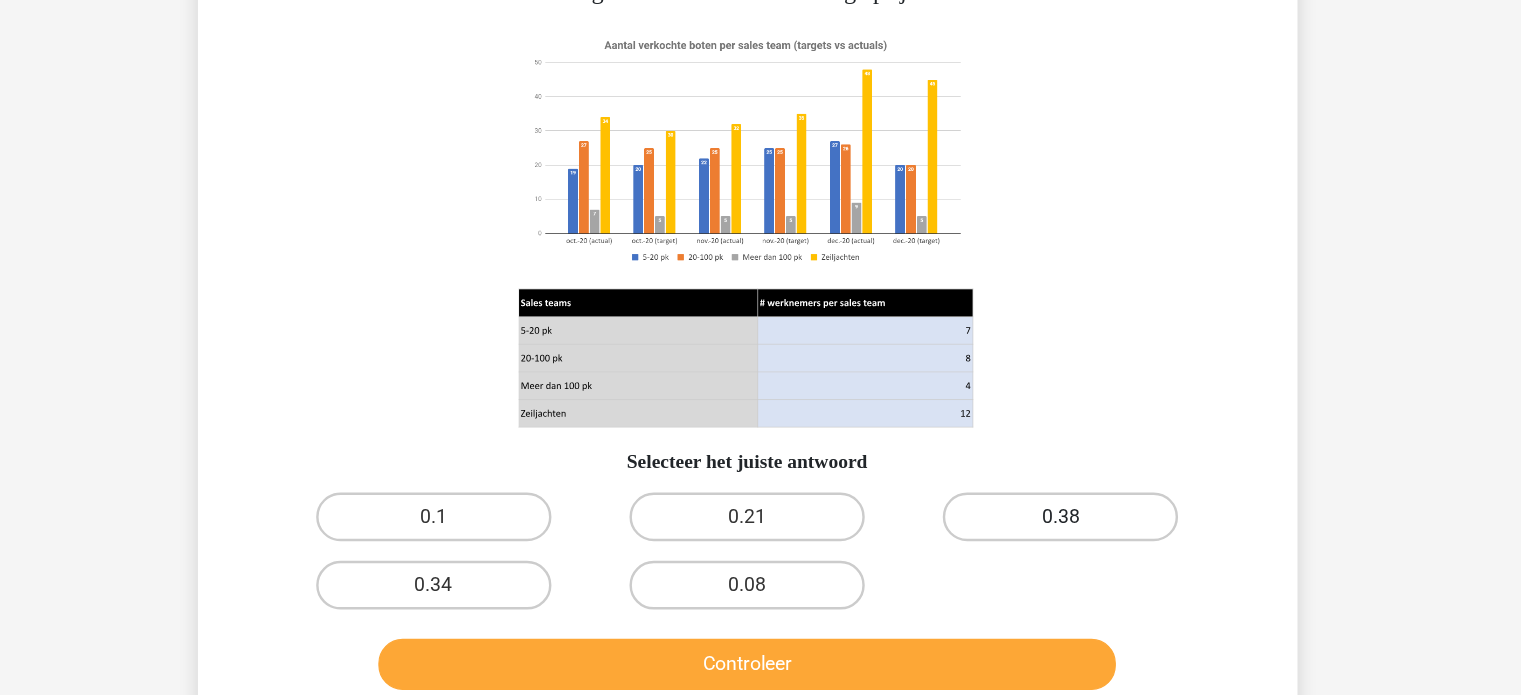 click on "0.38" at bounding box center [1017, 549] 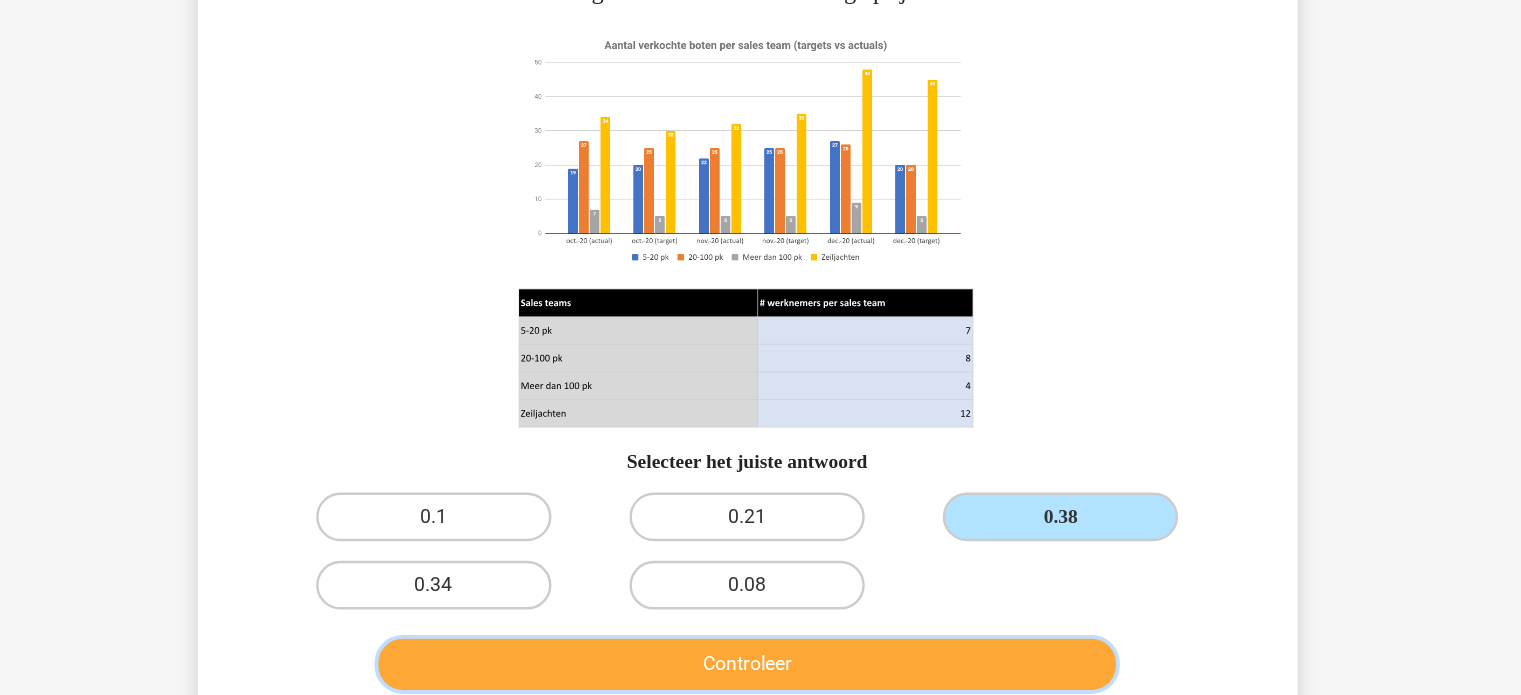 click on "Controleer" at bounding box center [760, 670] 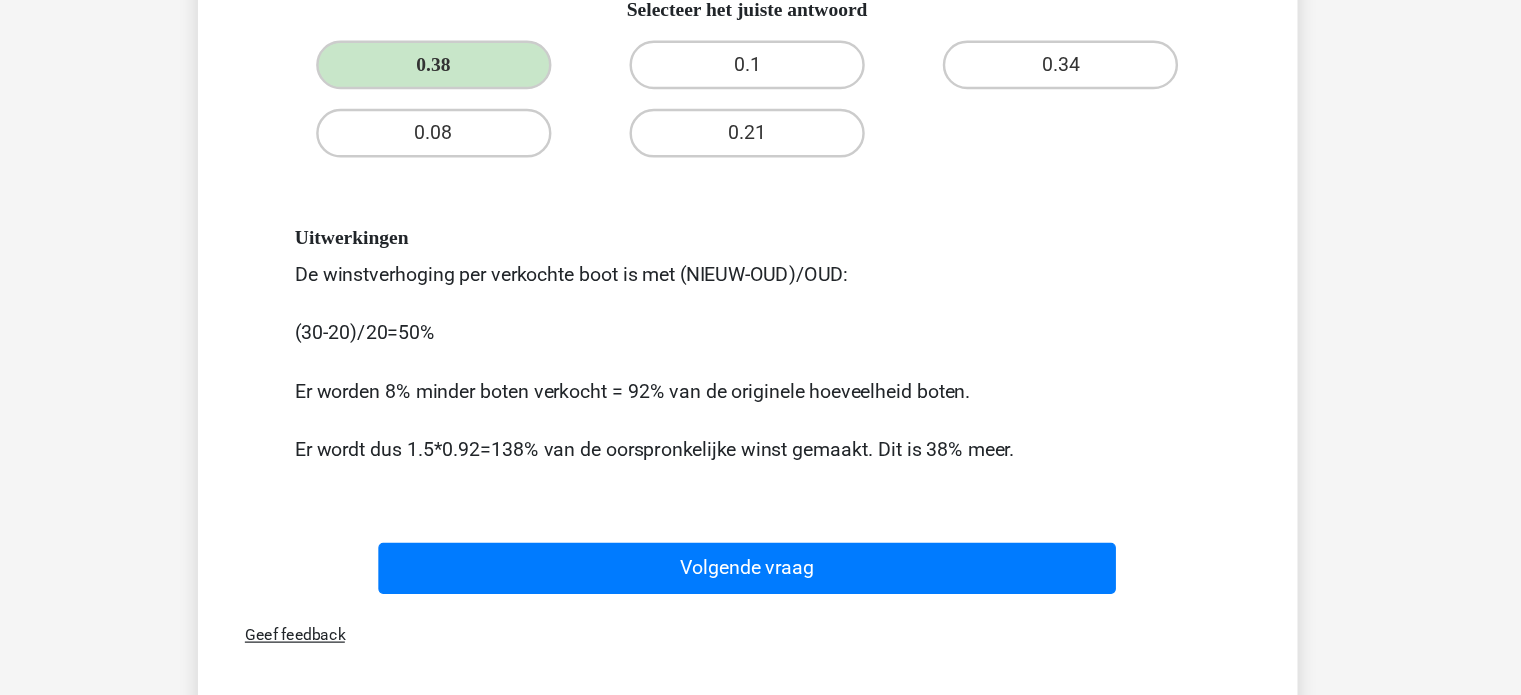 scroll, scrollTop: 496, scrollLeft: 0, axis: vertical 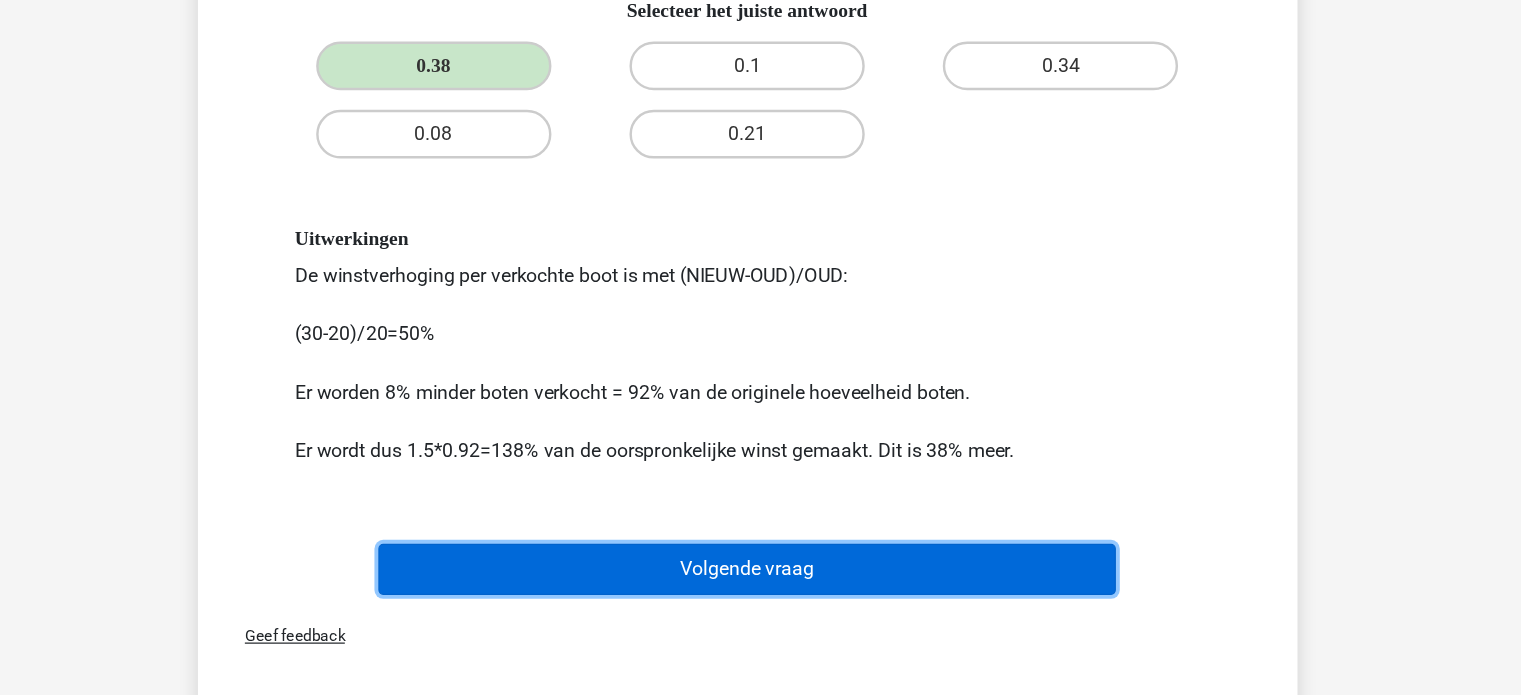 click on "Volgende vraag" at bounding box center (760, 592) 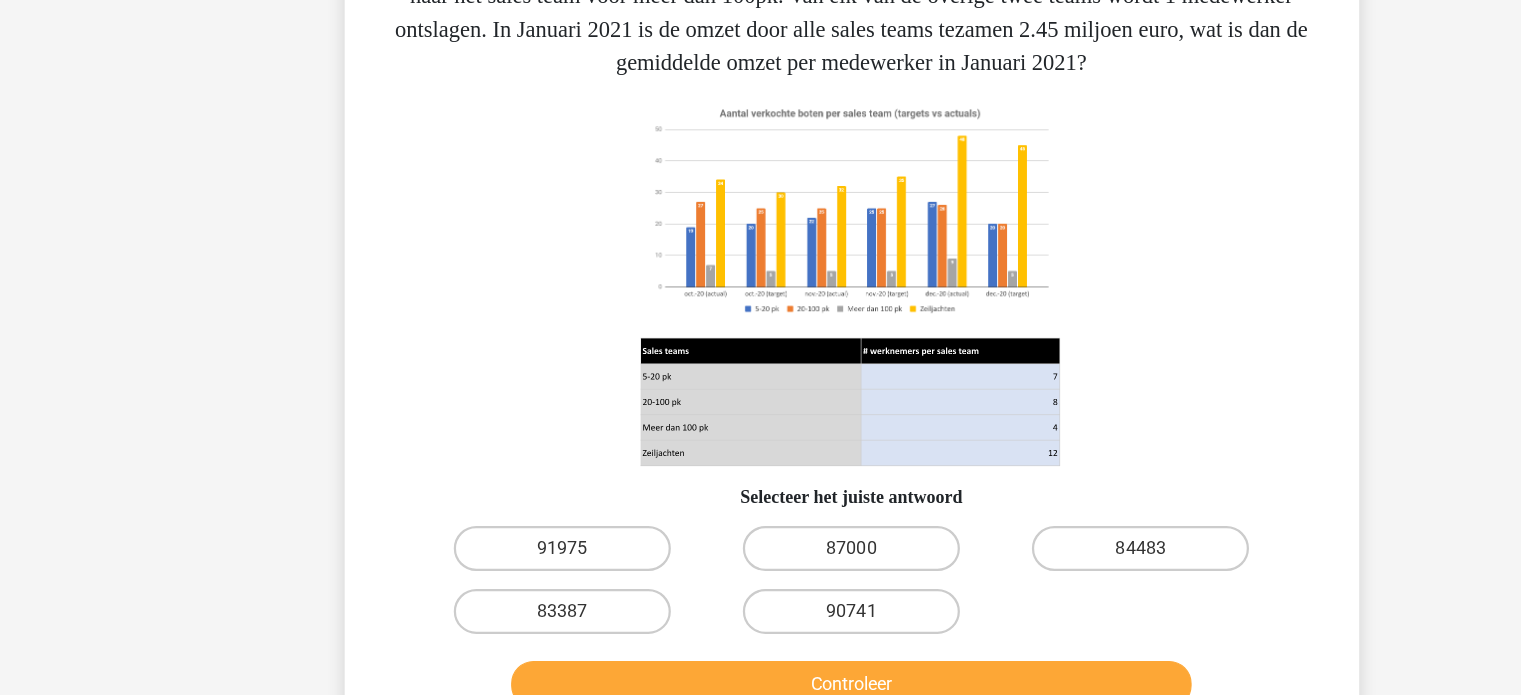 scroll, scrollTop: 92, scrollLeft: 0, axis: vertical 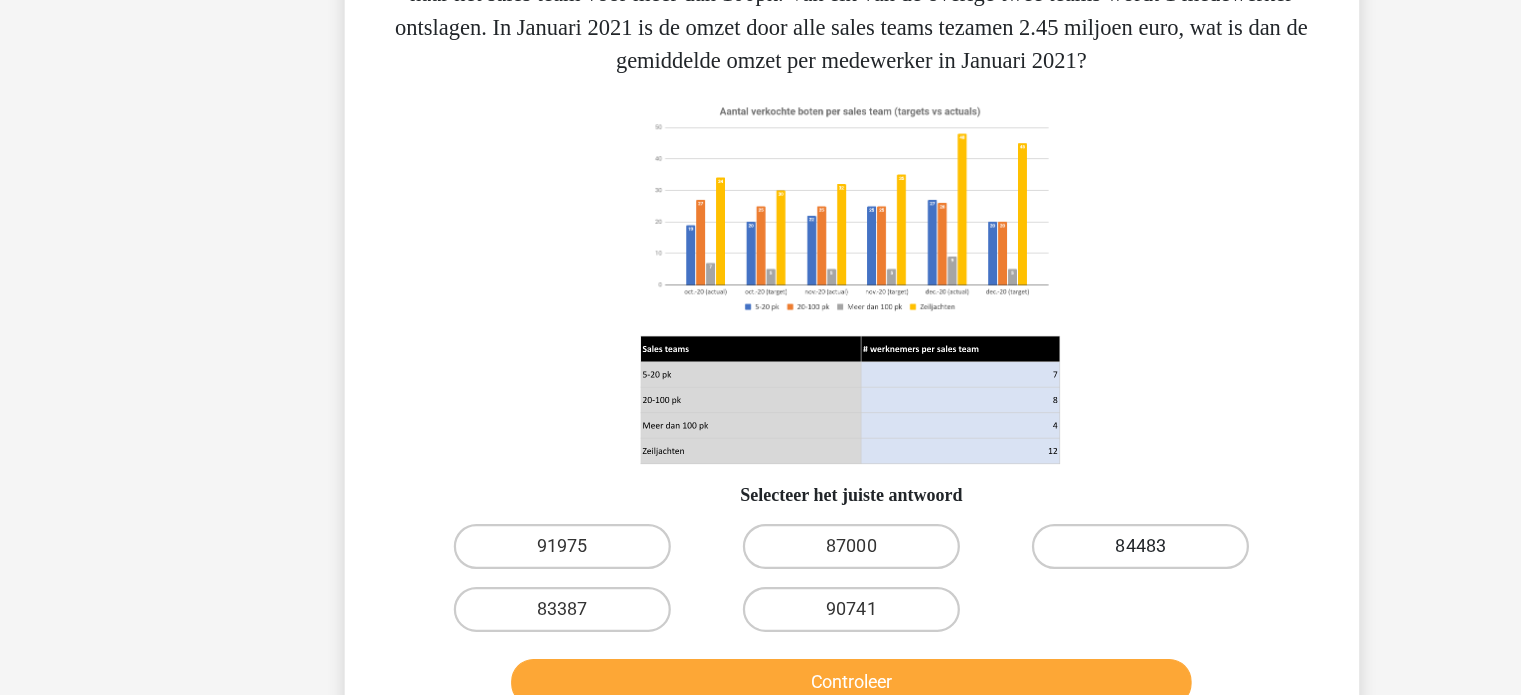 click on "84483" at bounding box center [1017, 553] 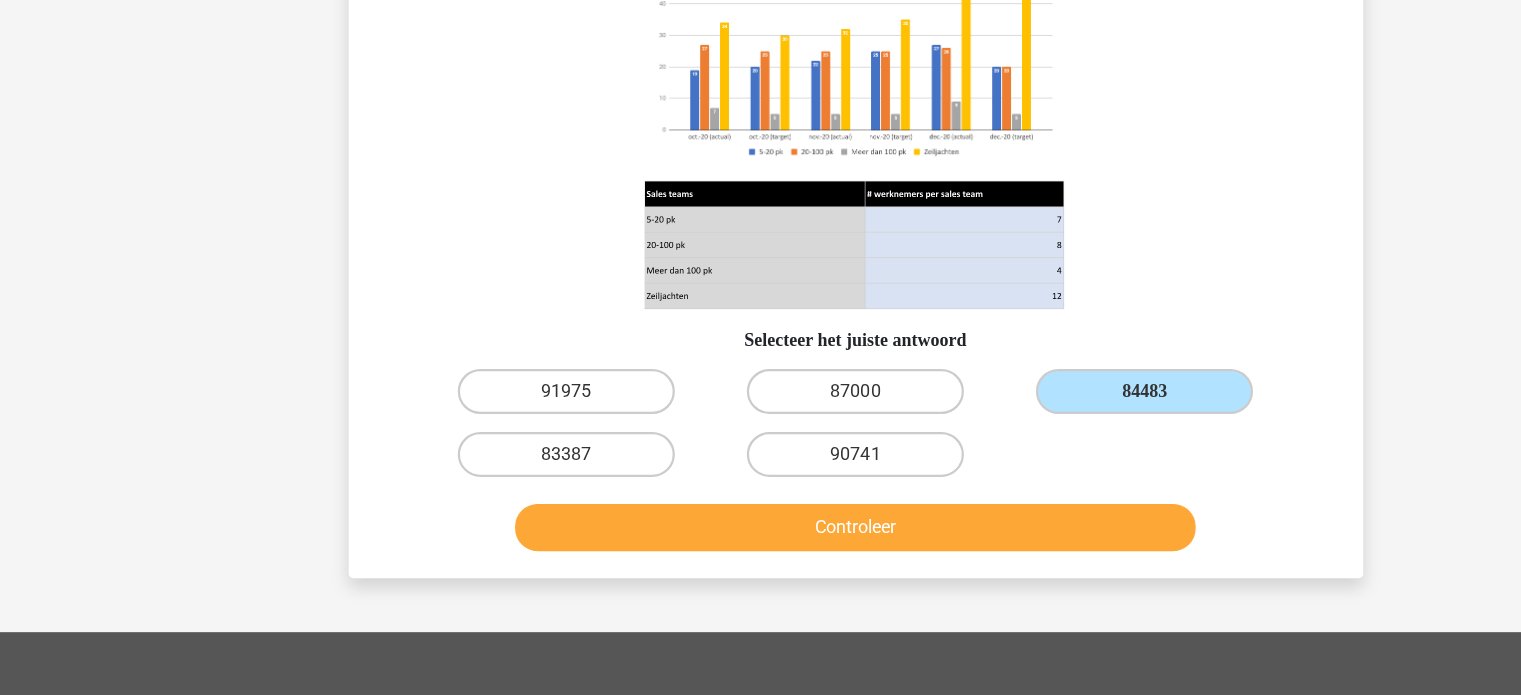 scroll, scrollTop: 223, scrollLeft: 0, axis: vertical 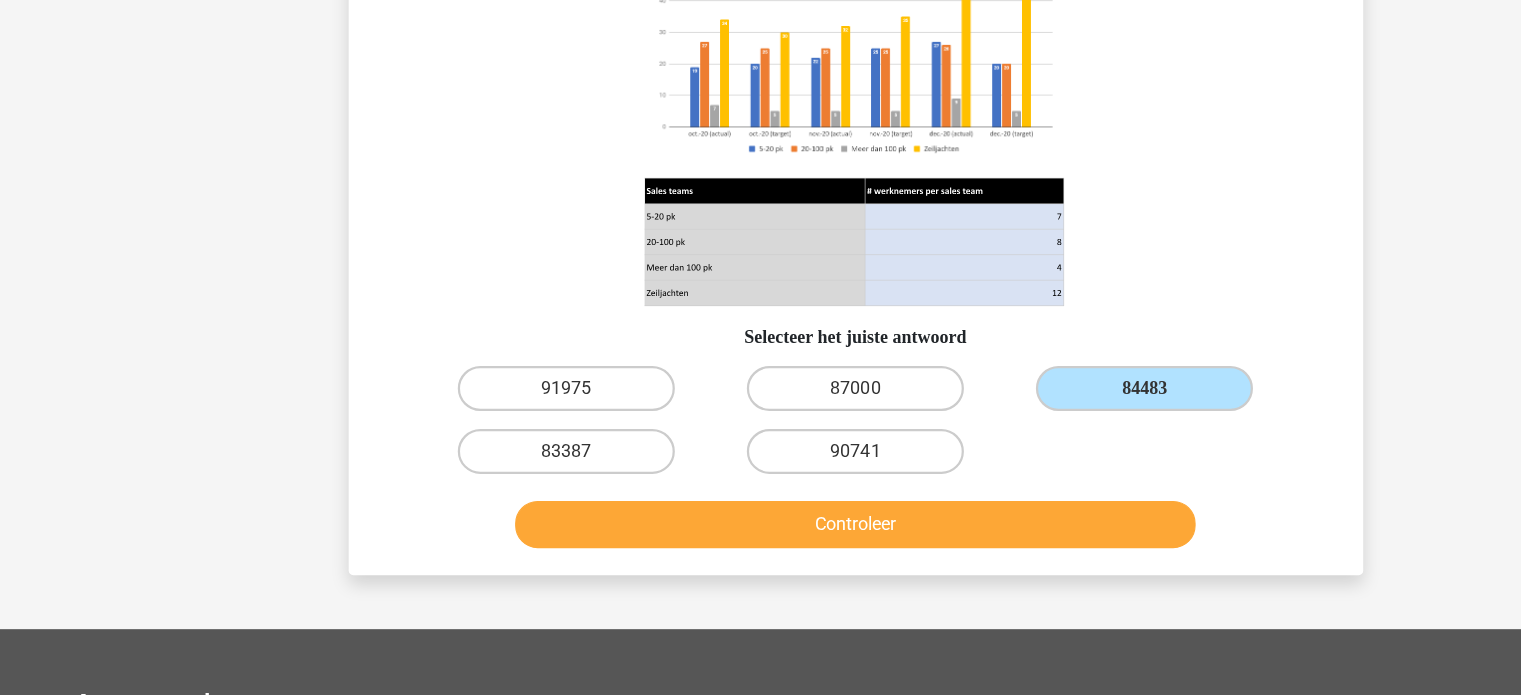 click on "Controleer" at bounding box center (761, 539) 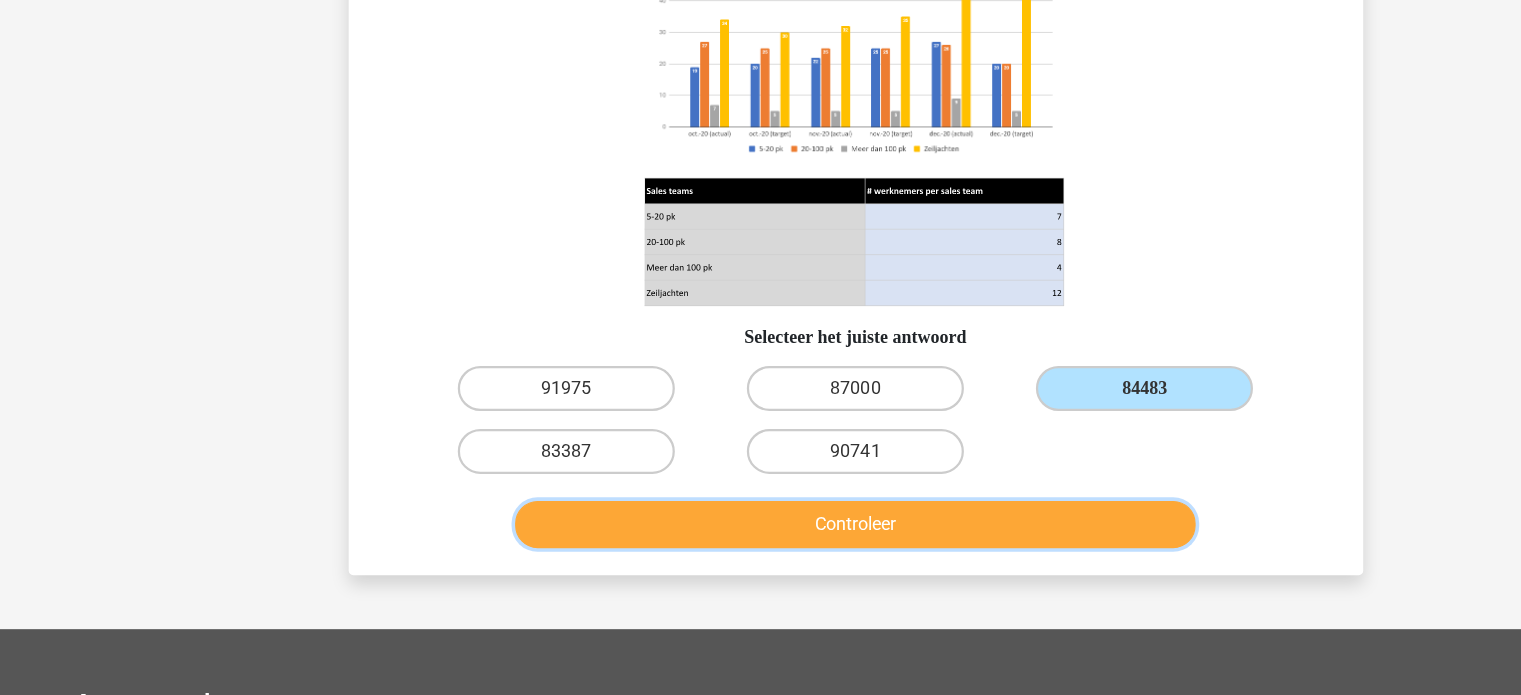 click on "Controleer" at bounding box center [760, 543] 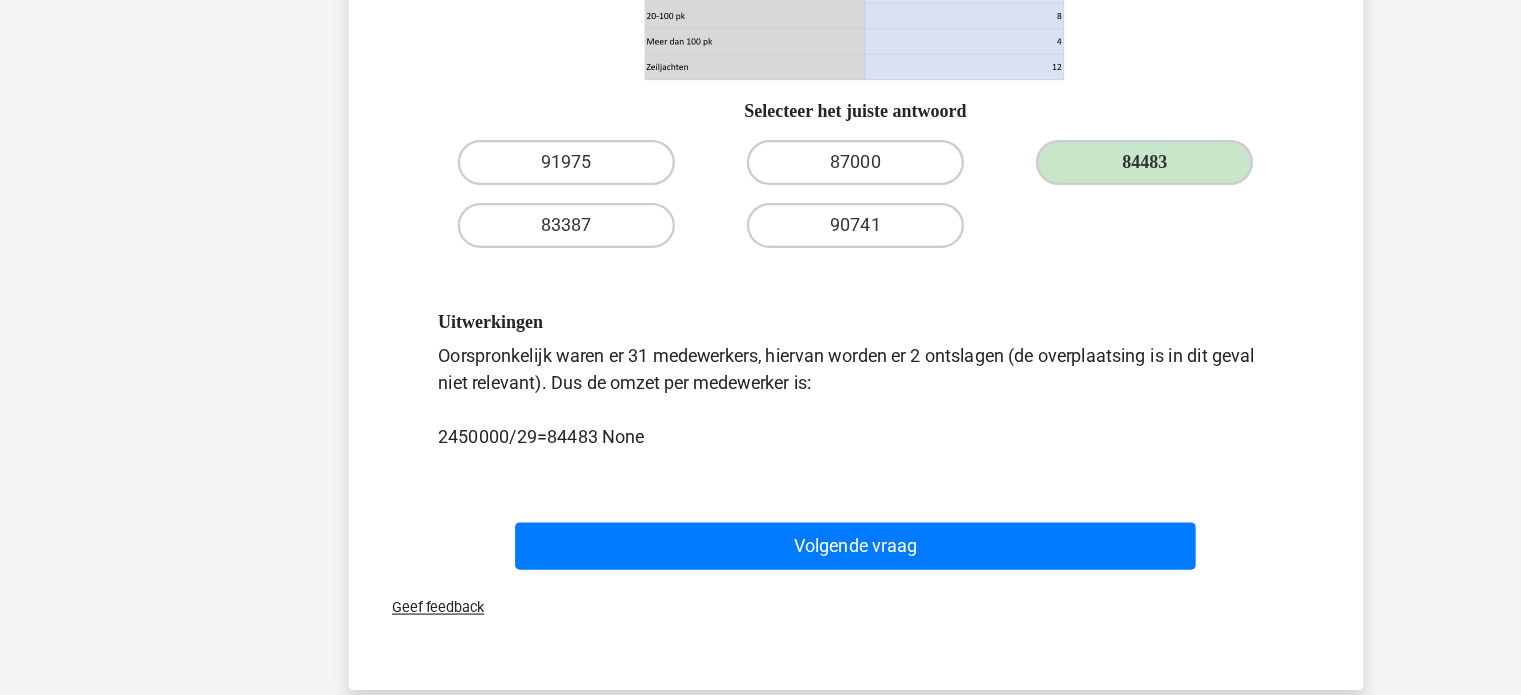 scroll, scrollTop: 447, scrollLeft: 0, axis: vertical 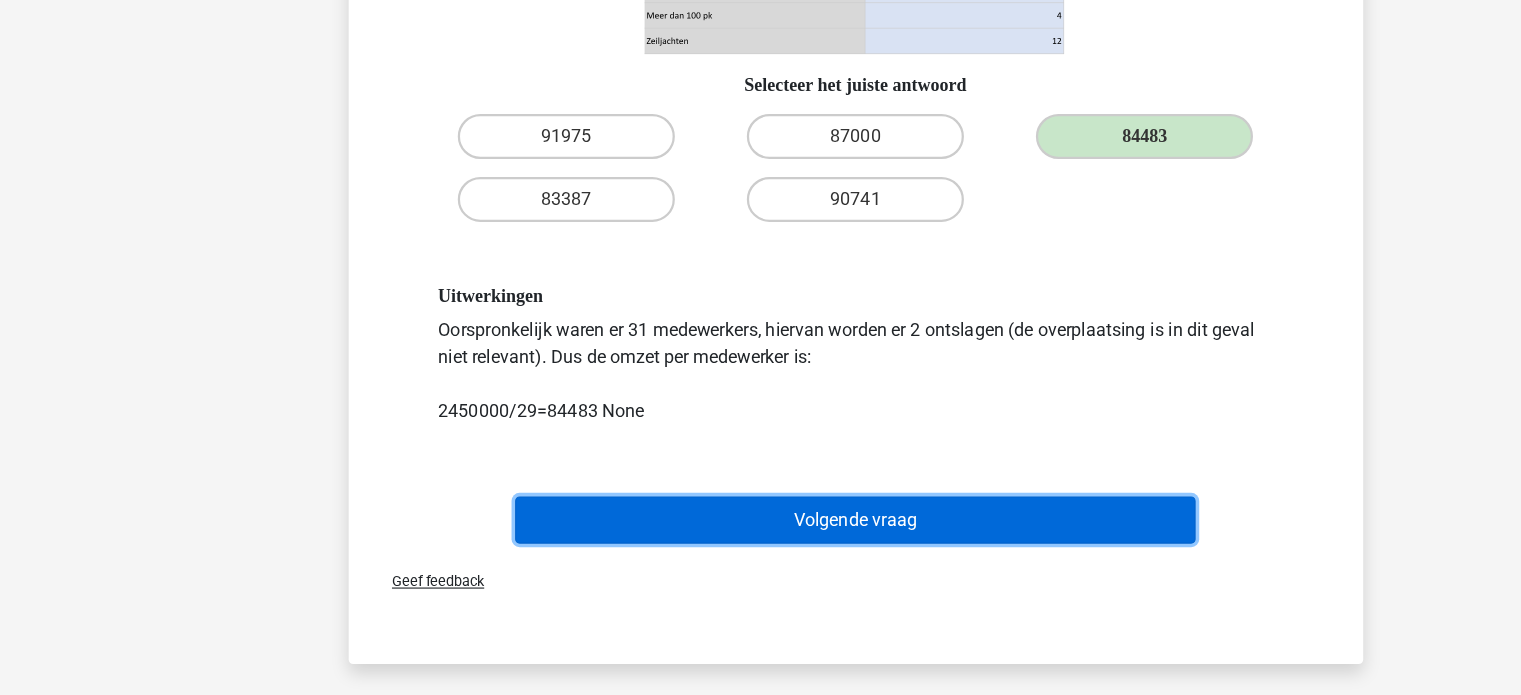 click on "Volgende vraag" at bounding box center [760, 539] 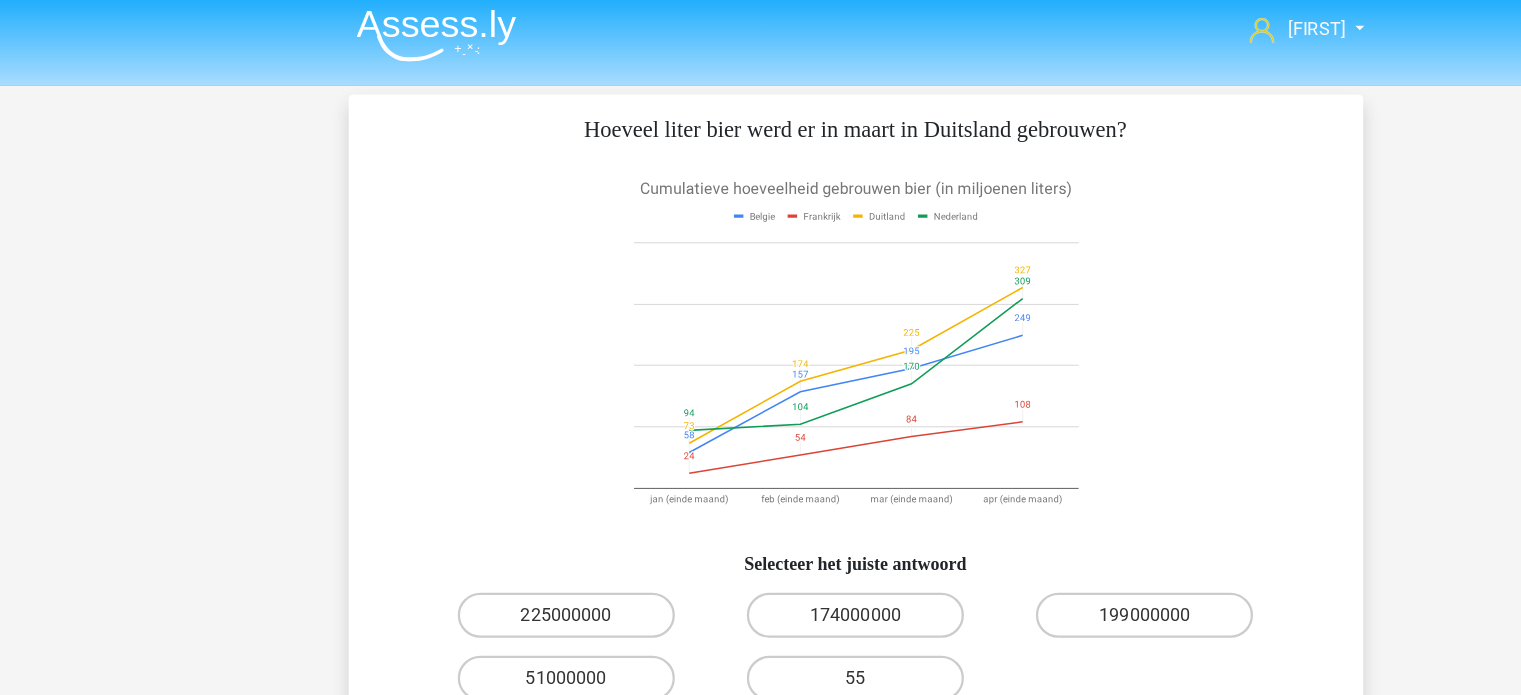 scroll, scrollTop: 0, scrollLeft: 0, axis: both 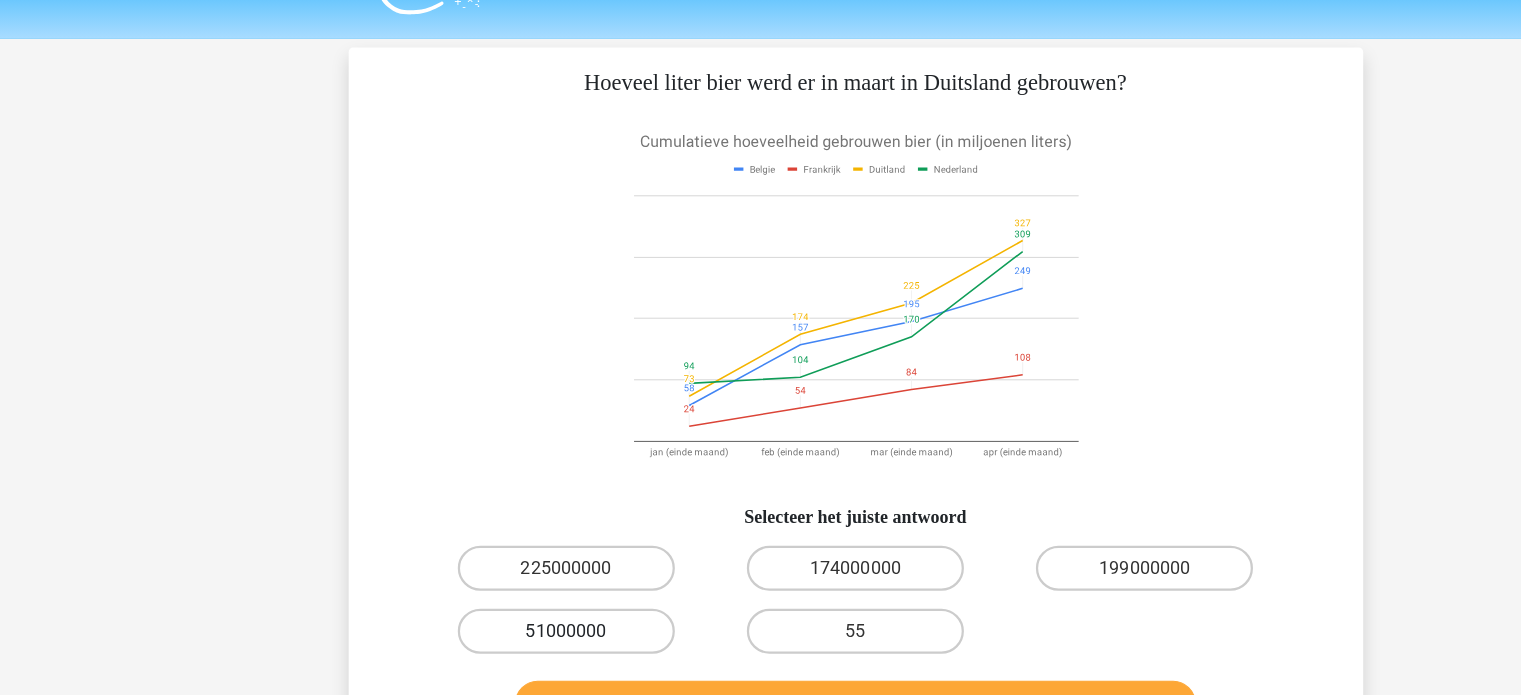 click on "51000000" at bounding box center [503, 611] 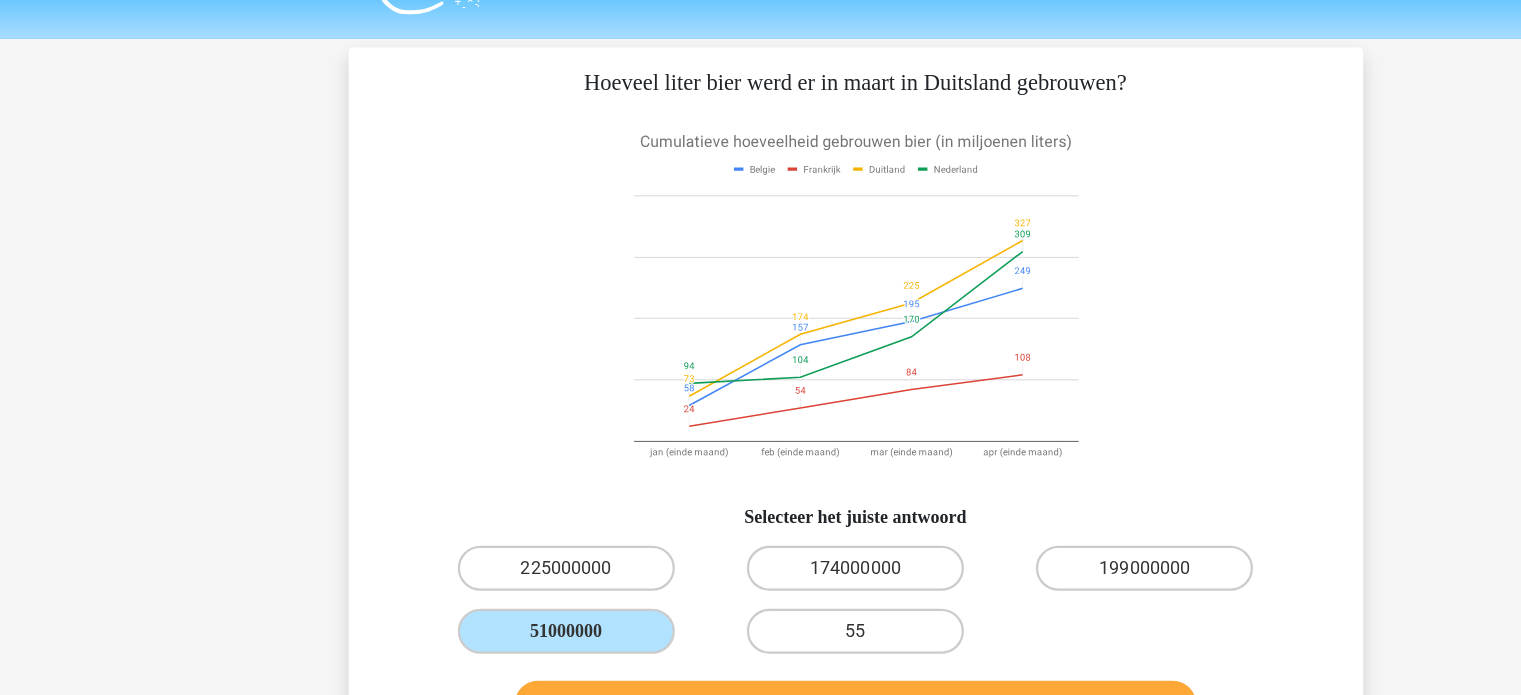 scroll, scrollTop: 116, scrollLeft: 0, axis: vertical 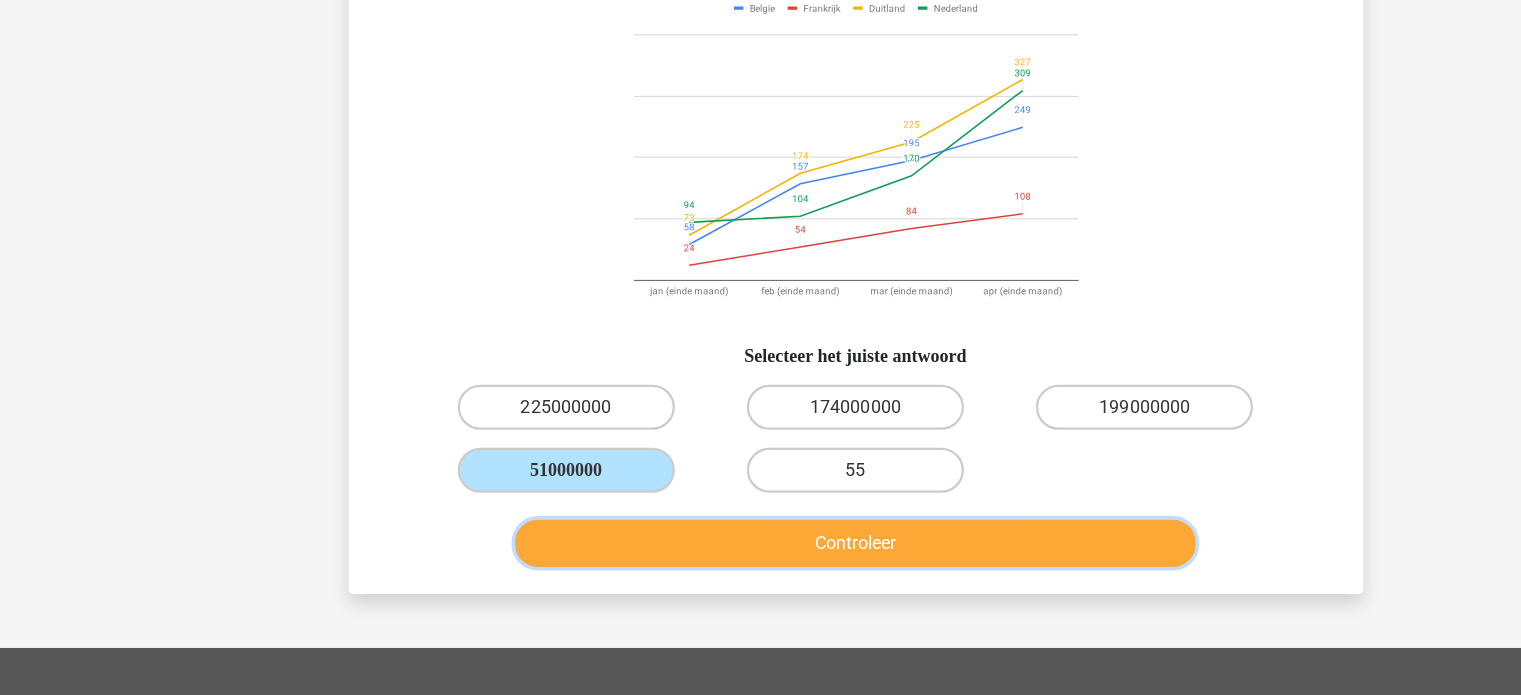 click on "Controleer" at bounding box center [760, 560] 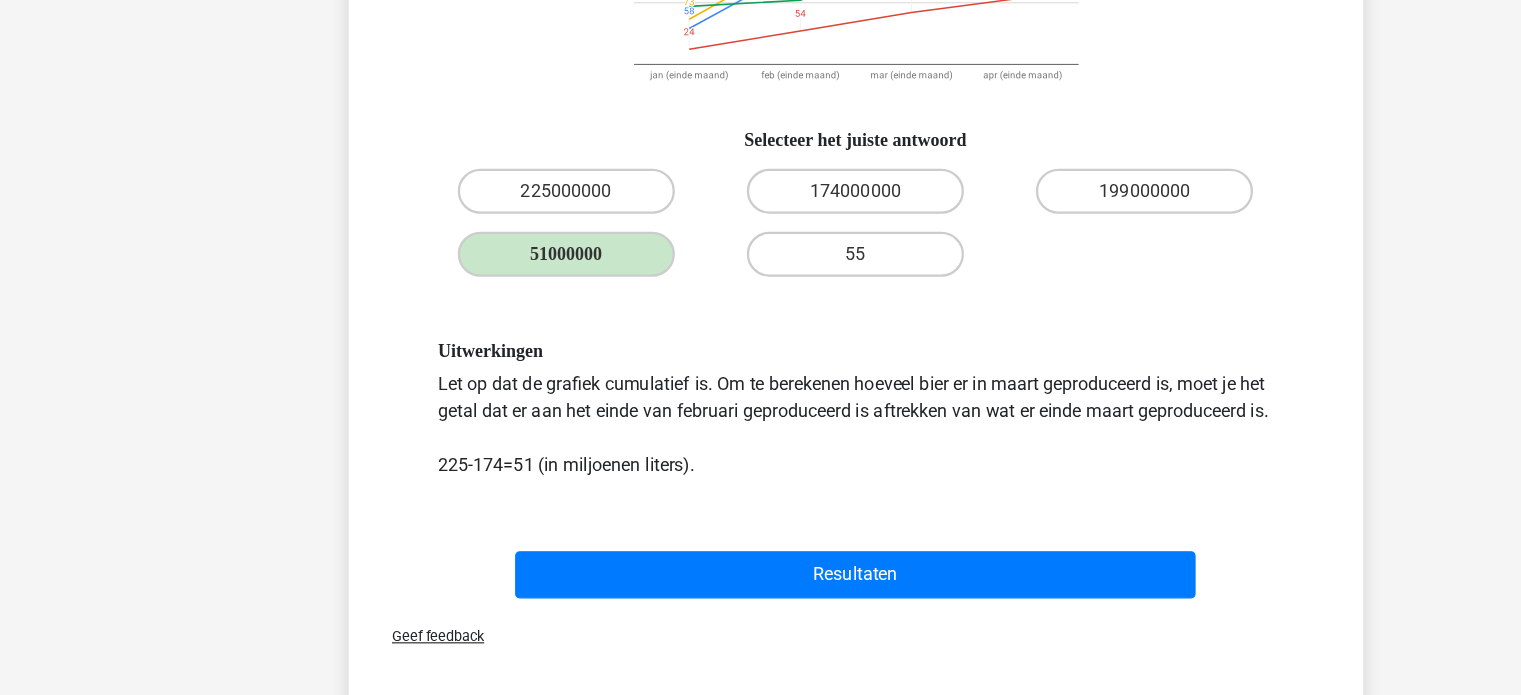 scroll, scrollTop: 309, scrollLeft: 0, axis: vertical 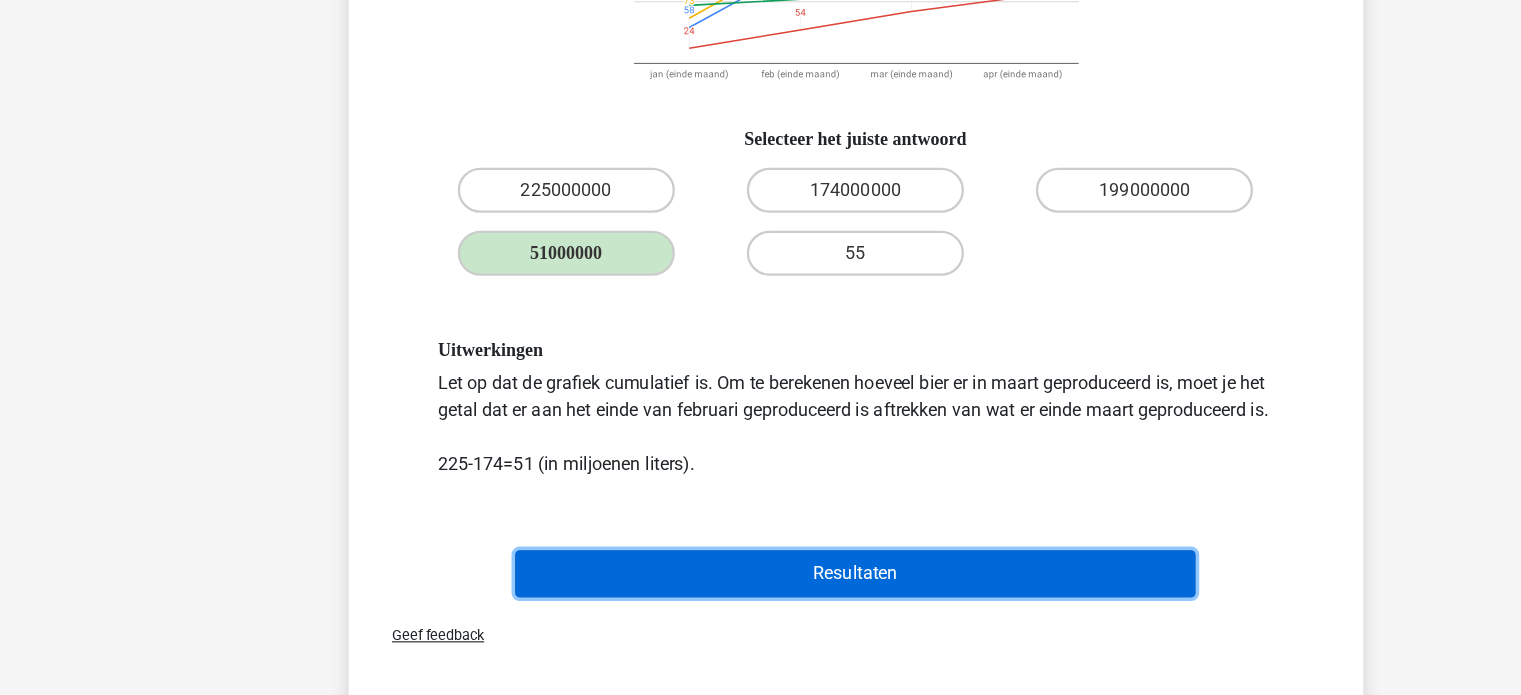 click on "Resultaten" at bounding box center [760, 587] 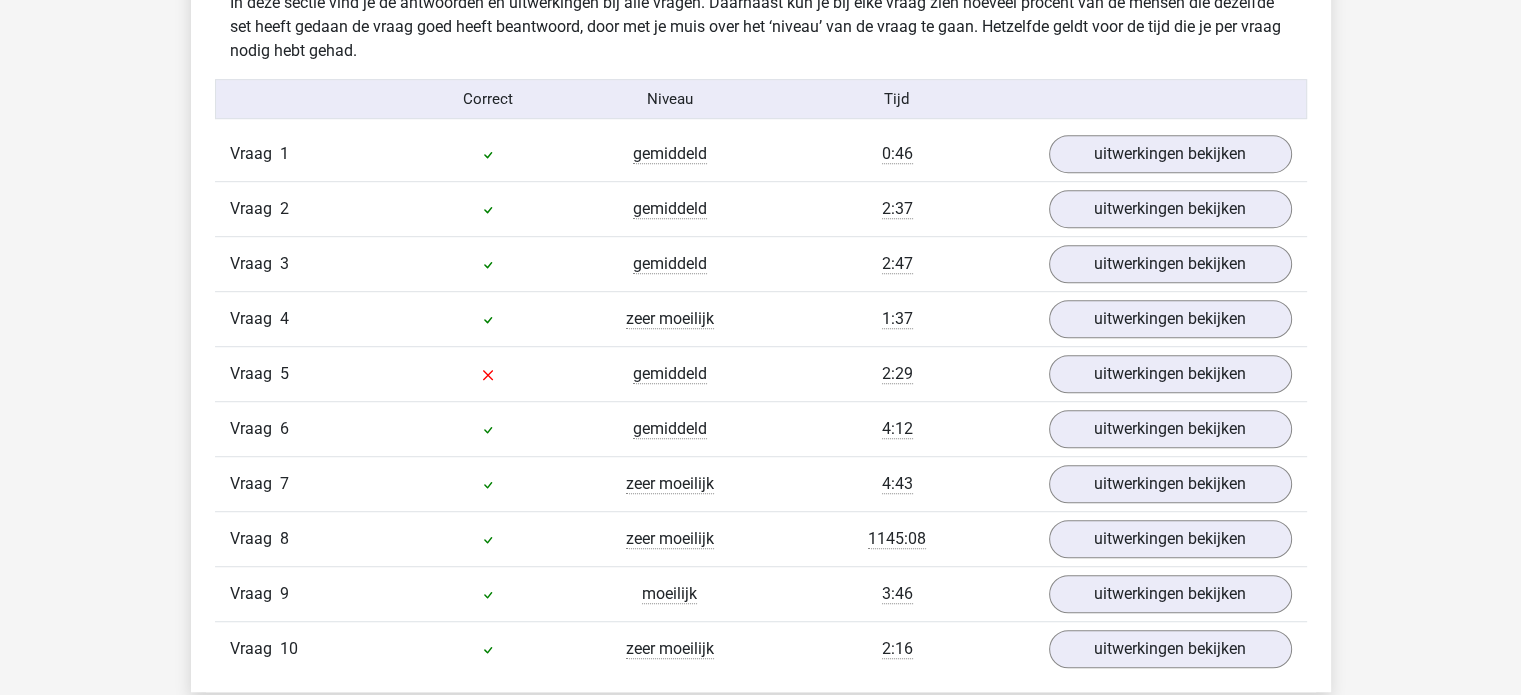 scroll, scrollTop: 1179, scrollLeft: 0, axis: vertical 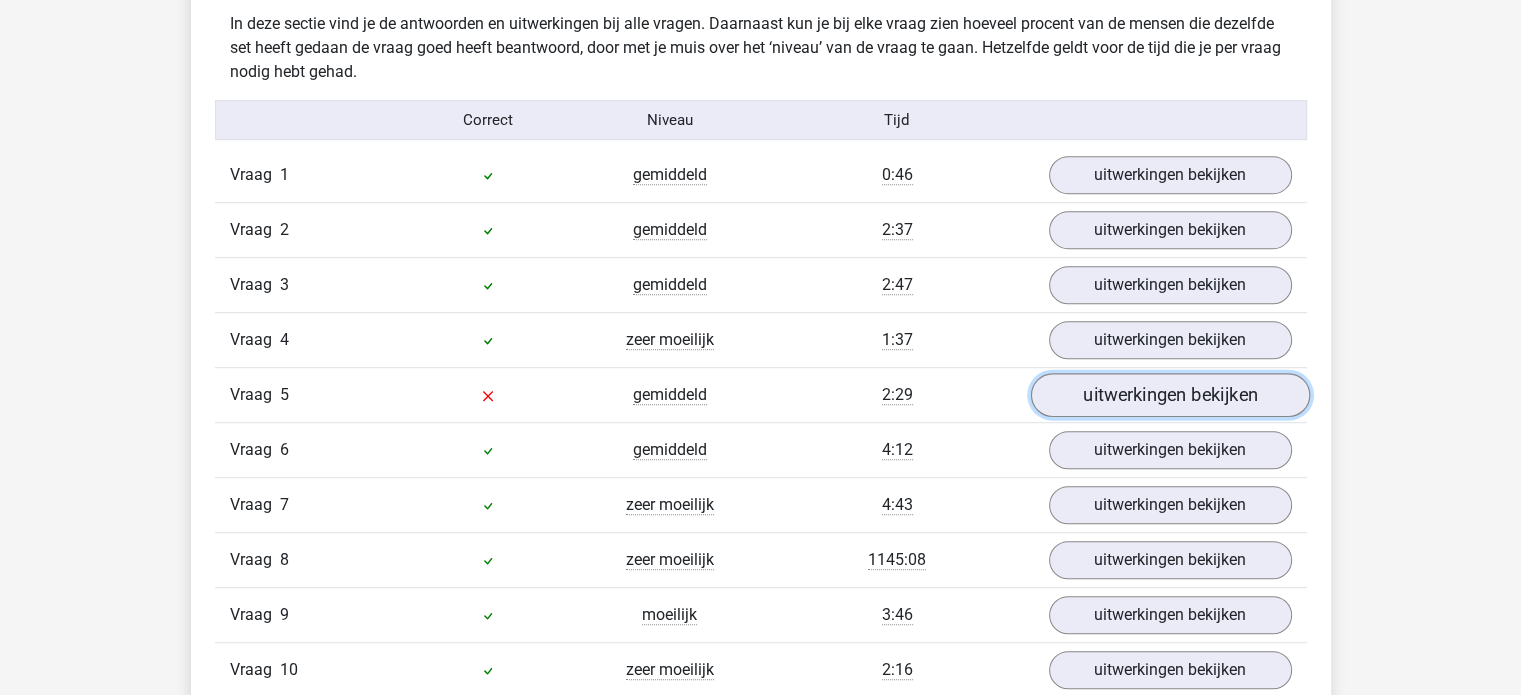 click on "uitwerkingen bekijken" at bounding box center [1169, 396] 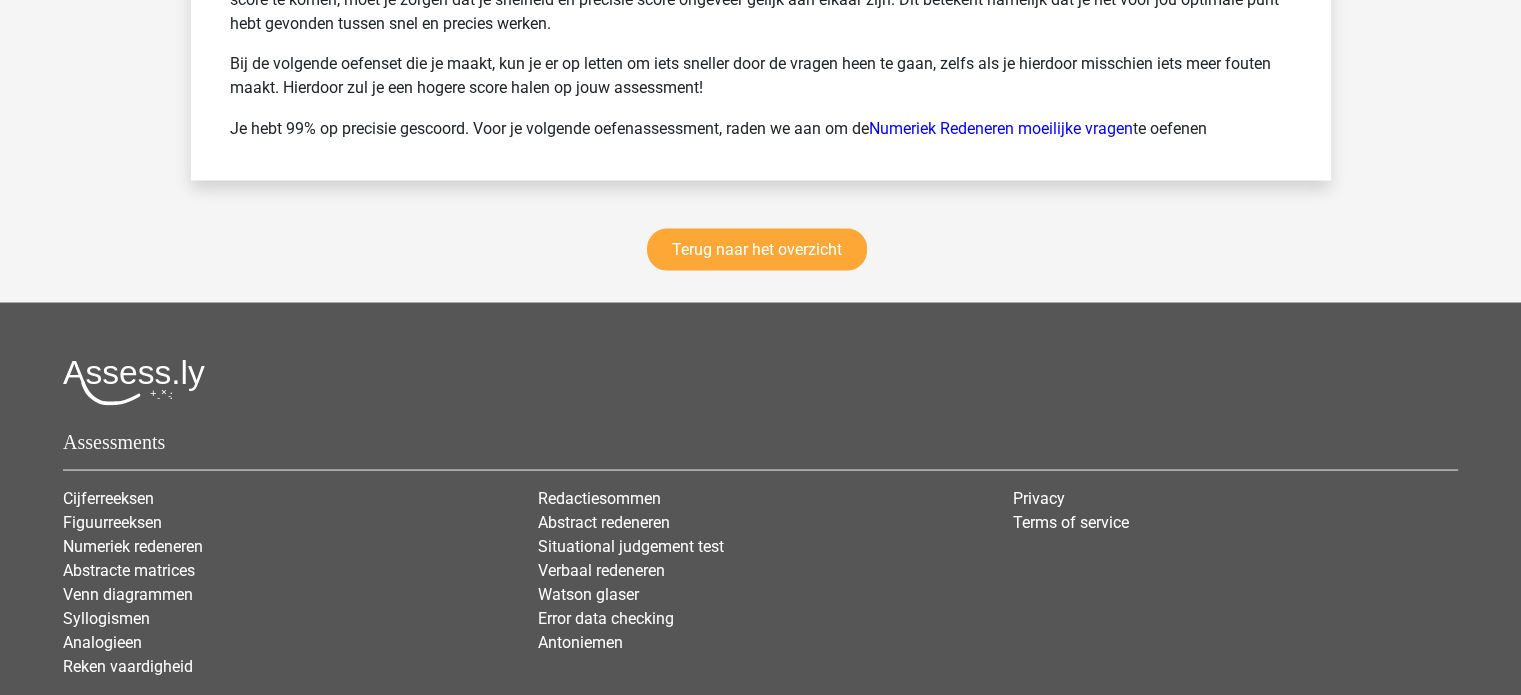 scroll, scrollTop: 3688, scrollLeft: 0, axis: vertical 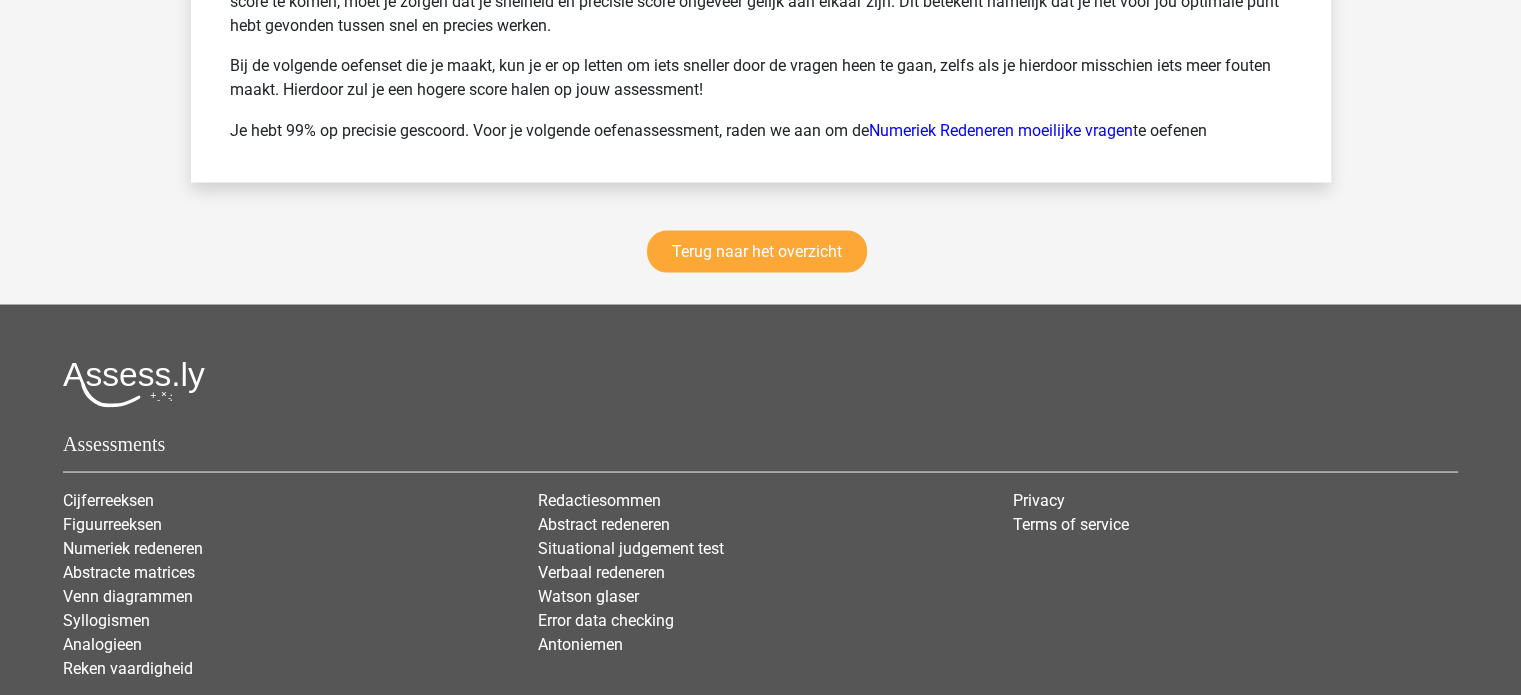 click on "Terug naar het overzicht" at bounding box center [761, 255] 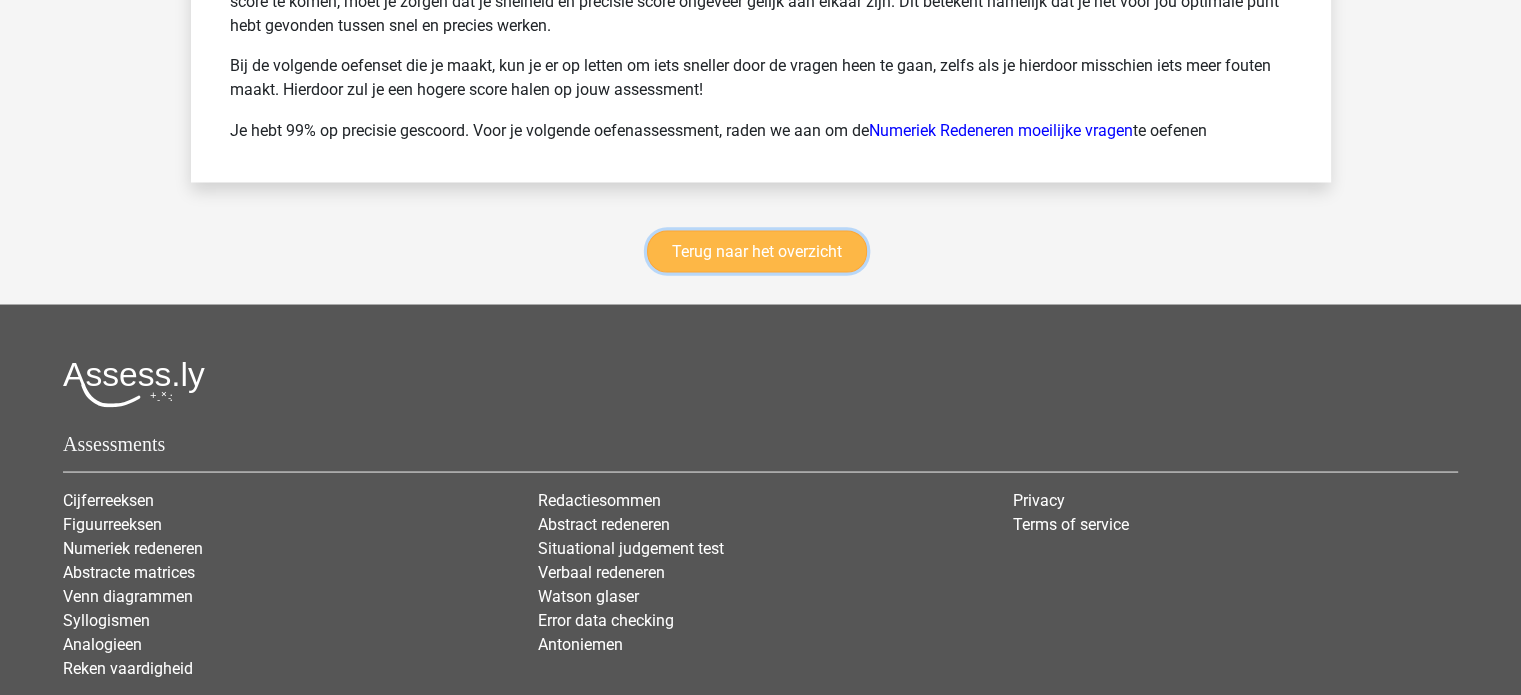 click on "Terug naar het overzicht" at bounding box center (757, 251) 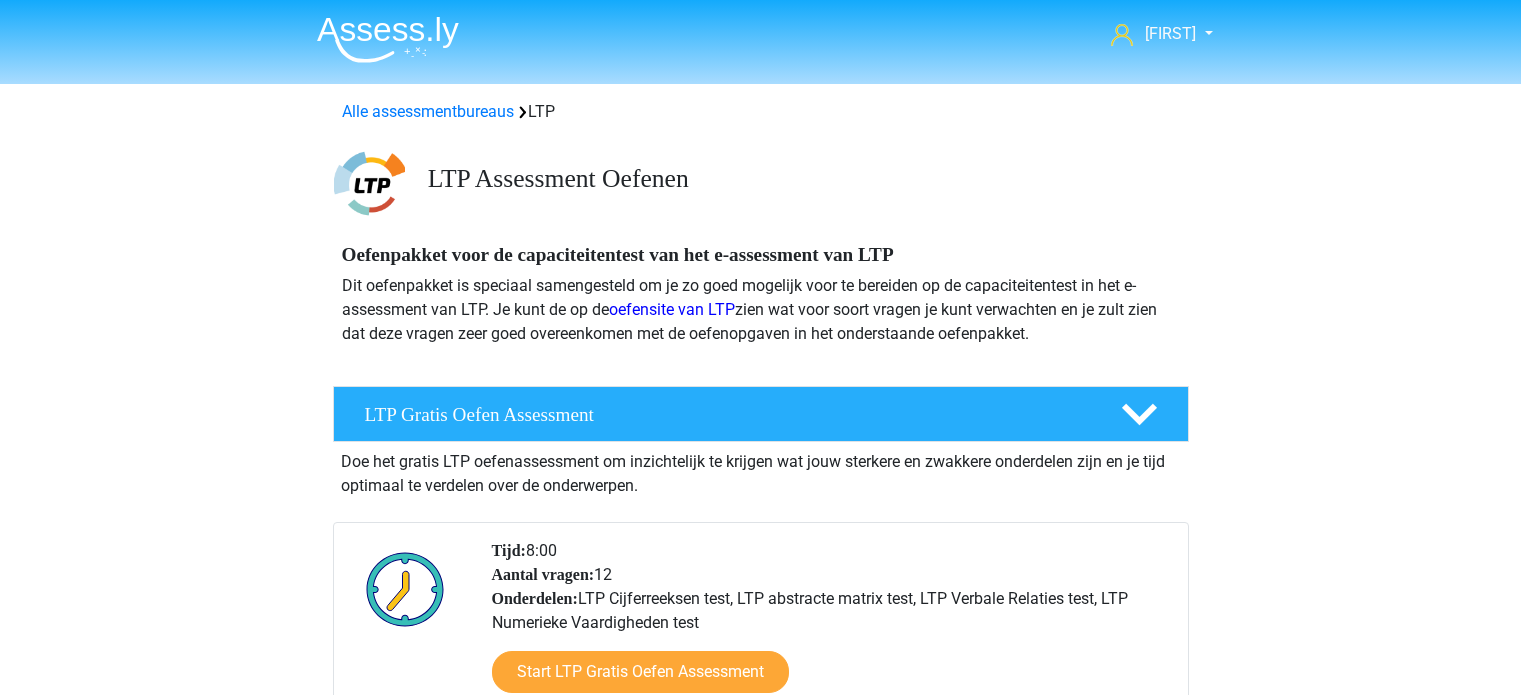 scroll, scrollTop: 638, scrollLeft: 0, axis: vertical 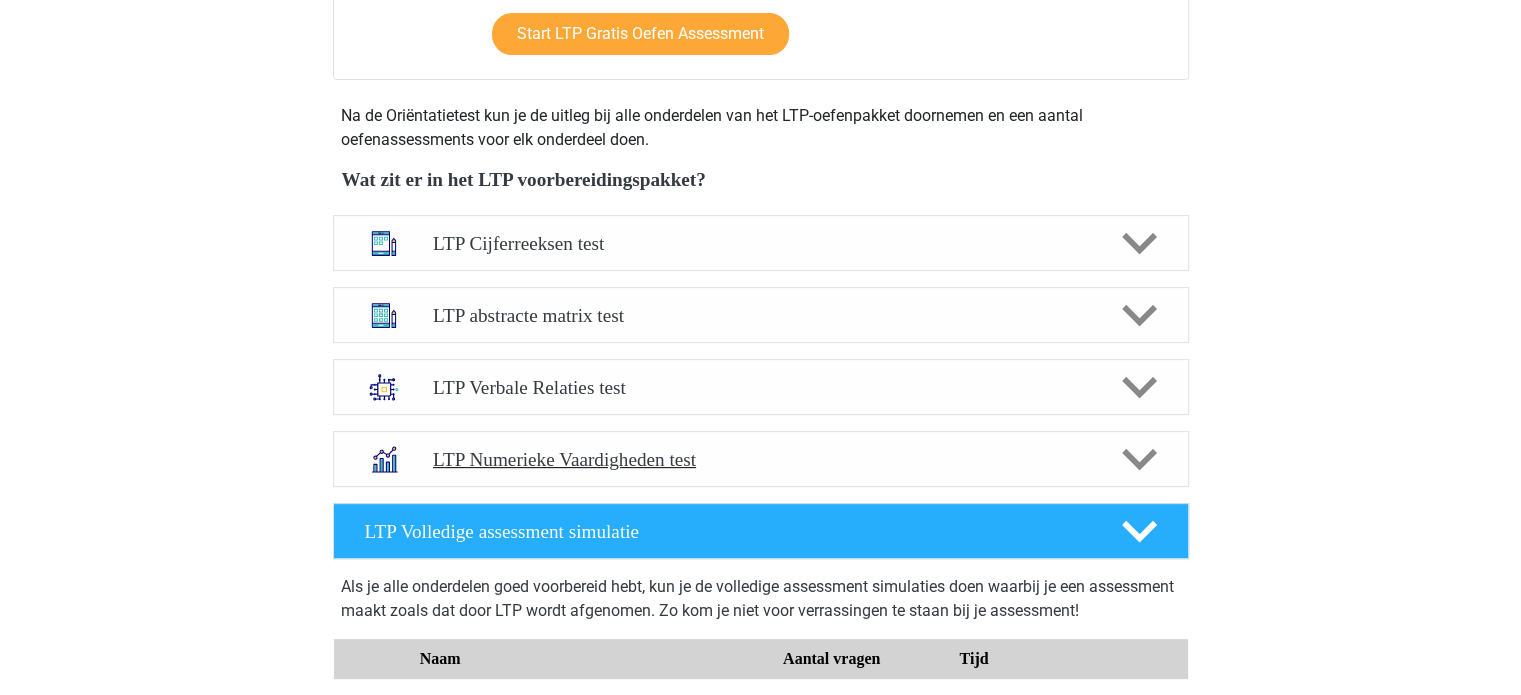 click on "LTP Numerieke Vaardigheden test" at bounding box center [761, 459] 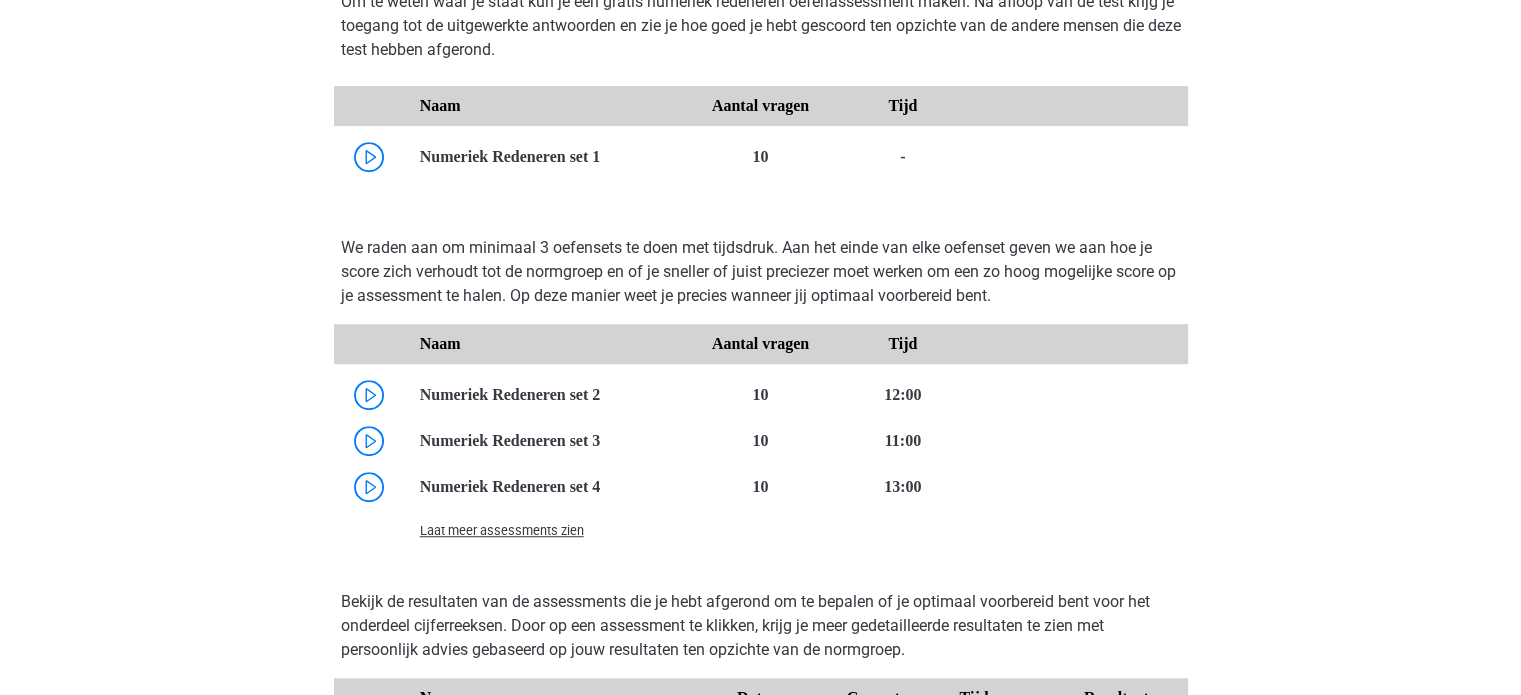 scroll, scrollTop: 1232, scrollLeft: 0, axis: vertical 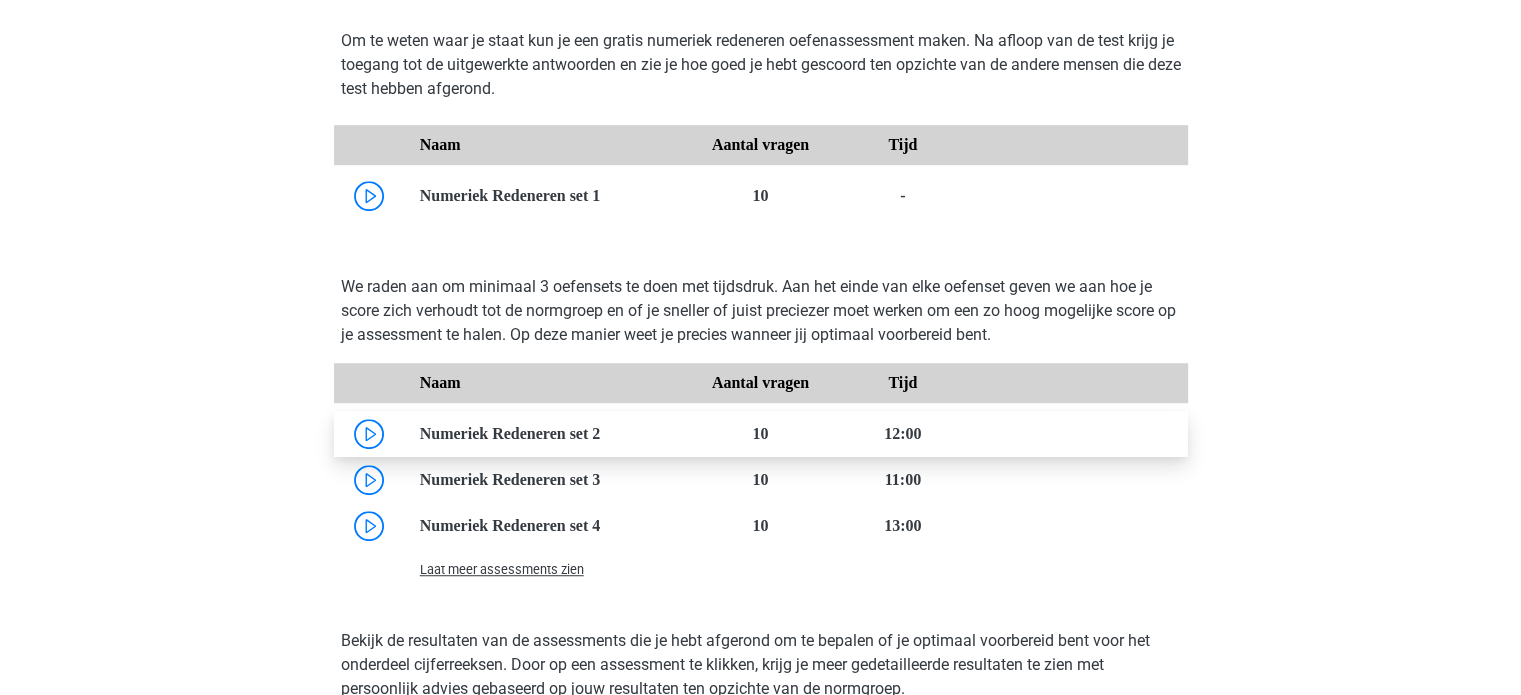 click at bounding box center [600, 433] 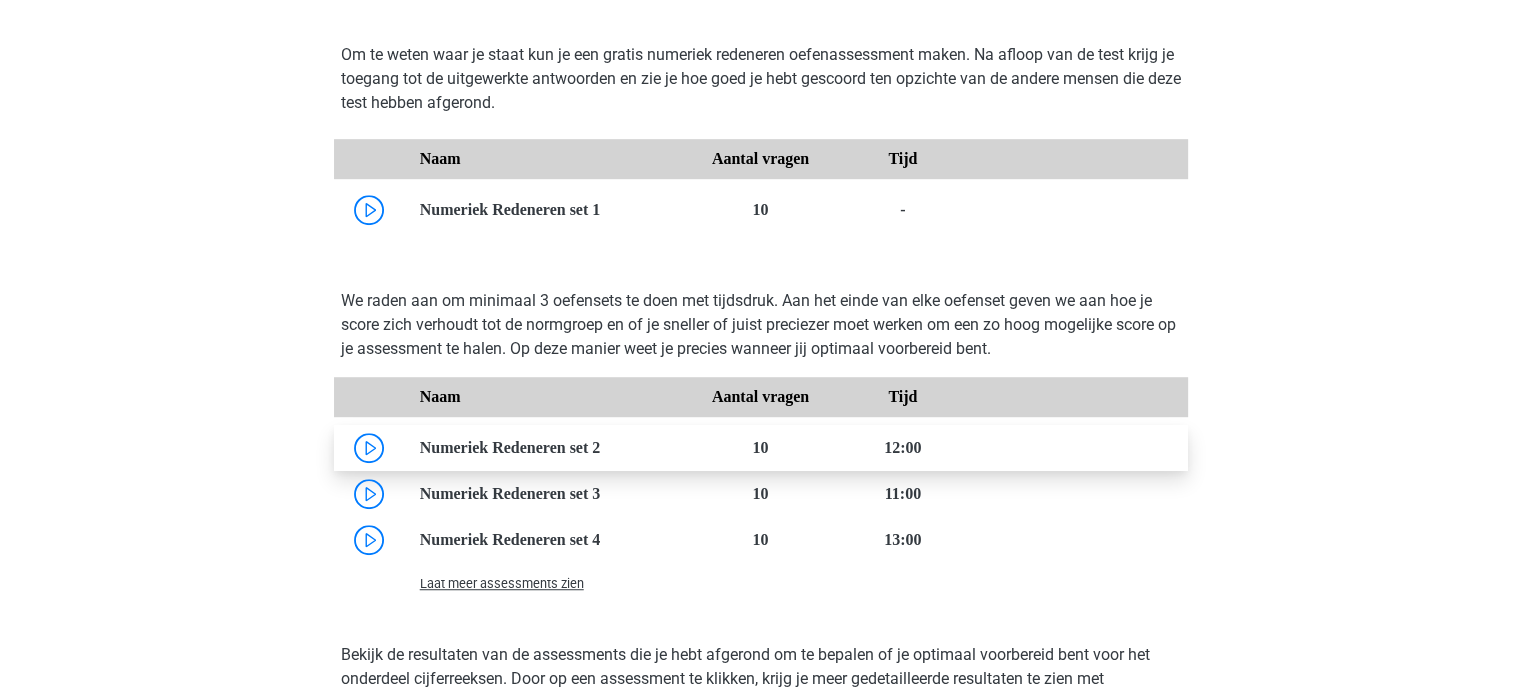 scroll, scrollTop: 1216, scrollLeft: 0, axis: vertical 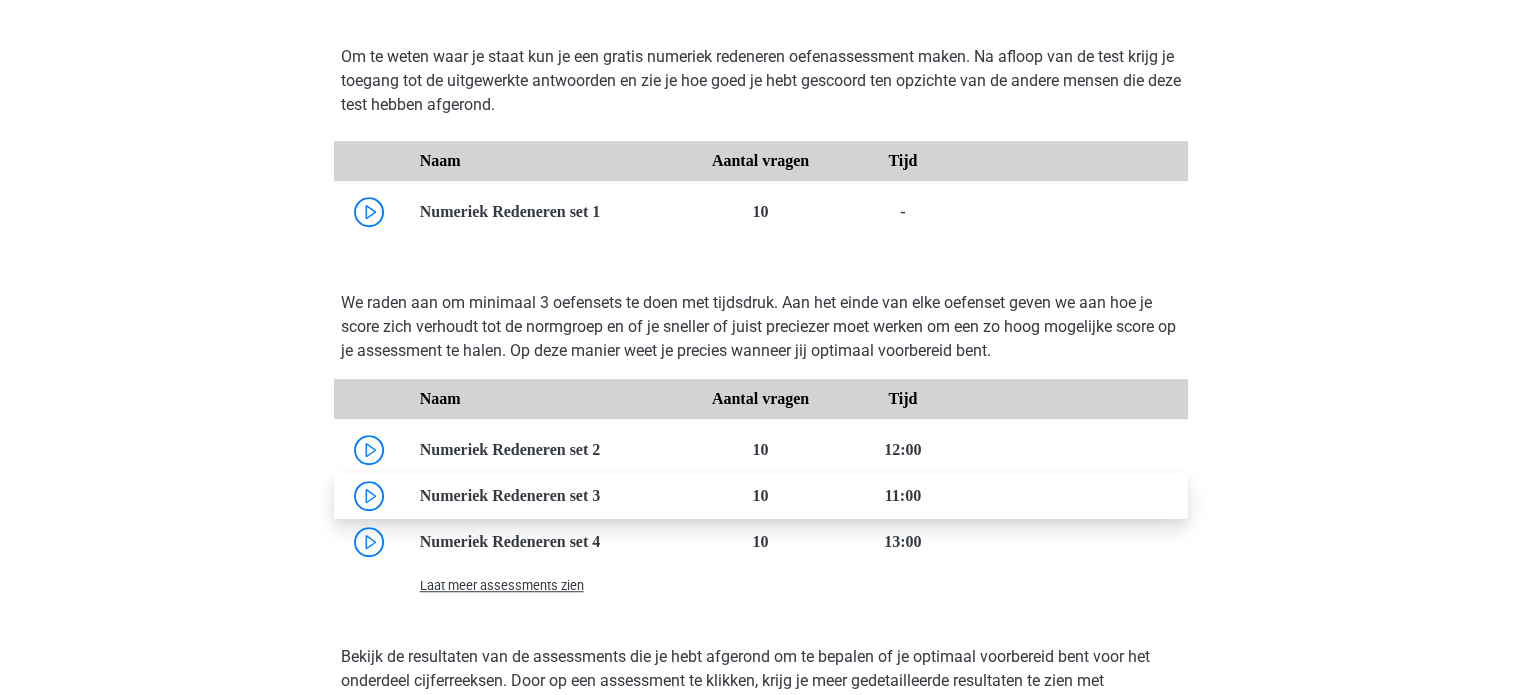 click at bounding box center [600, 495] 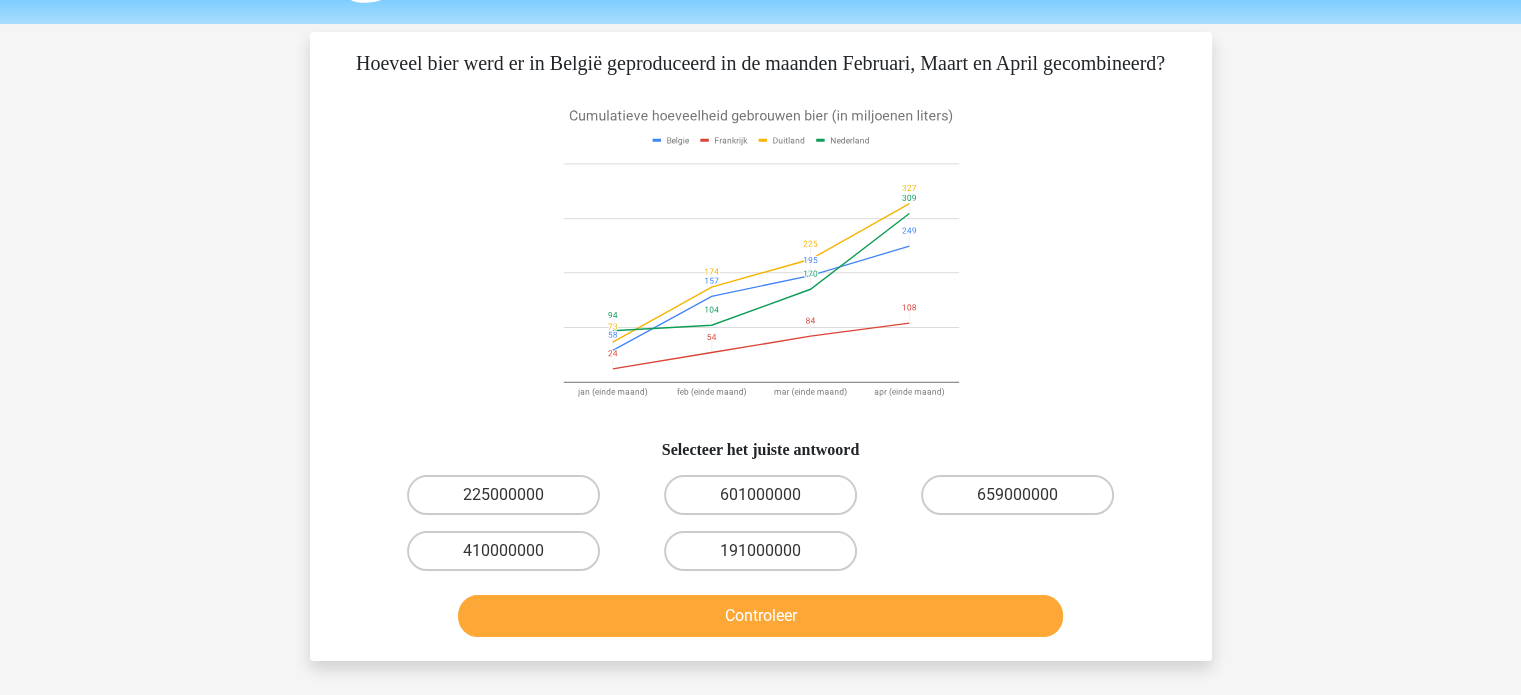 scroll, scrollTop: 60, scrollLeft: 0, axis: vertical 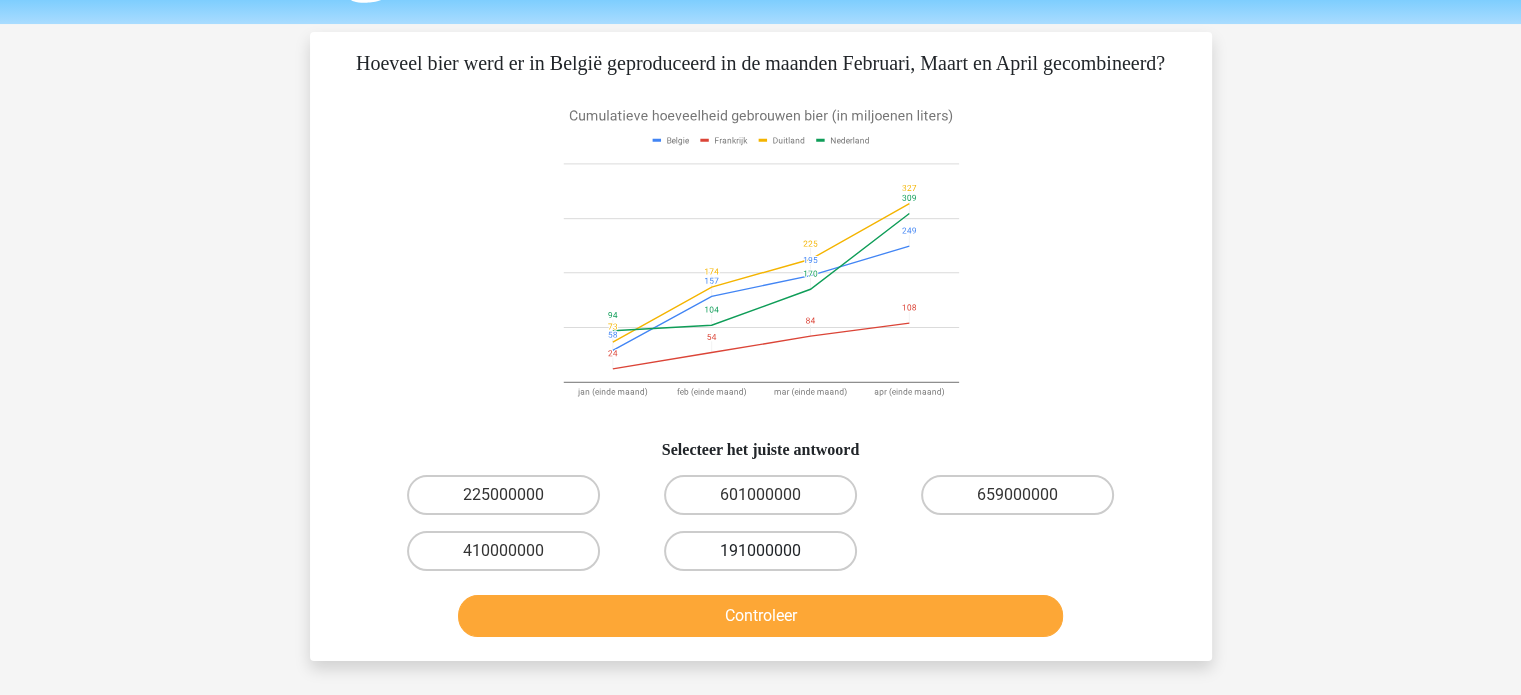 click on "191000000" at bounding box center [760, 551] 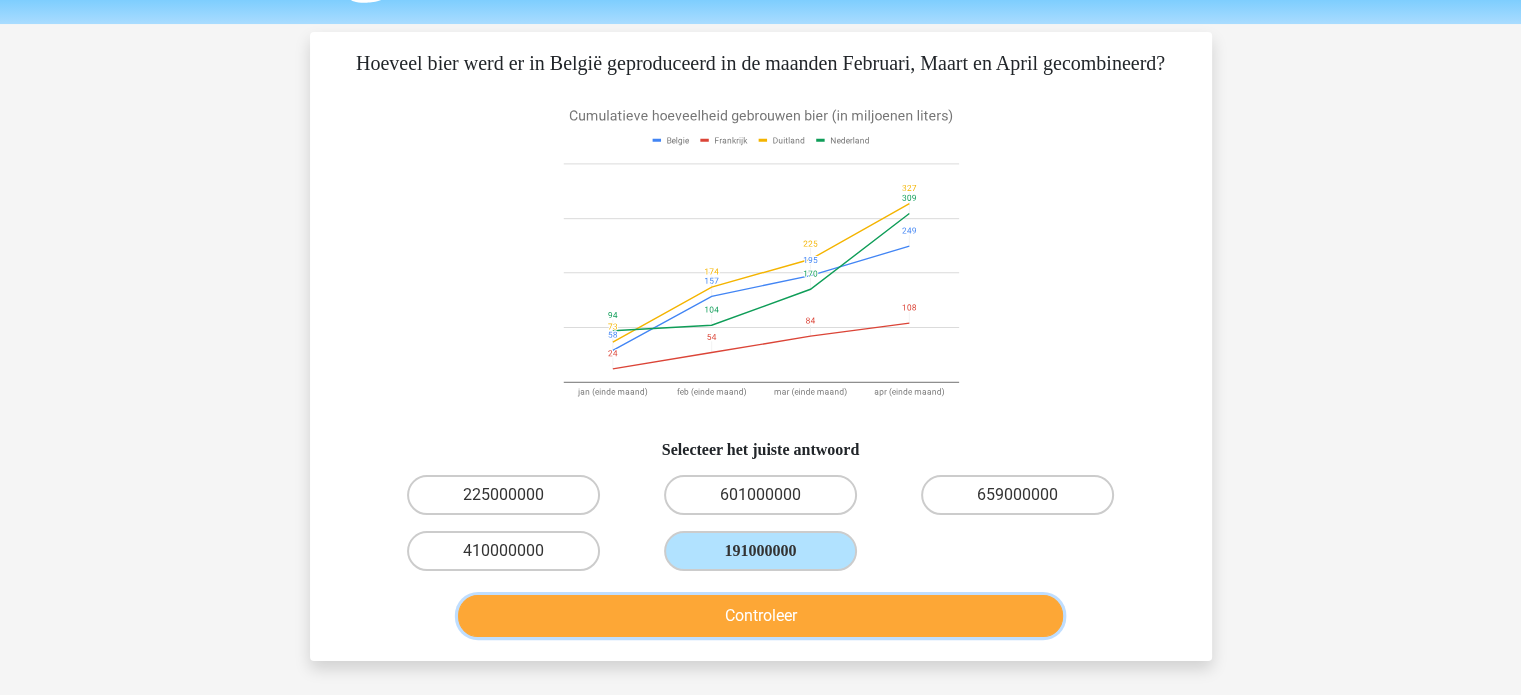 click on "Controleer" at bounding box center [760, 616] 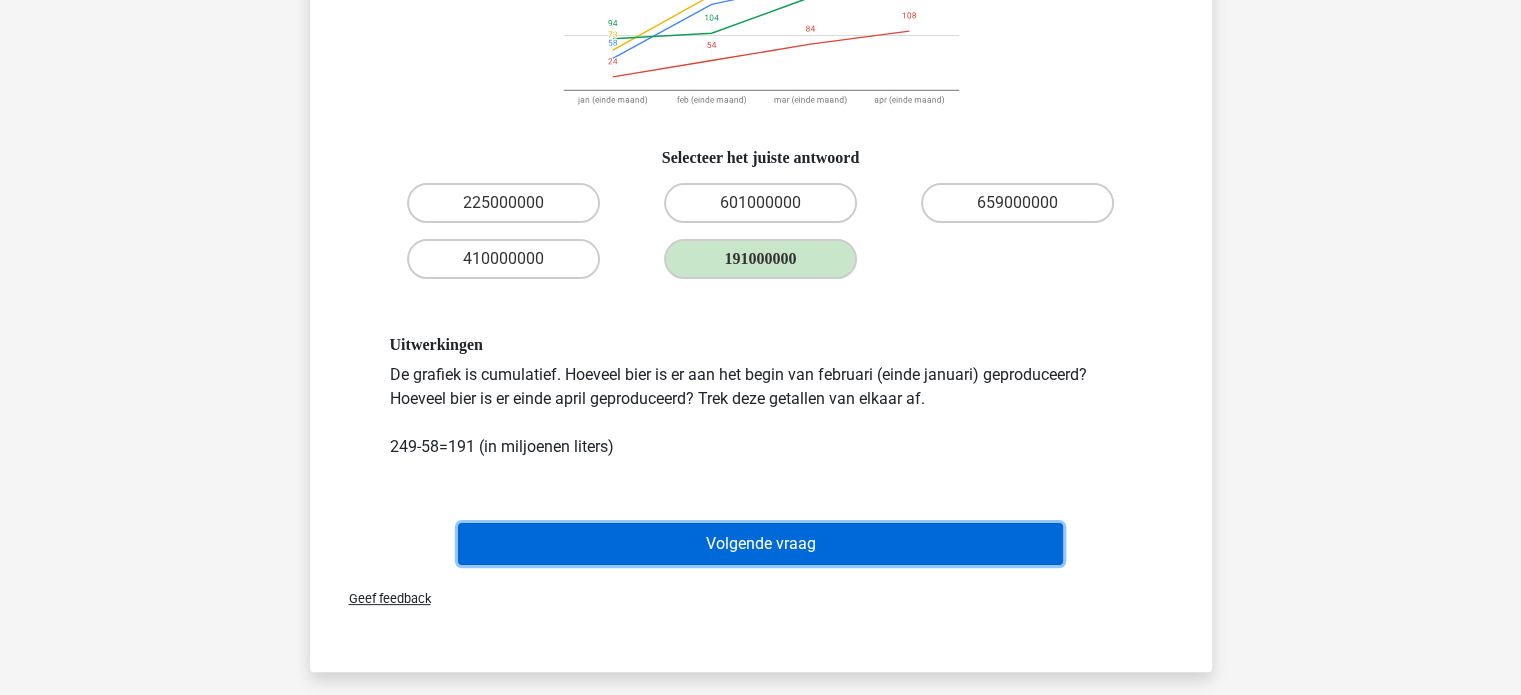 click on "Volgende vraag" at bounding box center (760, 544) 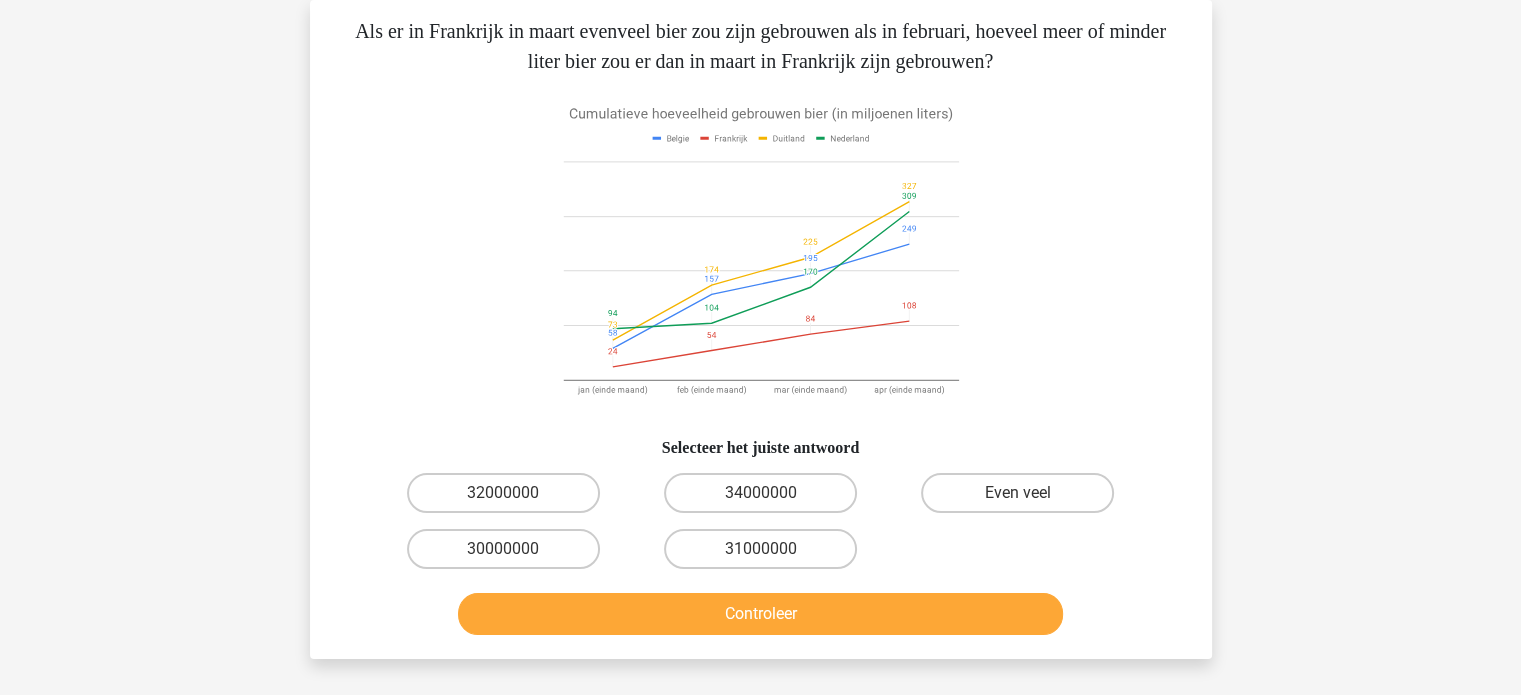 scroll, scrollTop: 0, scrollLeft: 0, axis: both 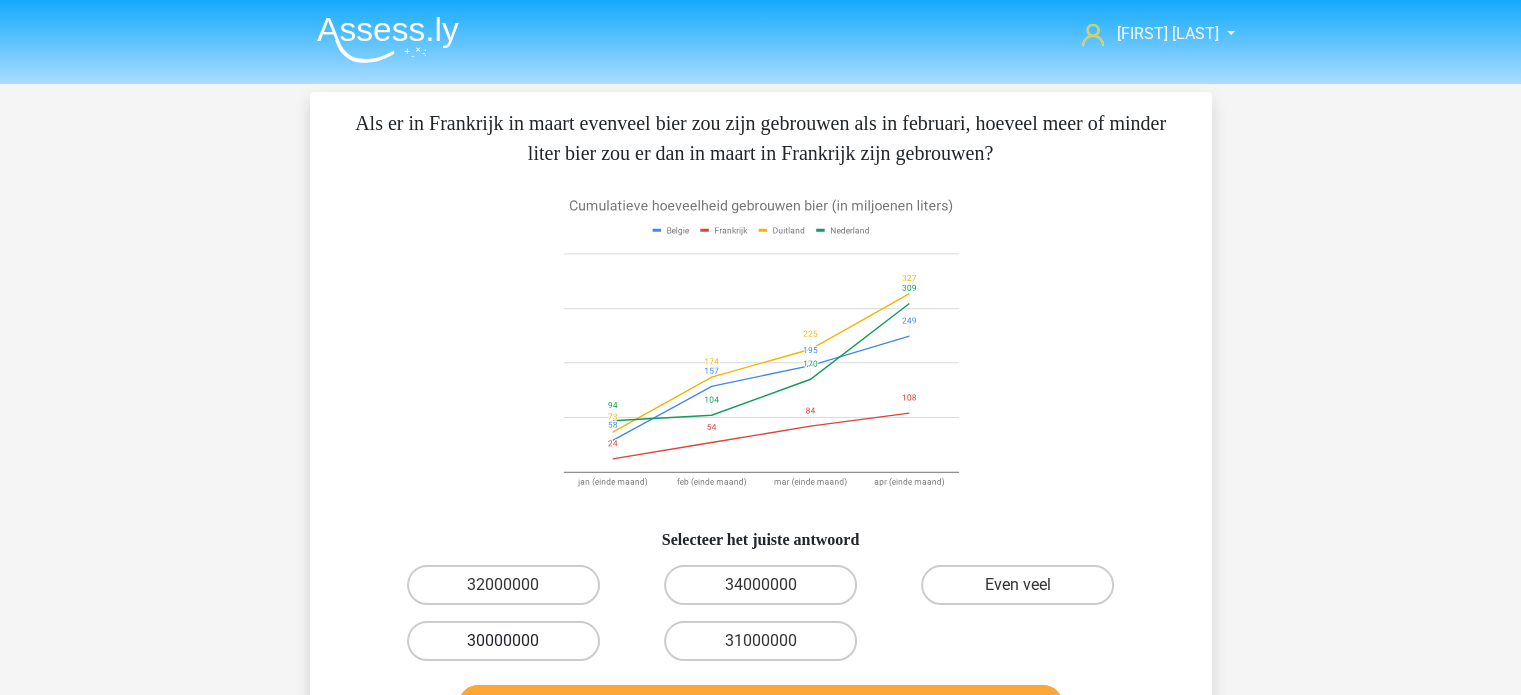 click on "30000000" at bounding box center [503, 641] 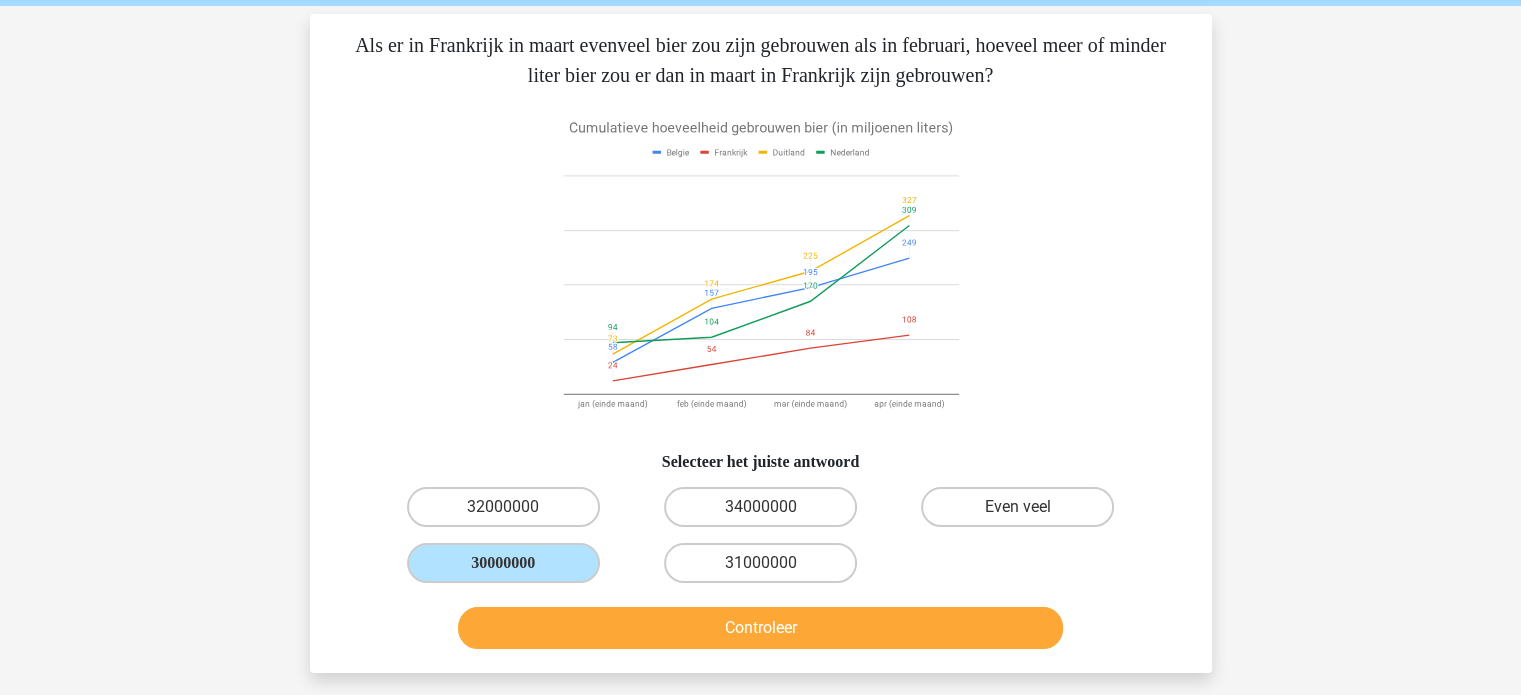scroll, scrollTop: 84, scrollLeft: 0, axis: vertical 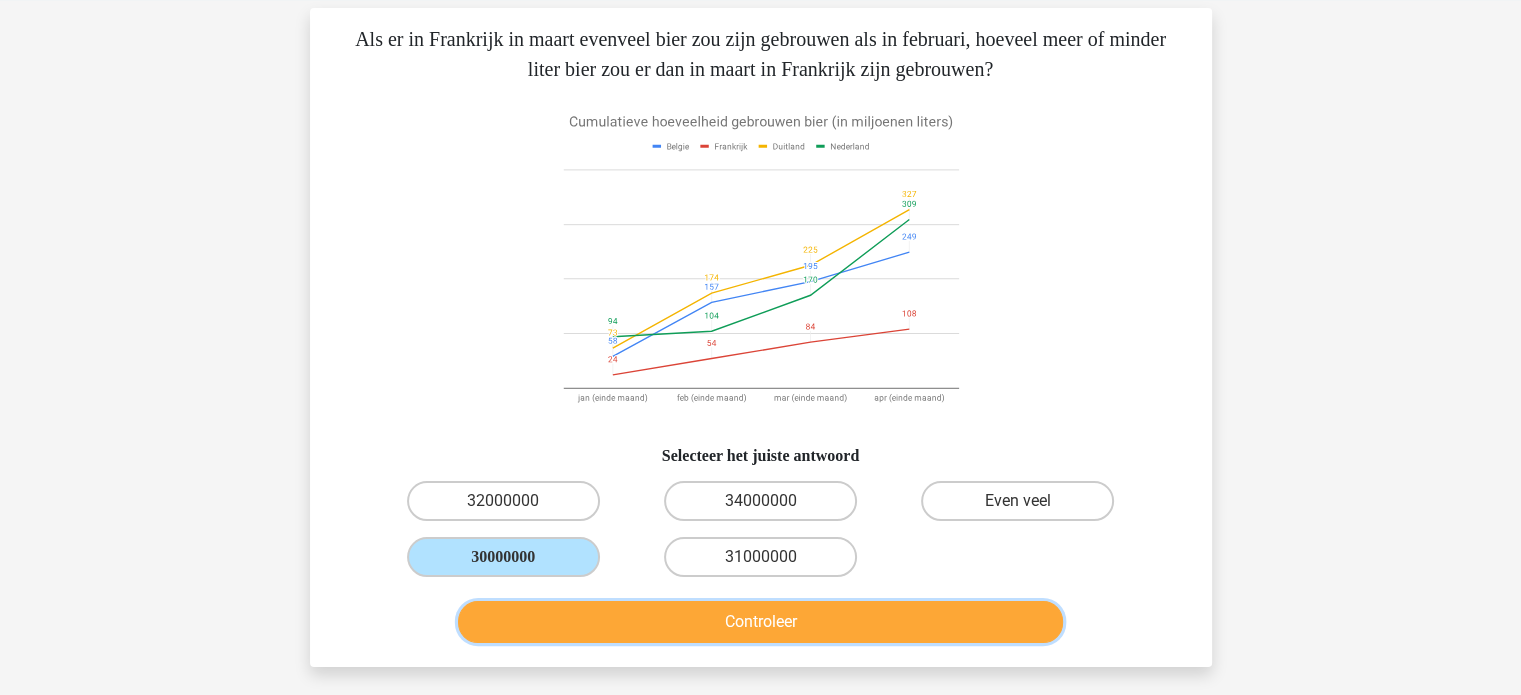 click on "Controleer" at bounding box center [760, 622] 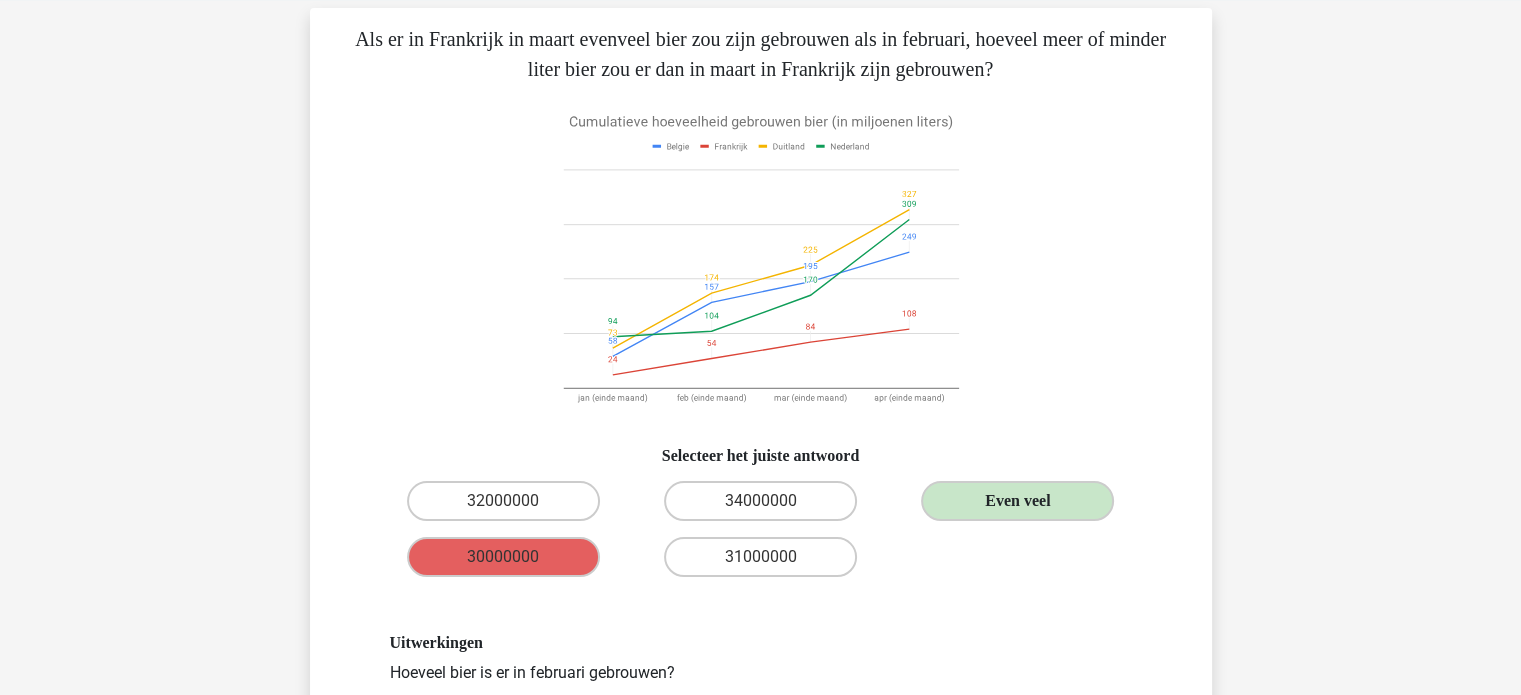 click on "Even veel" at bounding box center (1017, 501) 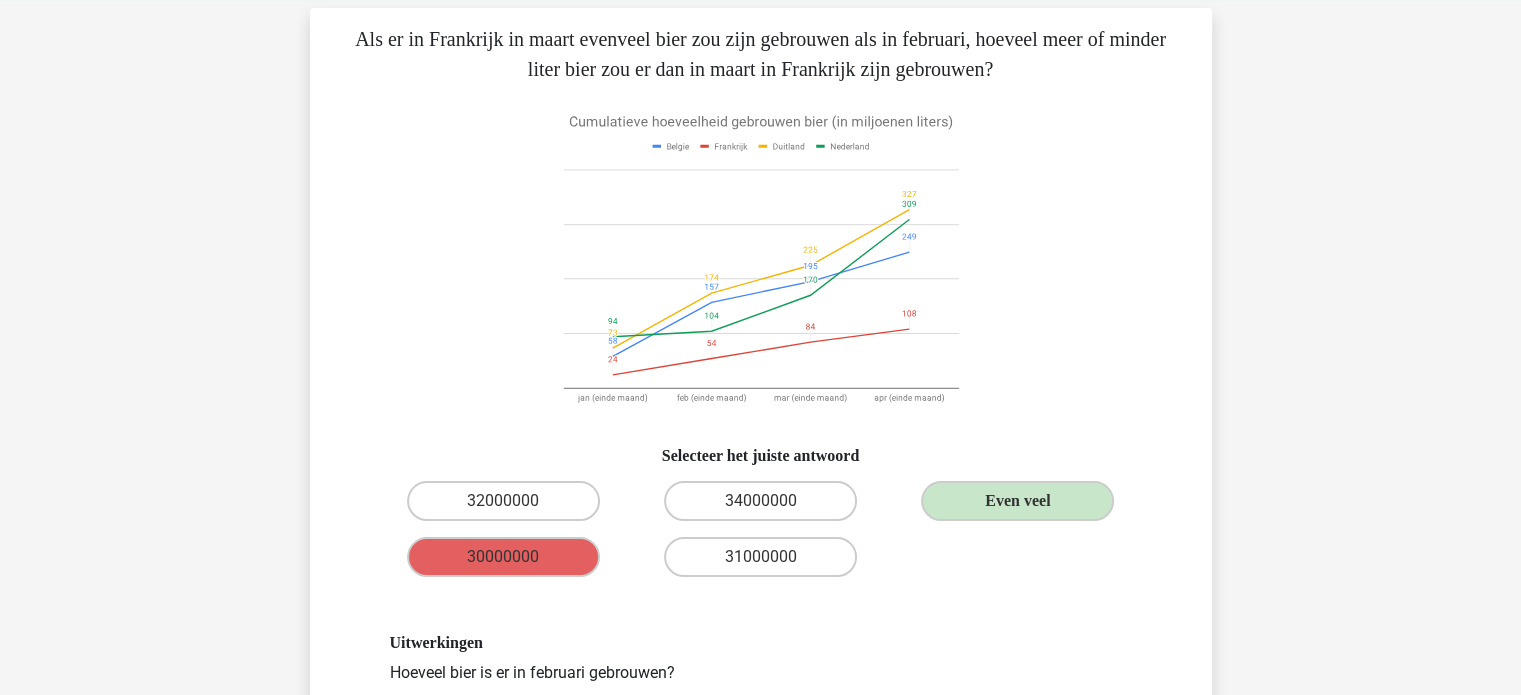 scroll, scrollTop: 480, scrollLeft: 0, axis: vertical 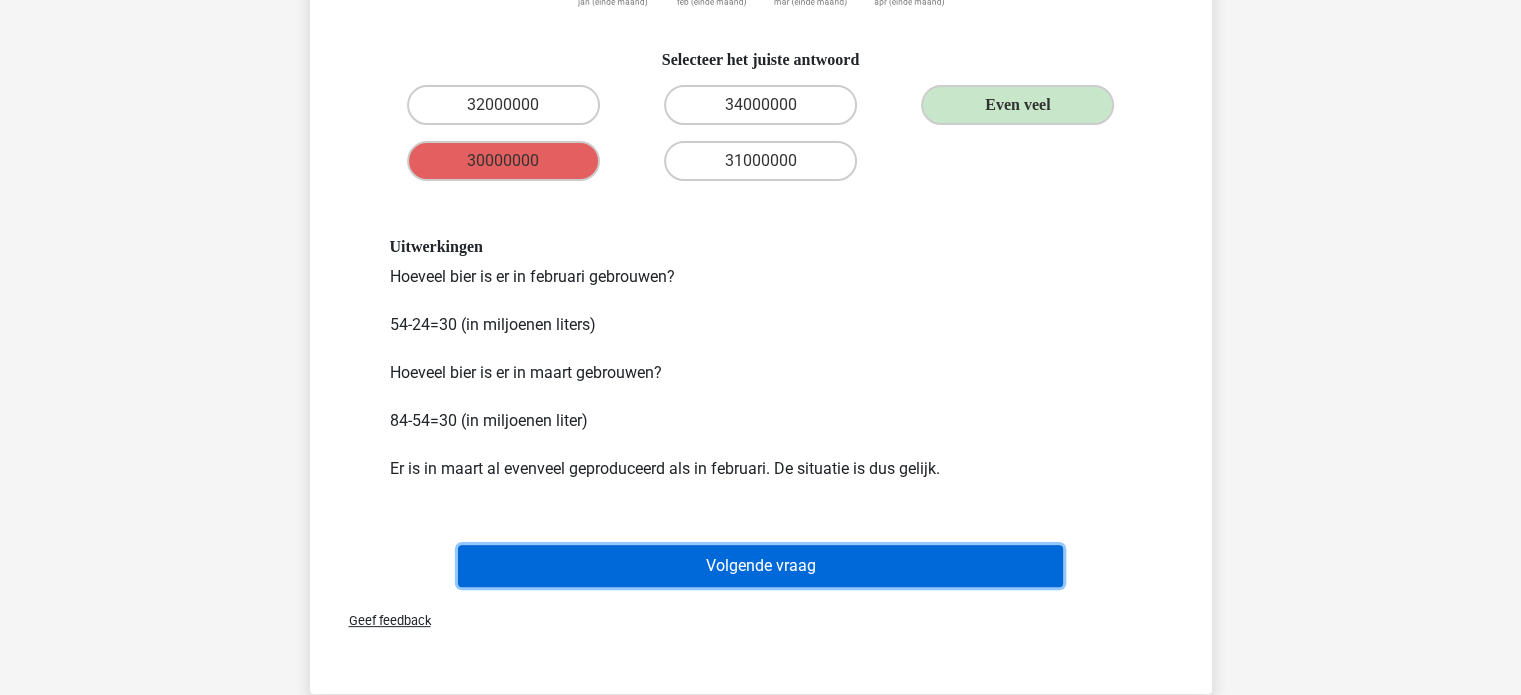 click on "Volgende vraag" at bounding box center [760, 566] 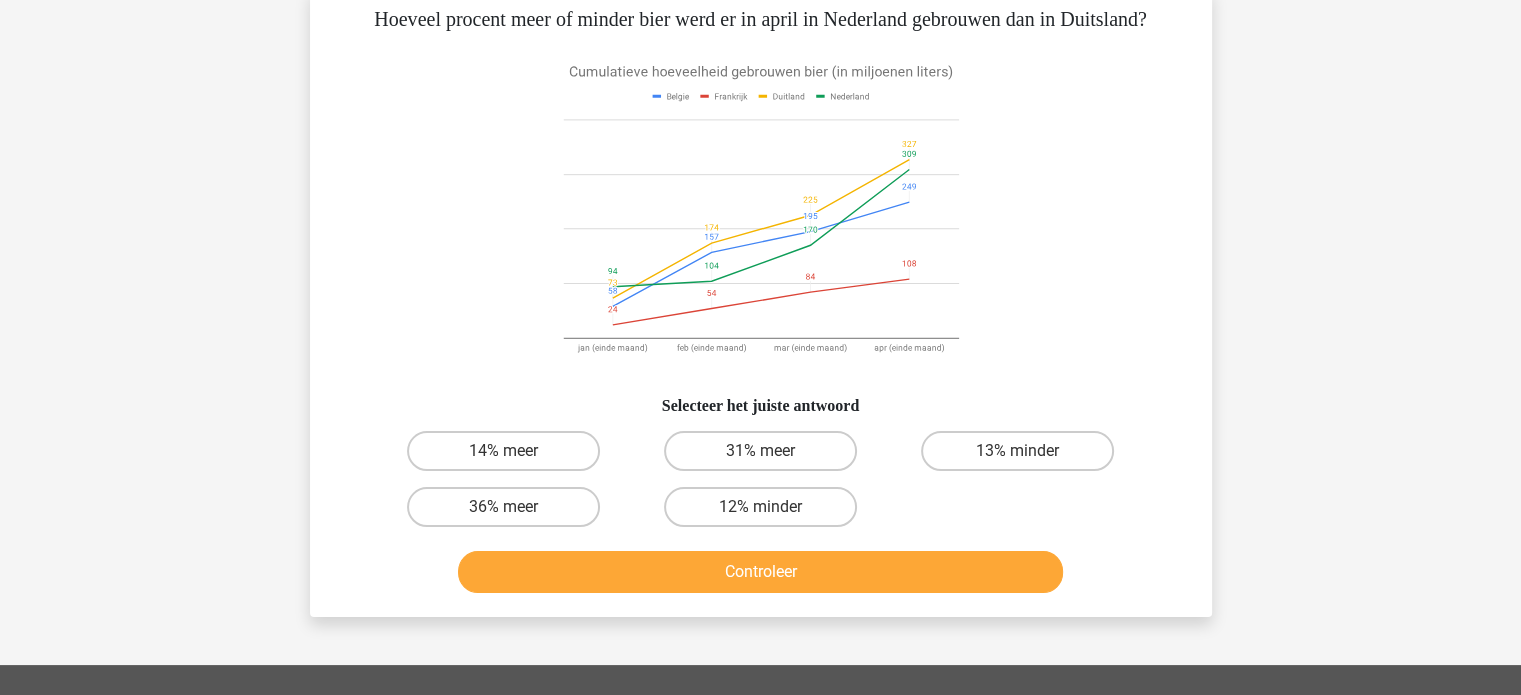 scroll, scrollTop: 92, scrollLeft: 0, axis: vertical 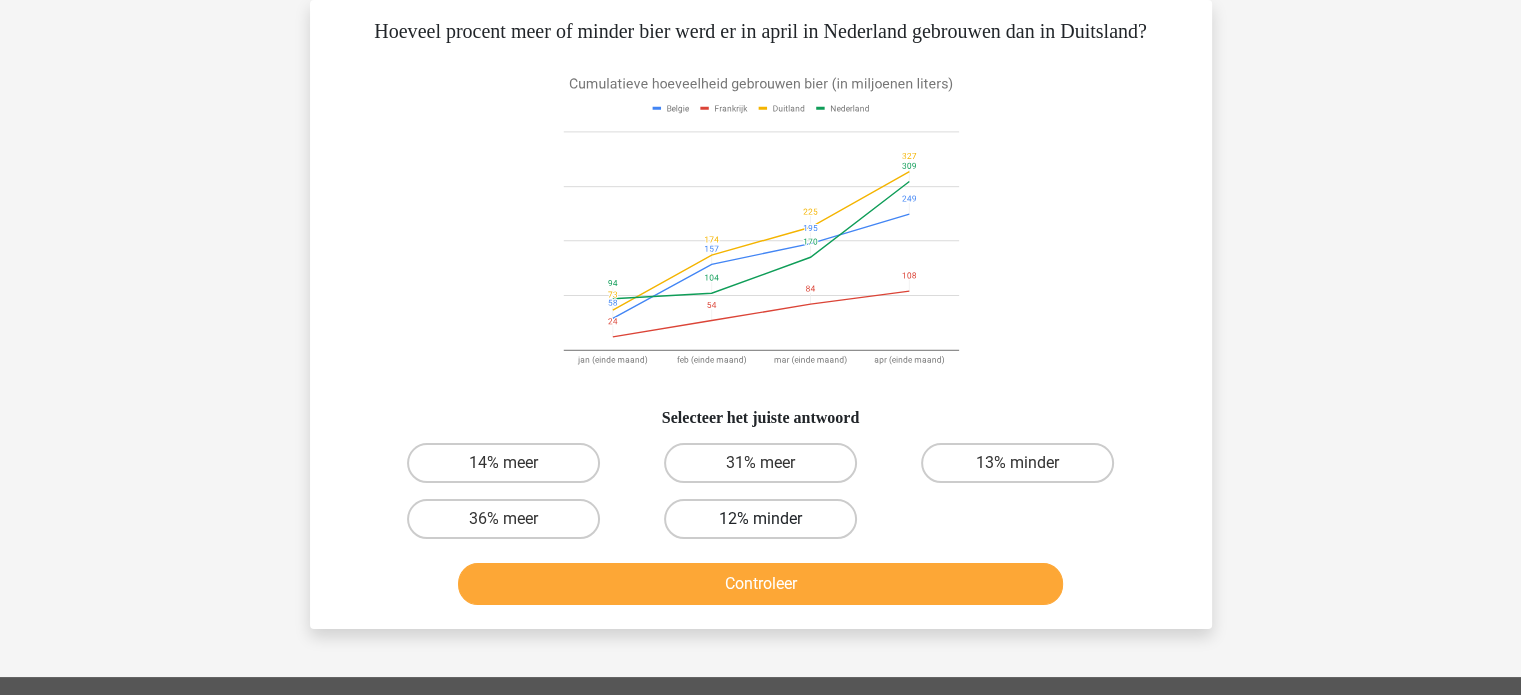 click on "12% minder" at bounding box center (760, 519) 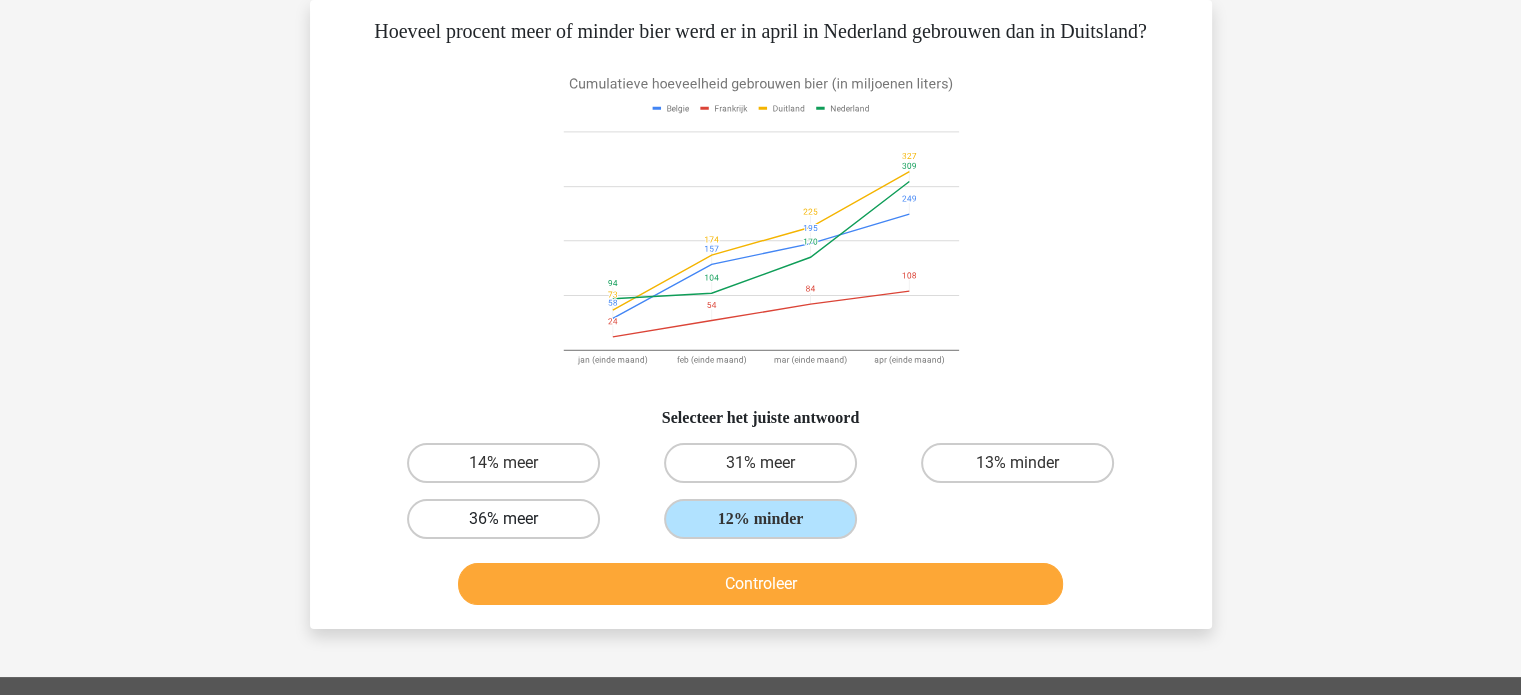 click on "36% meer" at bounding box center [503, 519] 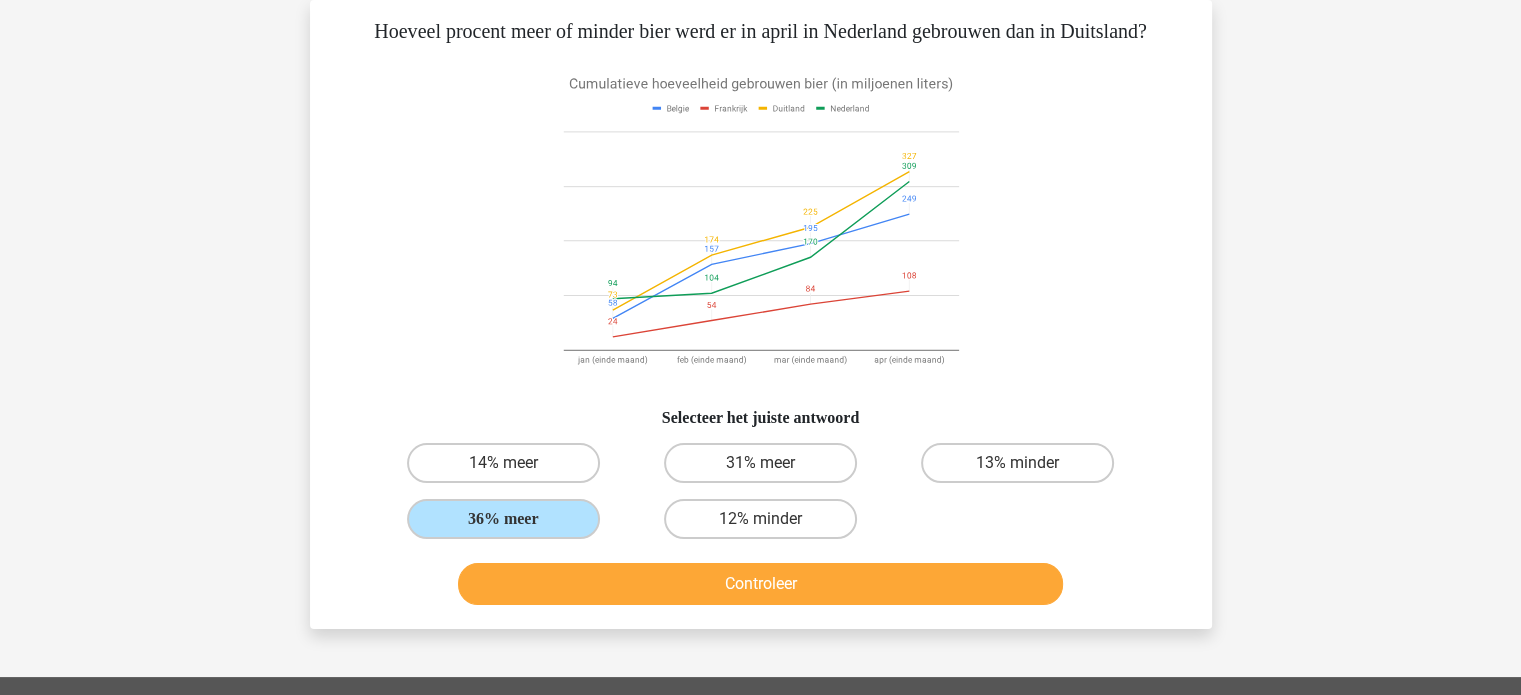 click on "Controleer" at bounding box center (761, 588) 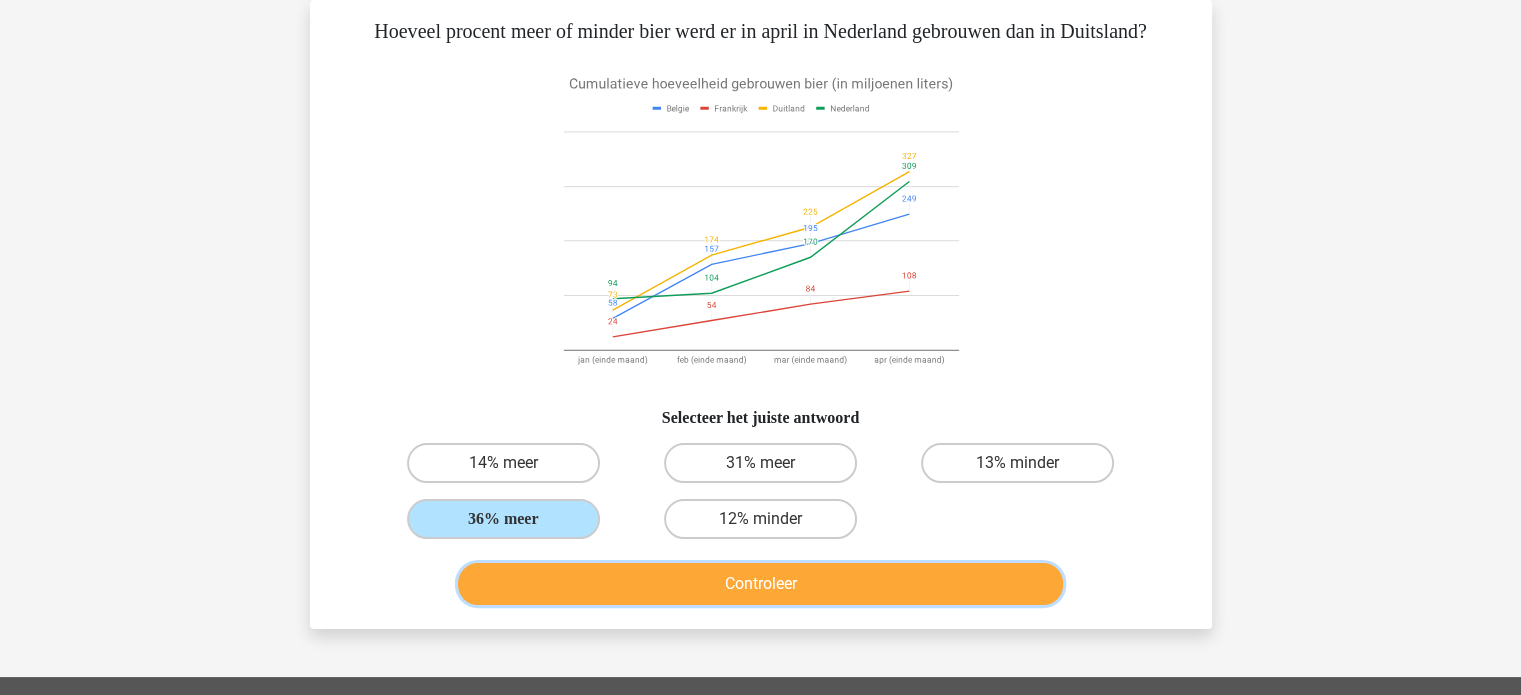 click on "Controleer" at bounding box center (760, 584) 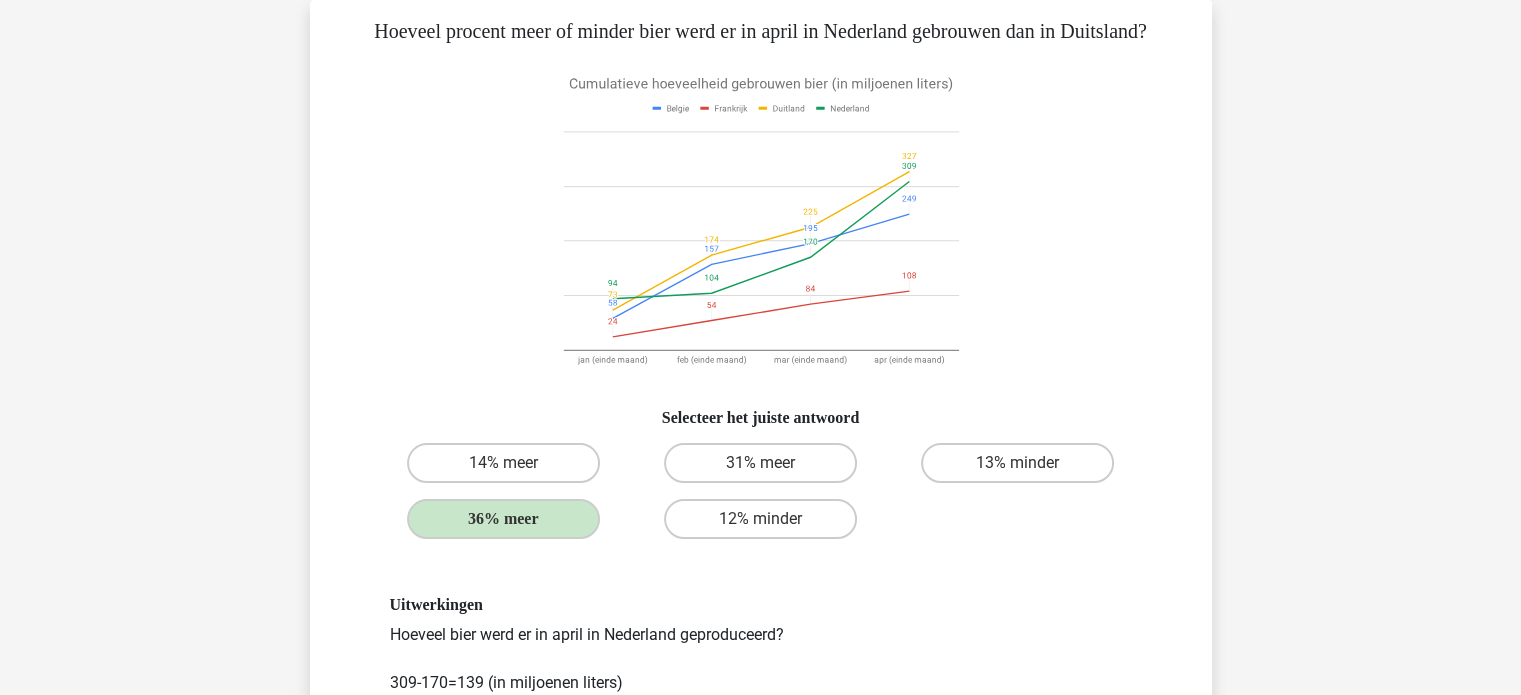 scroll, scrollTop: 424, scrollLeft: 0, axis: vertical 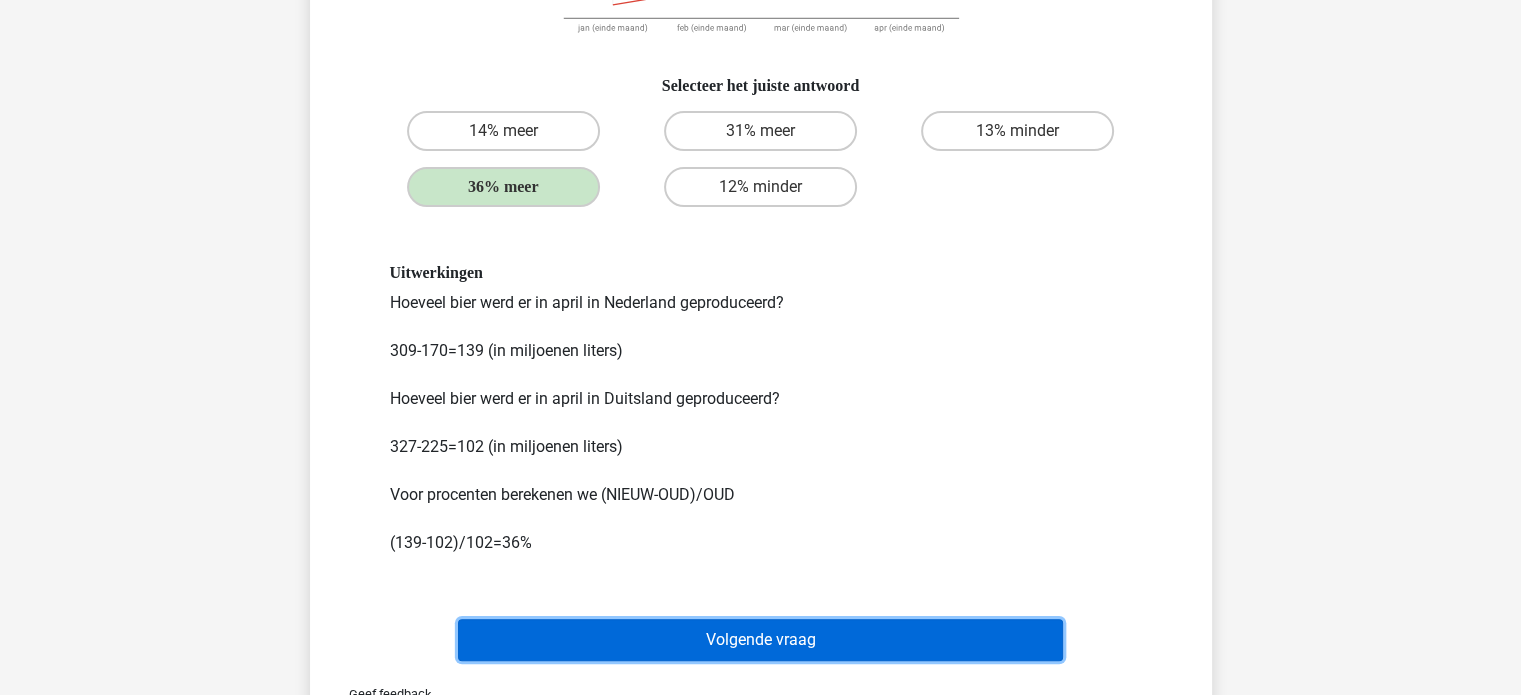 click on "Volgende vraag" at bounding box center (760, 640) 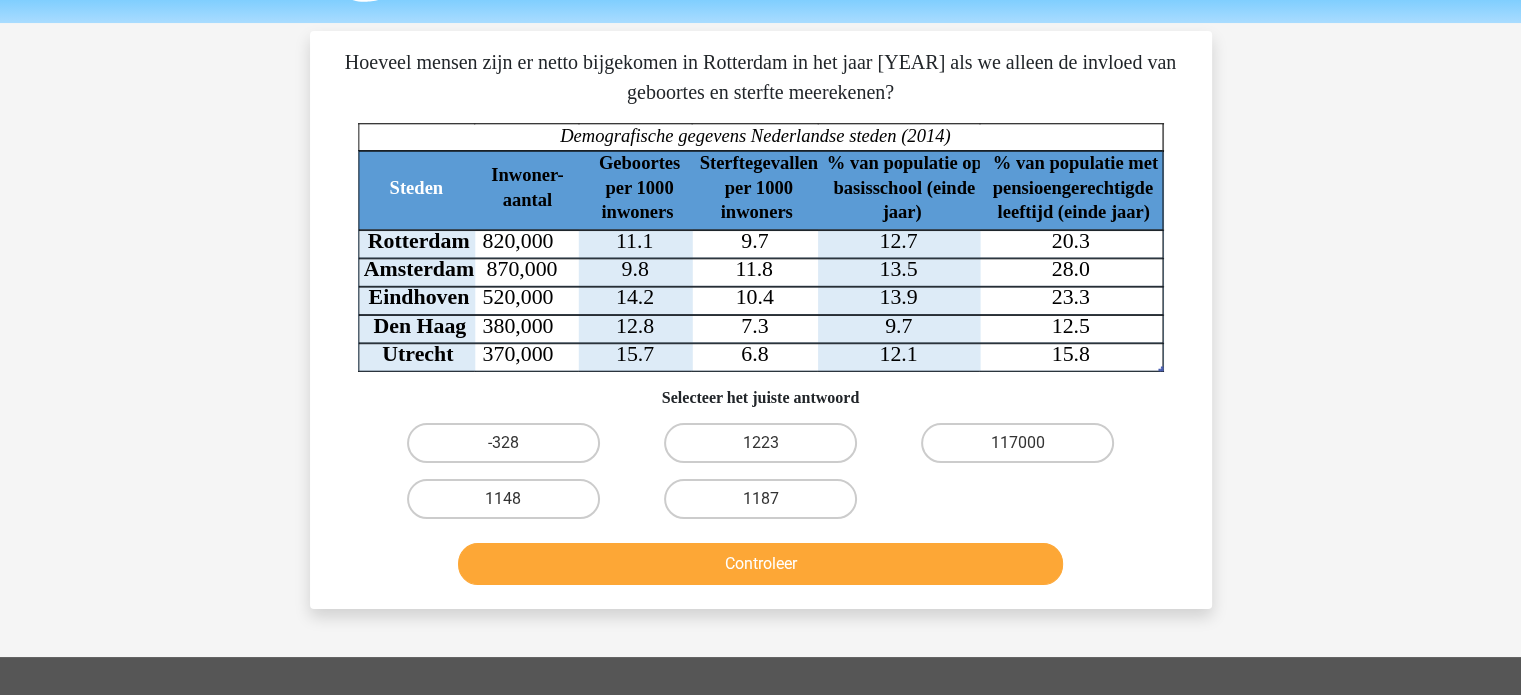 scroll, scrollTop: 60, scrollLeft: 0, axis: vertical 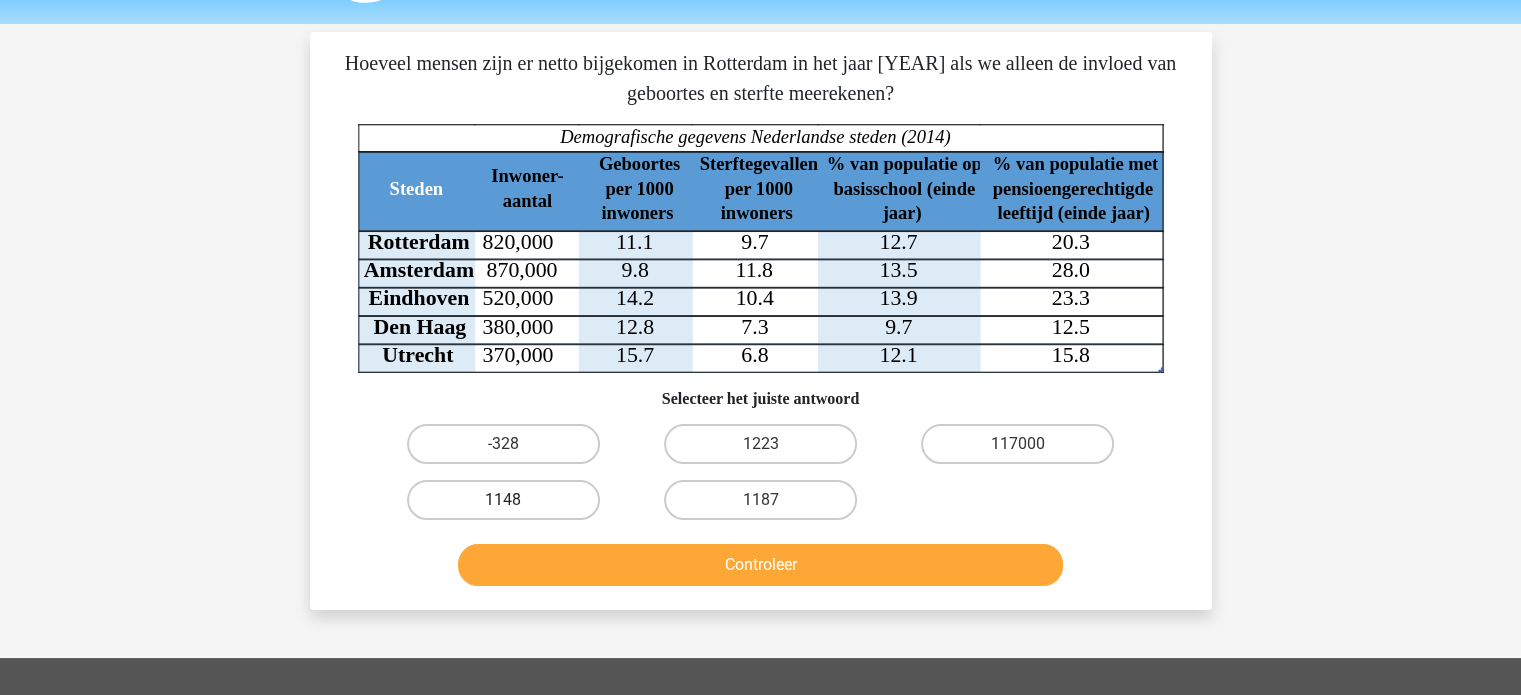 click on "1148" at bounding box center (503, 500) 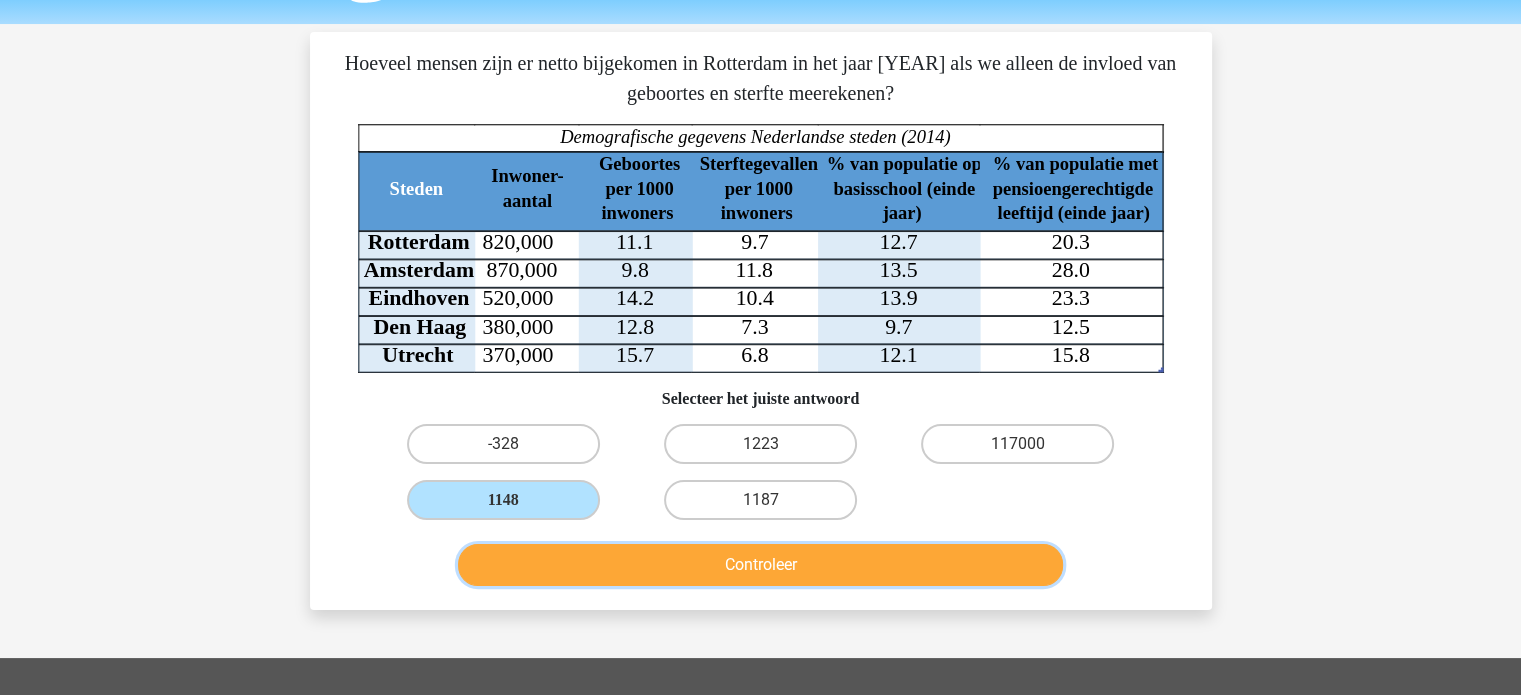 click on "Controleer" at bounding box center (760, 565) 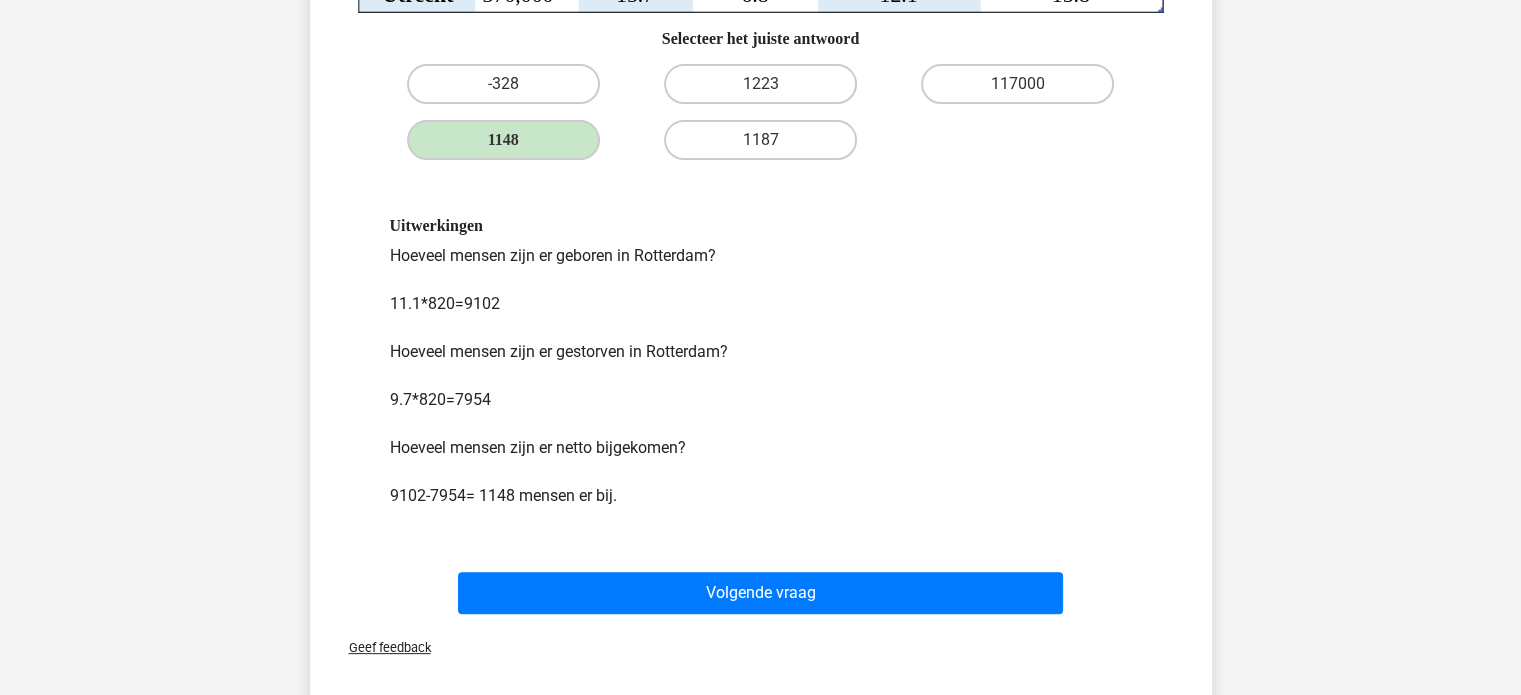 scroll, scrollTop: 423, scrollLeft: 0, axis: vertical 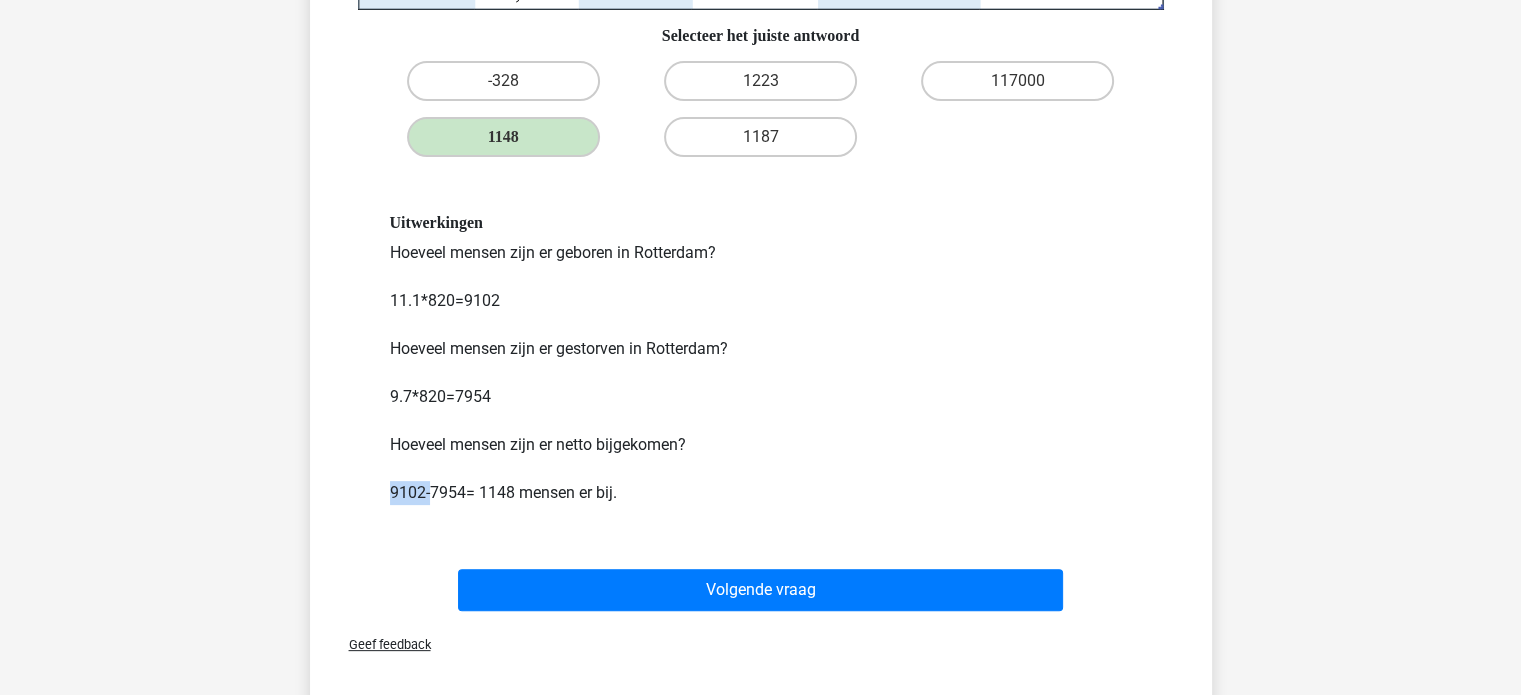 drag, startPoint x: 389, startPoint y: 498, endPoint x: 434, endPoint y: 497, distance: 45.01111 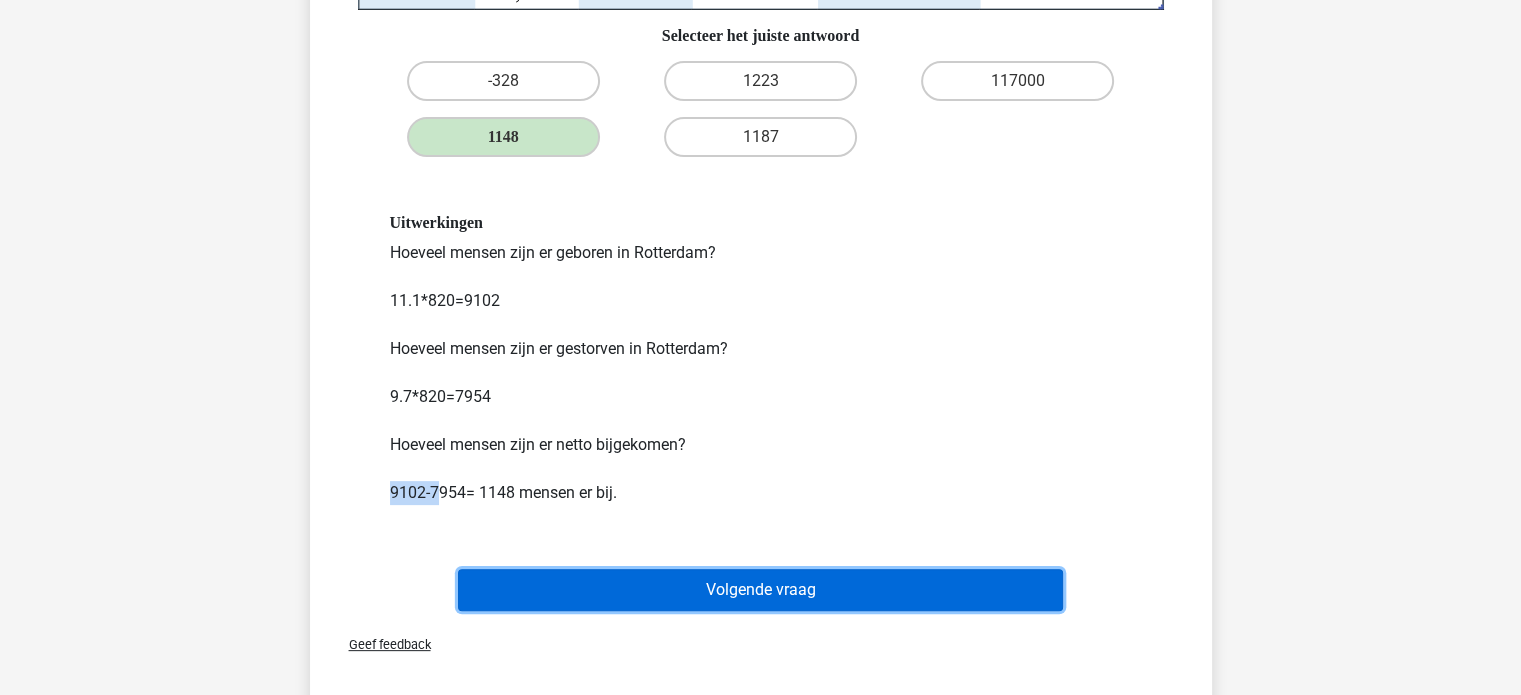 click on "Volgende vraag" at bounding box center [760, 590] 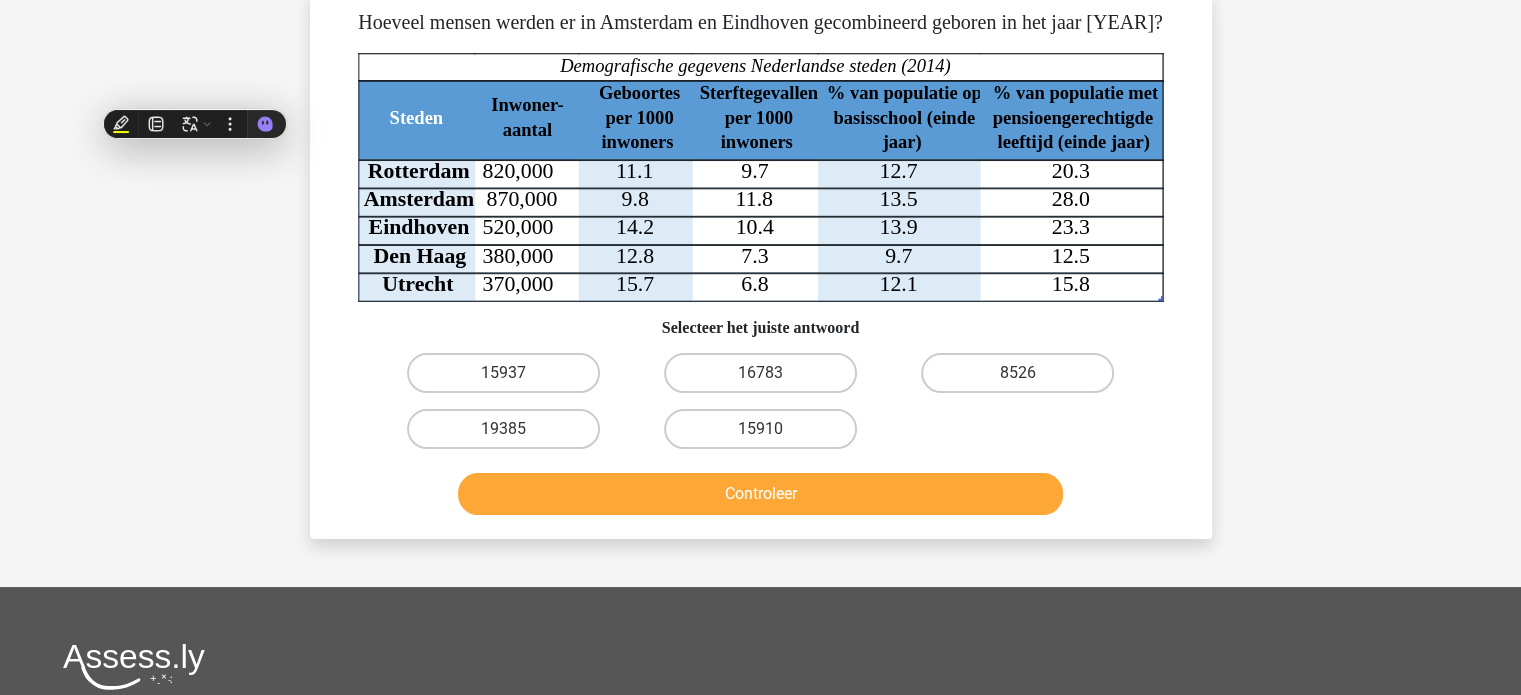 scroll, scrollTop: 92, scrollLeft: 0, axis: vertical 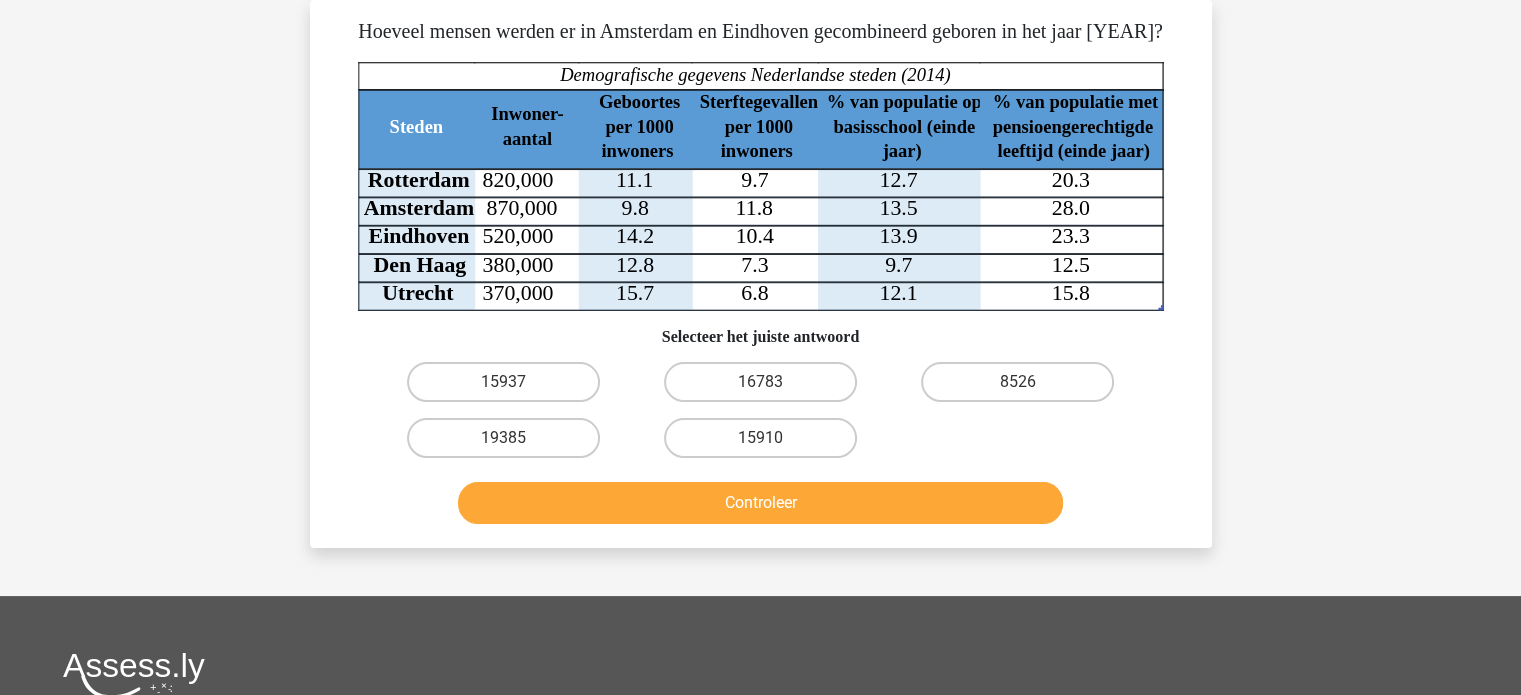 click on "alexander
lansonaly@gmail.com
Nederlands
English" at bounding box center (760, 516) 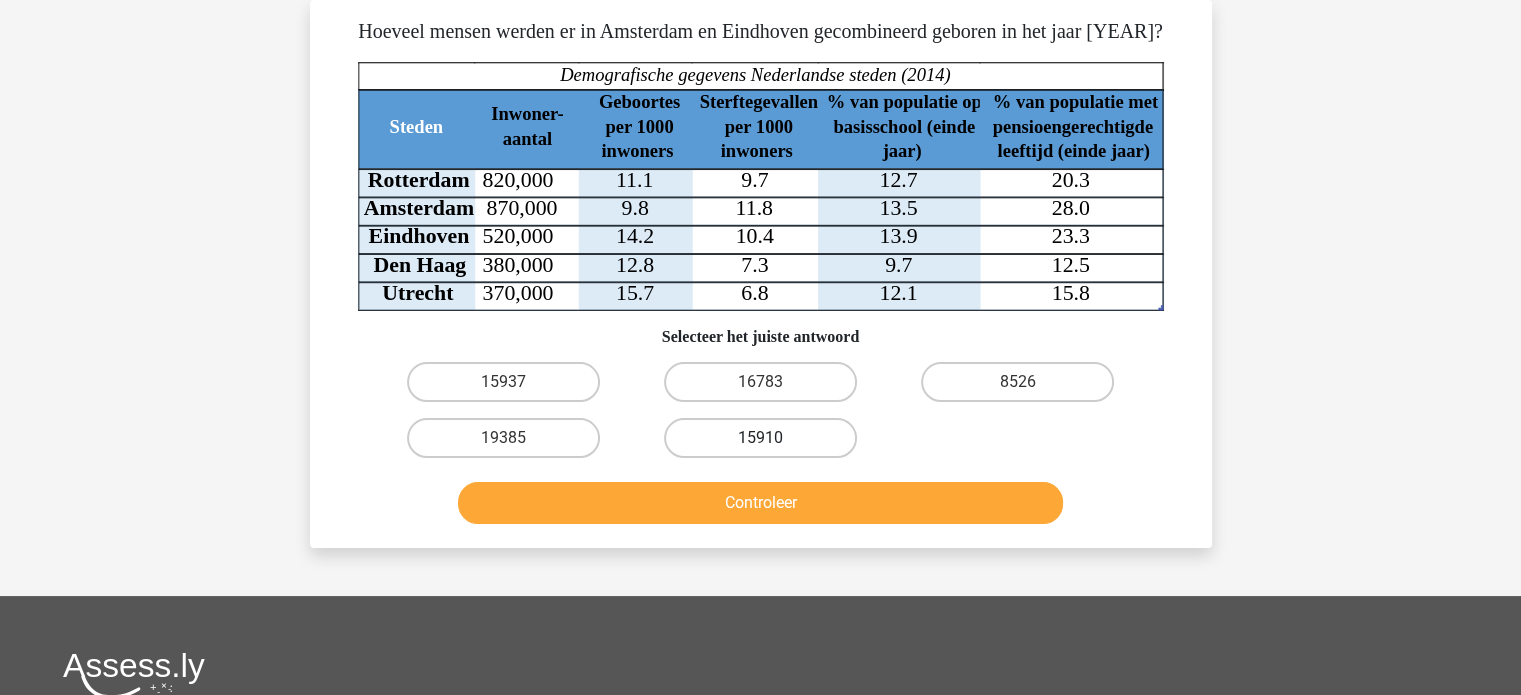 click on "15910" at bounding box center (760, 438) 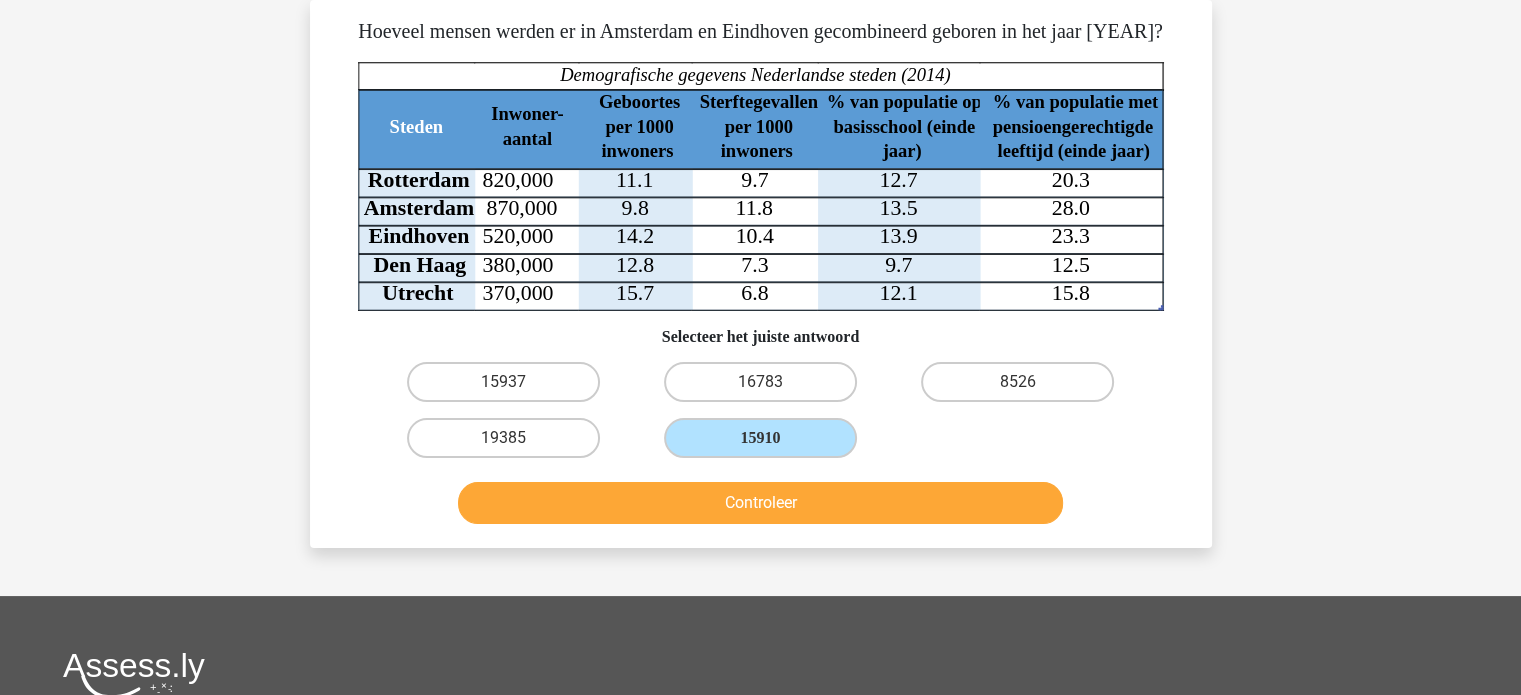 click on "Controleer" at bounding box center [761, 499] 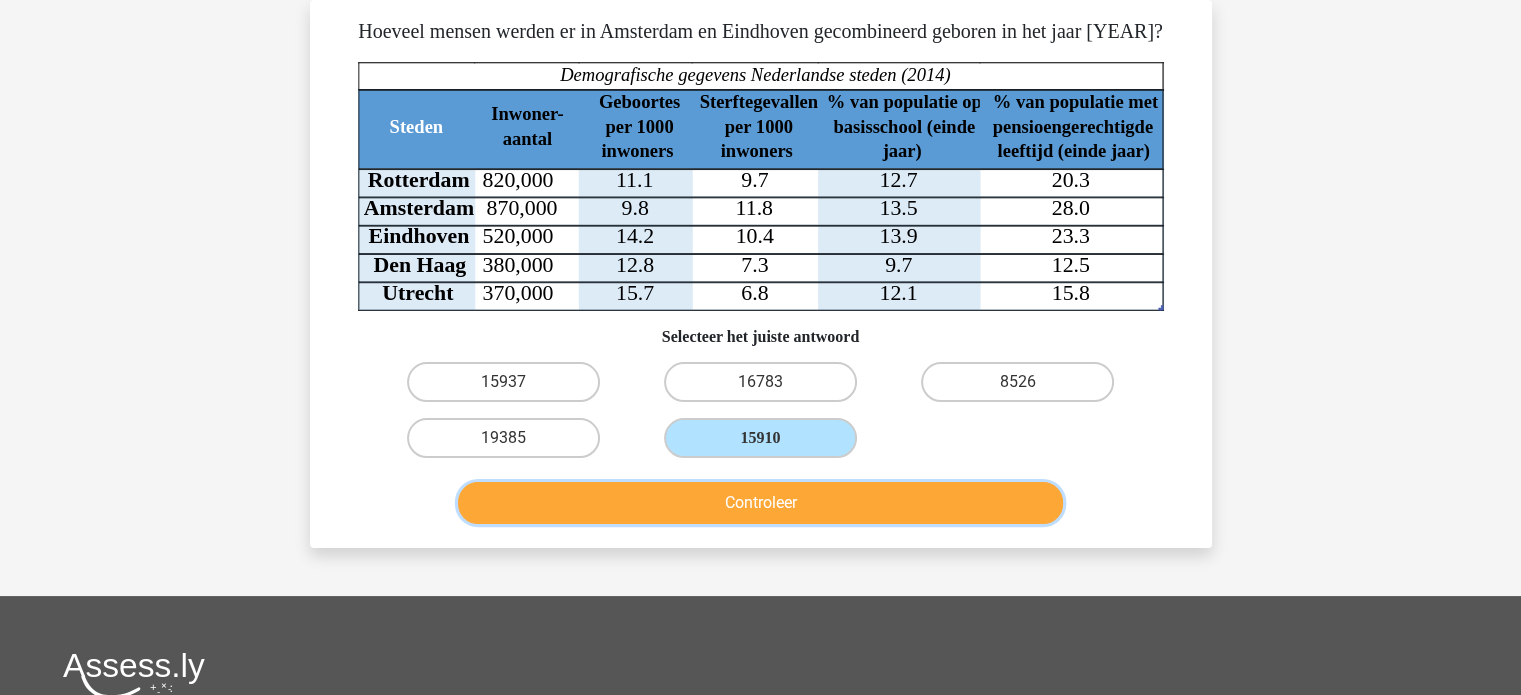 click on "Controleer" at bounding box center (760, 503) 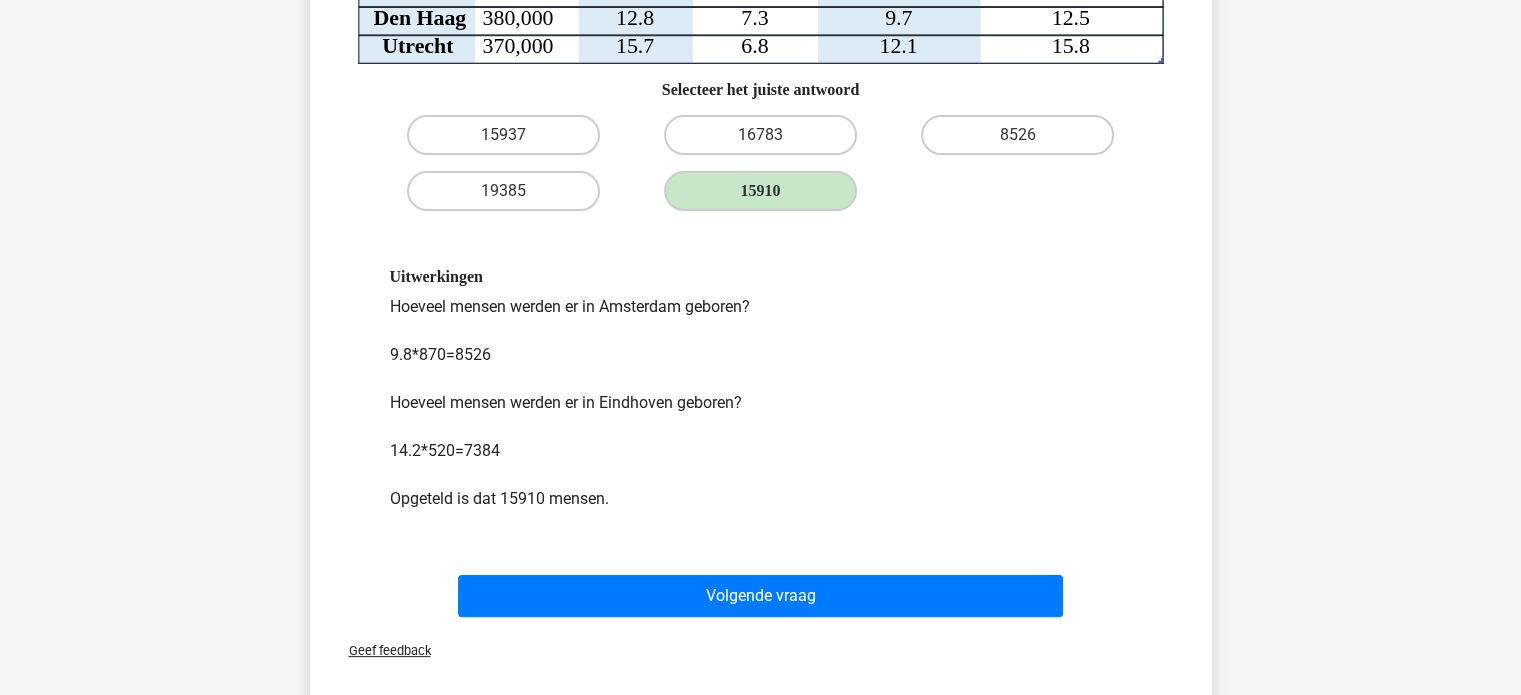 scroll, scrollTop: 338, scrollLeft: 0, axis: vertical 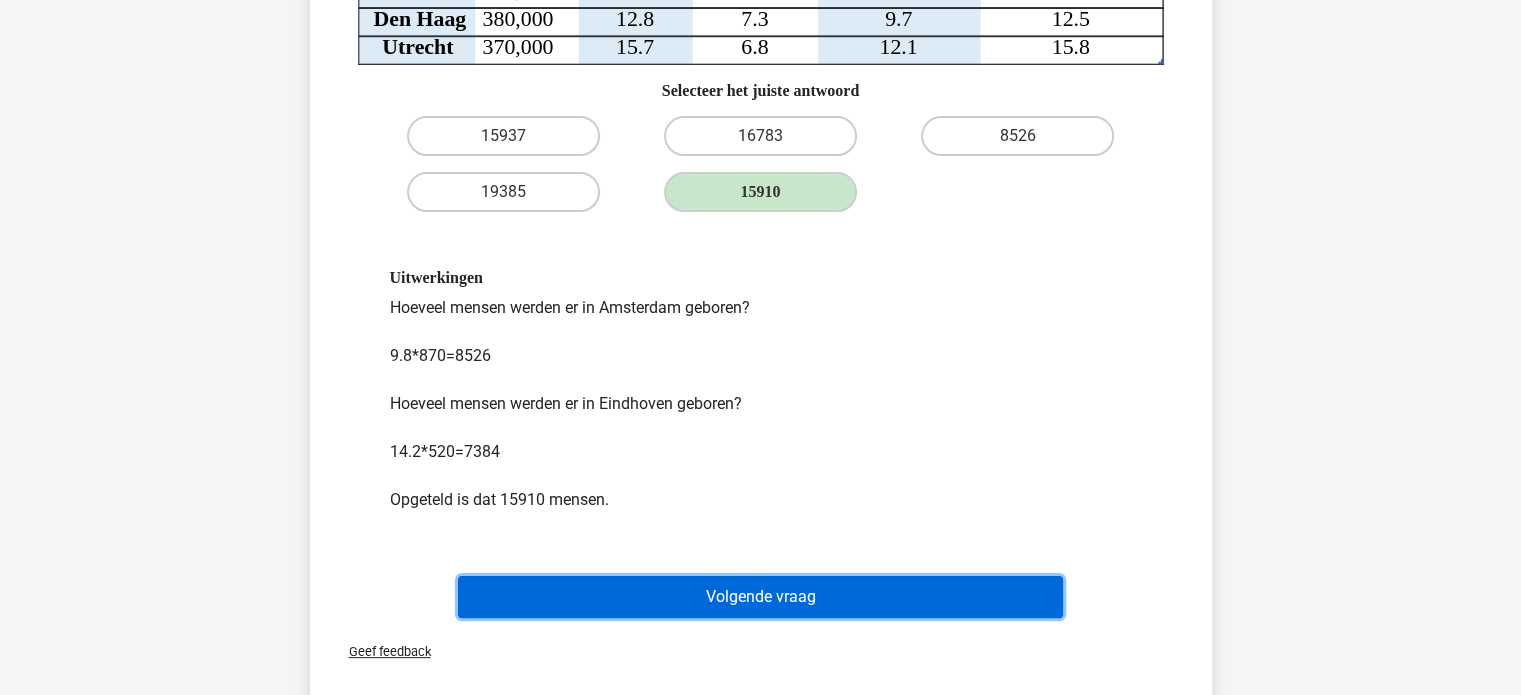 click on "Volgende vraag" at bounding box center [760, 597] 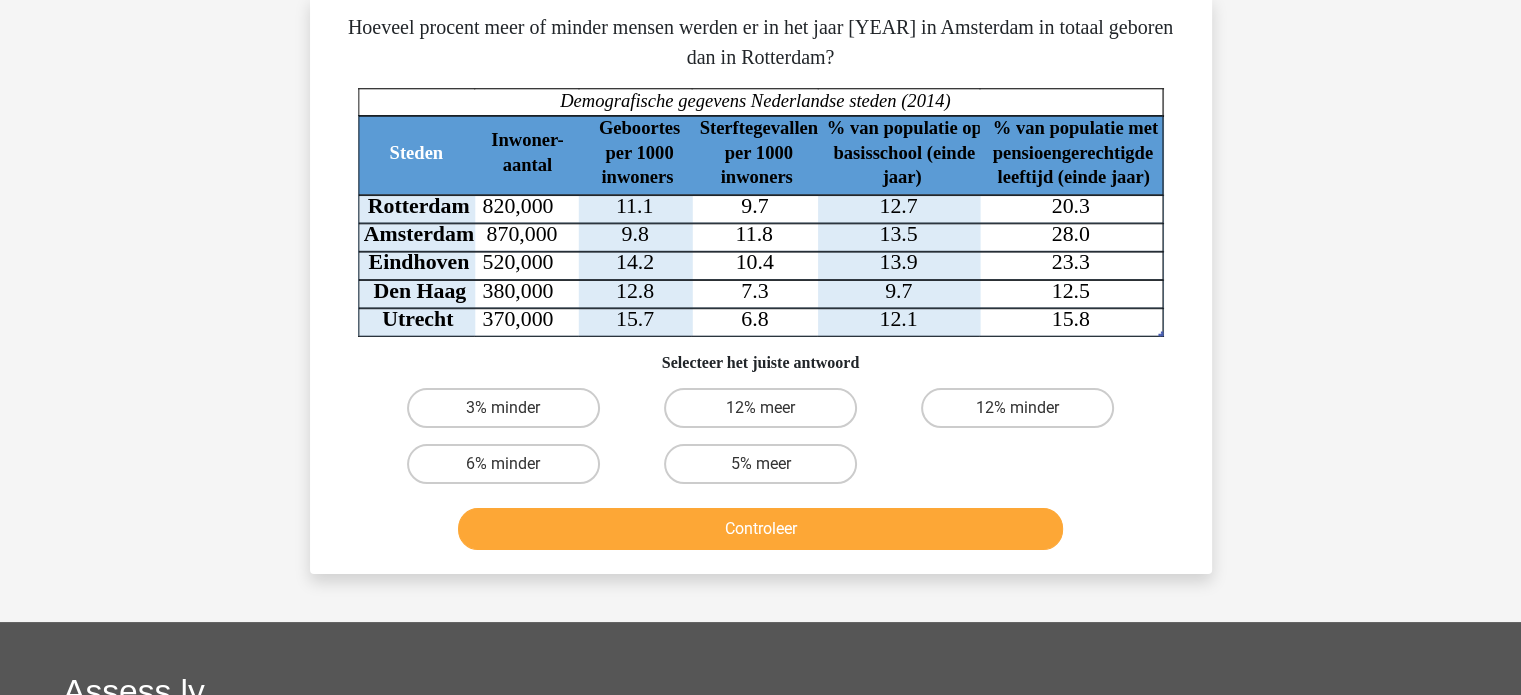 scroll, scrollTop: 92, scrollLeft: 0, axis: vertical 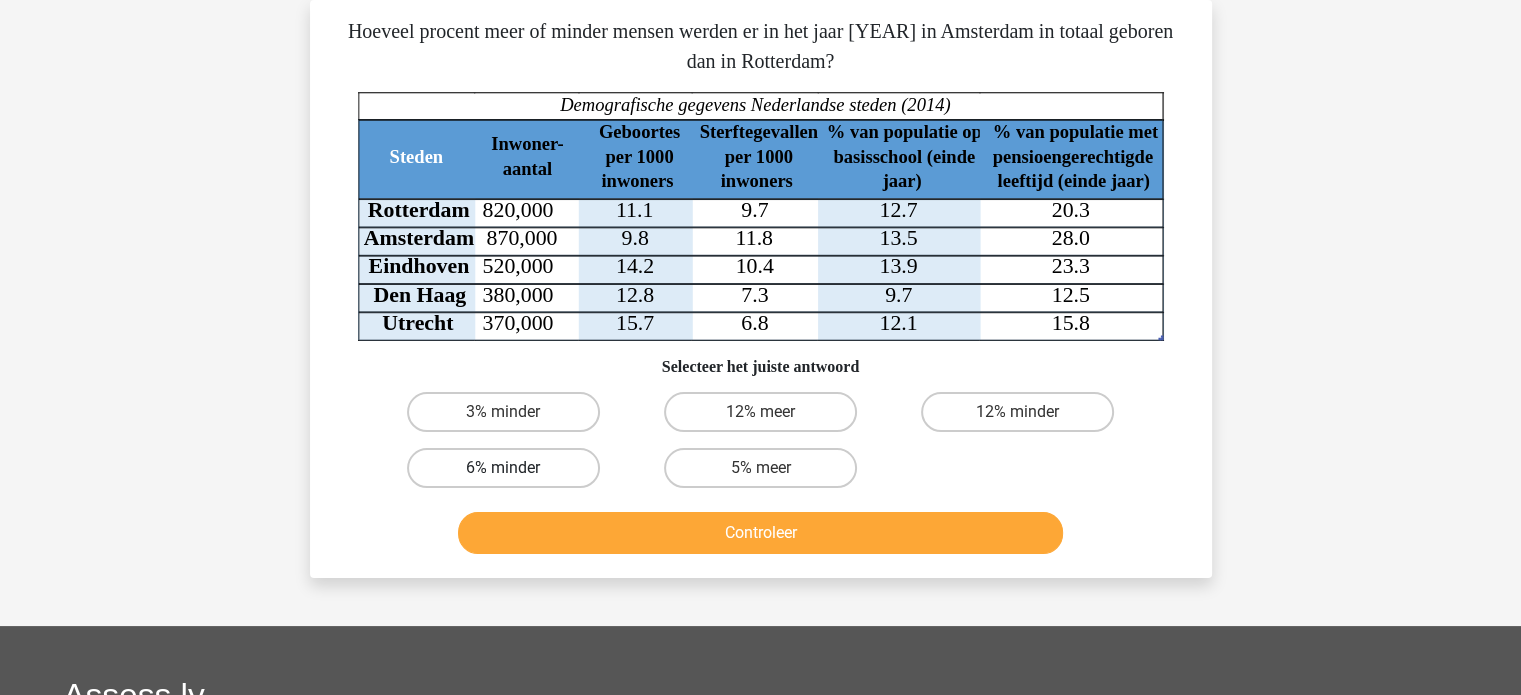 click on "6% minder" at bounding box center (503, 468) 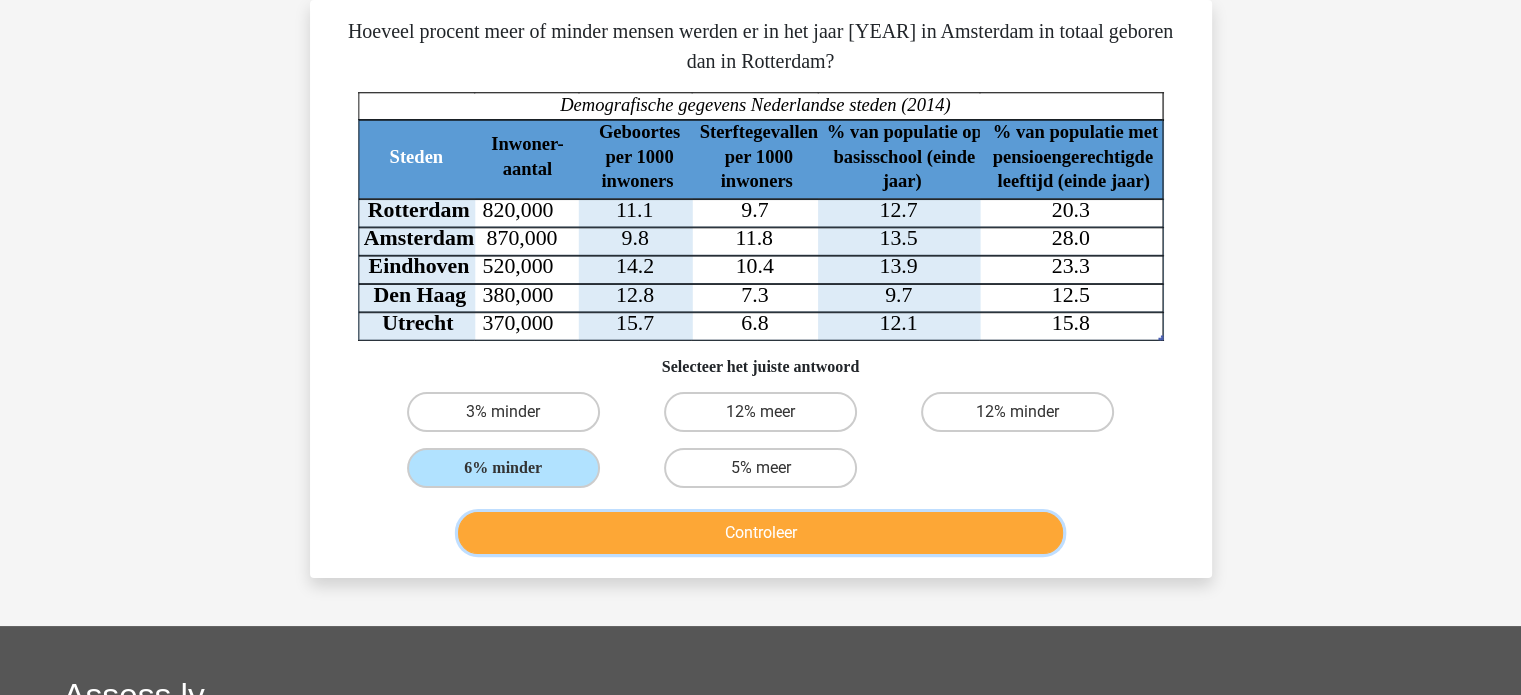 click on "Controleer" at bounding box center (760, 533) 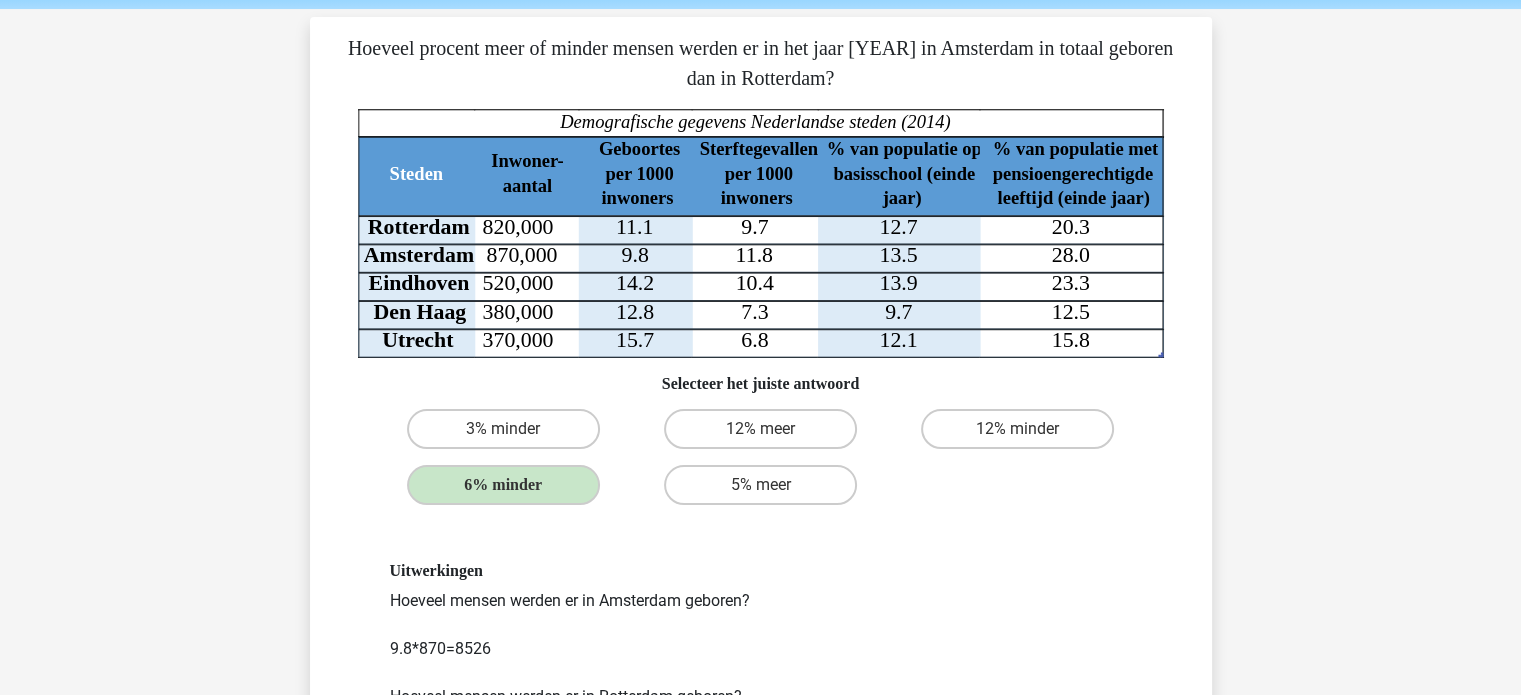 scroll, scrollTop: 0, scrollLeft: 0, axis: both 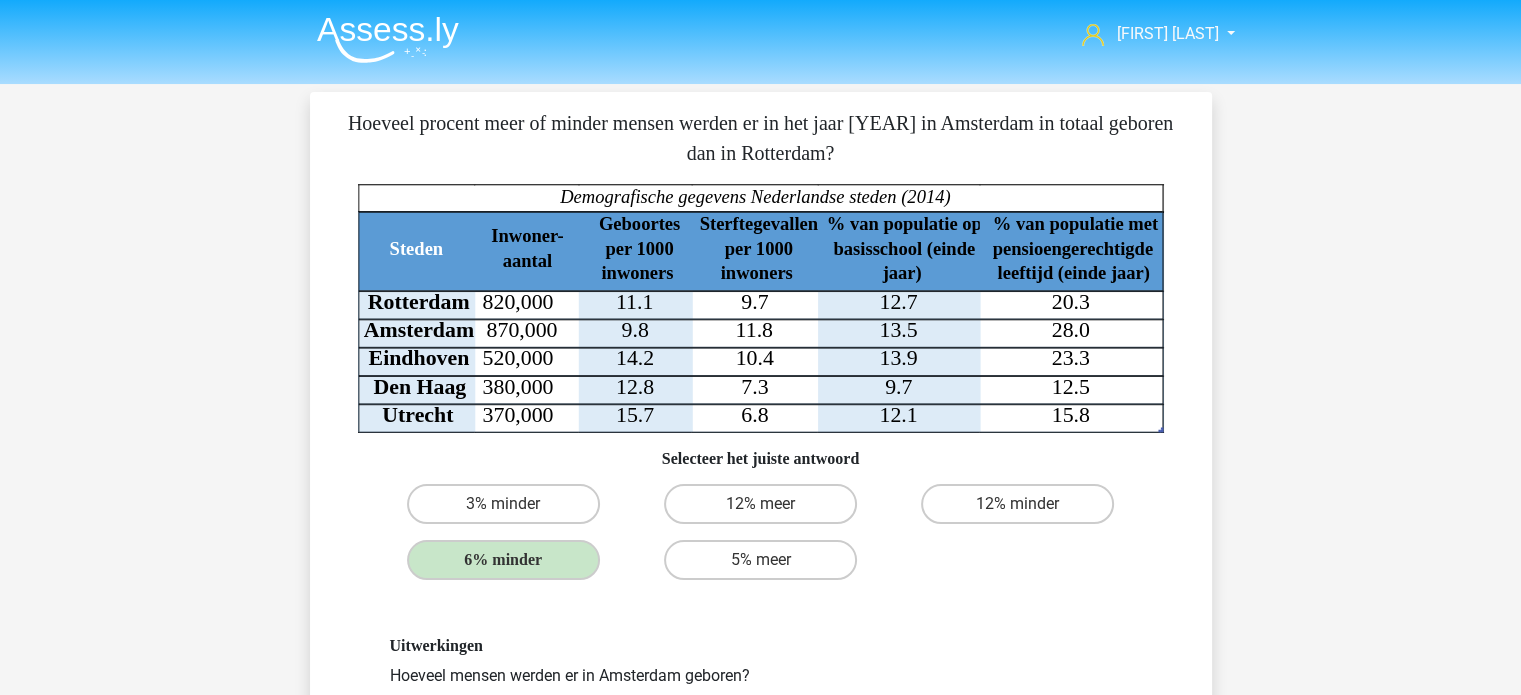 click on "Hoeveel procent meer of minder mensen werden er in het jaar 2014 in [CITY] in totaal geboren dan in [CITY]?" at bounding box center [761, 138] 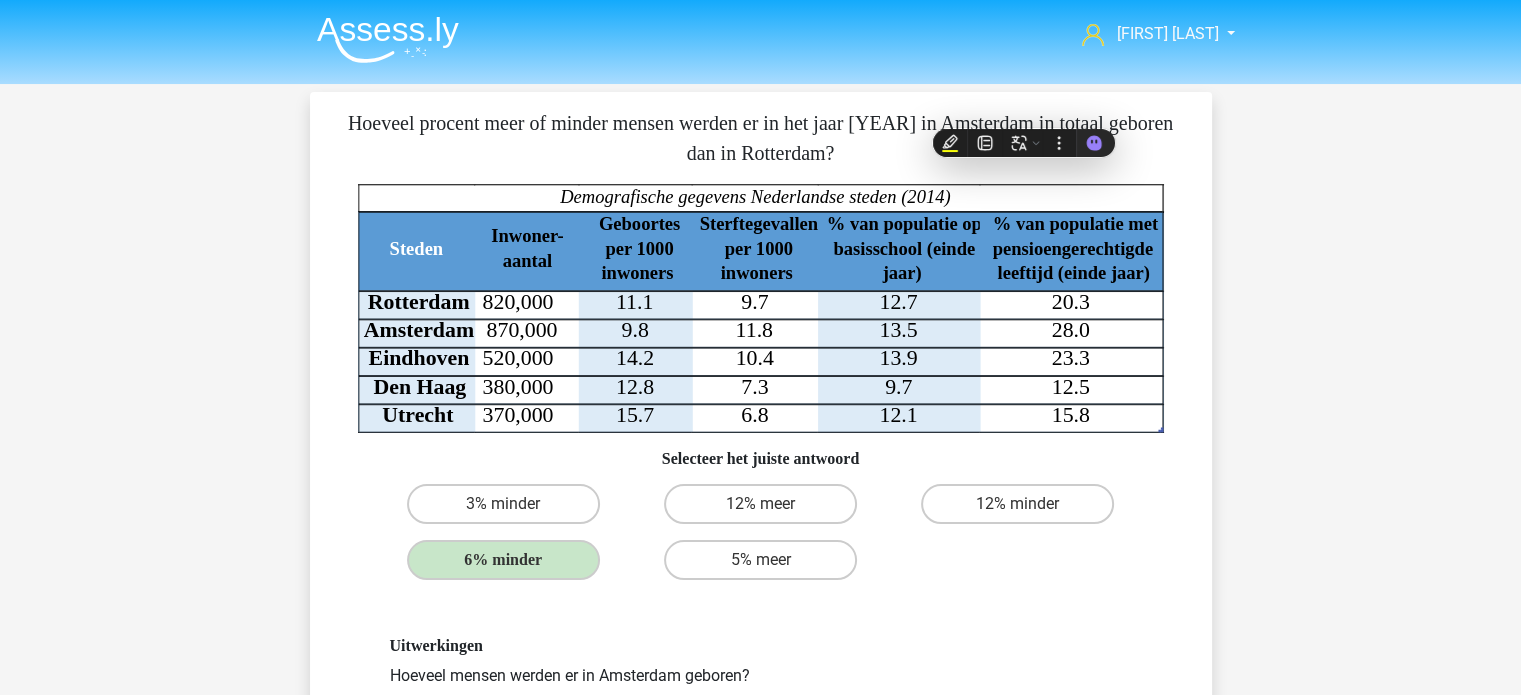 click on "Hoeveel procent meer of minder mensen werden er in het jaar 2014 in [CITY] in totaal geboren dan in [CITY]?" at bounding box center [761, 138] 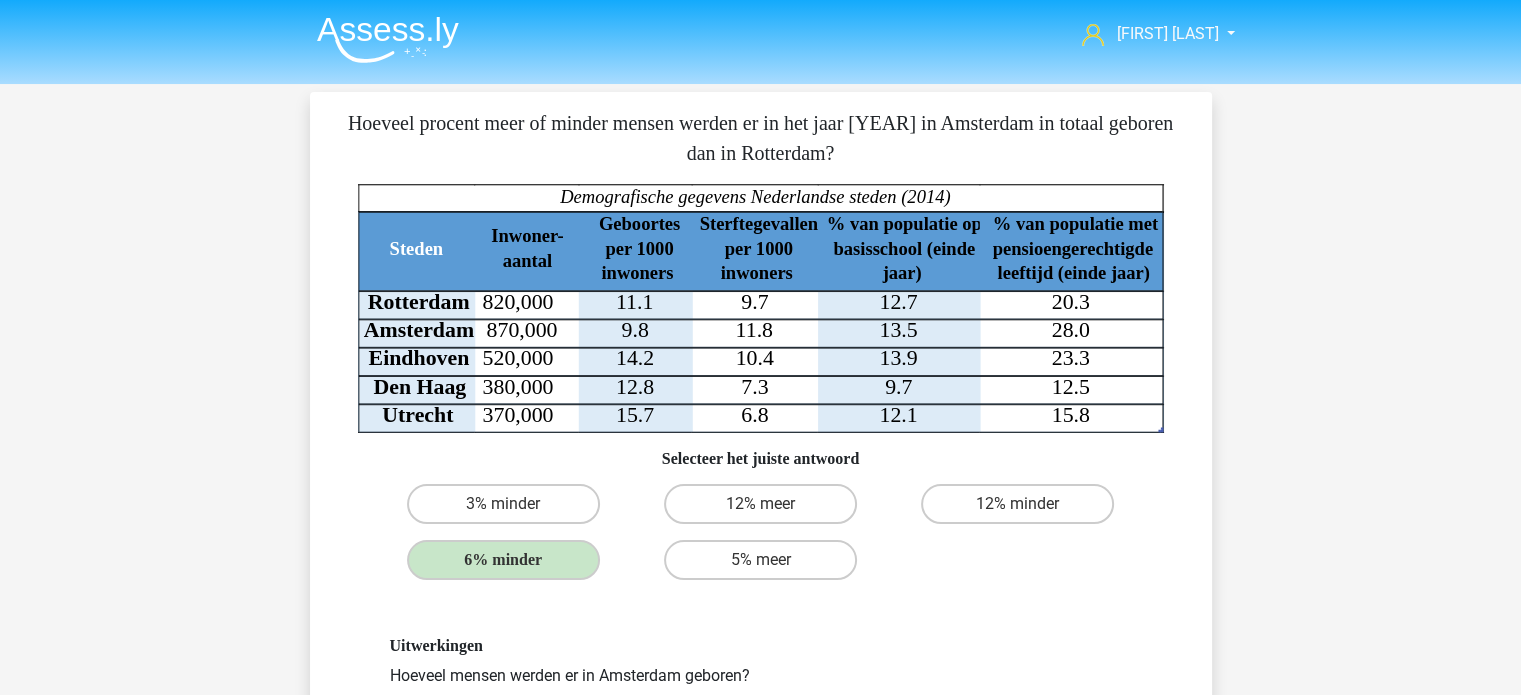click on "Hoeveel procent meer of minder mensen werden er in het jaar 2014 in [CITY] in totaal geboren dan in [CITY]?" at bounding box center (761, 138) 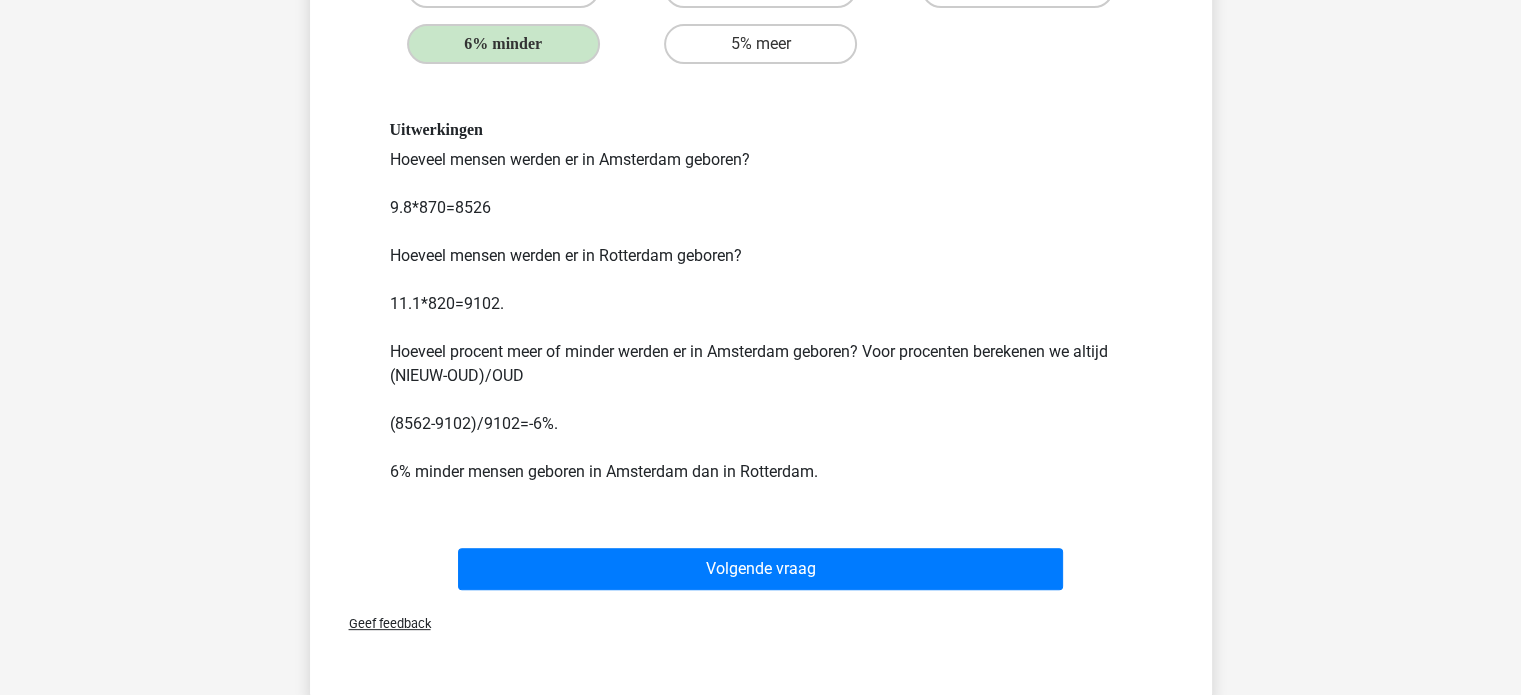 scroll, scrollTop: 592, scrollLeft: 0, axis: vertical 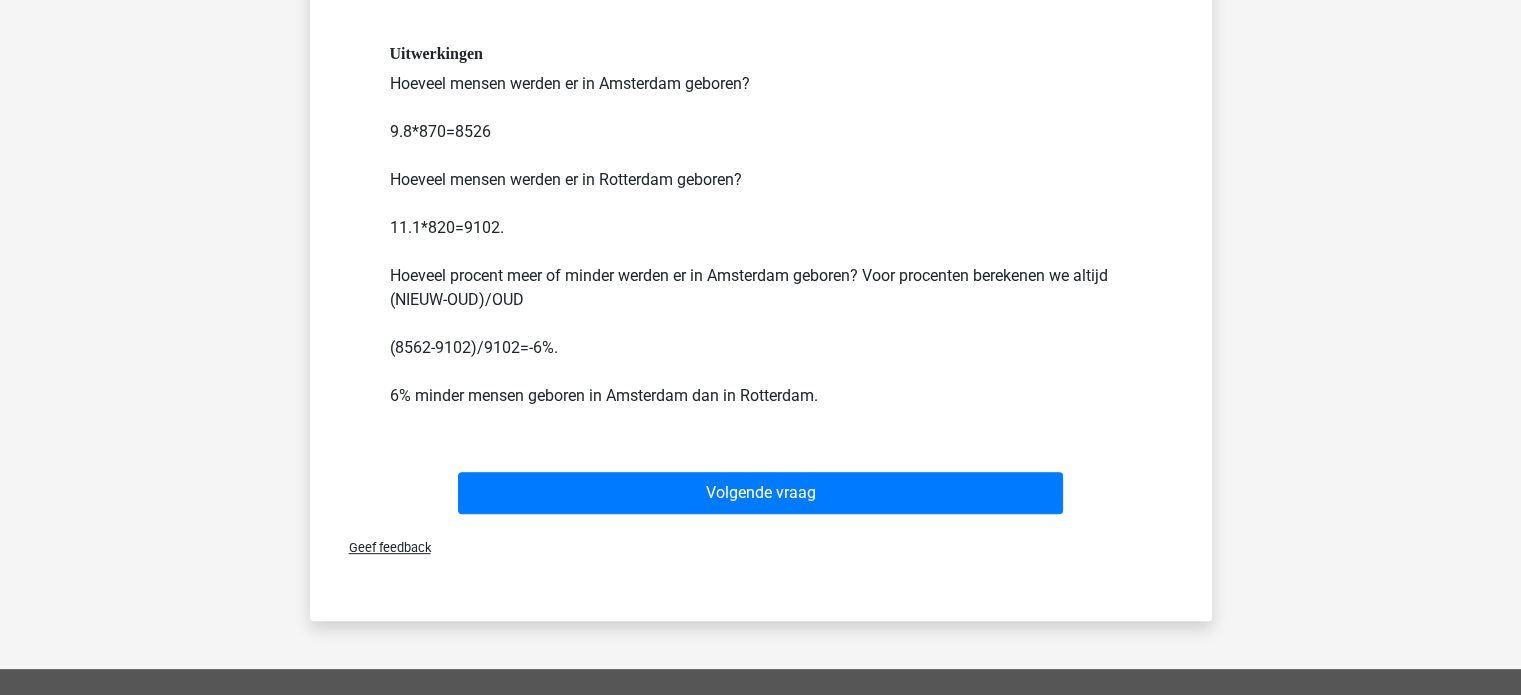 click on "Uitwerkingen
Hoeveel mensen werden er in Amsterdam geboren? 9.8*870=8526 Hoeveel mensen werden er in Rotterdam geboren? 11.1*820=9102. Hoeveel procent meer of minder werden er in Amsterdam geboren? Voor procenten berekenen we altijd (NIEUW-OUD)/OUD (8562-9102)/9102=-6%. 6% minder mensen geboren in Amsterdam dan in Rotterdam." at bounding box center [761, 225] 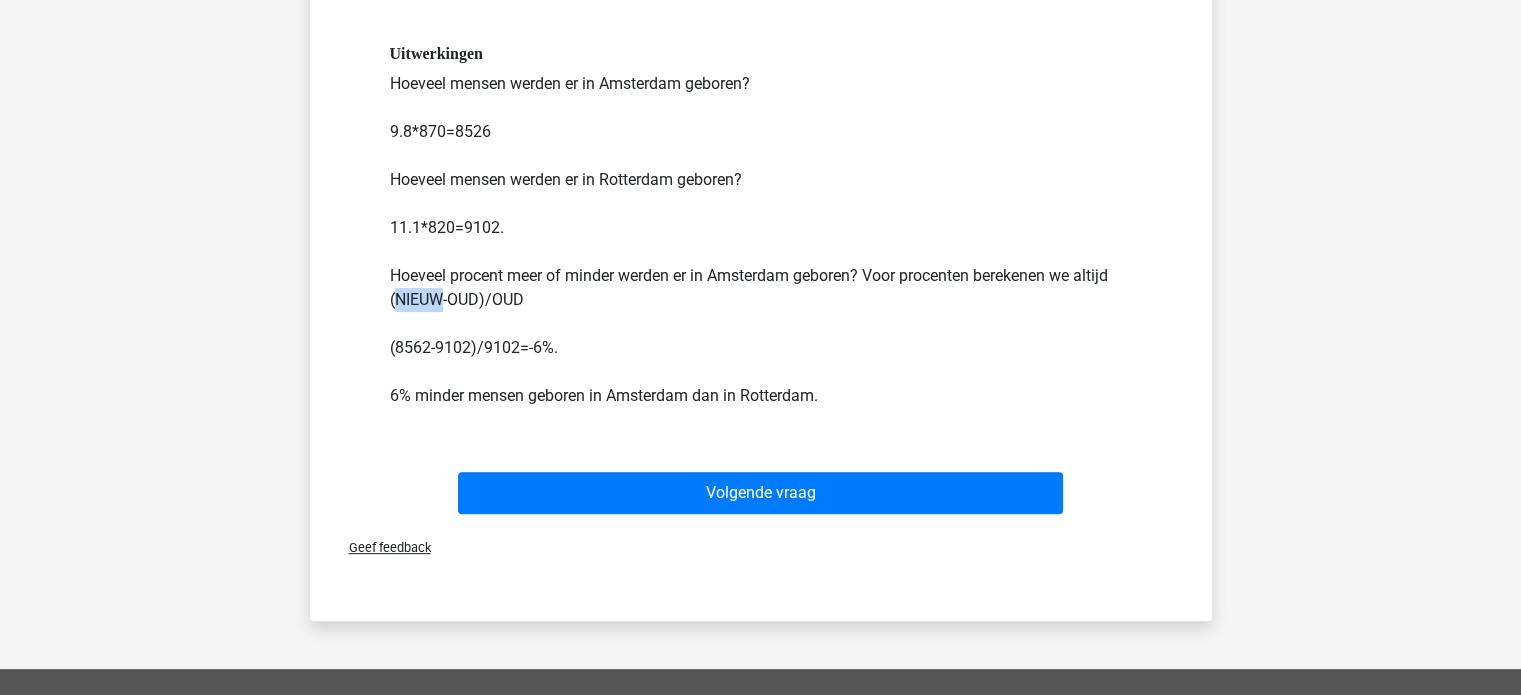 click on "Uitwerkingen
Hoeveel mensen werden er in Amsterdam geboren? 9.8*870=8526 Hoeveel mensen werden er in Rotterdam geboren? 11.1*820=9102. Hoeveel procent meer of minder werden er in Amsterdam geboren? Voor procenten berekenen we altijd (NIEUW-OUD)/OUD (8562-9102)/9102=-6%. 6% minder mensen geboren in Amsterdam dan in Rotterdam." at bounding box center (761, 225) 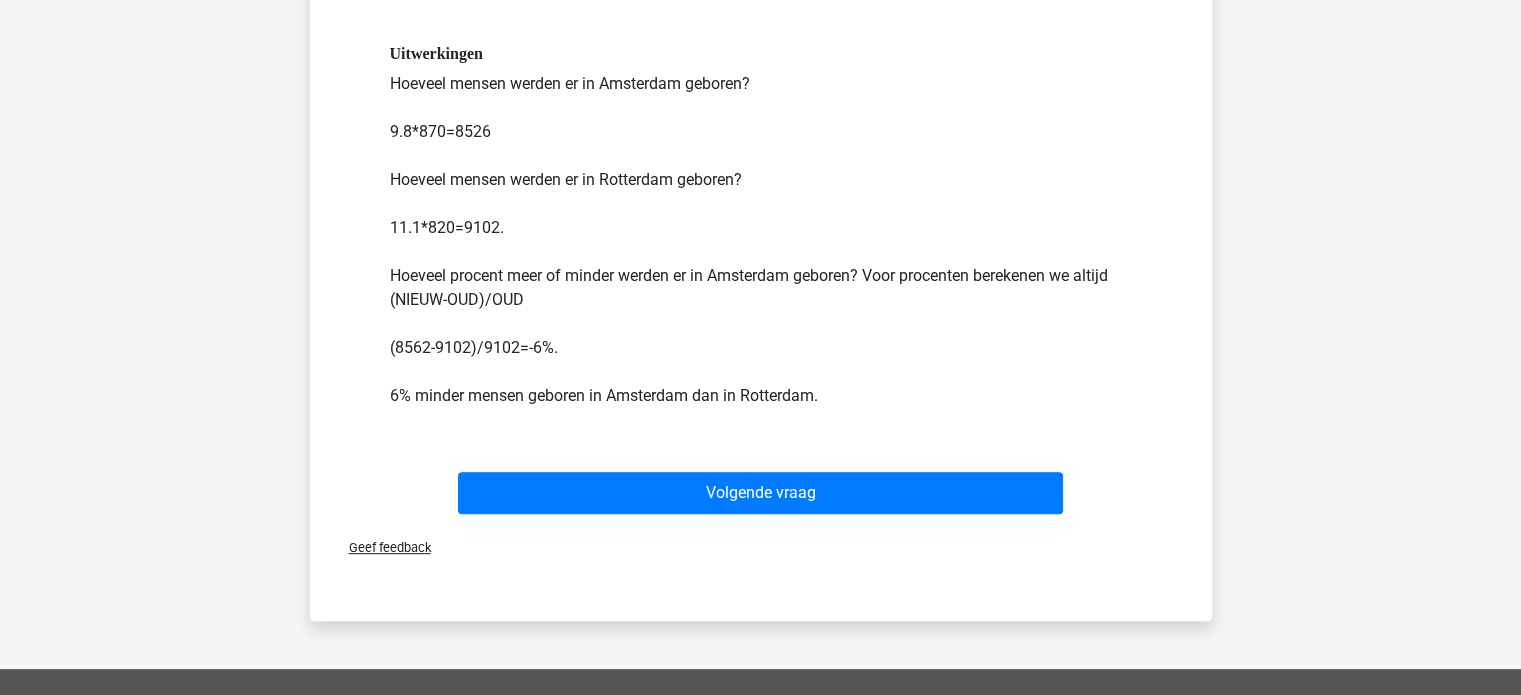 click on "Uitwerkingen
Hoeveel mensen werden er in Amsterdam geboren? 9.8*870=8526 Hoeveel mensen werden er in Rotterdam geboren? 11.1*820=9102. Hoeveel procent meer of minder werden er in Amsterdam geboren? Voor procenten berekenen we altijd (NIEUW-OUD)/OUD (8562-9102)/9102=-6%. 6% minder mensen geboren in Amsterdam dan in Rotterdam." at bounding box center [761, 225] 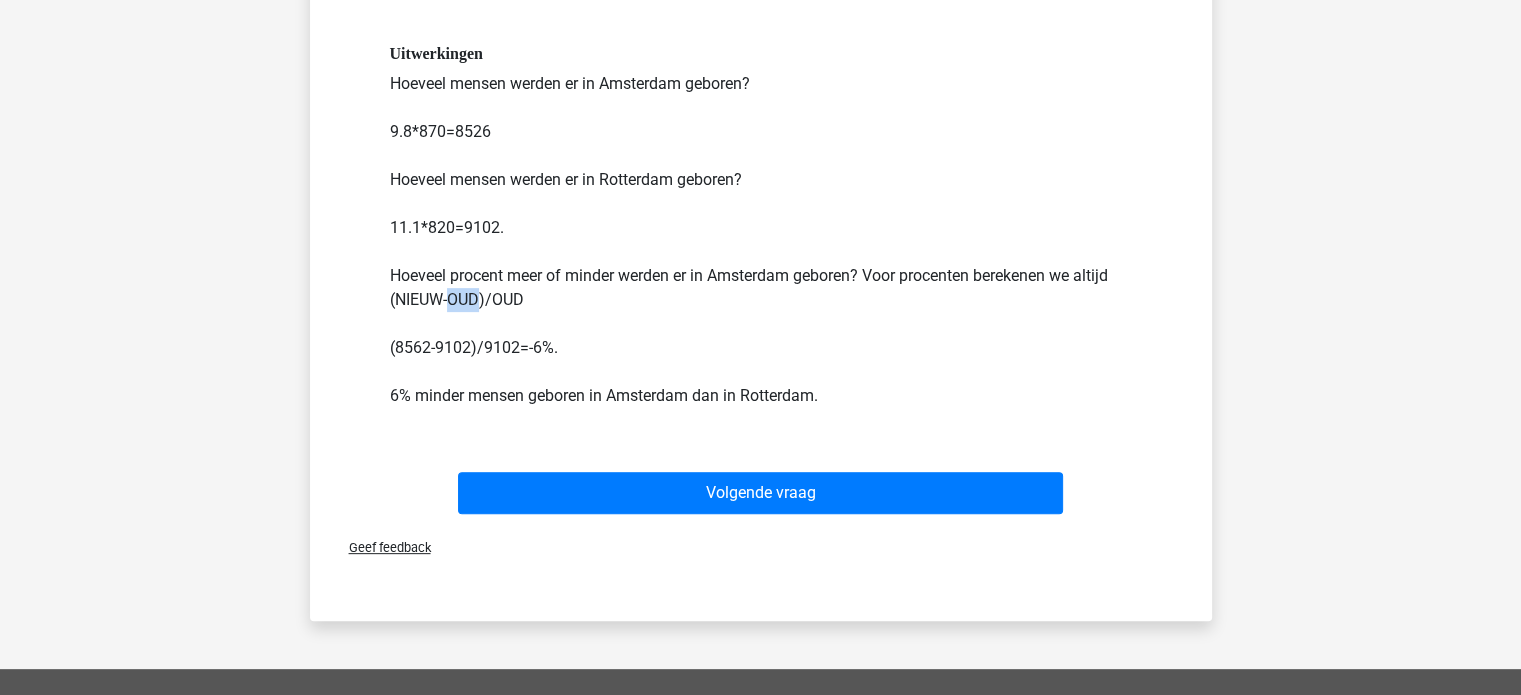 click on "Uitwerkingen
Hoeveel mensen werden er in Amsterdam geboren? 9.8*870=8526 Hoeveel mensen werden er in Rotterdam geboren? 11.1*820=9102. Hoeveel procent meer of minder werden er in Amsterdam geboren? Voor procenten berekenen we altijd (NIEUW-OUD)/OUD (8562-9102)/9102=-6%. 6% minder mensen geboren in Amsterdam dan in Rotterdam." at bounding box center [761, 225] 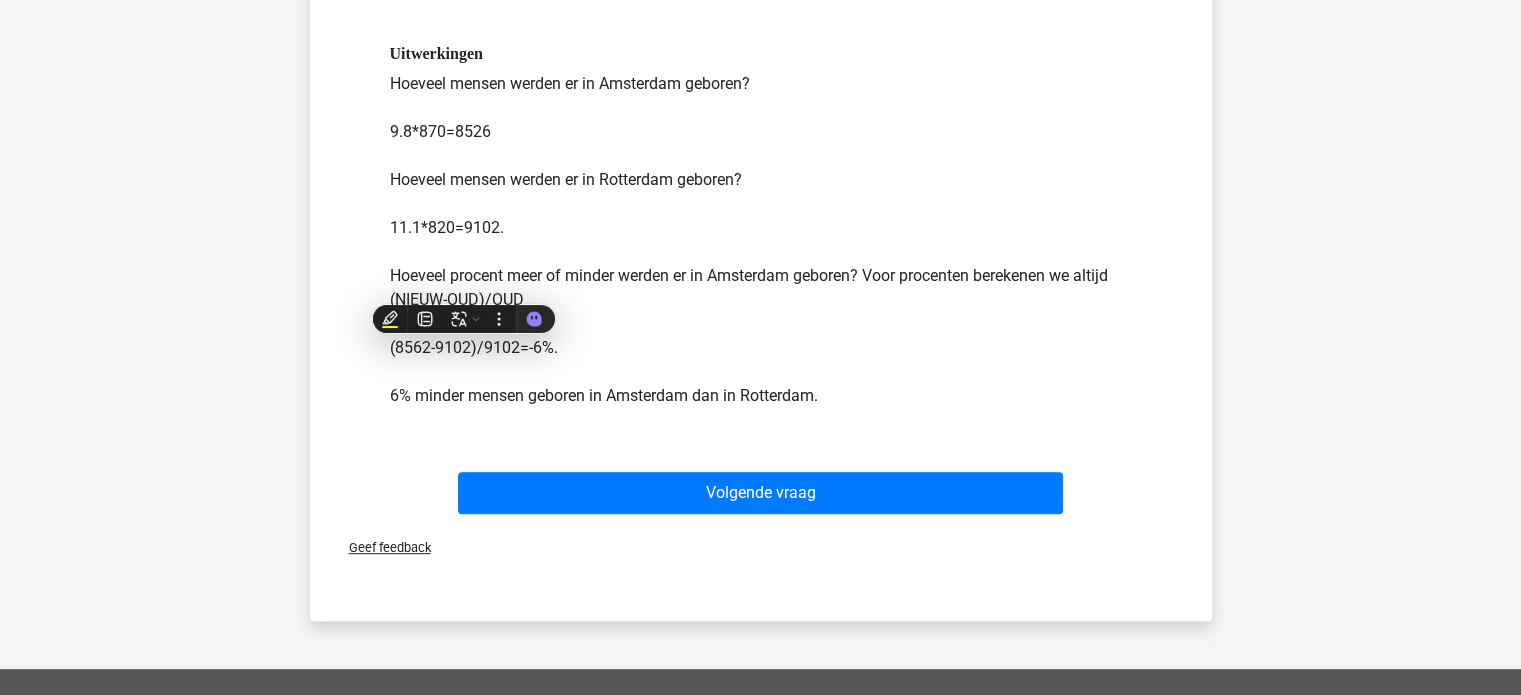click on "Uitwerkingen
Hoeveel mensen werden er in Amsterdam geboren? 9.8*870=8526 Hoeveel mensen werden er in Rotterdam geboren? 11.1*820=9102. Hoeveel procent meer of minder werden er in Amsterdam geboren? Voor procenten berekenen we altijd (NIEUW-OUD)/OUD (8562-9102)/9102=-6%. 6% minder mensen geboren in Amsterdam dan in Rotterdam." at bounding box center [761, 225] 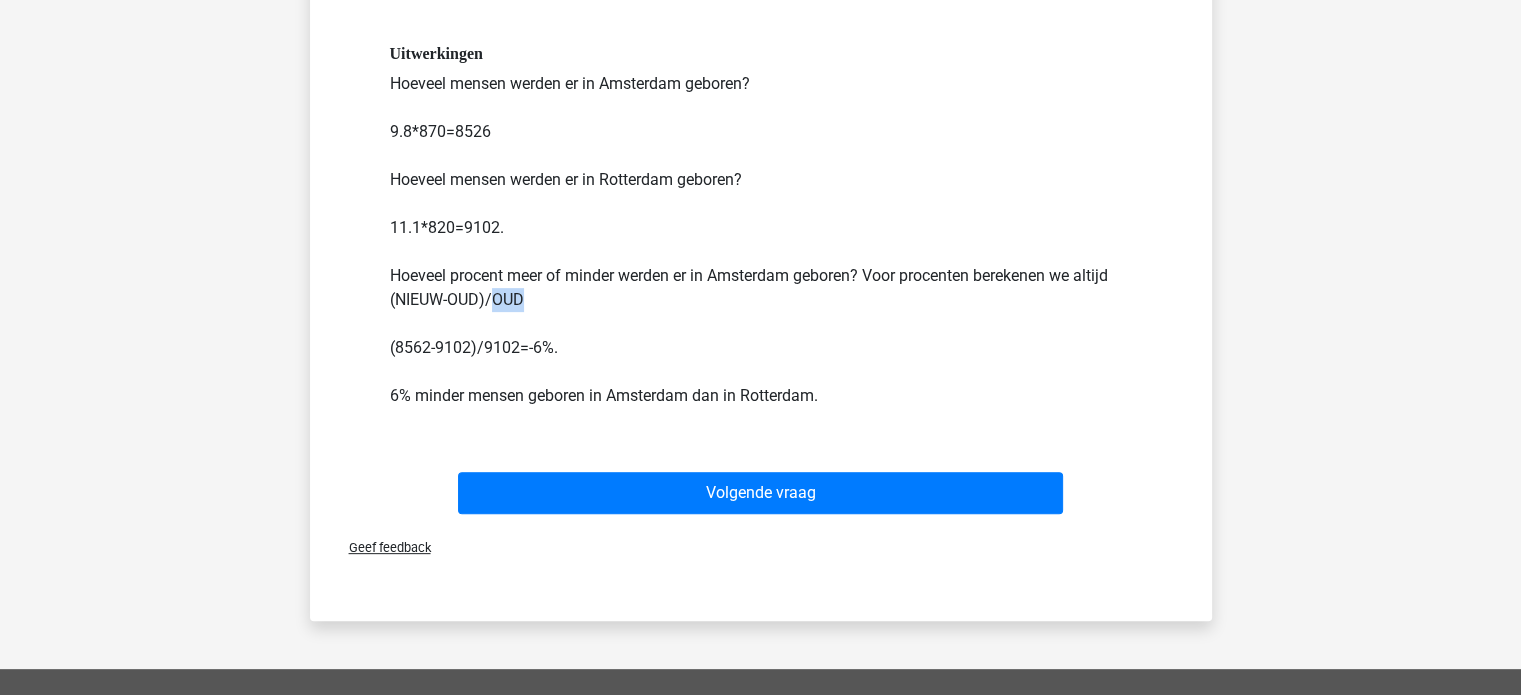 click on "Uitwerkingen
Hoeveel mensen werden er in Amsterdam geboren? 9.8*870=8526 Hoeveel mensen werden er in Rotterdam geboren? 11.1*820=9102. Hoeveel procent meer of minder werden er in Amsterdam geboren? Voor procenten berekenen we altijd (NIEUW-OUD)/OUD (8562-9102)/9102=-6%. 6% minder mensen geboren in Amsterdam dan in Rotterdam." at bounding box center [761, 225] 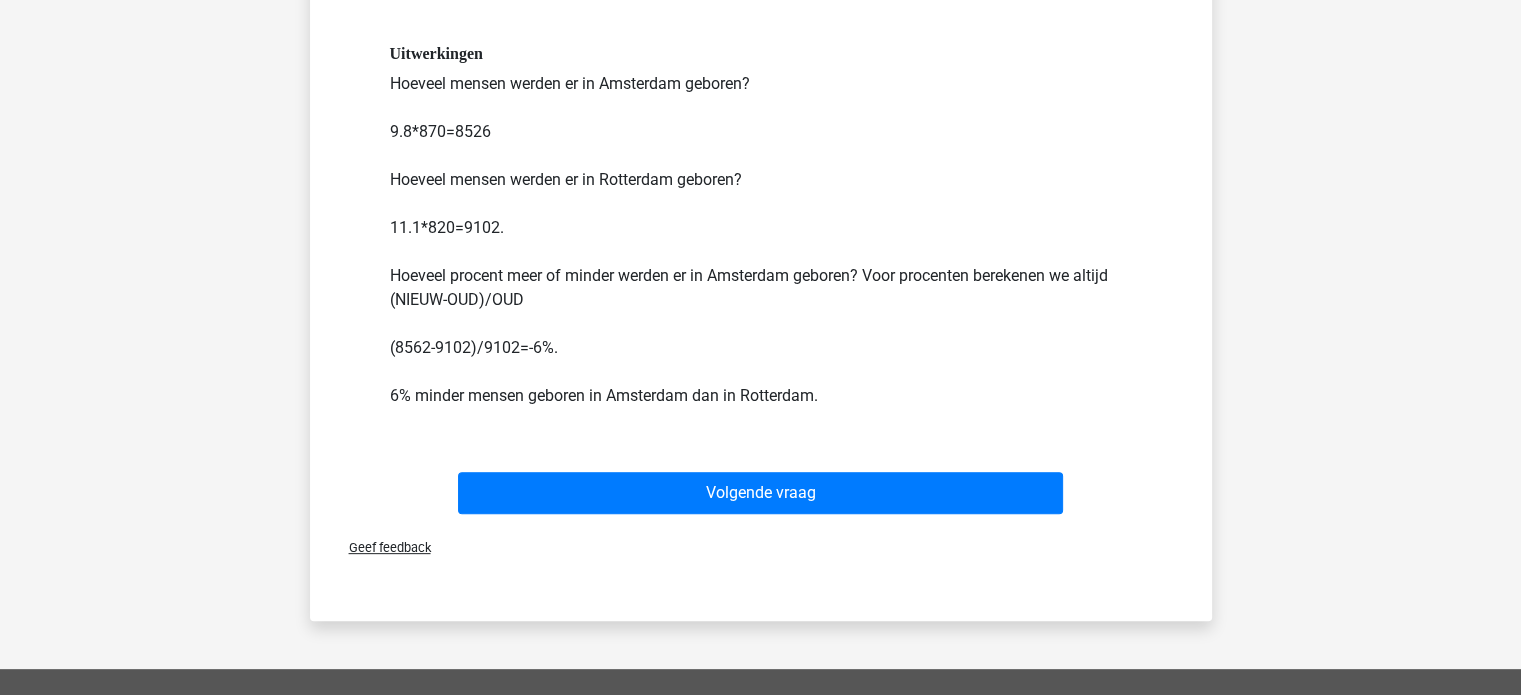 click on "Uitwerkingen
Hoeveel mensen werden er in Amsterdam geboren? 9.8*870=8526 Hoeveel mensen werden er in Rotterdam geboren? 11.1*820=9102. Hoeveel procent meer of minder werden er in Amsterdam geboren? Voor procenten berekenen we altijd (NIEUW-OUD)/OUD (8562-9102)/9102=-6%. 6% minder mensen geboren in Amsterdam dan in Rotterdam." at bounding box center [761, 225] 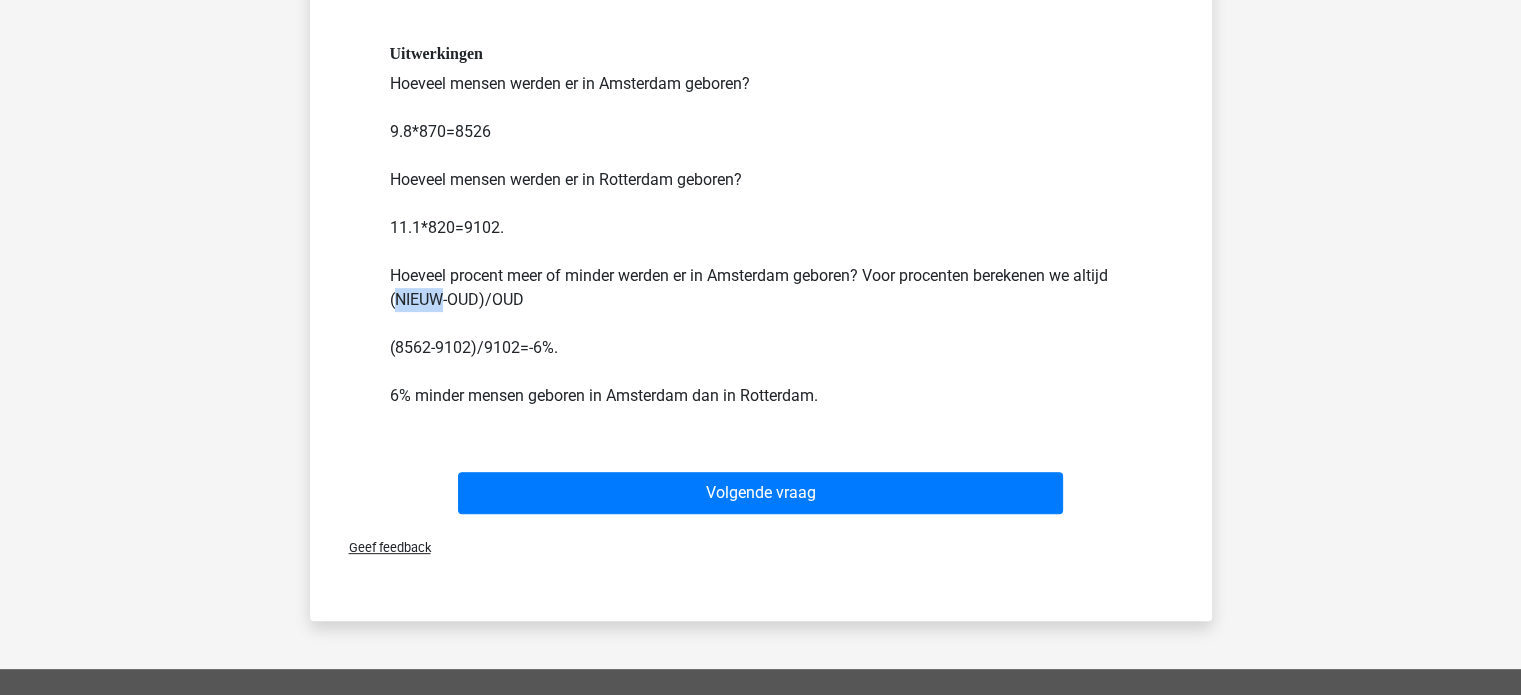 click on "Uitwerkingen
Hoeveel mensen werden er in Amsterdam geboren? 9.8*870=8526 Hoeveel mensen werden er in Rotterdam geboren? 11.1*820=9102. Hoeveel procent meer of minder werden er in Amsterdam geboren? Voor procenten berekenen we altijd (NIEUW-OUD)/OUD (8562-9102)/9102=-6%. 6% minder mensen geboren in Amsterdam dan in Rotterdam." at bounding box center (761, 225) 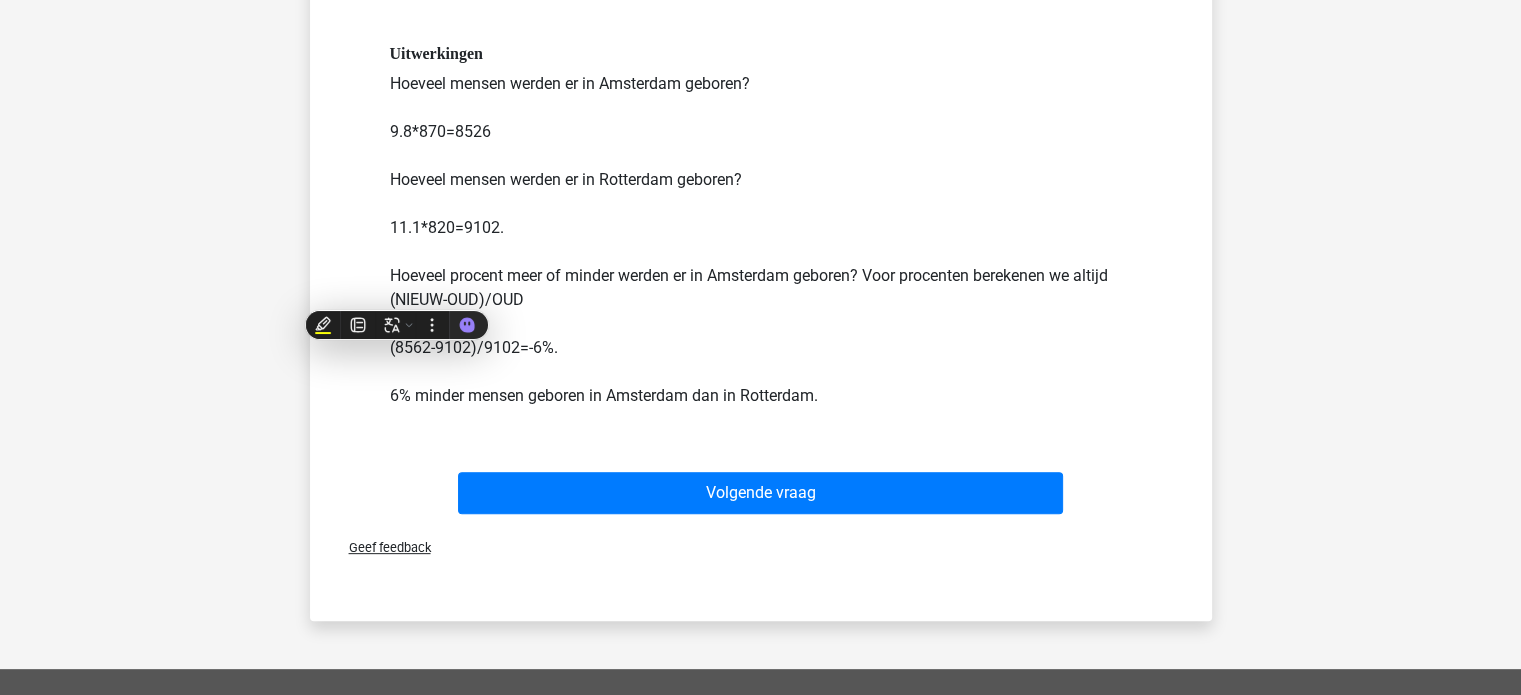 click on "Uitwerkingen
Hoeveel mensen werden er in Amsterdam geboren? 9.8*870=8526 Hoeveel mensen werden er in Rotterdam geboren? 11.1*820=9102. Hoeveel procent meer of minder werden er in Amsterdam geboren? Voor procenten berekenen we altijd (NIEUW-OUD)/OUD (8562-9102)/9102=-6%. 6% minder mensen geboren in Amsterdam dan in Rotterdam." at bounding box center (761, 225) 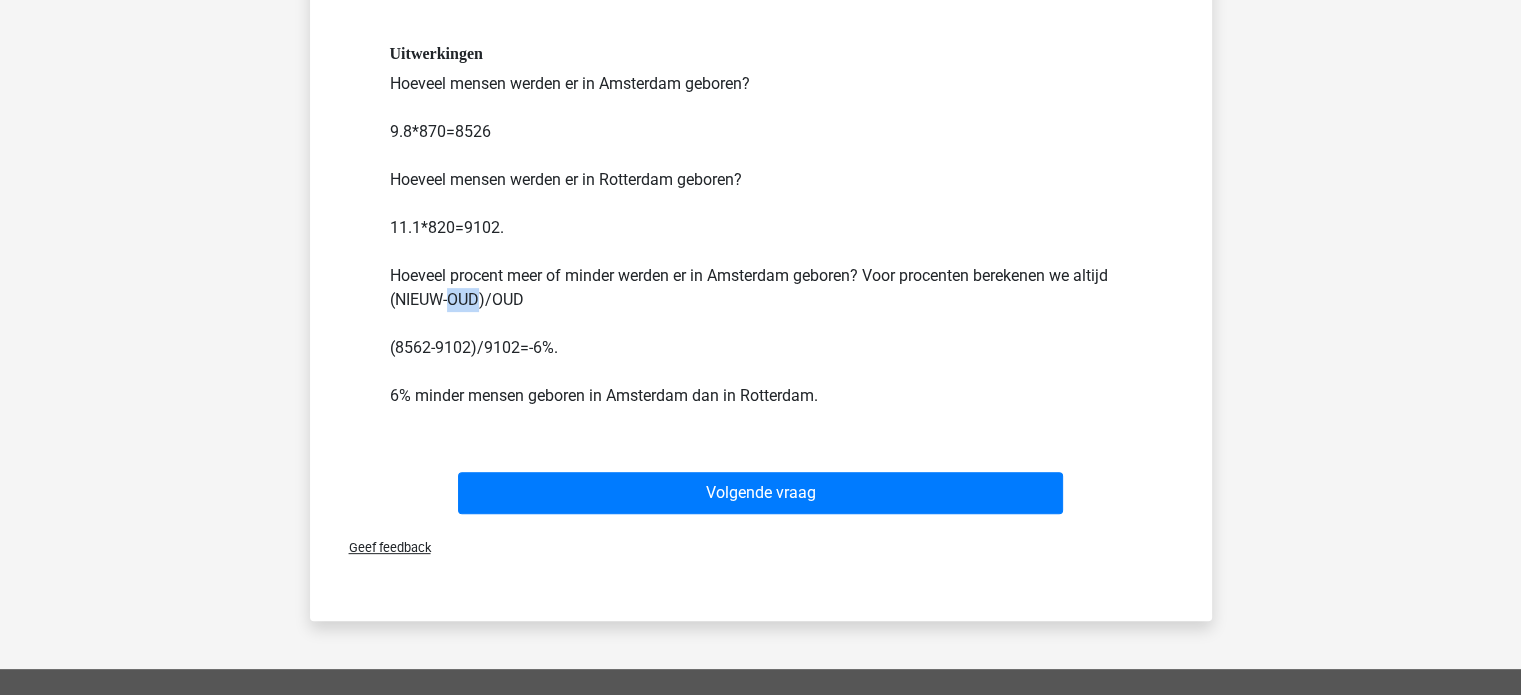 click on "Uitwerkingen
Hoeveel mensen werden er in Amsterdam geboren? 9.8*870=8526 Hoeveel mensen werden er in Rotterdam geboren? 11.1*820=9102. Hoeveel procent meer of minder werden er in Amsterdam geboren? Voor procenten berekenen we altijd (NIEUW-OUD)/OUD (8562-9102)/9102=-6%. 6% minder mensen geboren in Amsterdam dan in Rotterdam." at bounding box center [761, 225] 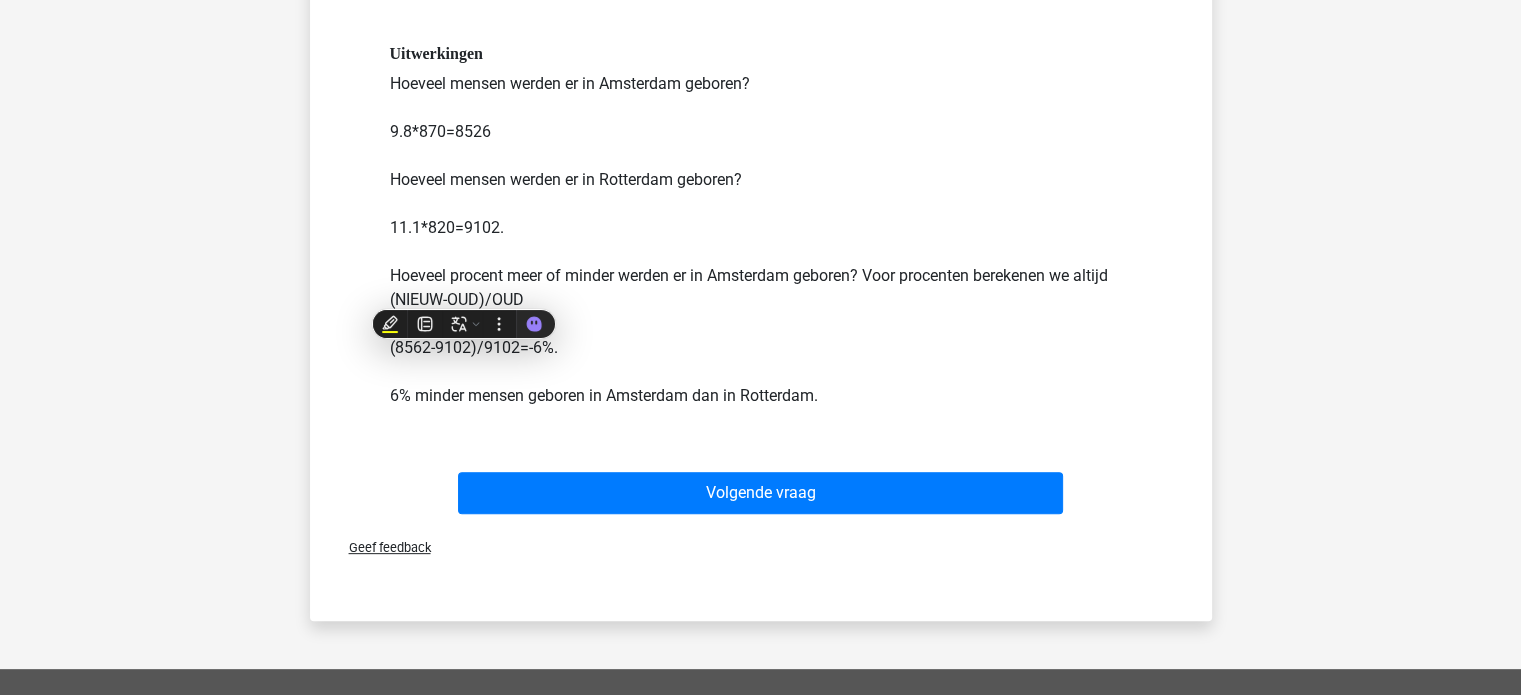 click on "Uitwerkingen
Hoeveel mensen werden er in Amsterdam geboren? 9.8*870=8526 Hoeveel mensen werden er in Rotterdam geboren? 11.1*820=9102. Hoeveel procent meer of minder werden er in Amsterdam geboren? Voor procenten berekenen we altijd (NIEUW-OUD)/OUD (8562-9102)/9102=-6%. 6% minder mensen geboren in Amsterdam dan in Rotterdam." at bounding box center [761, 225] 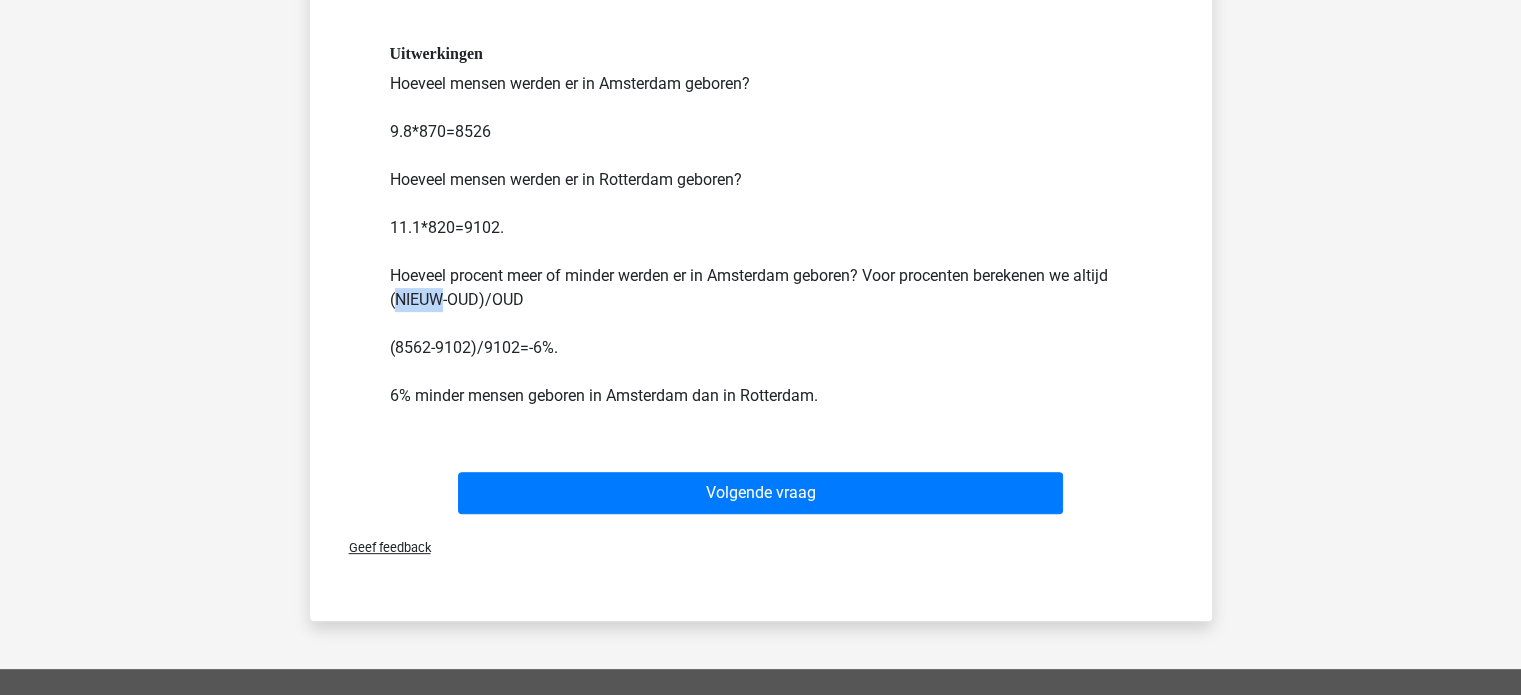 click on "Uitwerkingen
Hoeveel mensen werden er in Amsterdam geboren? 9.8*870=8526 Hoeveel mensen werden er in Rotterdam geboren? 11.1*820=9102. Hoeveel procent meer of minder werden er in Amsterdam geboren? Voor procenten berekenen we altijd (NIEUW-OUD)/OUD (8562-9102)/9102=-6%. 6% minder mensen geboren in Amsterdam dan in Rotterdam." at bounding box center (761, 225) 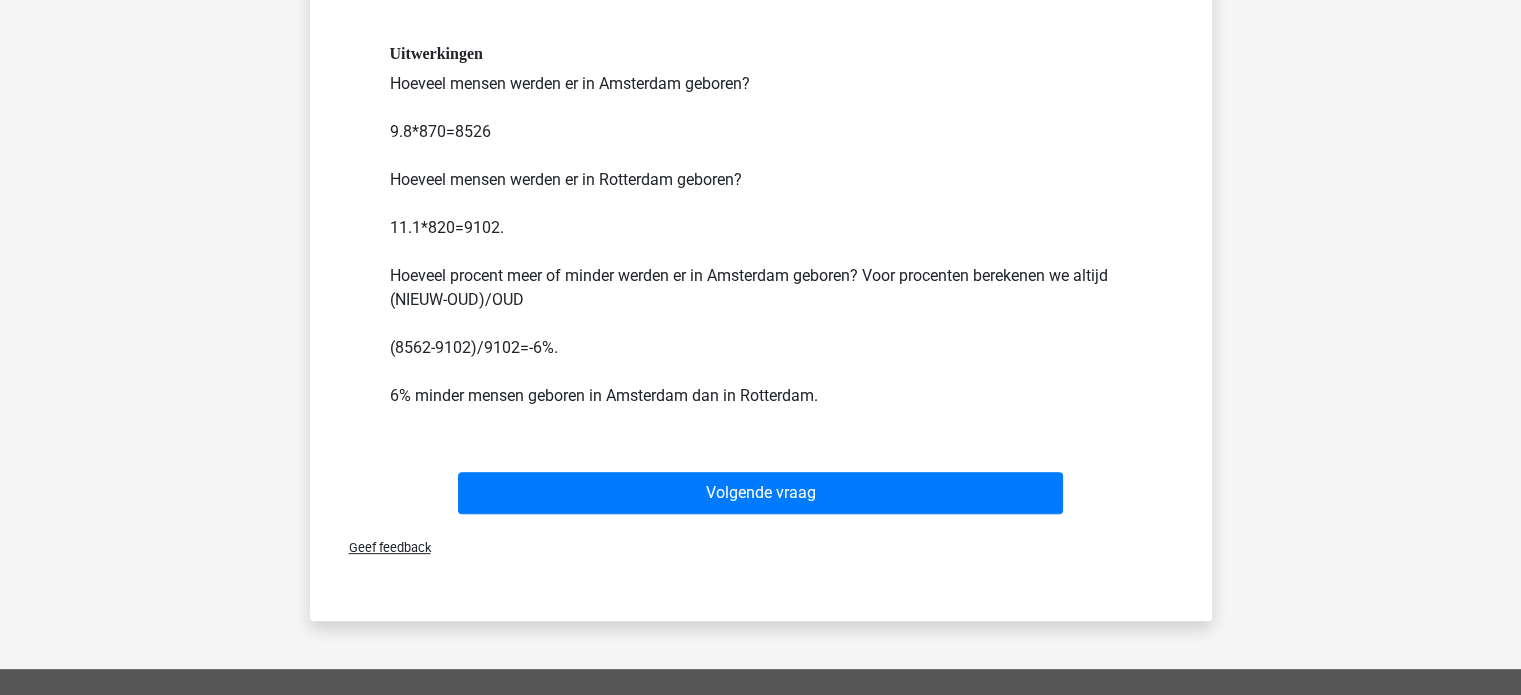 click on "Uitwerkingen
Hoeveel mensen werden er in Amsterdam geboren? 9.8*870=8526 Hoeveel mensen werden er in Rotterdam geboren? 11.1*820=9102. Hoeveel procent meer of minder werden er in Amsterdam geboren? Voor procenten berekenen we altijd (NIEUW-OUD)/OUD (8562-9102)/9102=-6%. 6% minder mensen geboren in Amsterdam dan in Rotterdam." at bounding box center [761, 225] 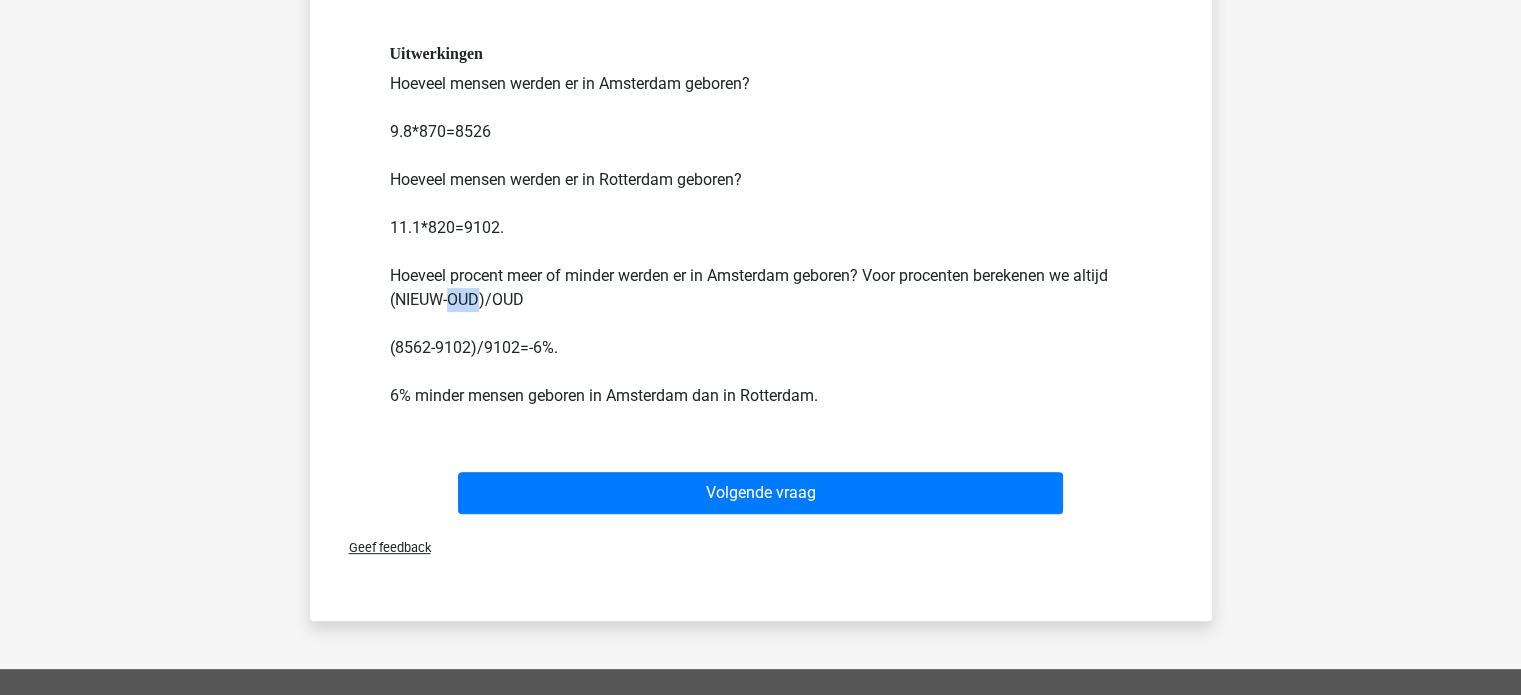 click on "Uitwerkingen
Hoeveel mensen werden er in Amsterdam geboren? 9.8*870=8526 Hoeveel mensen werden er in Rotterdam geboren? 11.1*820=9102. Hoeveel procent meer of minder werden er in Amsterdam geboren? Voor procenten berekenen we altijd (NIEUW-OUD)/OUD (8562-9102)/9102=-6%. 6% minder mensen geboren in Amsterdam dan in Rotterdam." at bounding box center (761, 225) 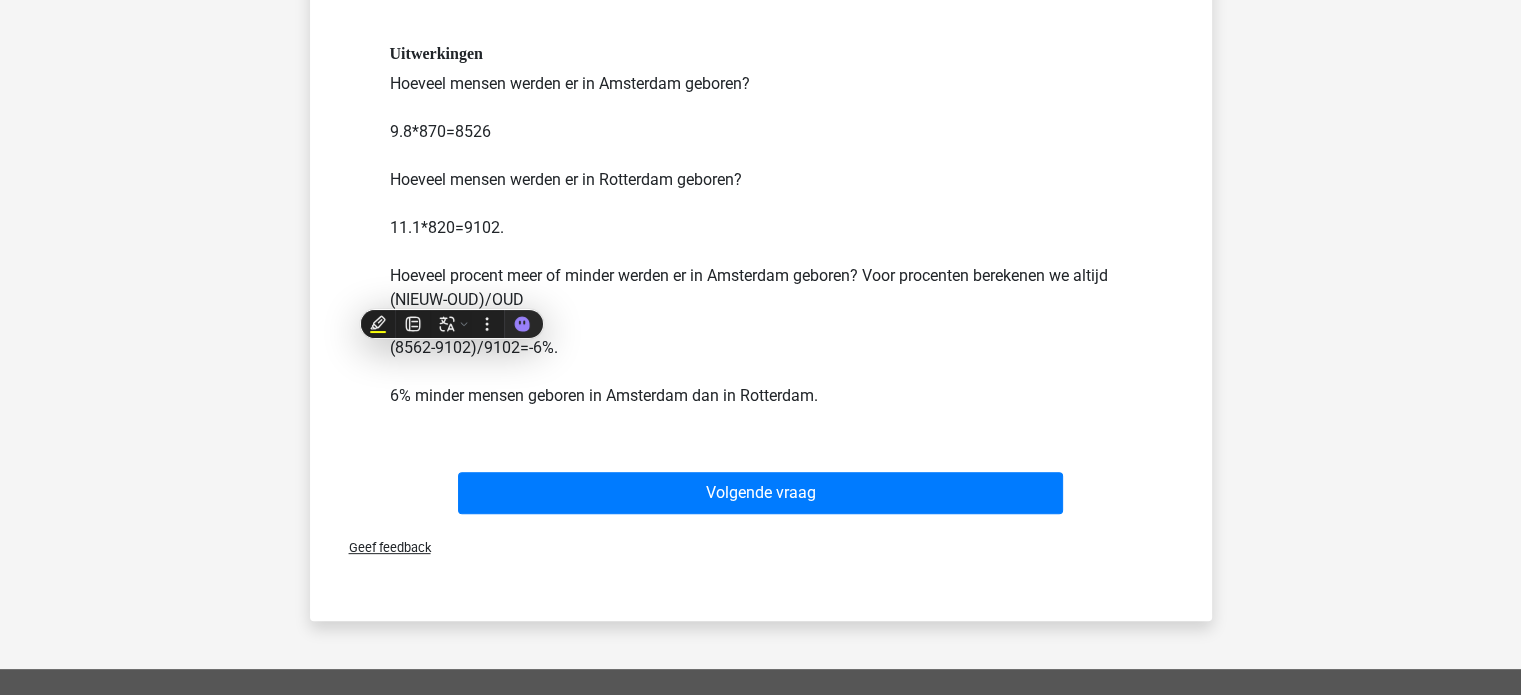 click on "Uitwerkingen
Hoeveel mensen werden er in Amsterdam geboren? 9.8*870=8526 Hoeveel mensen werden er in Rotterdam geboren? 11.1*820=9102. Hoeveel procent meer of minder werden er in Amsterdam geboren? Voor procenten berekenen we altijd (NIEUW-OUD)/OUD (8562-9102)/9102=-6%. 6% minder mensen geboren in Amsterdam dan in Rotterdam." at bounding box center (761, 225) 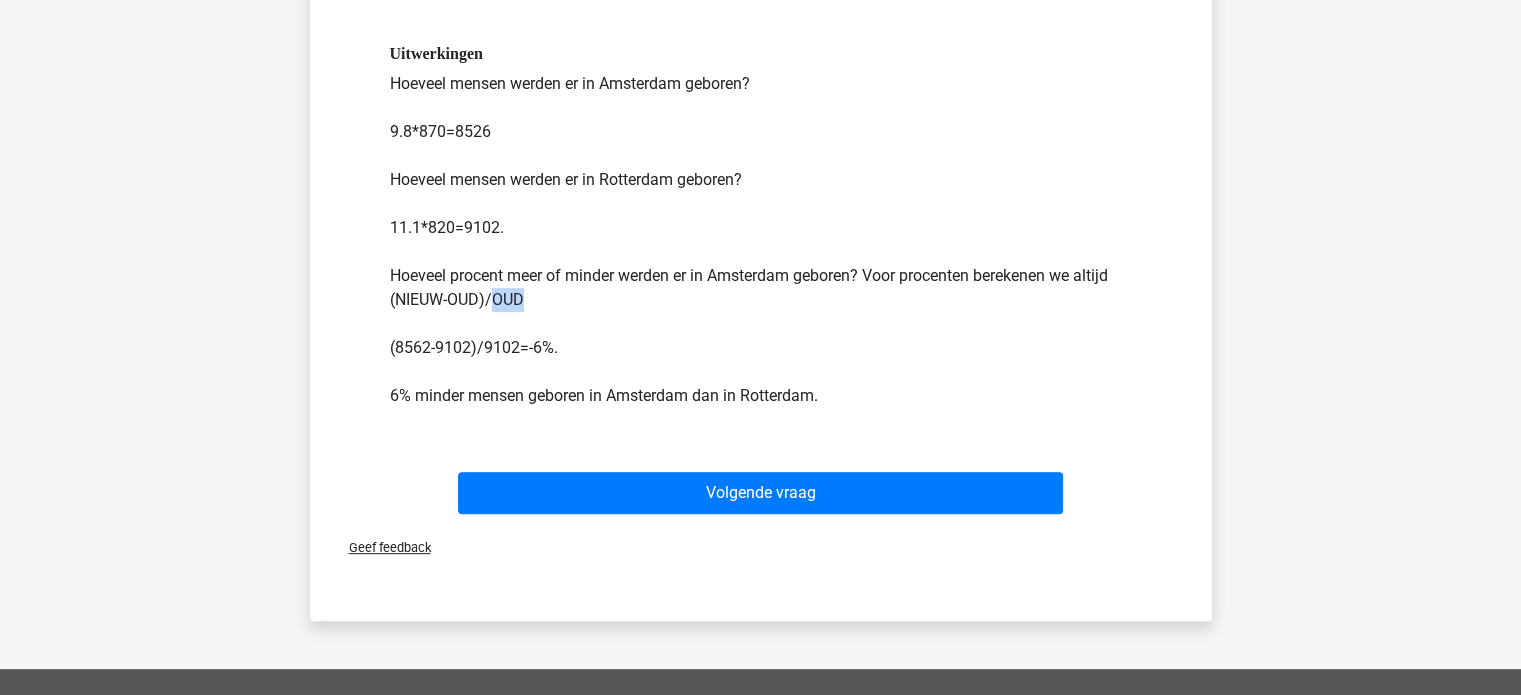 click on "Uitwerkingen
Hoeveel mensen werden er in Amsterdam geboren? 9.8*870=8526 Hoeveel mensen werden er in Rotterdam geboren? 11.1*820=9102. Hoeveel procent meer of minder werden er in Amsterdam geboren? Voor procenten berekenen we altijd (NIEUW-OUD)/OUD (8562-9102)/9102=-6%. 6% minder mensen geboren in Amsterdam dan in Rotterdam." at bounding box center [761, 225] 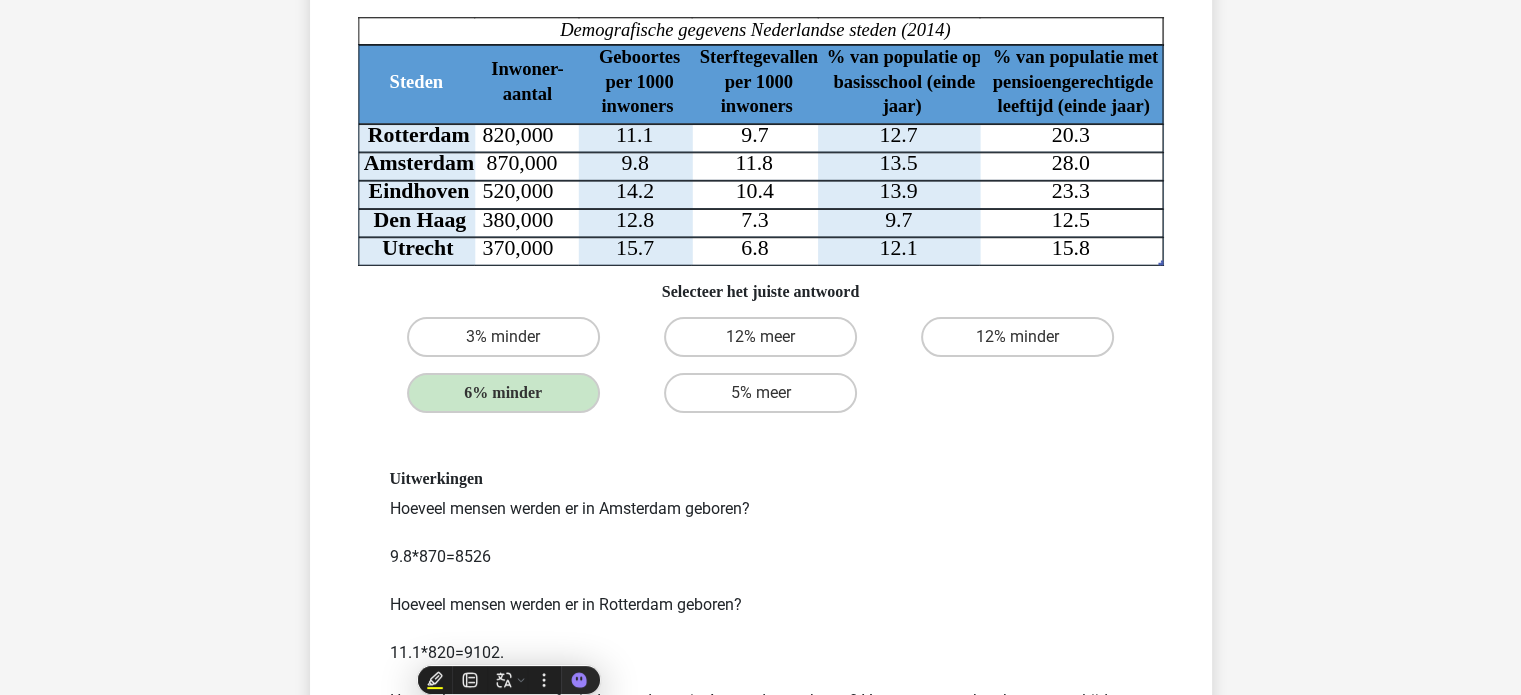 scroll, scrollTop: 166, scrollLeft: 0, axis: vertical 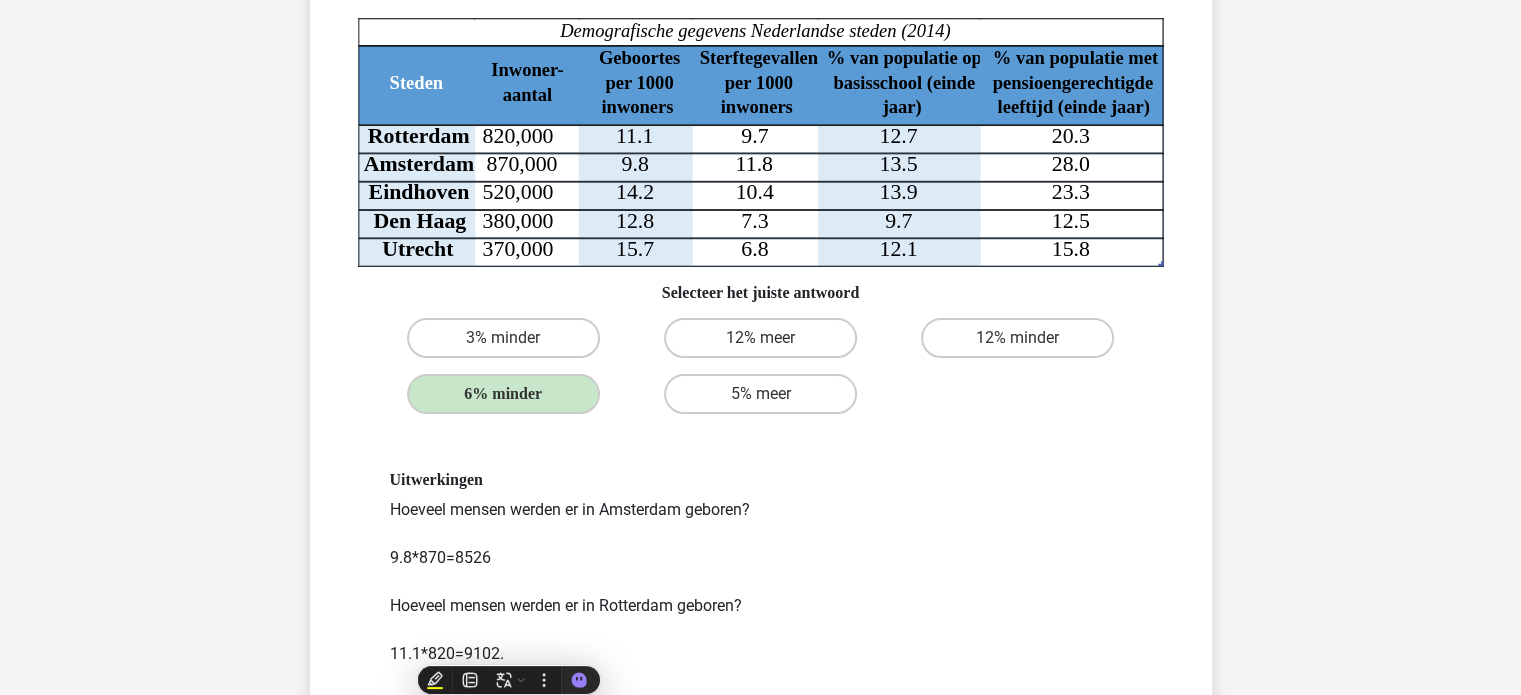 click on "Uitwerkingen
Hoeveel mensen werden er in Amsterdam geboren? 9.8*870=8526 Hoeveel mensen werden er in Rotterdam geboren? 11.1*820=9102. Hoeveel procent meer of minder werden er in Amsterdam geboren? Voor procenten berekenen we altijd (NIEUW-OUD)/OUD (8562-9102)/9102=-6%. 6% minder mensen geboren in Amsterdam dan in Rotterdam." at bounding box center (761, 651) 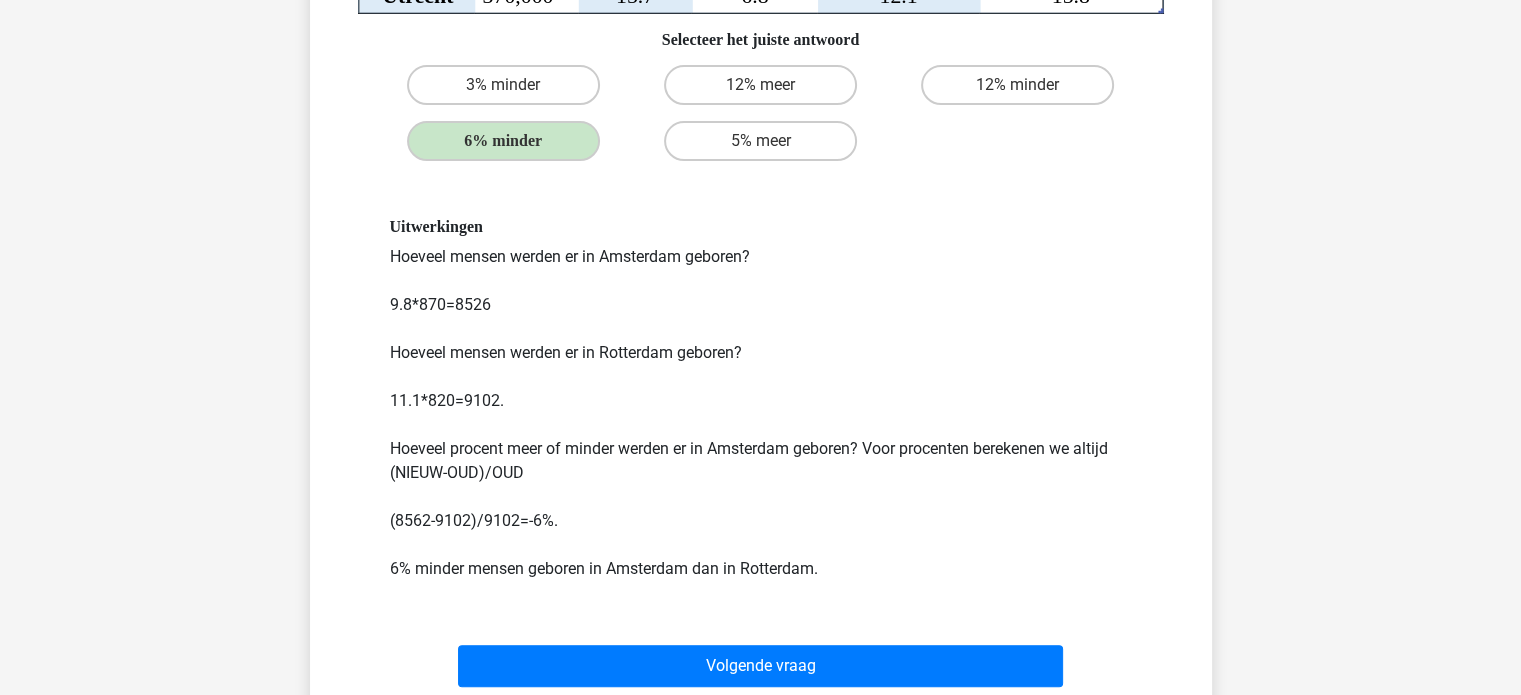scroll, scrollTop: 418, scrollLeft: 0, axis: vertical 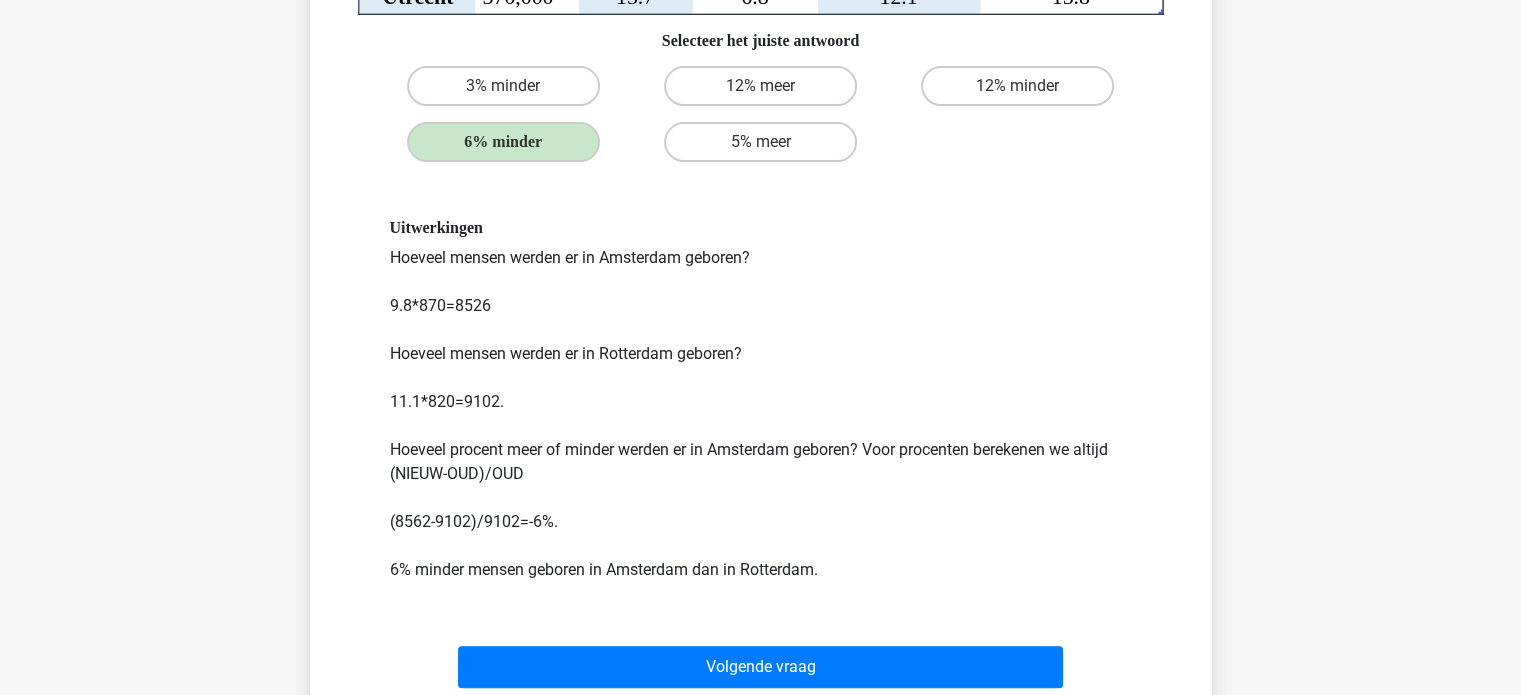 click on "Uitwerkingen
Hoeveel mensen werden er in Amsterdam geboren? 9.8*870=8526 Hoeveel mensen werden er in Rotterdam geboren? 11.1*820=9102. Hoeveel procent meer of minder werden er in Amsterdam geboren? Voor procenten berekenen we altijd (NIEUW-OUD)/OUD (8562-9102)/9102=-6%. 6% minder mensen geboren in Amsterdam dan in Rotterdam." at bounding box center (761, 399) 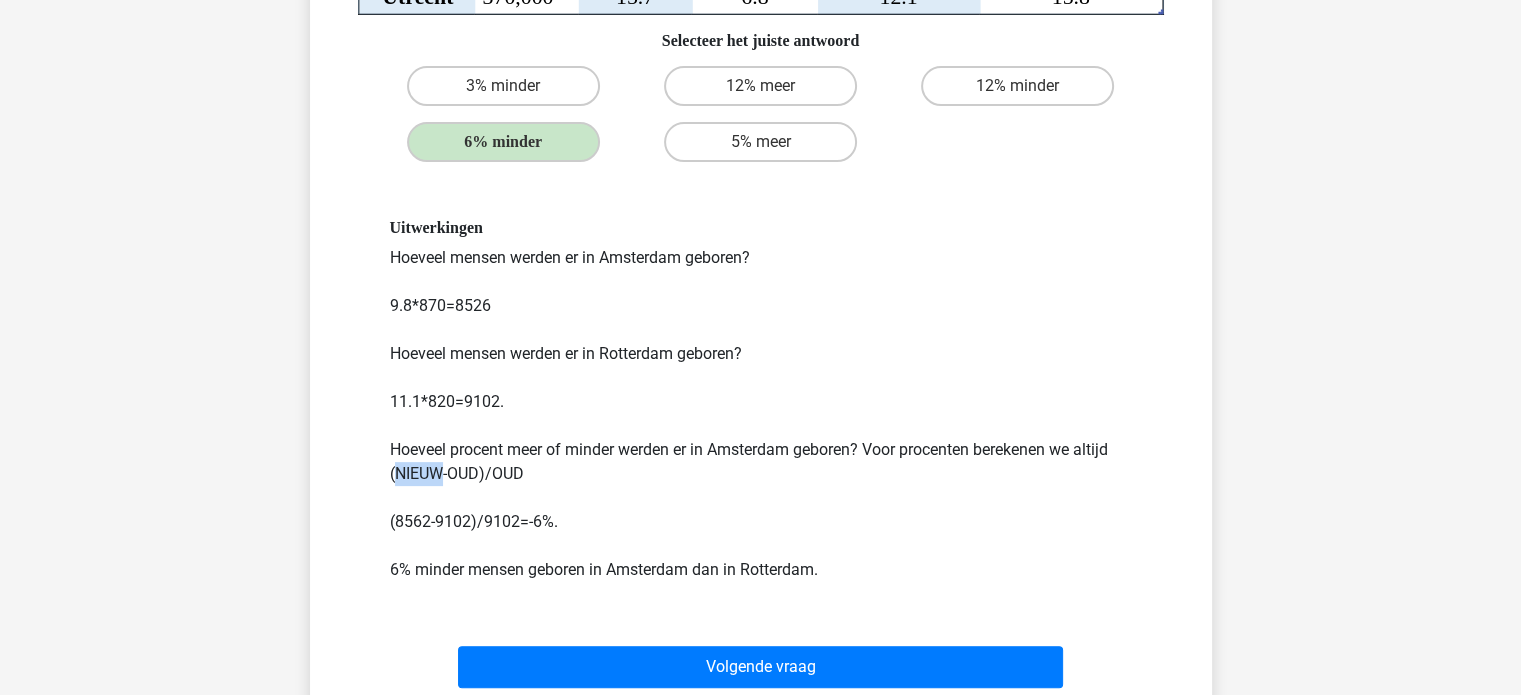 click on "Uitwerkingen
Hoeveel mensen werden er in Amsterdam geboren? 9.8*870=8526 Hoeveel mensen werden er in Rotterdam geboren? 11.1*820=9102. Hoeveel procent meer of minder werden er in Amsterdam geboren? Voor procenten berekenen we altijd (NIEUW-OUD)/OUD (8562-9102)/9102=-6%. 6% minder mensen geboren in Amsterdam dan in Rotterdam." at bounding box center (761, 399) 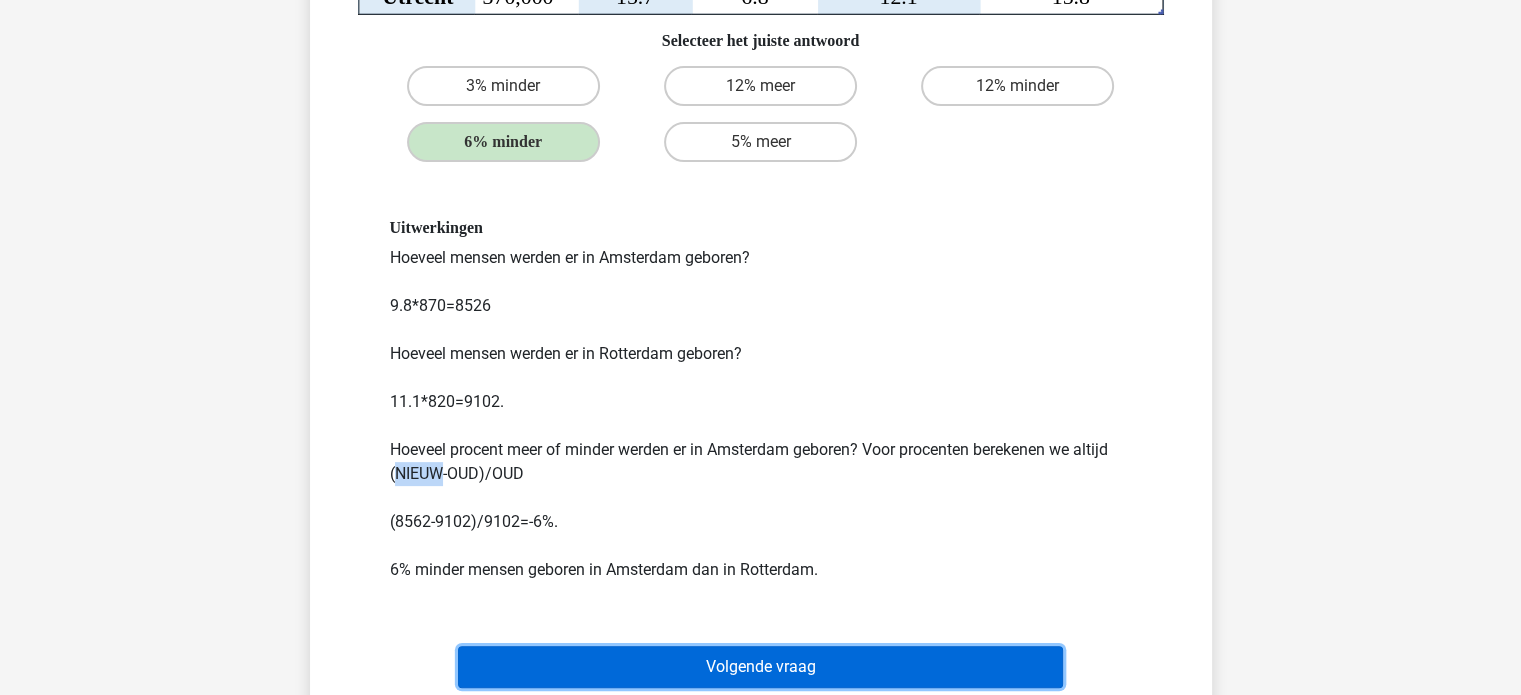 click on "Volgende vraag" at bounding box center (760, 667) 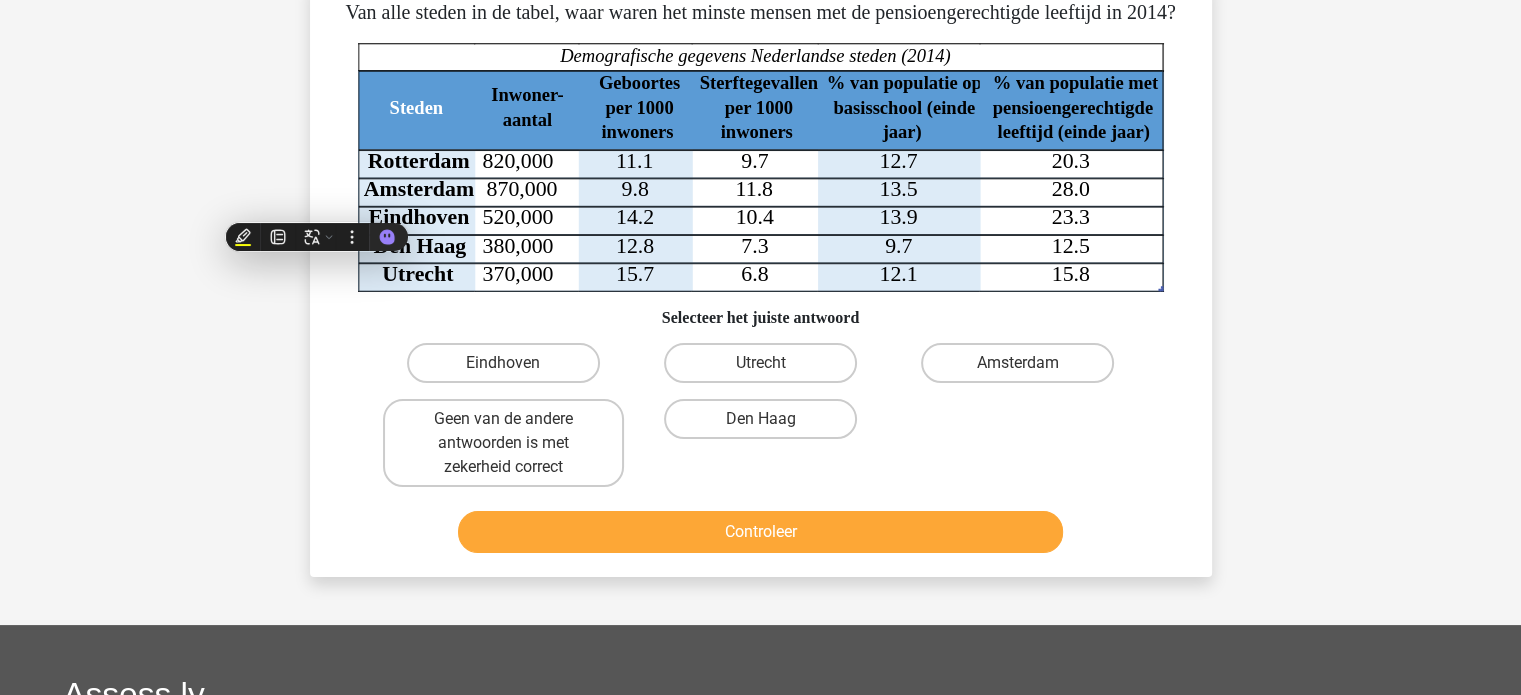 scroll, scrollTop: 92, scrollLeft: 0, axis: vertical 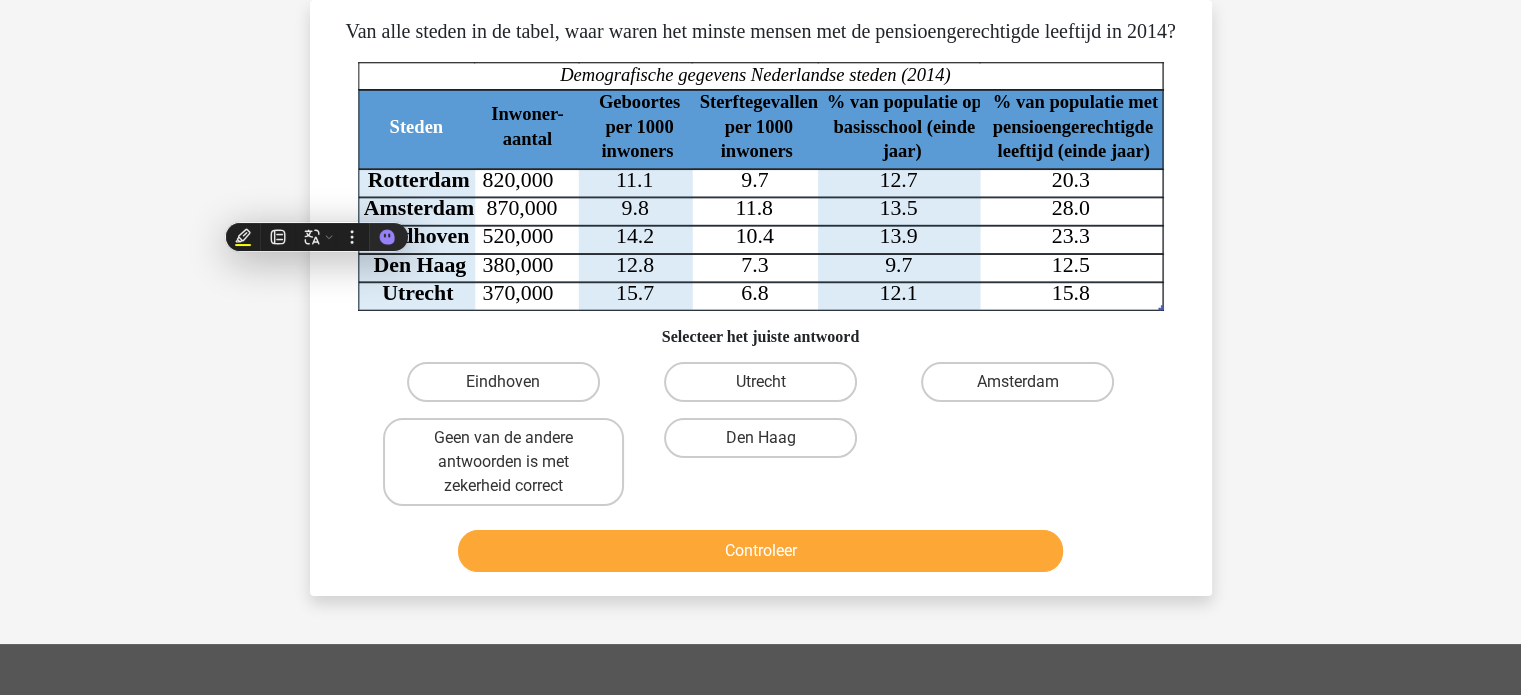 click on "Van alle steden in de tabel, waar waren het minste mensen met de pensioengerechtigde leeftijd in 2014?
Steden Inwoner- aantal Geboortes  per 1000  inwoners Sterftegevallen  per 1000  inwoners % van populatie op  basisschool (einde  jaar) % van populatie met  pensioengerechtigde leeftijd (einde jaar) Rotterdam 820,000 11.1 9.7 12.7 20.3 Amsterdam  870,000 9.8 11.8 13.5 28.0 Eindhoven 520,000 14.2 10.4 13.9 23.3 Den Haag 380,000 12.8 7.3 9.7 12.5 Utrecht 370,000 15.7 6.8 12.1 15.8 Demografische gegevens Nederlandse steden (2014)
Selecteer het juiste antwoord" at bounding box center (761, 298) 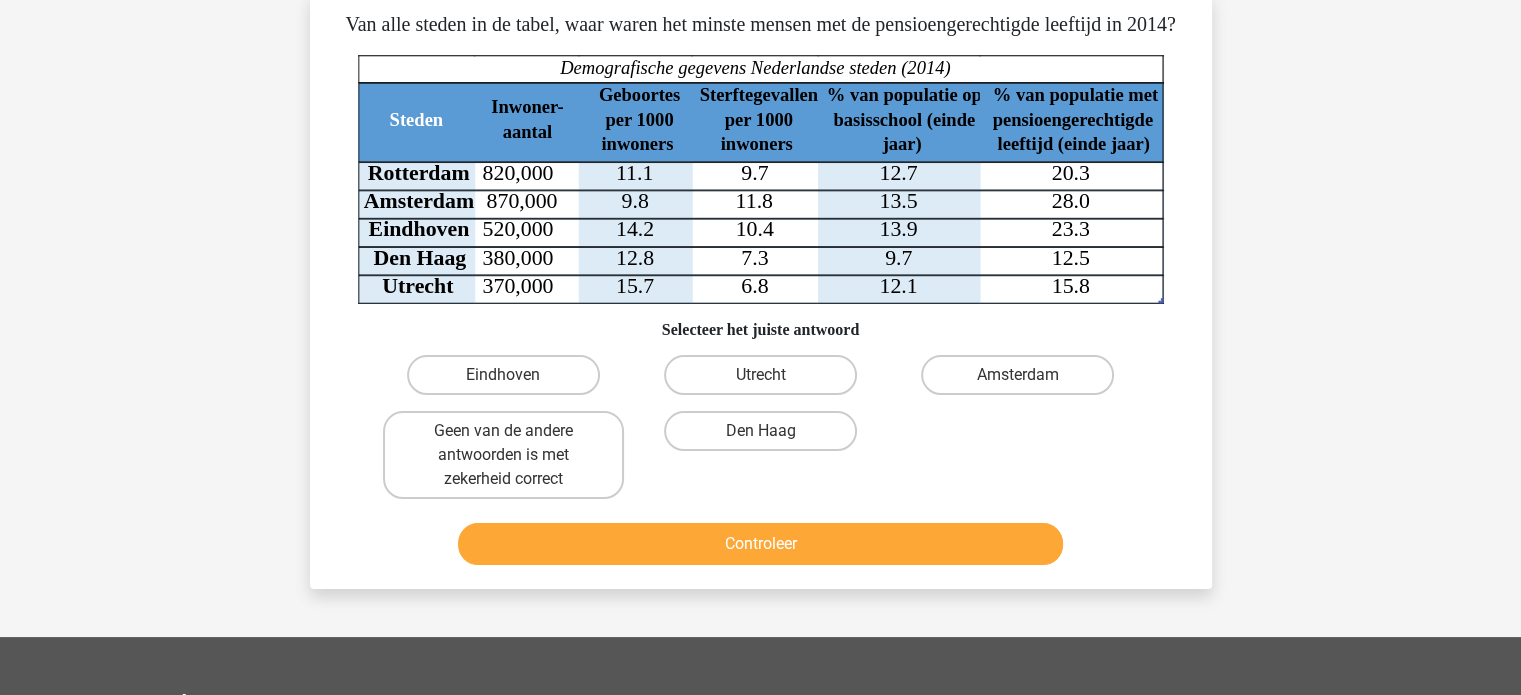scroll, scrollTop: 100, scrollLeft: 0, axis: vertical 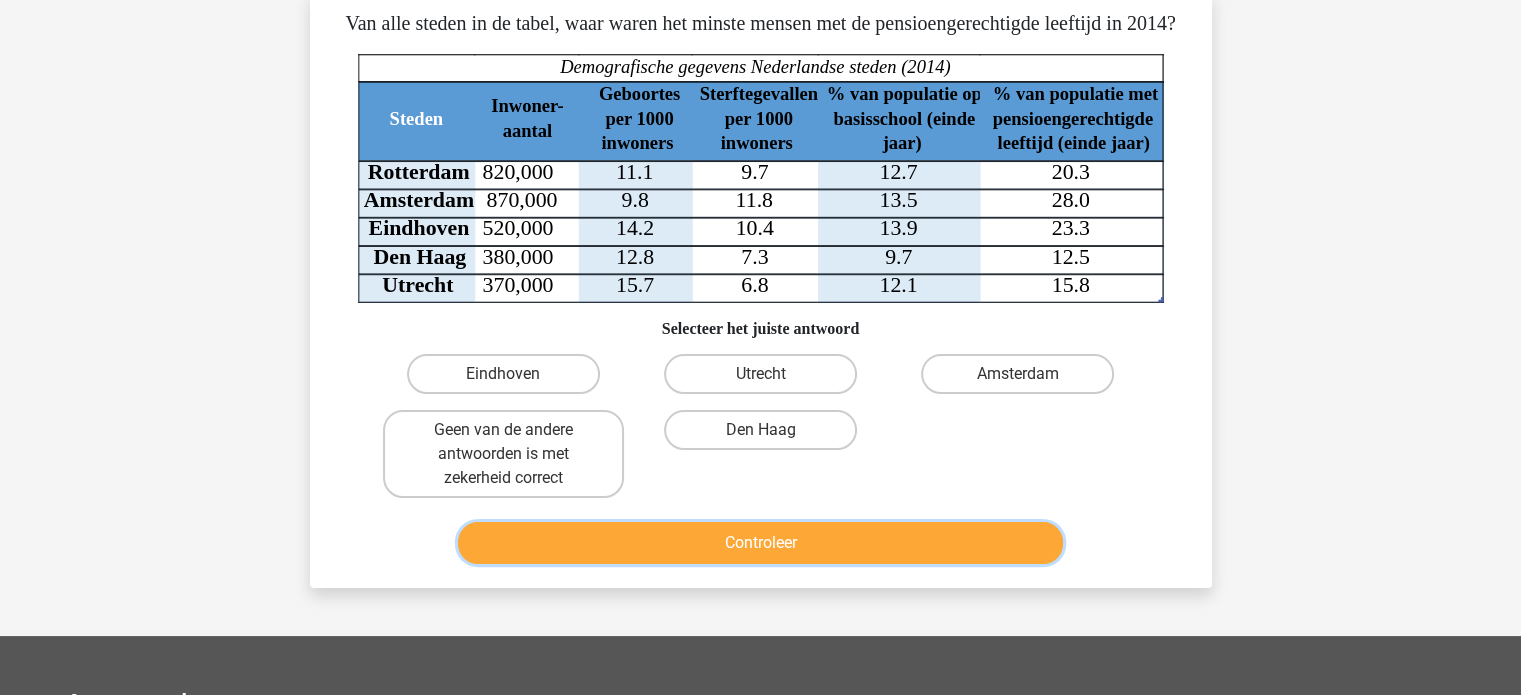 click on "Controleer" at bounding box center (760, 543) 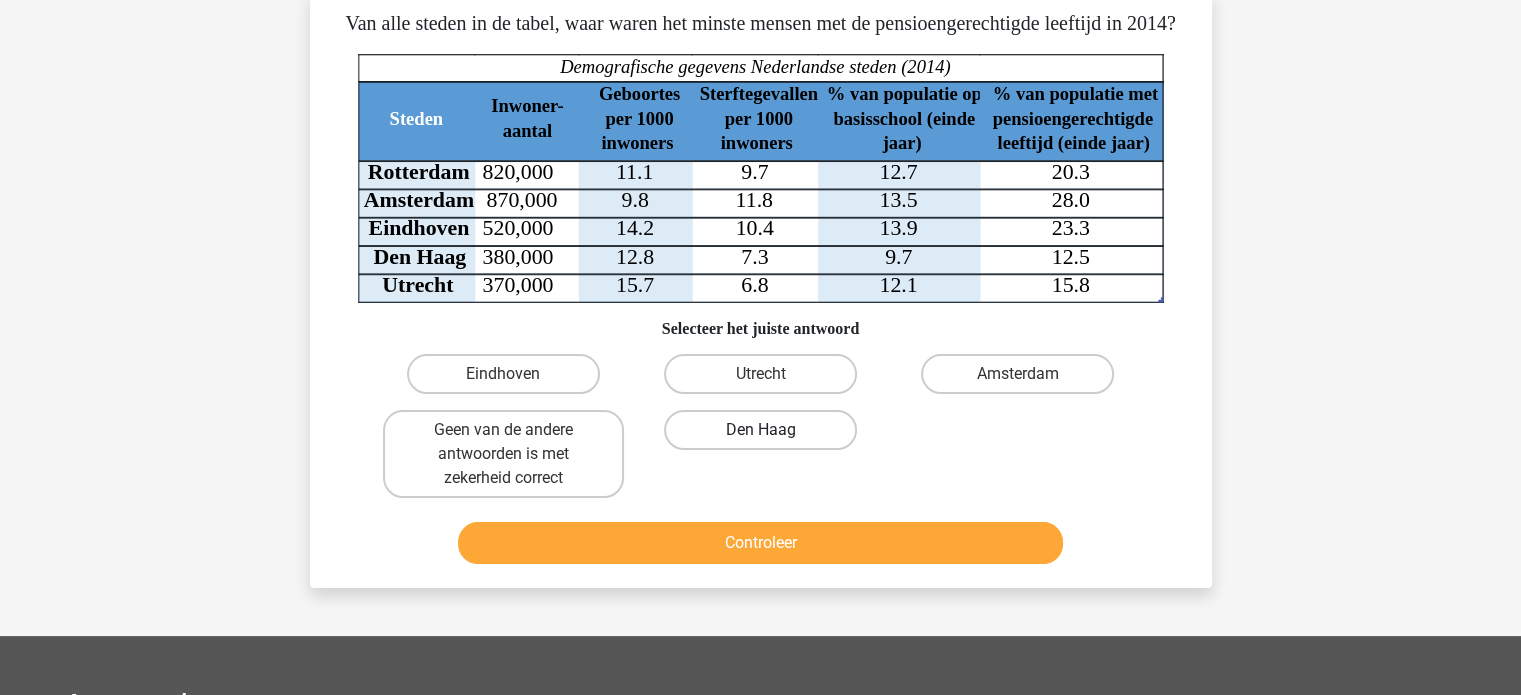 click on "Den Haag" at bounding box center (760, 430) 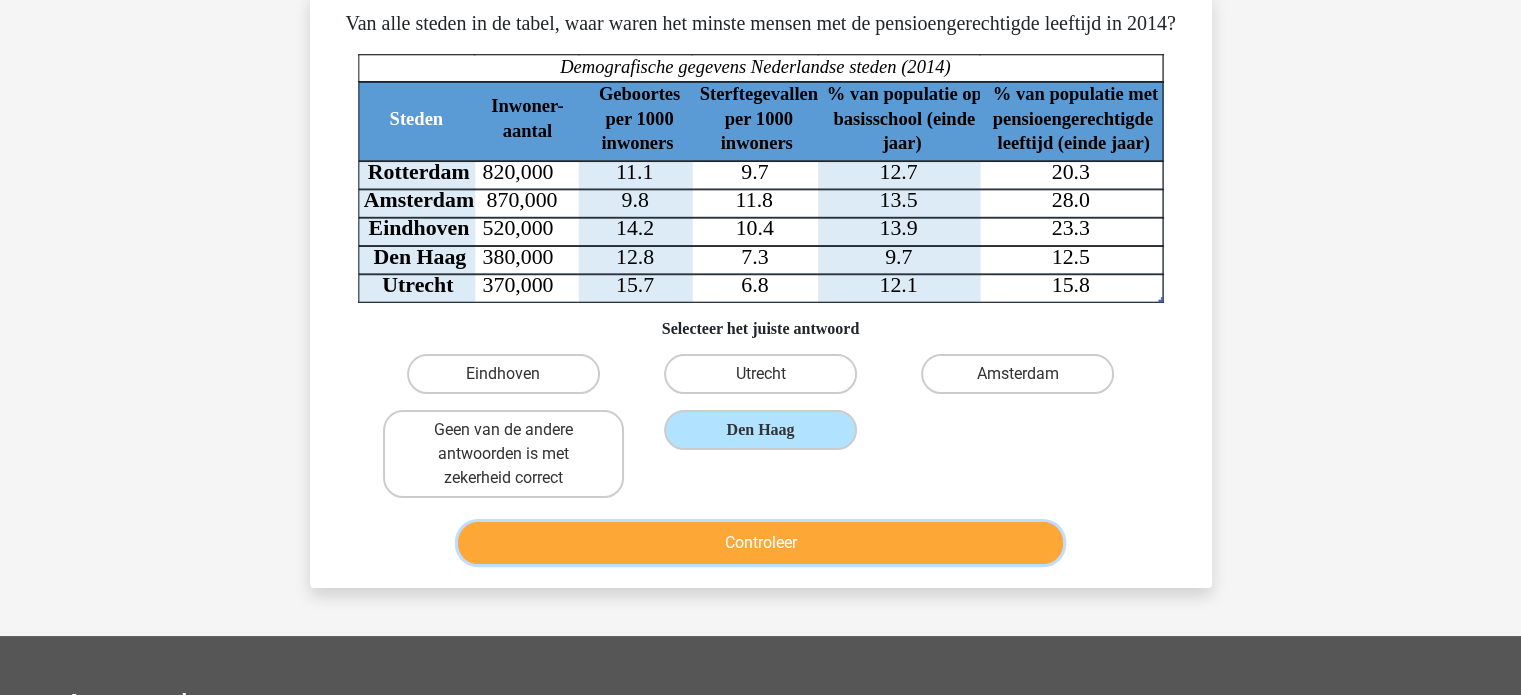 click on "Controleer" at bounding box center (760, 543) 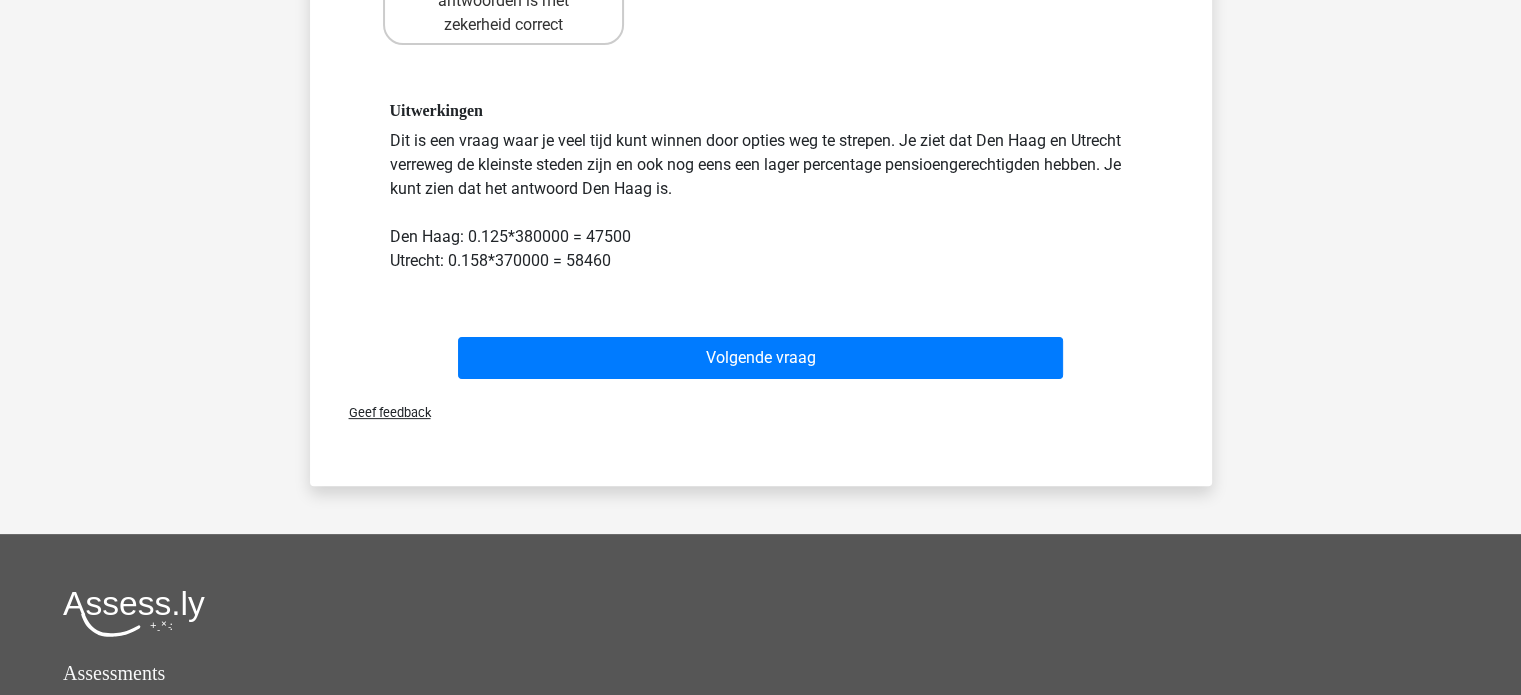 scroll, scrollTop: 552, scrollLeft: 0, axis: vertical 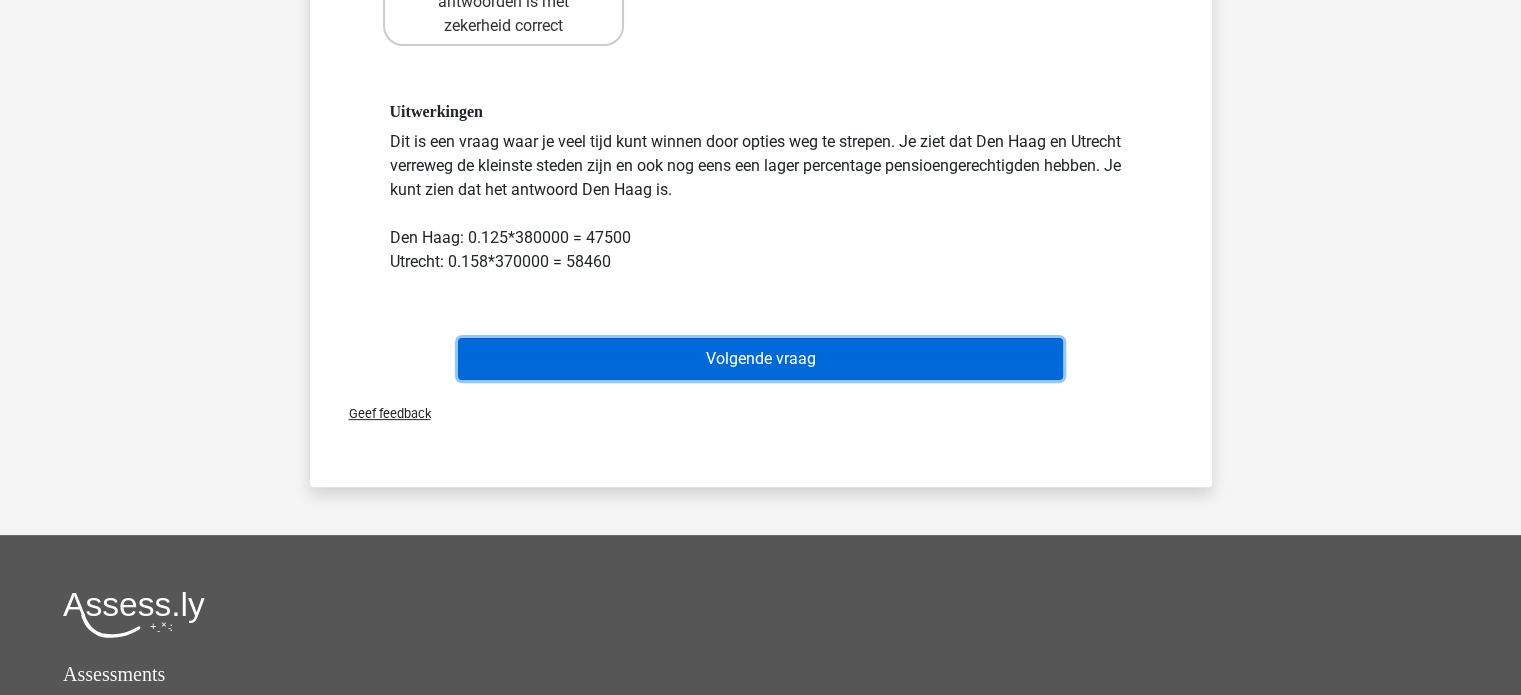 click on "Volgende vraag" at bounding box center [760, 359] 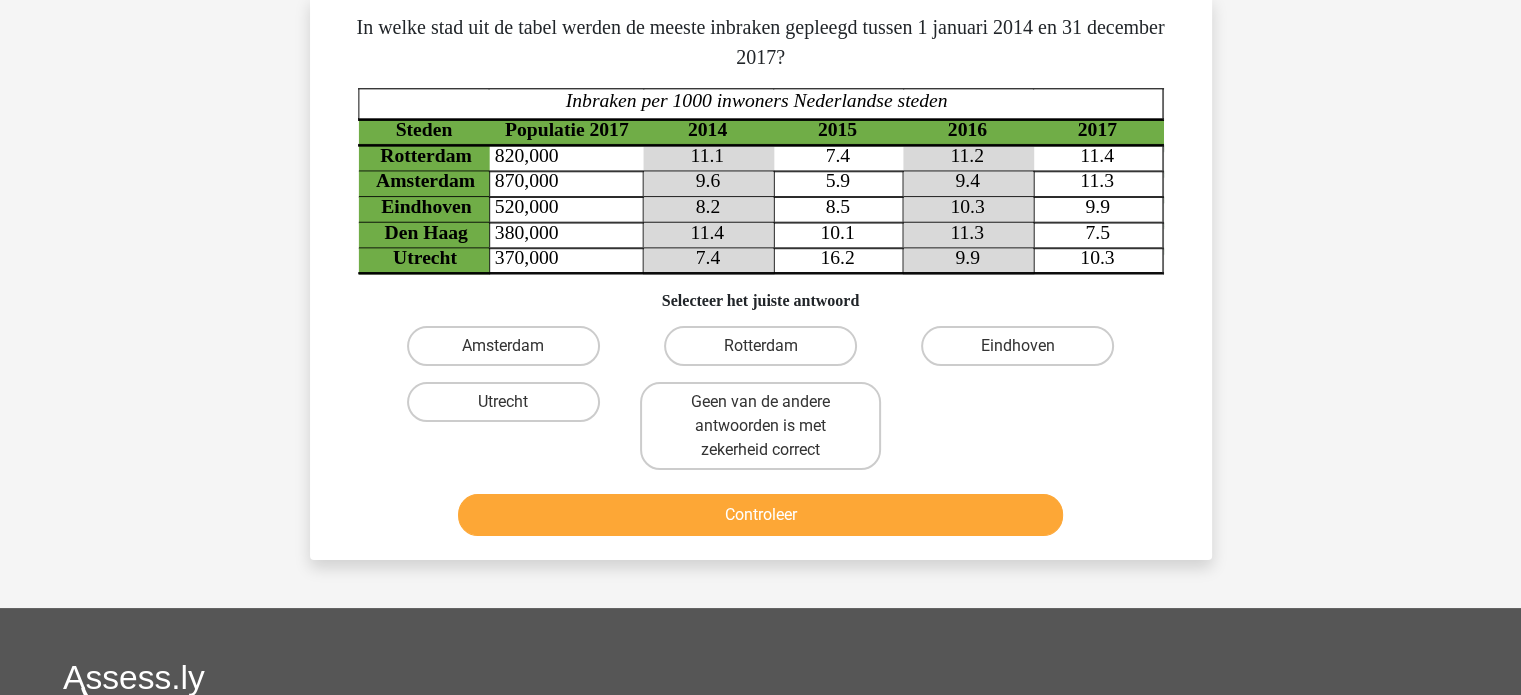 scroll, scrollTop: 92, scrollLeft: 0, axis: vertical 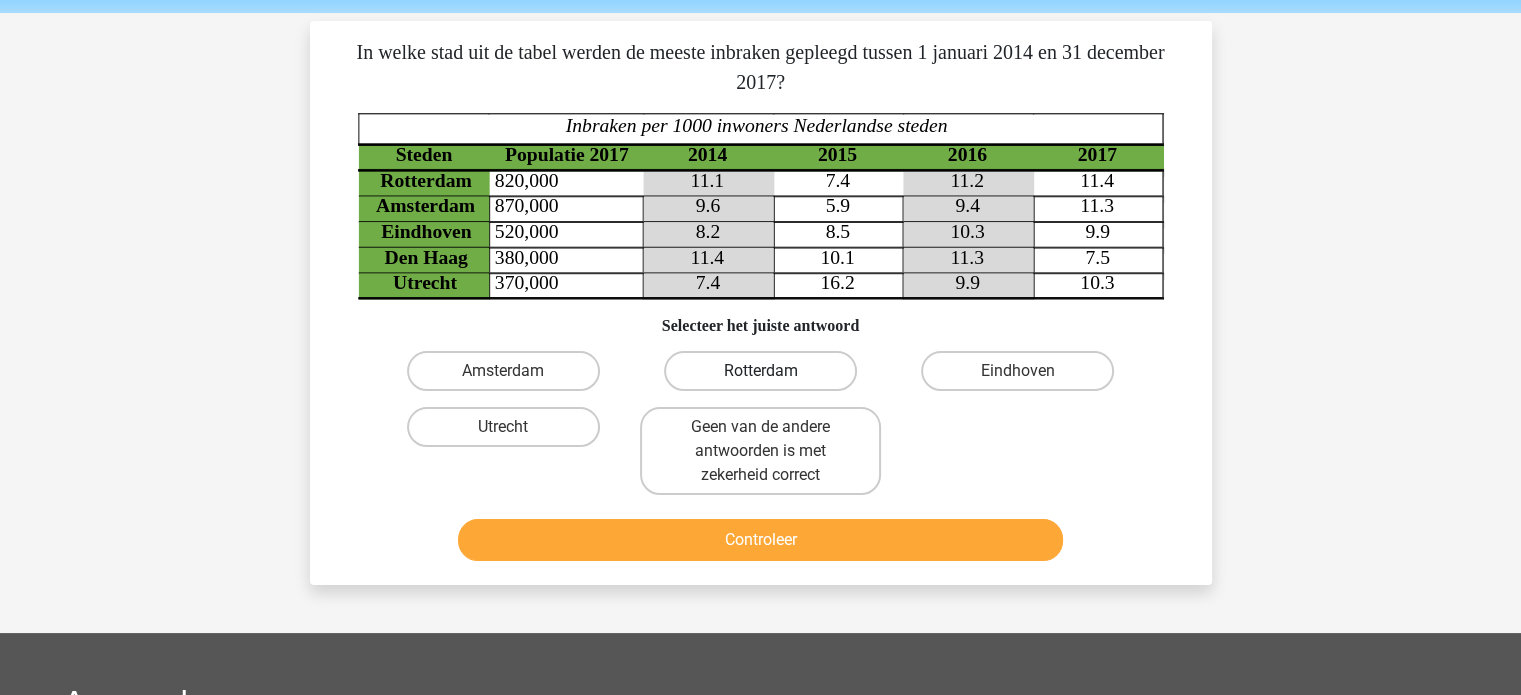 click on "Rotterdam" at bounding box center (760, 371) 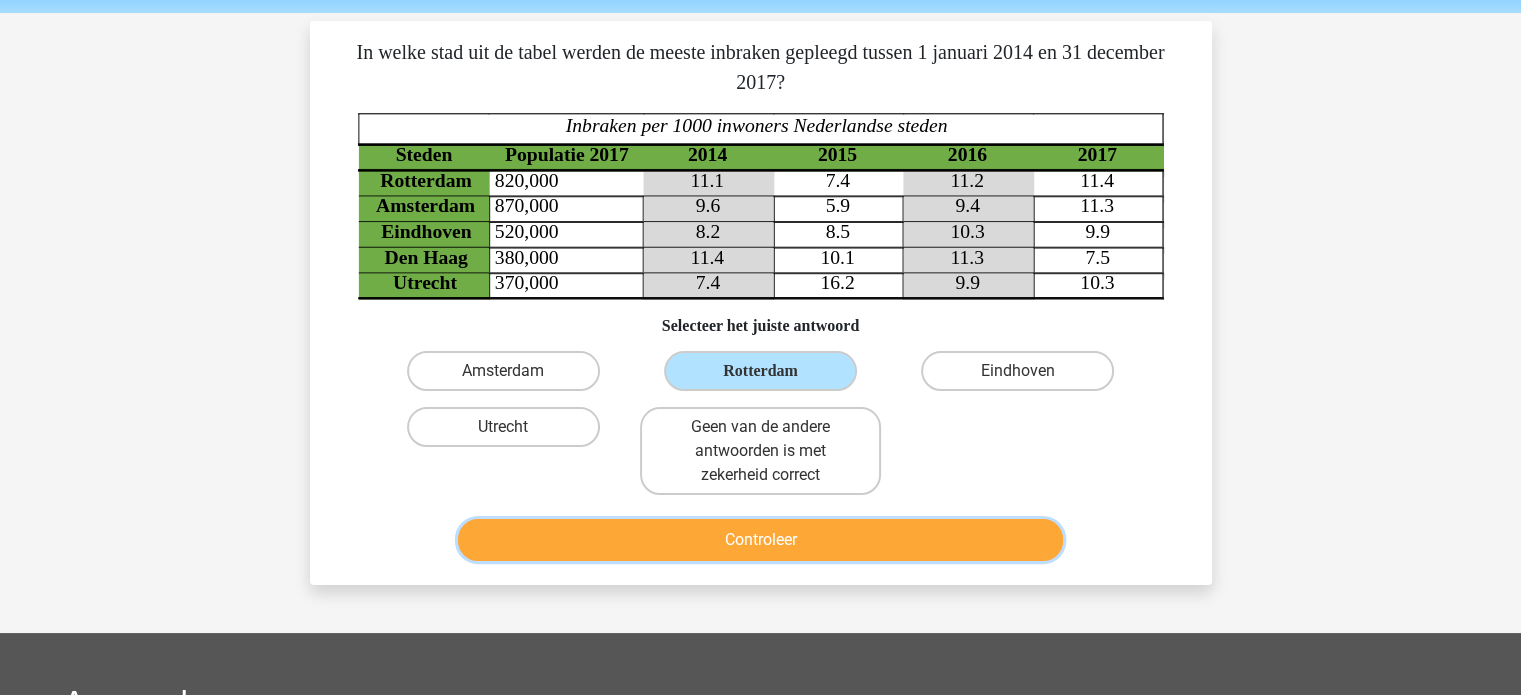 click on "Controleer" at bounding box center [760, 540] 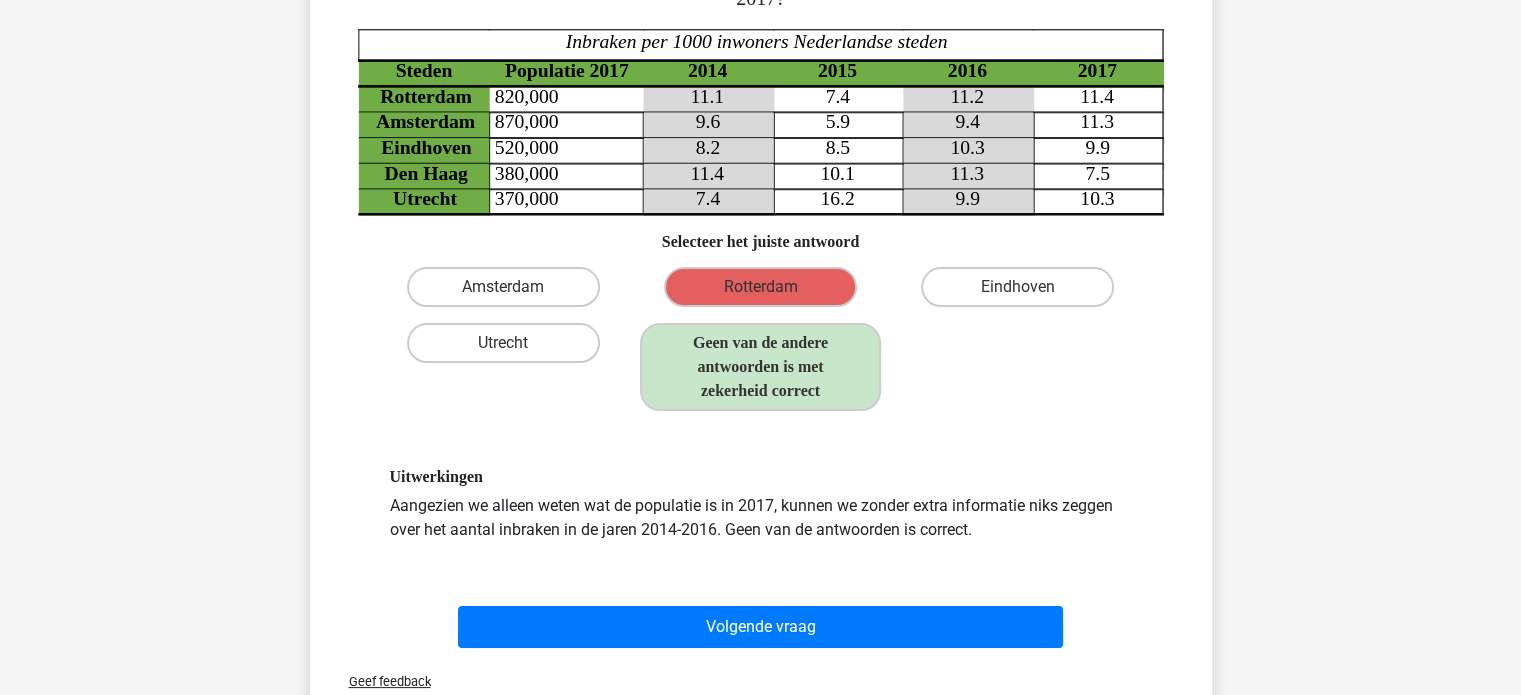 scroll, scrollTop: 164, scrollLeft: 0, axis: vertical 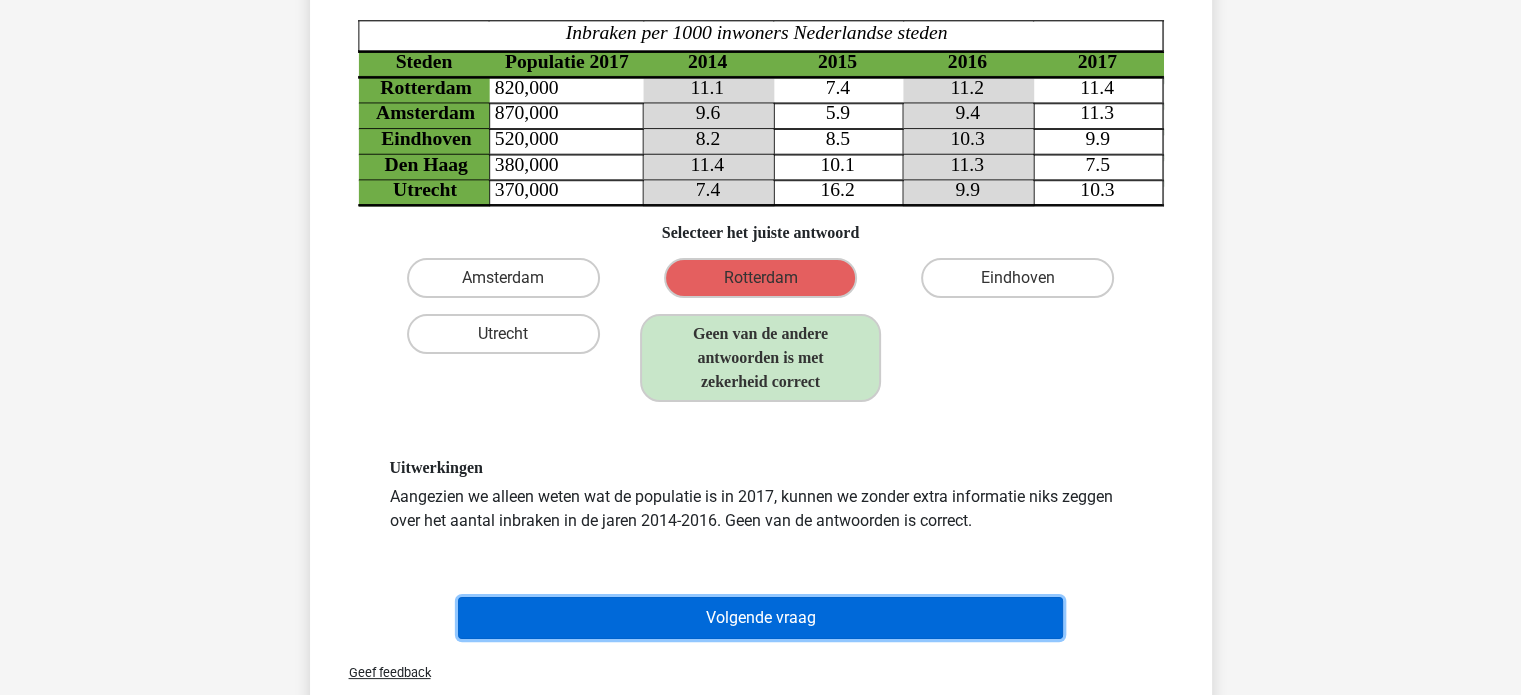 click on "Volgende vraag" at bounding box center (760, 618) 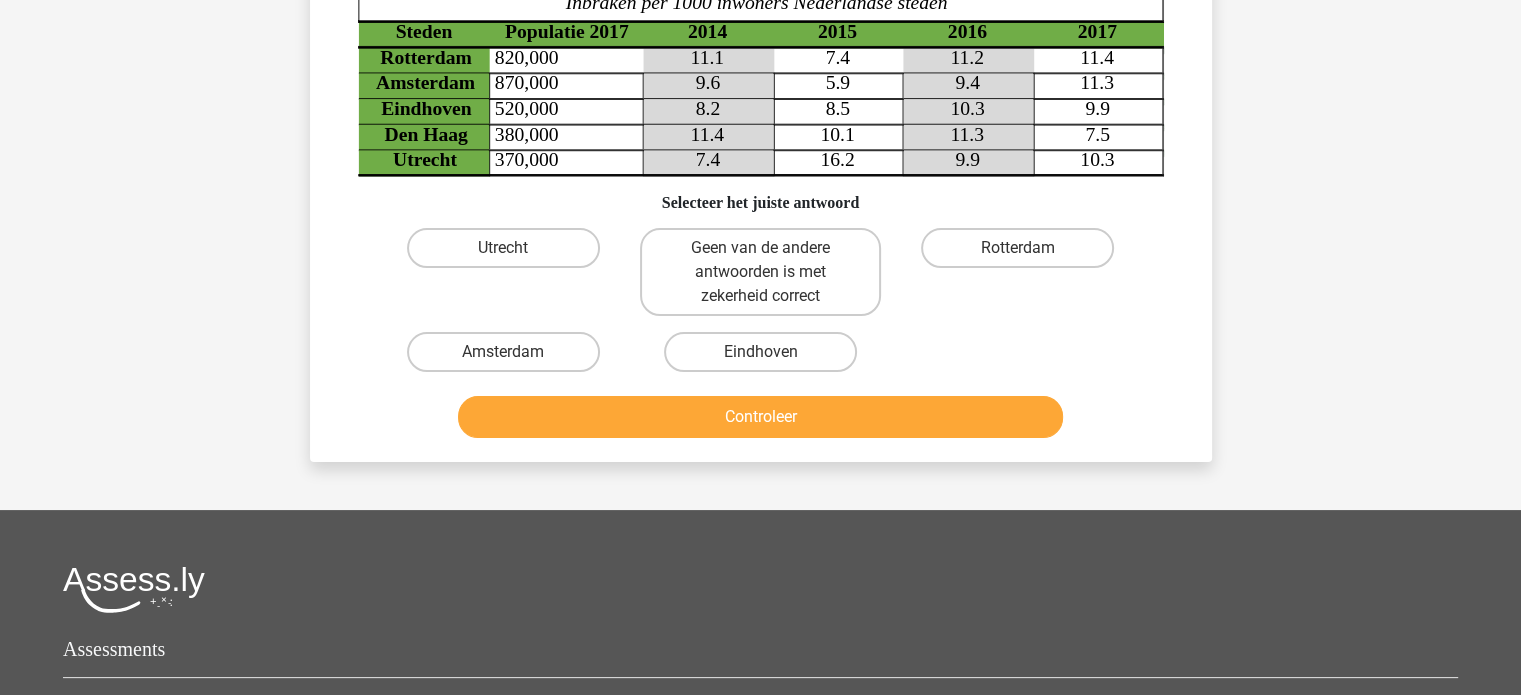 scroll, scrollTop: 92, scrollLeft: 0, axis: vertical 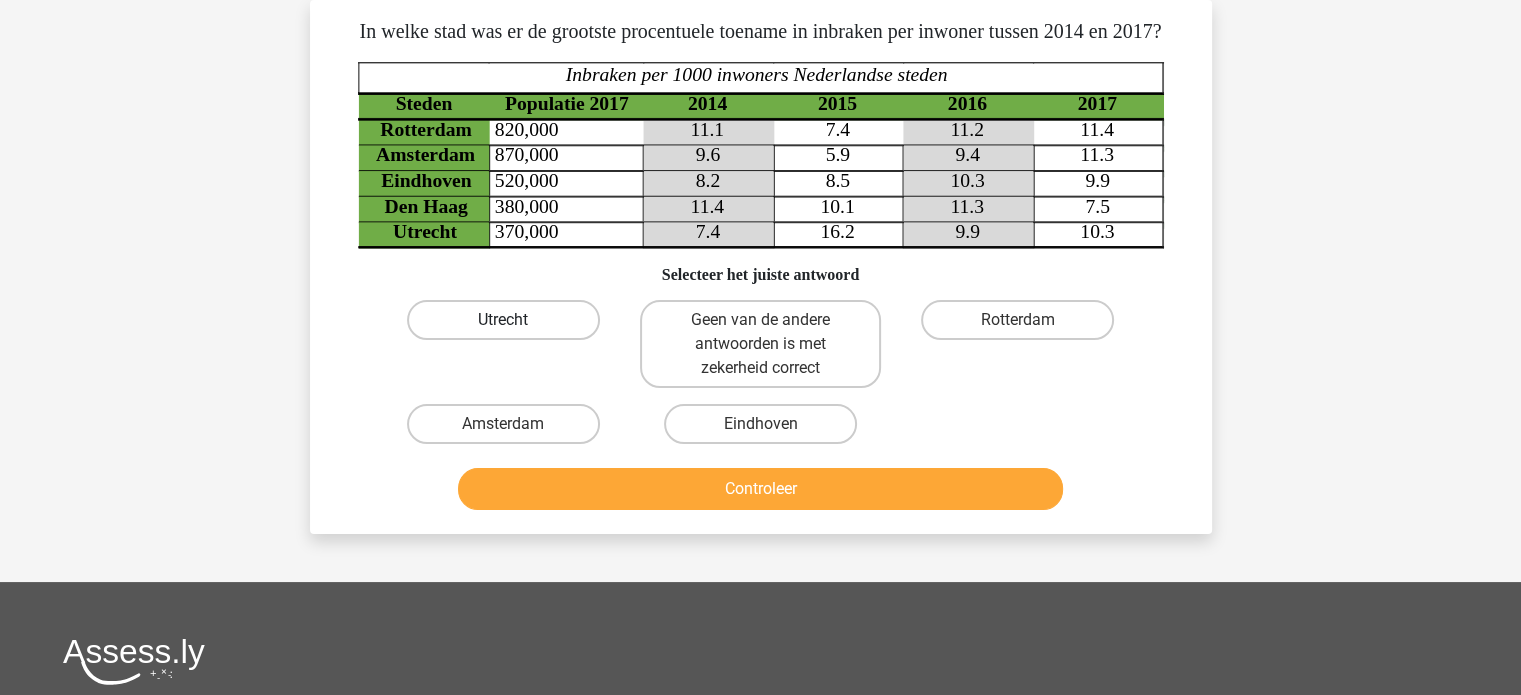 click on "Utrecht" at bounding box center [503, 320] 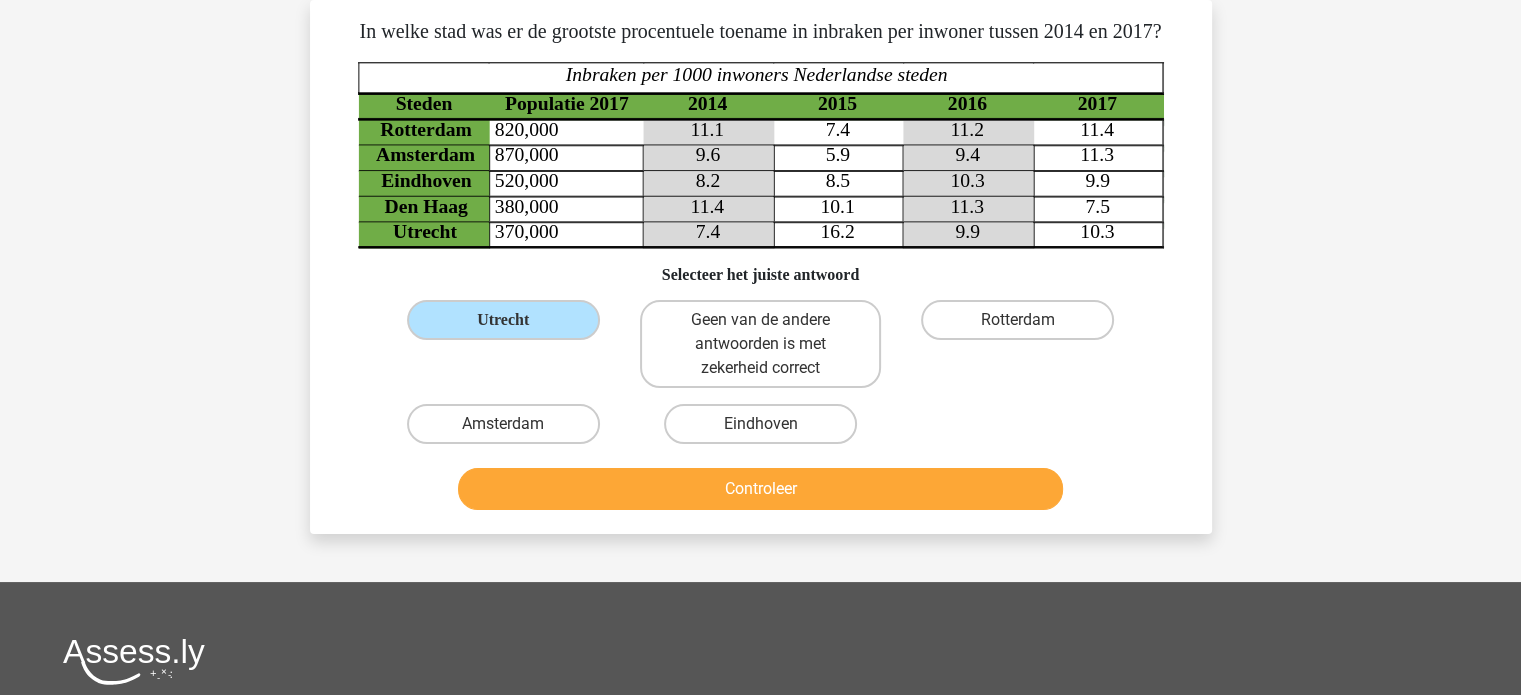 click on "alexander
lansonaly@gmail.com
Nederlands
English" at bounding box center (760, 509) 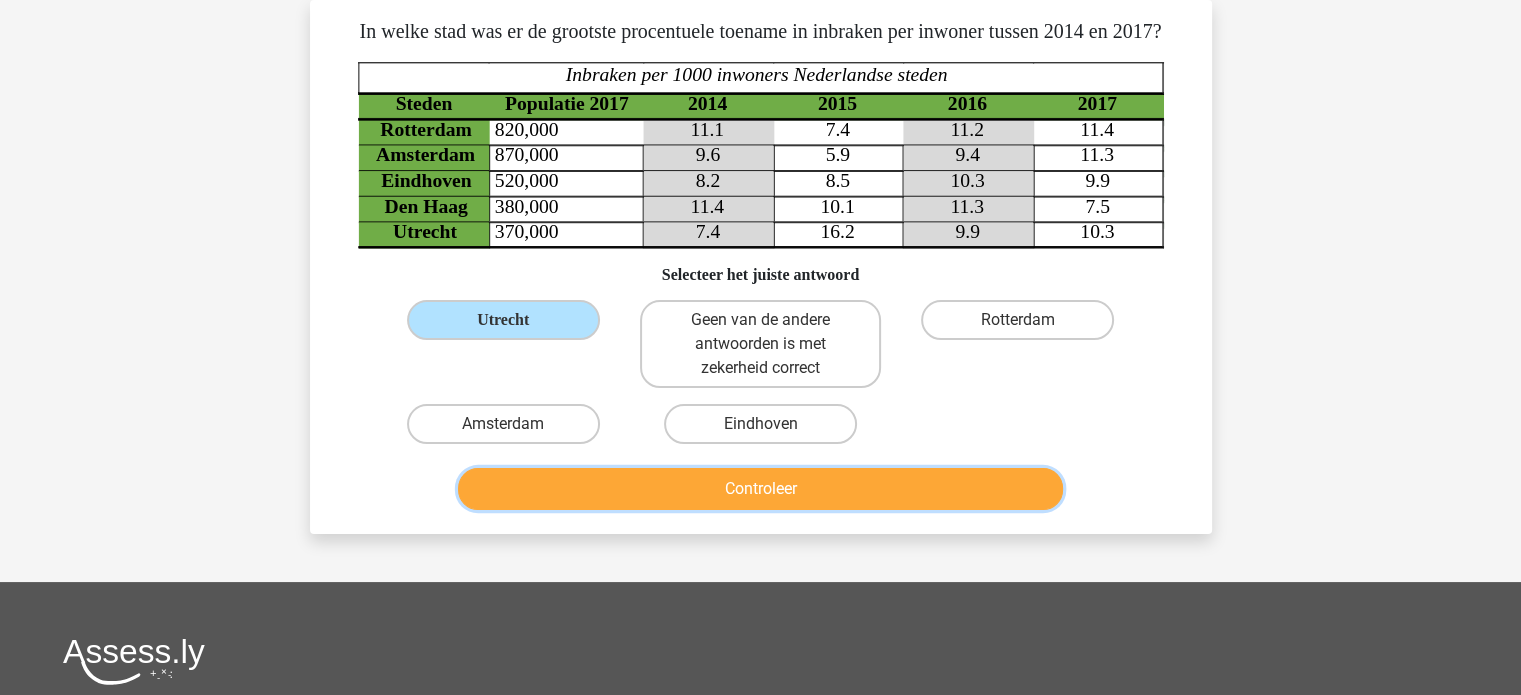 click on "Controleer" at bounding box center [760, 489] 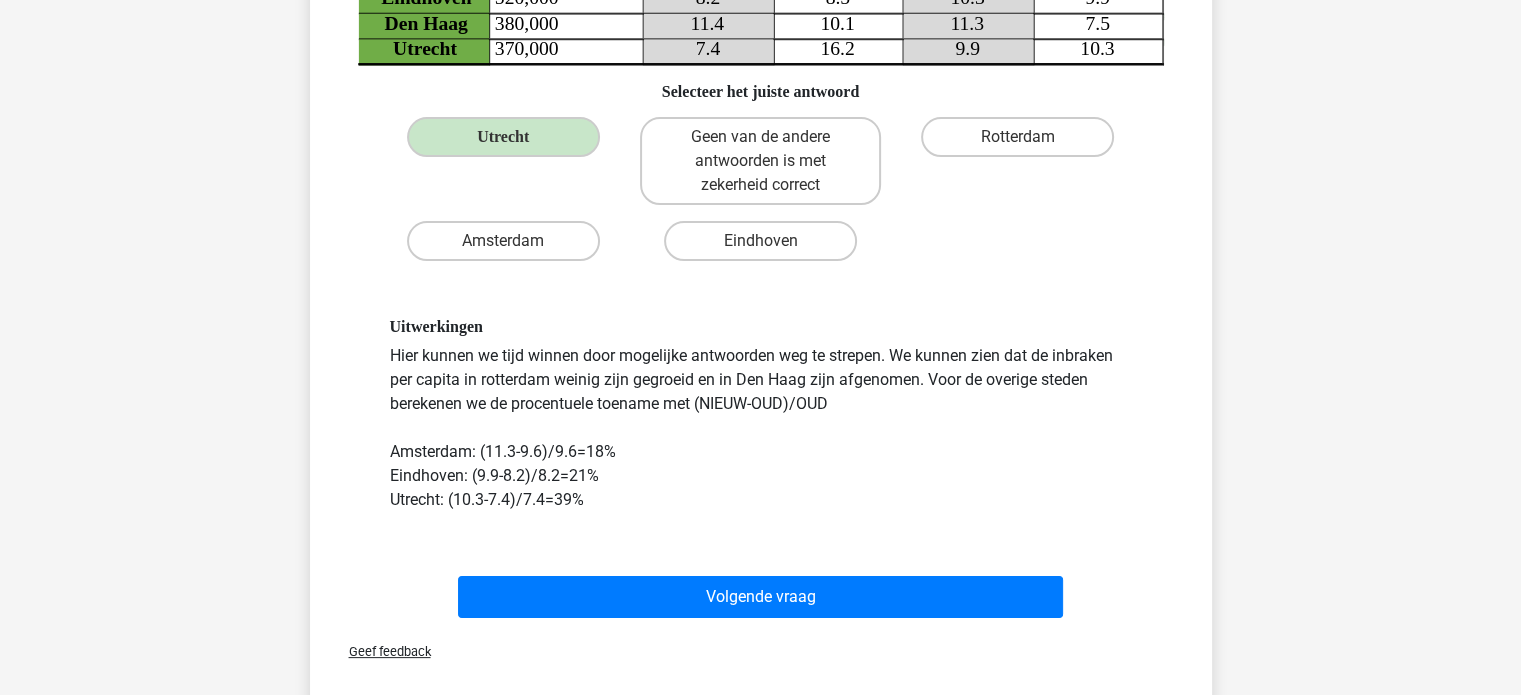 scroll, scrollTop: 276, scrollLeft: 0, axis: vertical 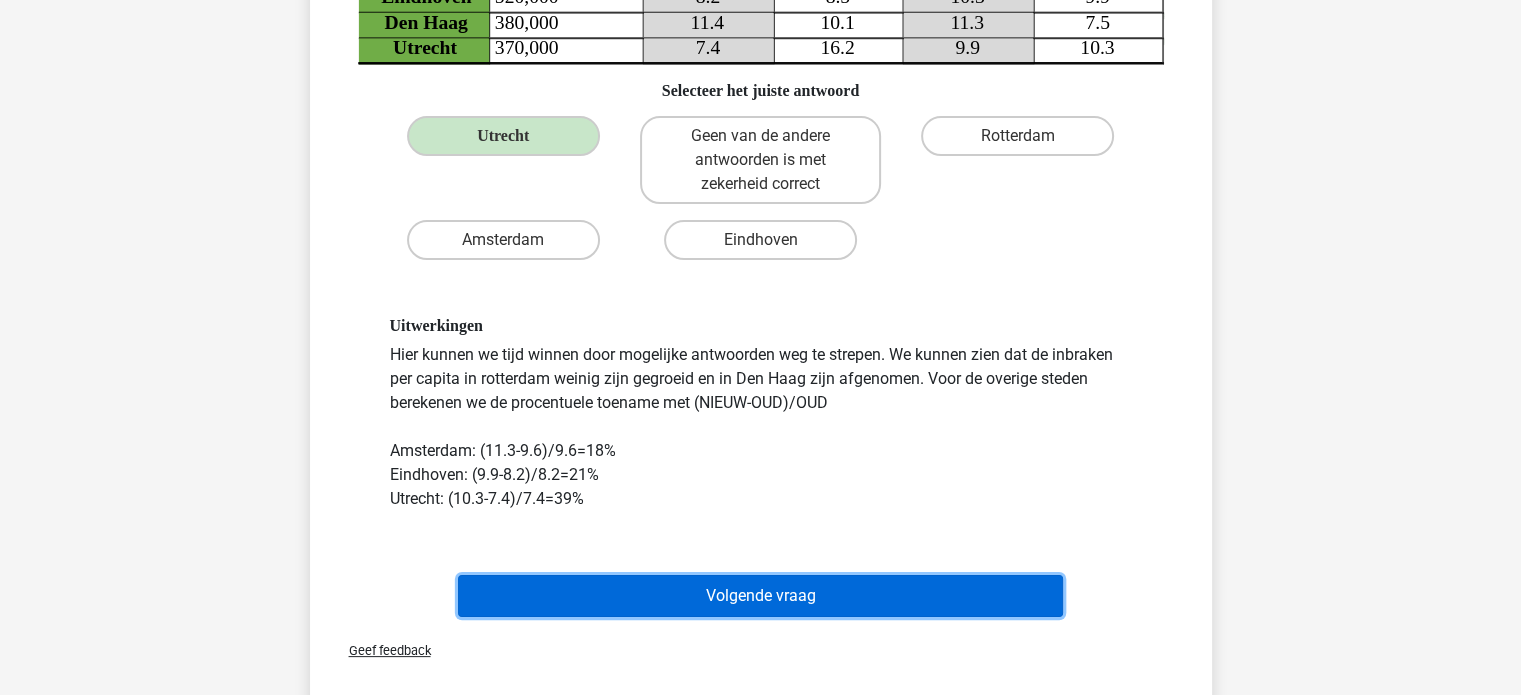click on "Volgende vraag" at bounding box center (760, 596) 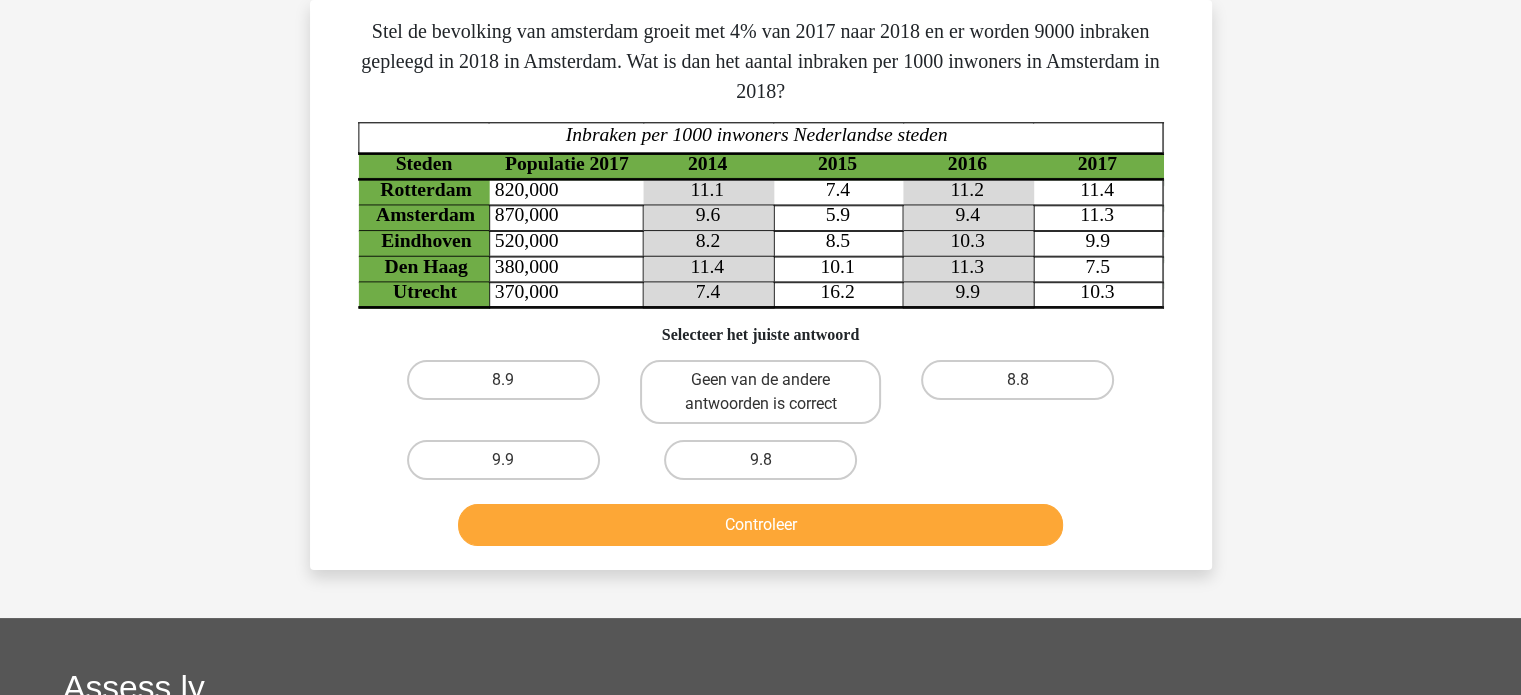 scroll, scrollTop: 92, scrollLeft: 0, axis: vertical 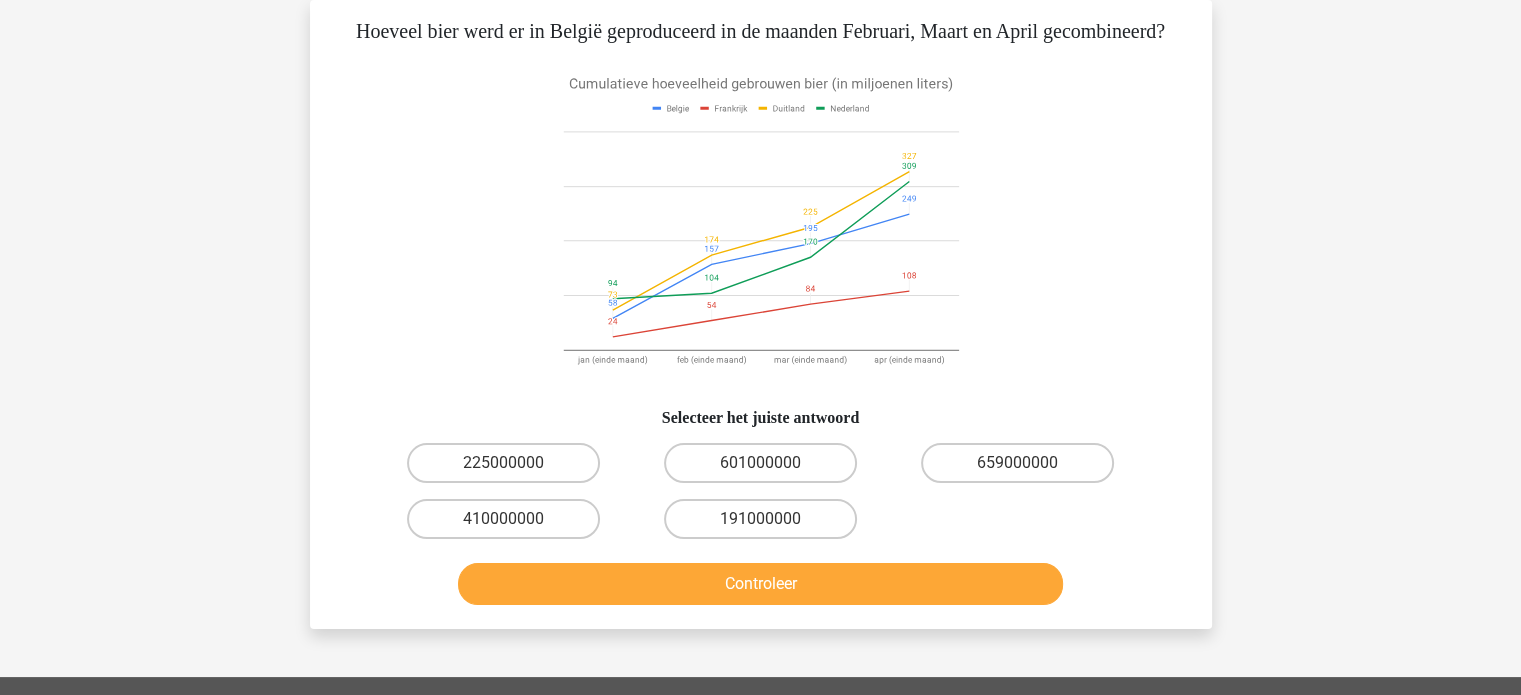 click on "[NUMBER]
[NUMBER]
[NUMBER]
[NUMBER]
[NUMBER]" at bounding box center (761, 491) 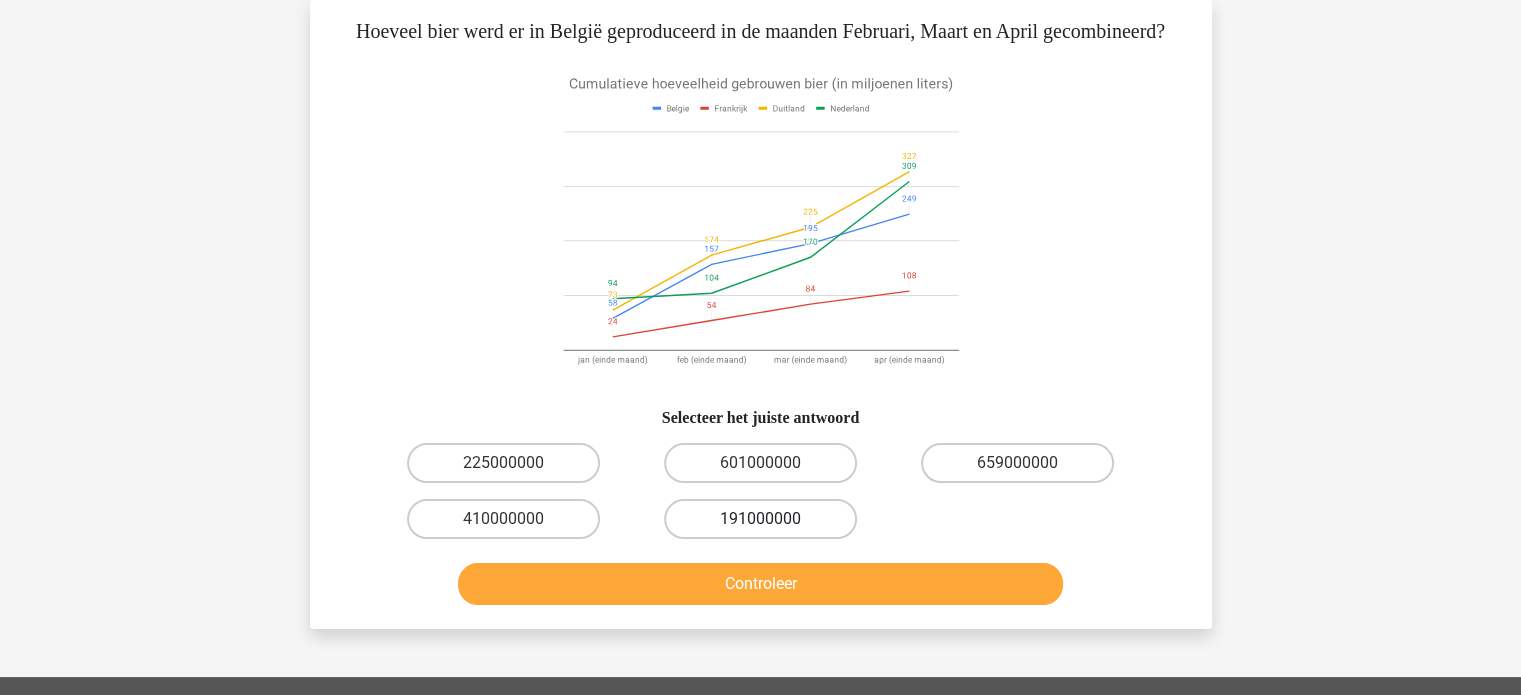 click on "191000000" at bounding box center (760, 519) 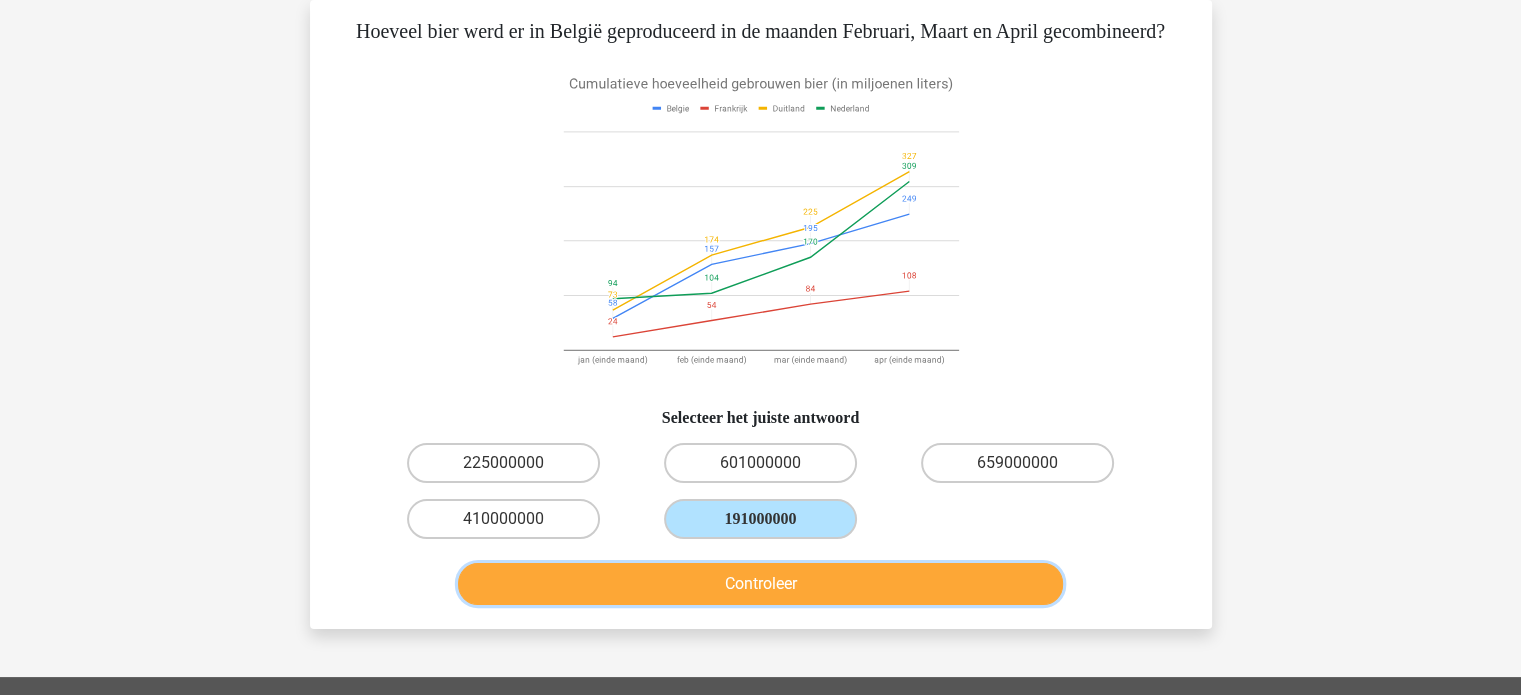 click on "Controleer" at bounding box center [760, 584] 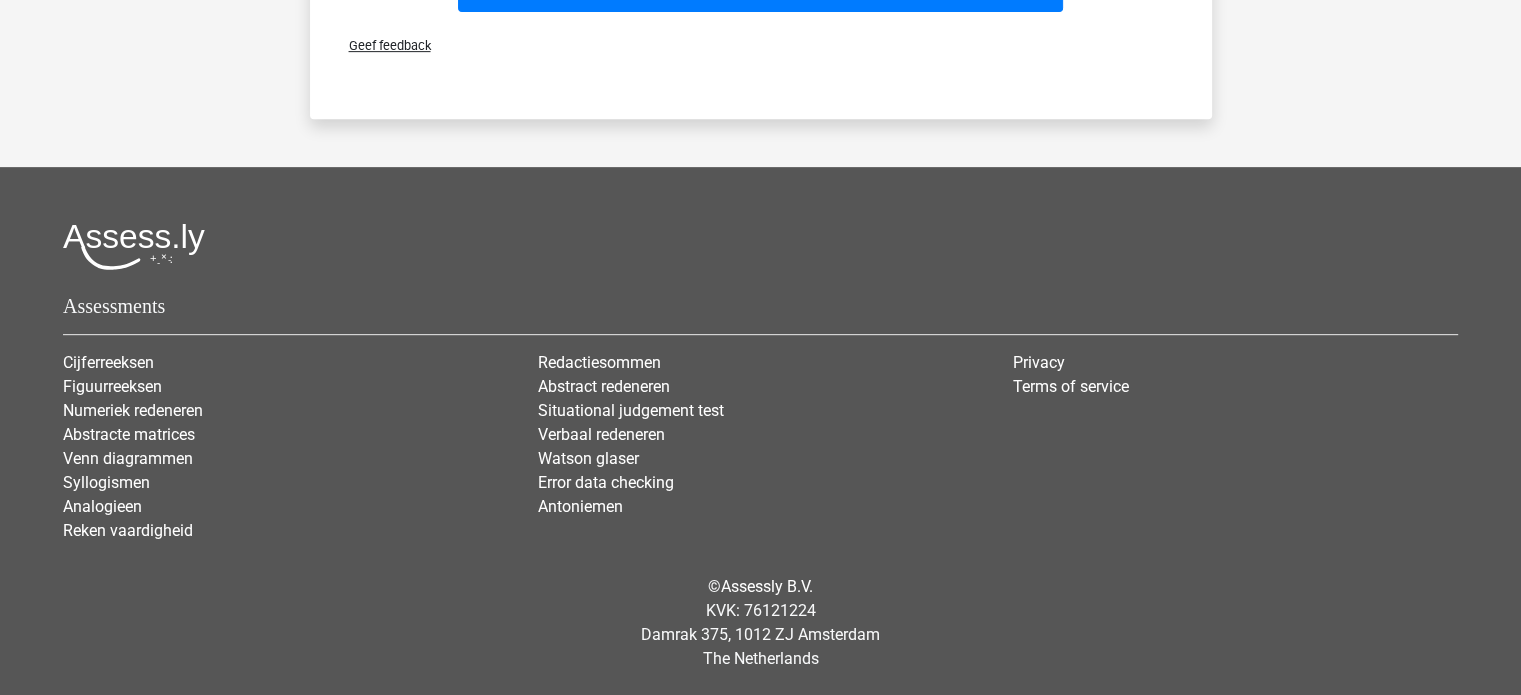 scroll, scrollTop: 572, scrollLeft: 0, axis: vertical 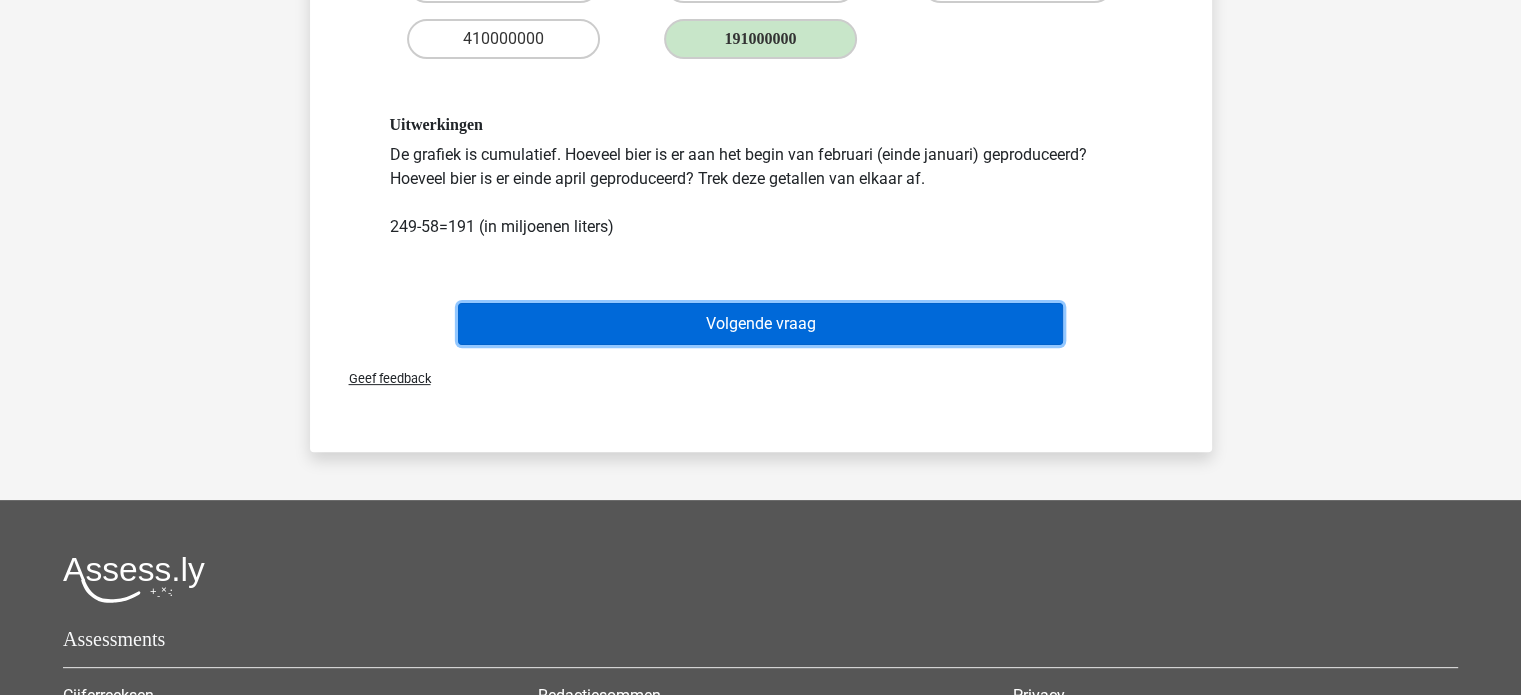 click on "Volgende vraag" at bounding box center (760, 324) 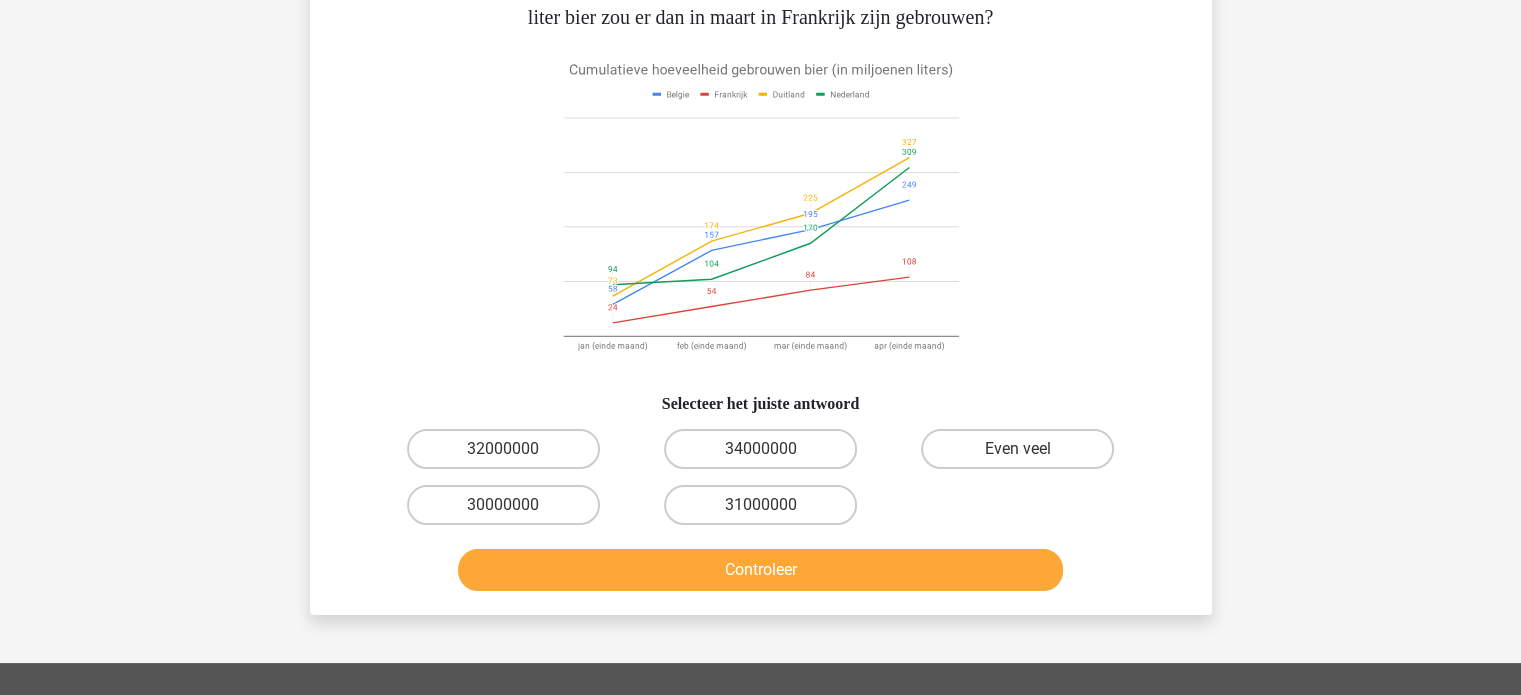 scroll, scrollTop: 92, scrollLeft: 0, axis: vertical 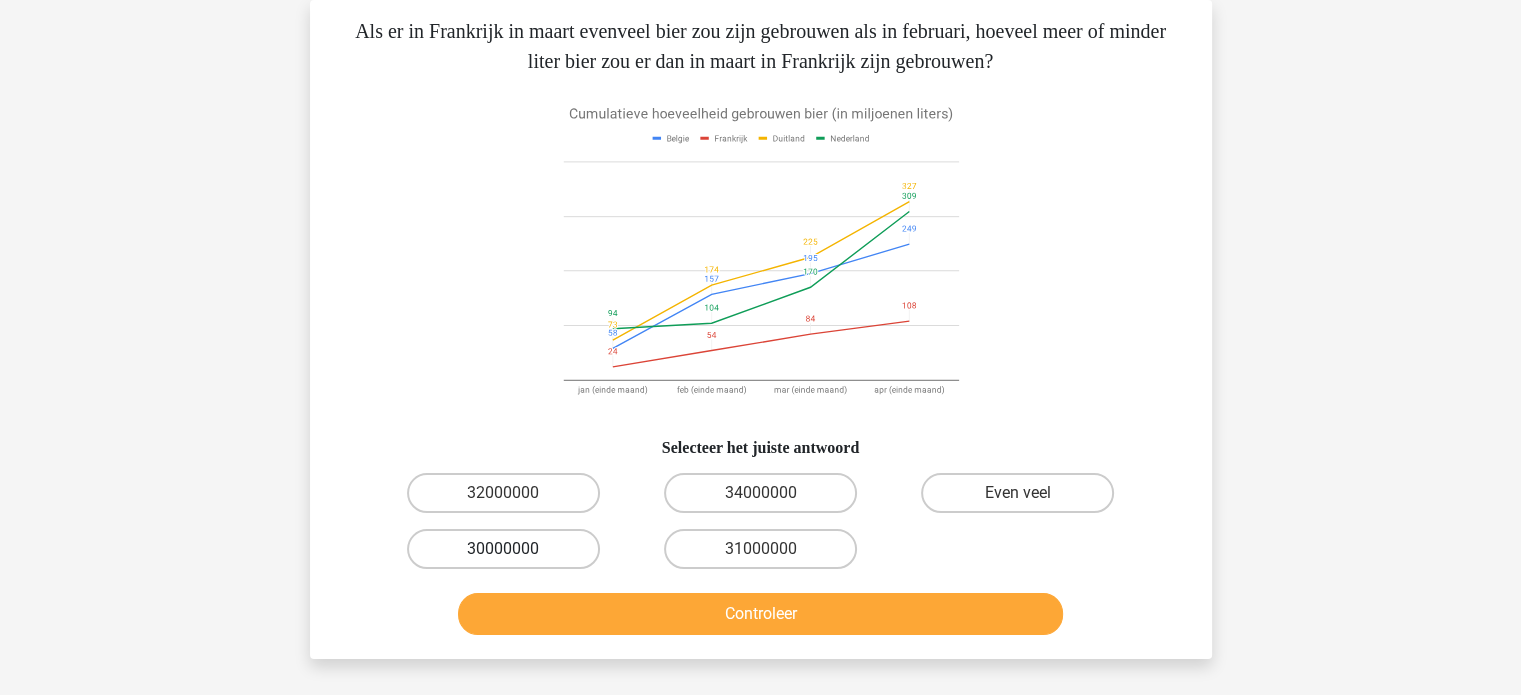 click on "30000000" at bounding box center [503, 549] 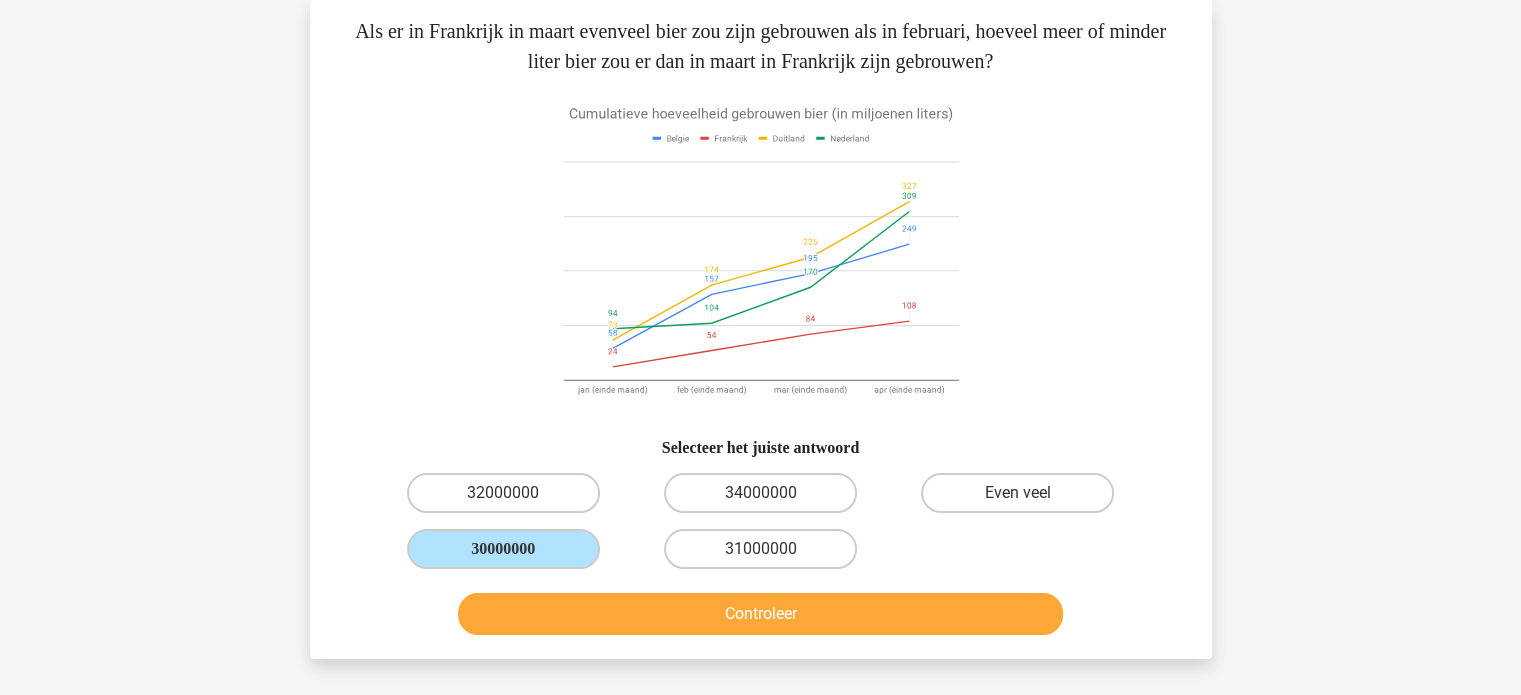 click on "Controleer" at bounding box center [761, 618] 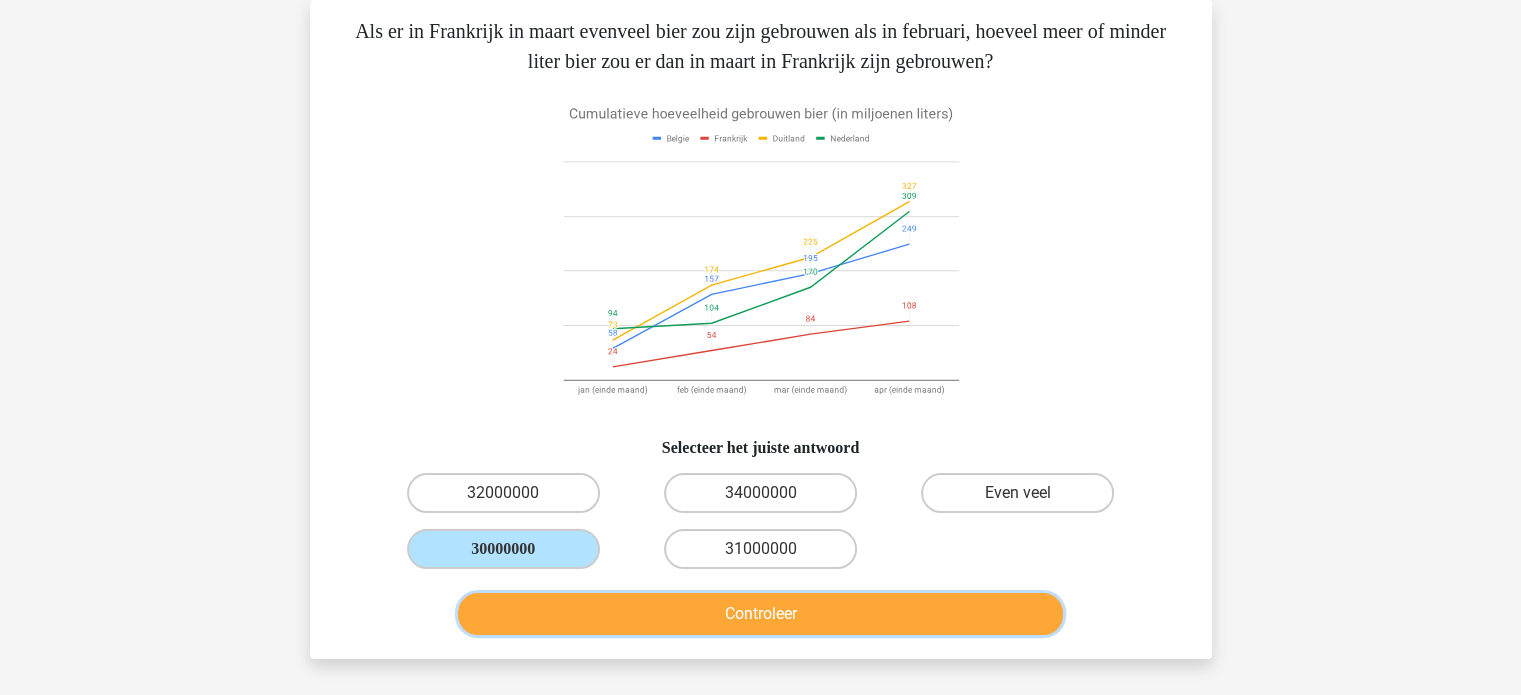 click on "Controleer" at bounding box center (760, 614) 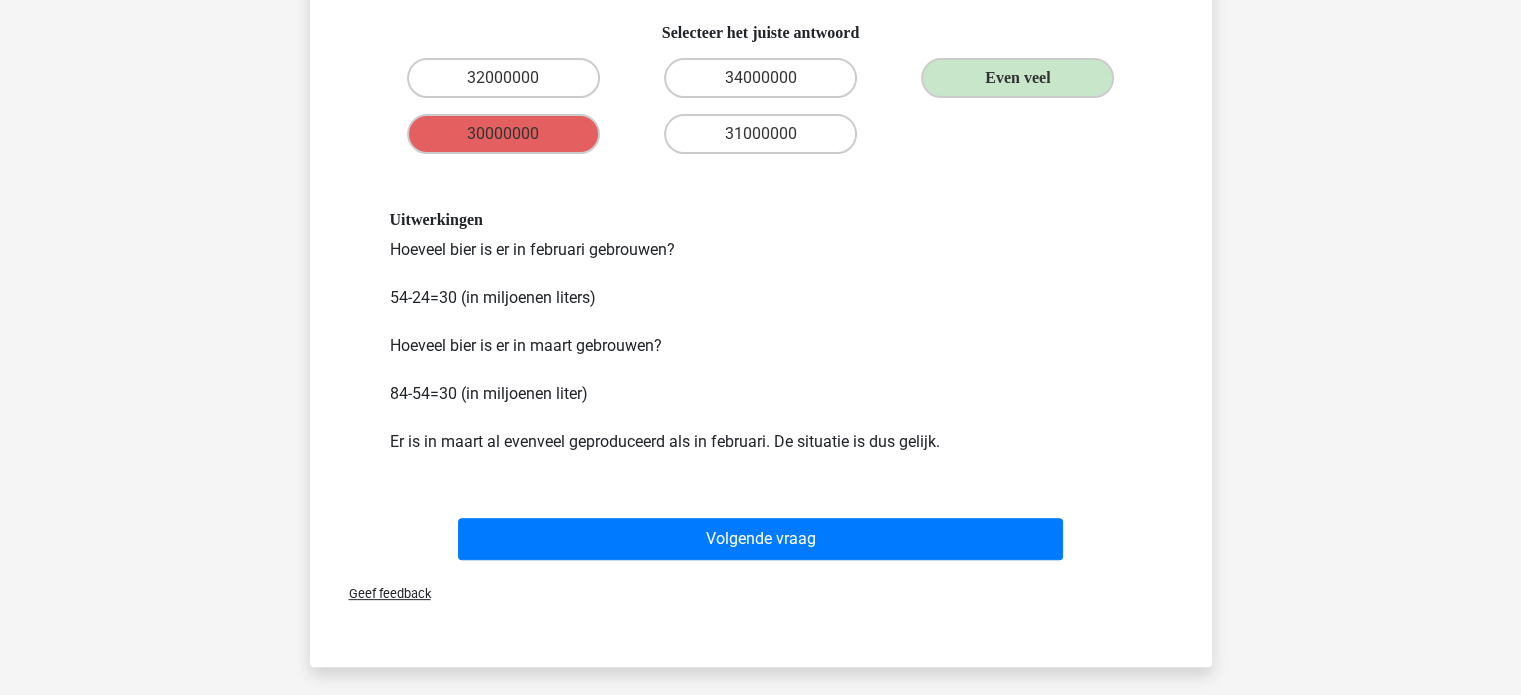 scroll, scrollTop: 505, scrollLeft: 0, axis: vertical 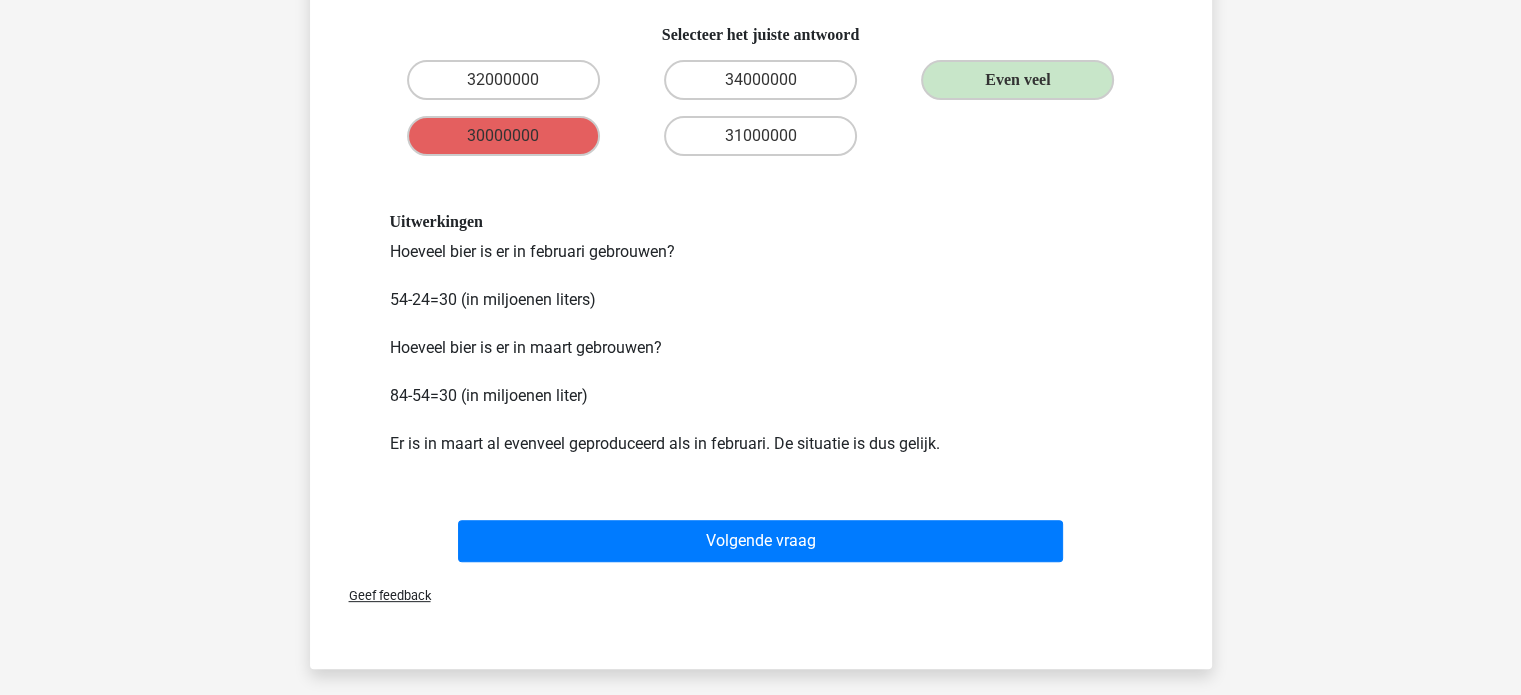 click on "Volgende vraag" at bounding box center [761, 537] 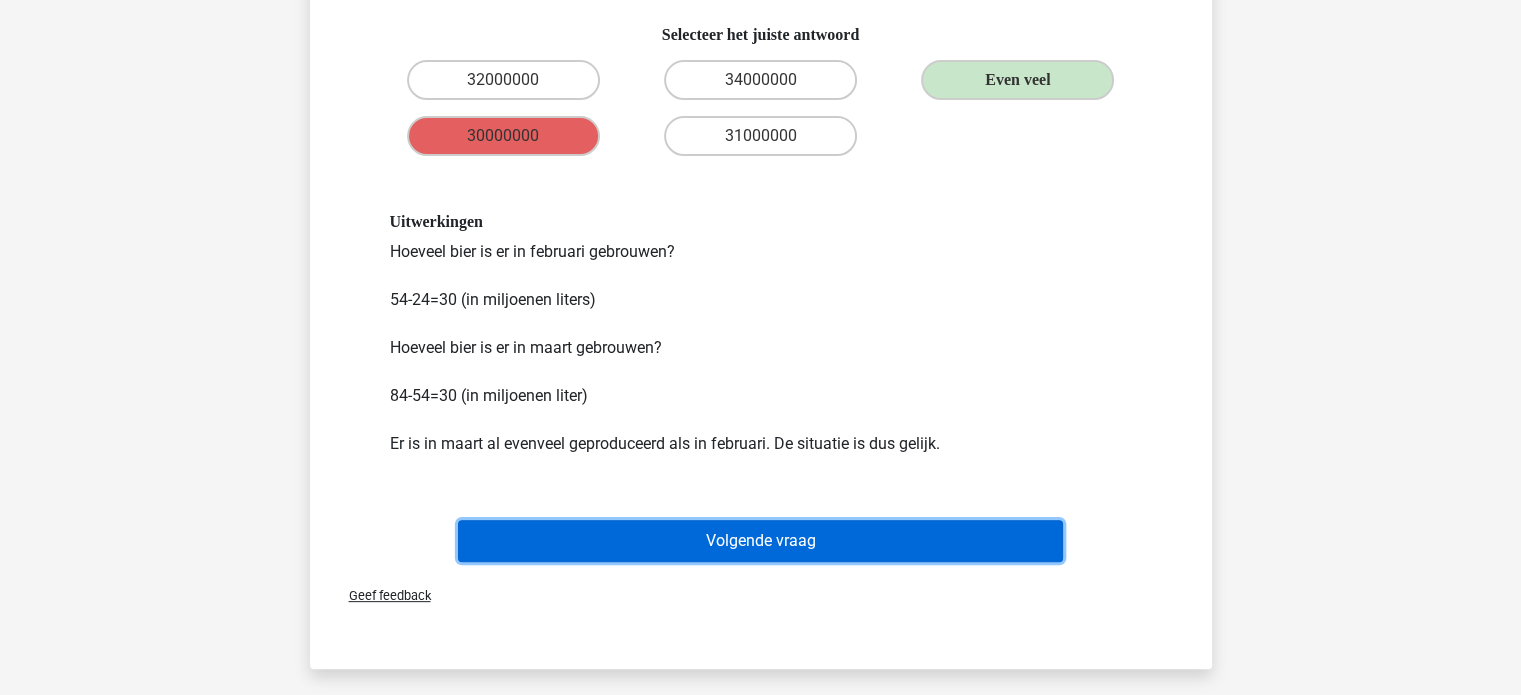 click on "Volgende vraag" at bounding box center (760, 541) 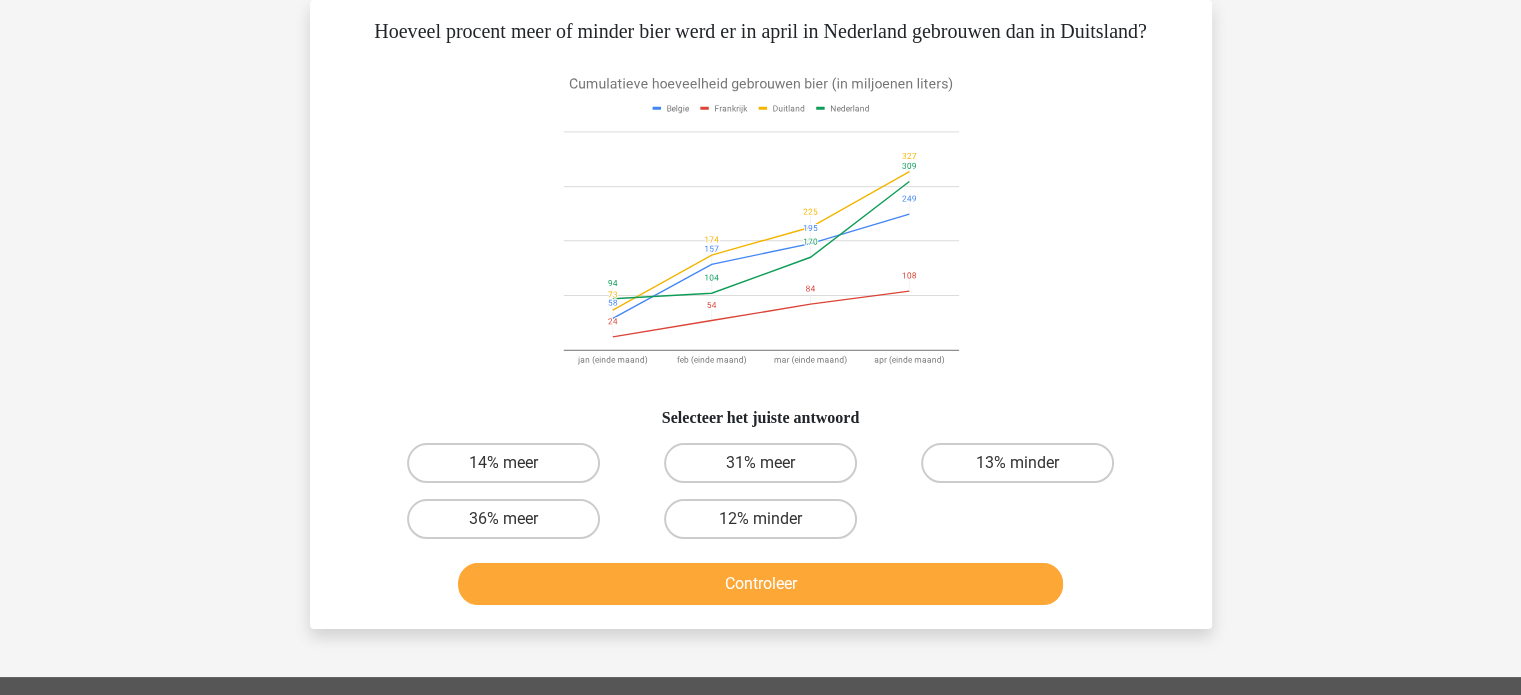 scroll, scrollTop: 92, scrollLeft: 0, axis: vertical 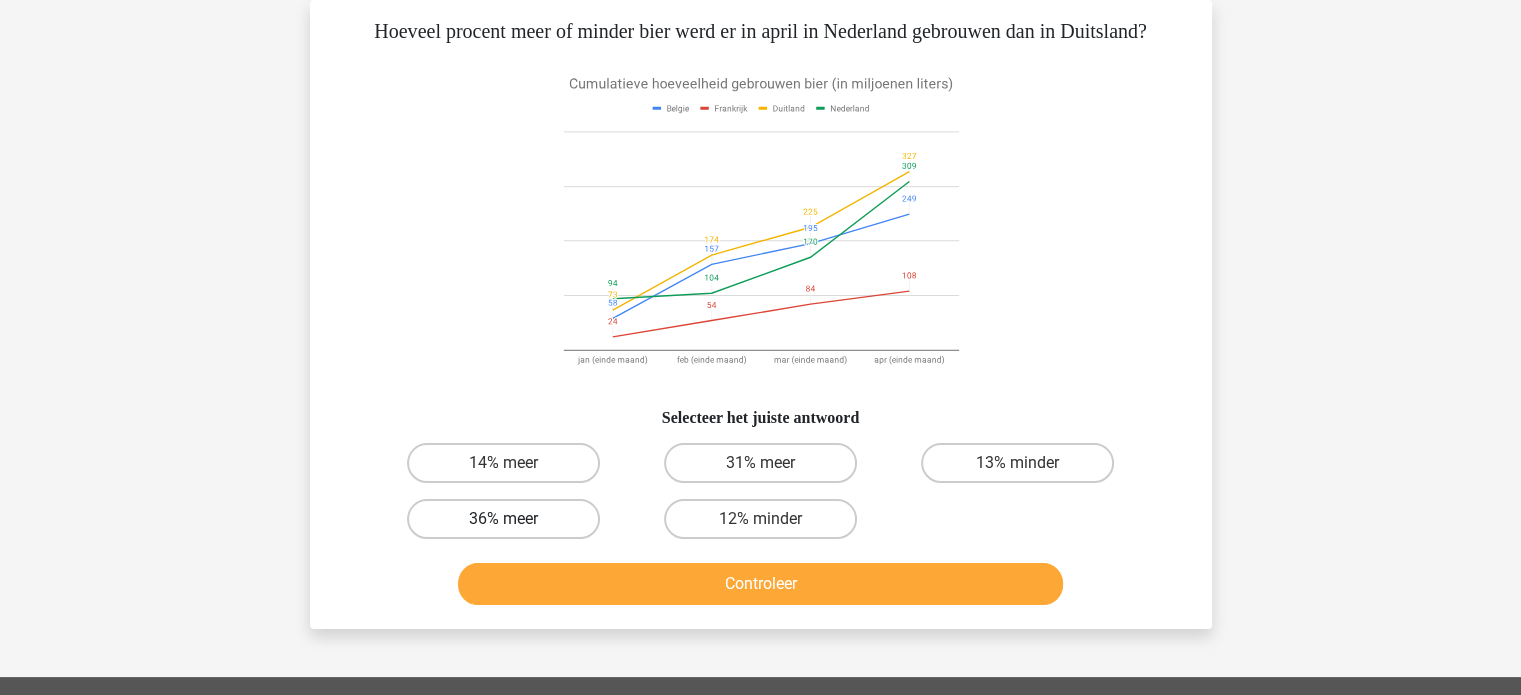 click on "36% meer" at bounding box center [503, 519] 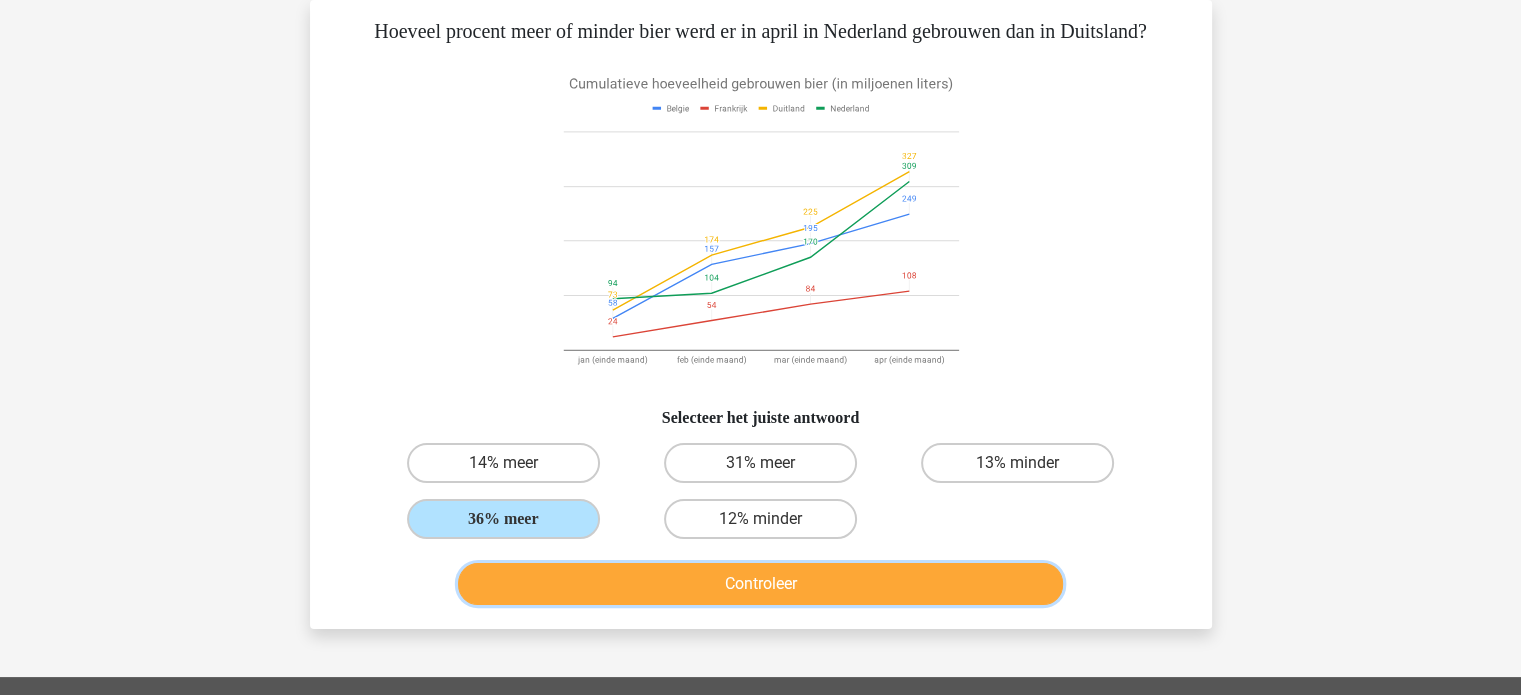 click on "Controleer" at bounding box center [760, 584] 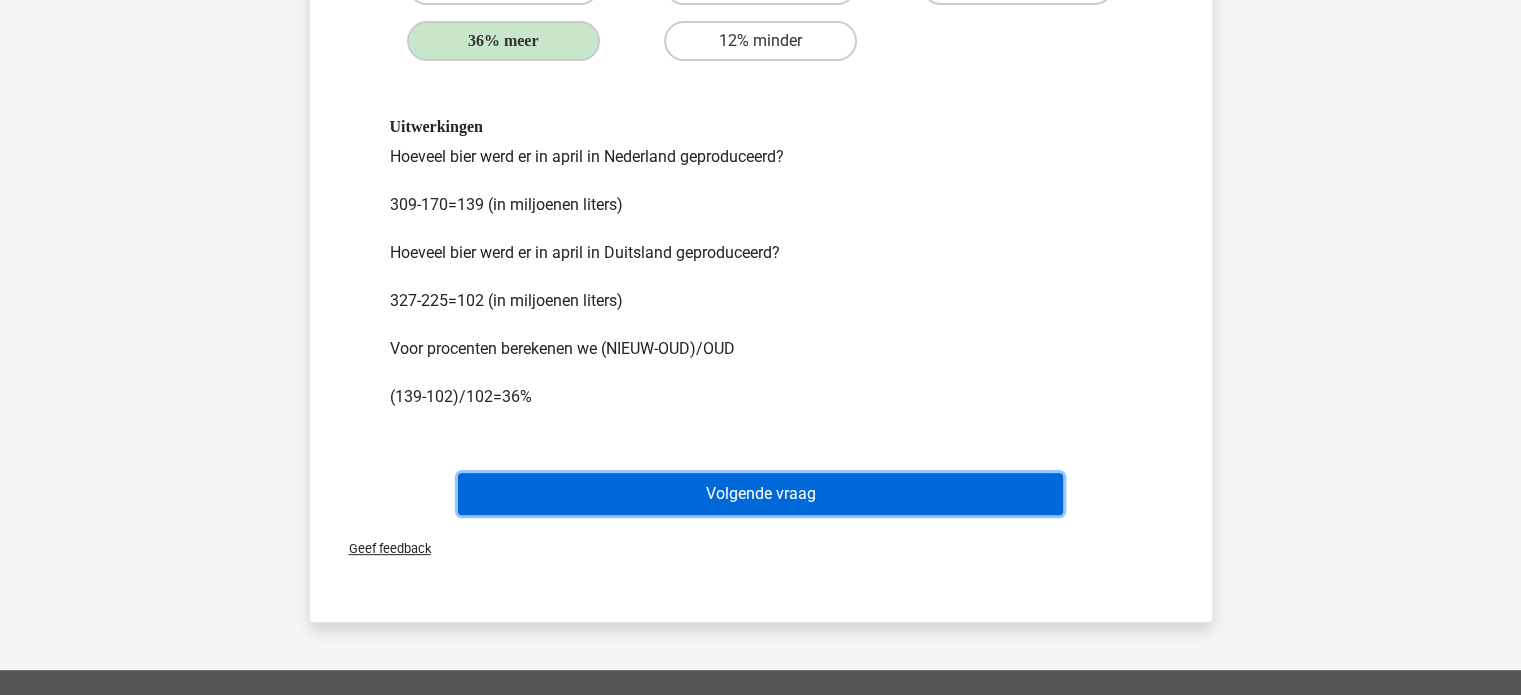 click on "Volgende vraag" at bounding box center (760, 494) 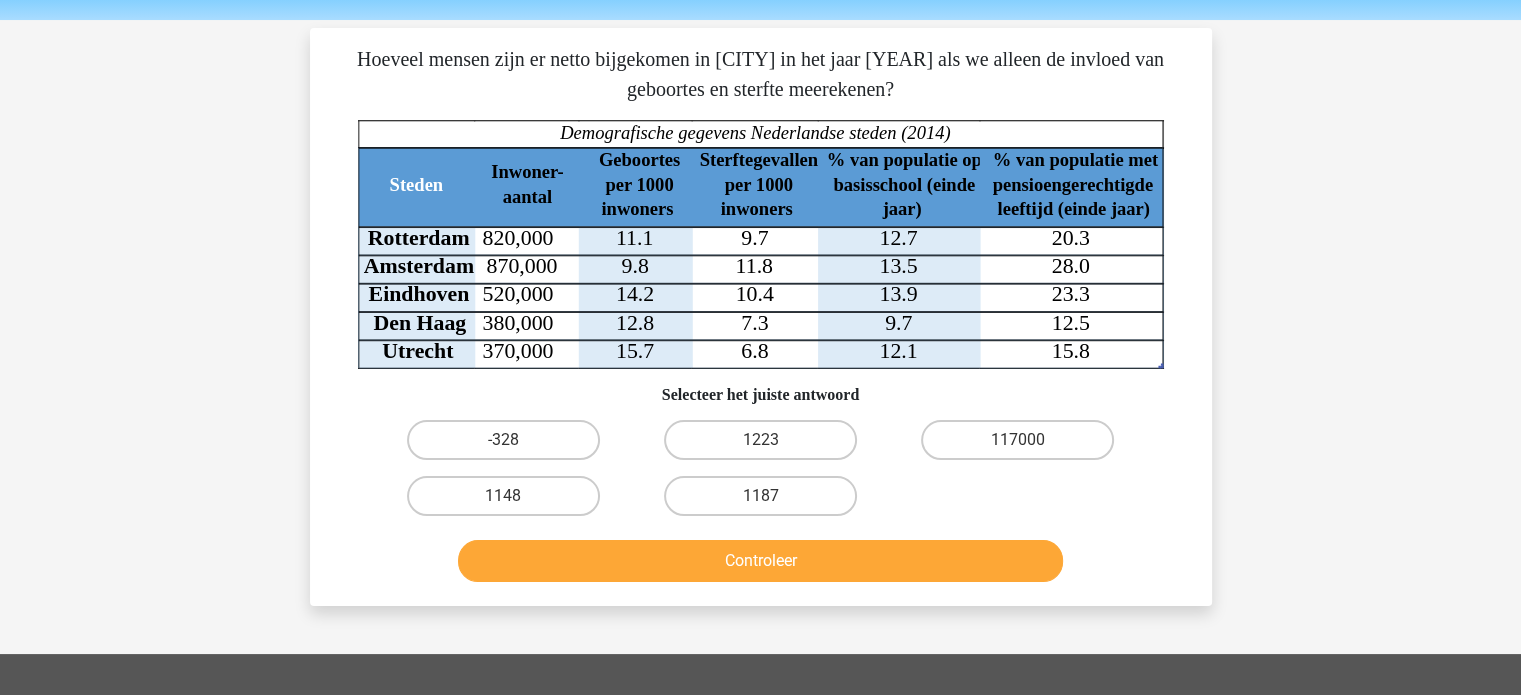 scroll, scrollTop: 63, scrollLeft: 0, axis: vertical 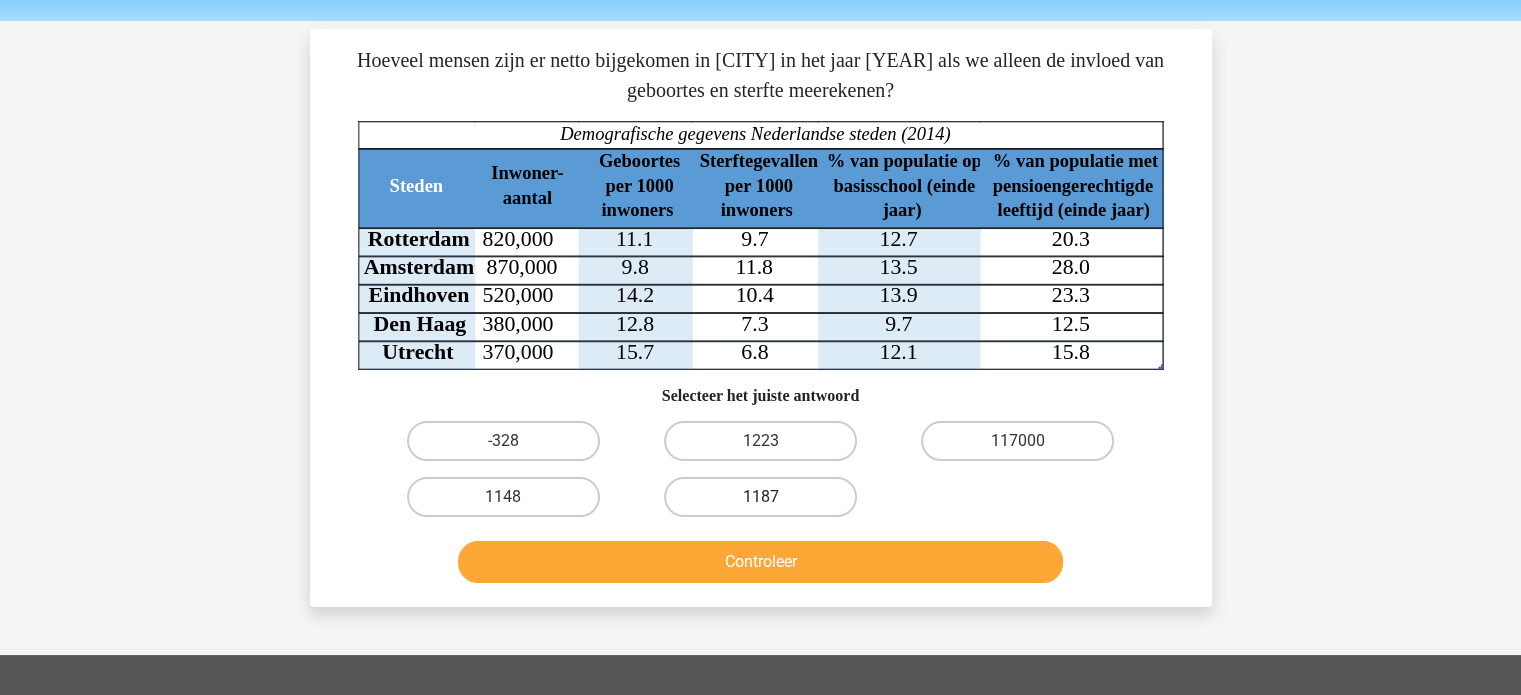 click on "1187" at bounding box center (760, 497) 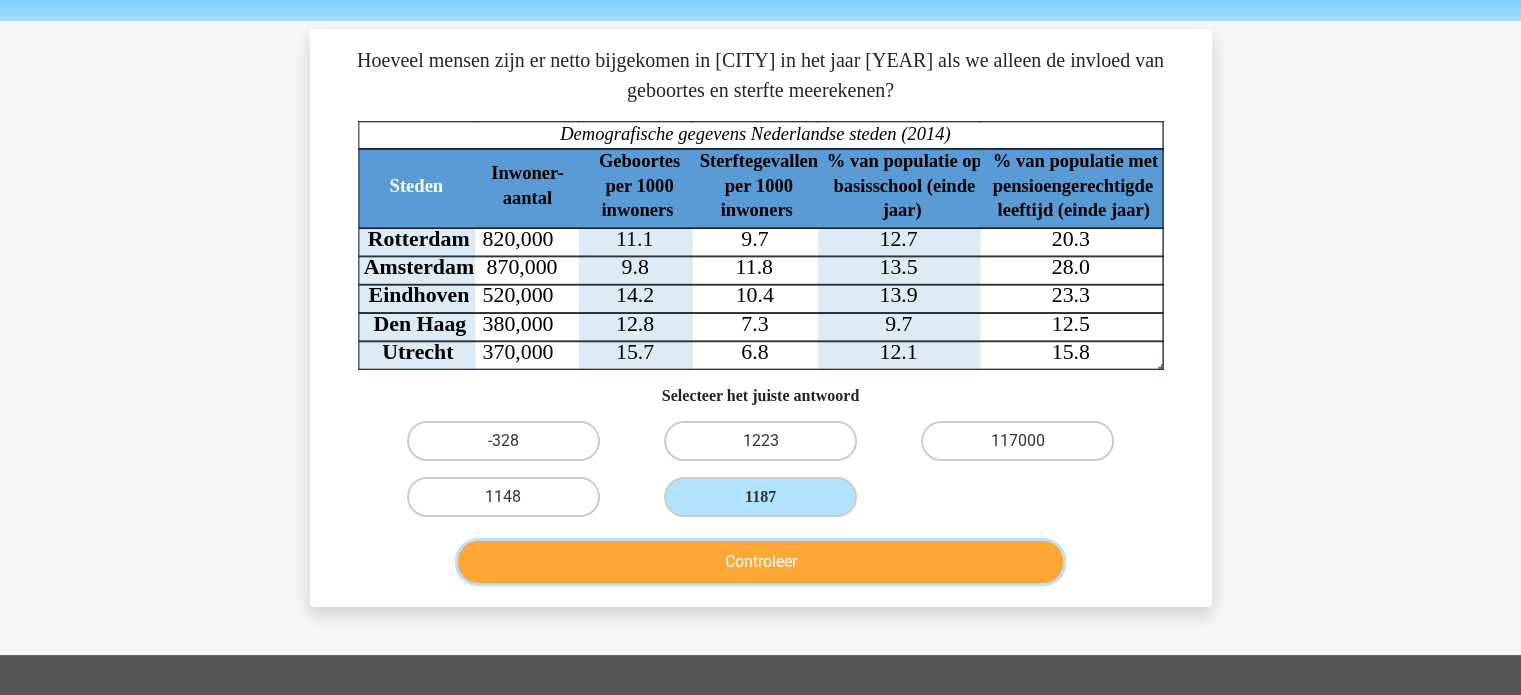 click on "Controleer" at bounding box center (760, 562) 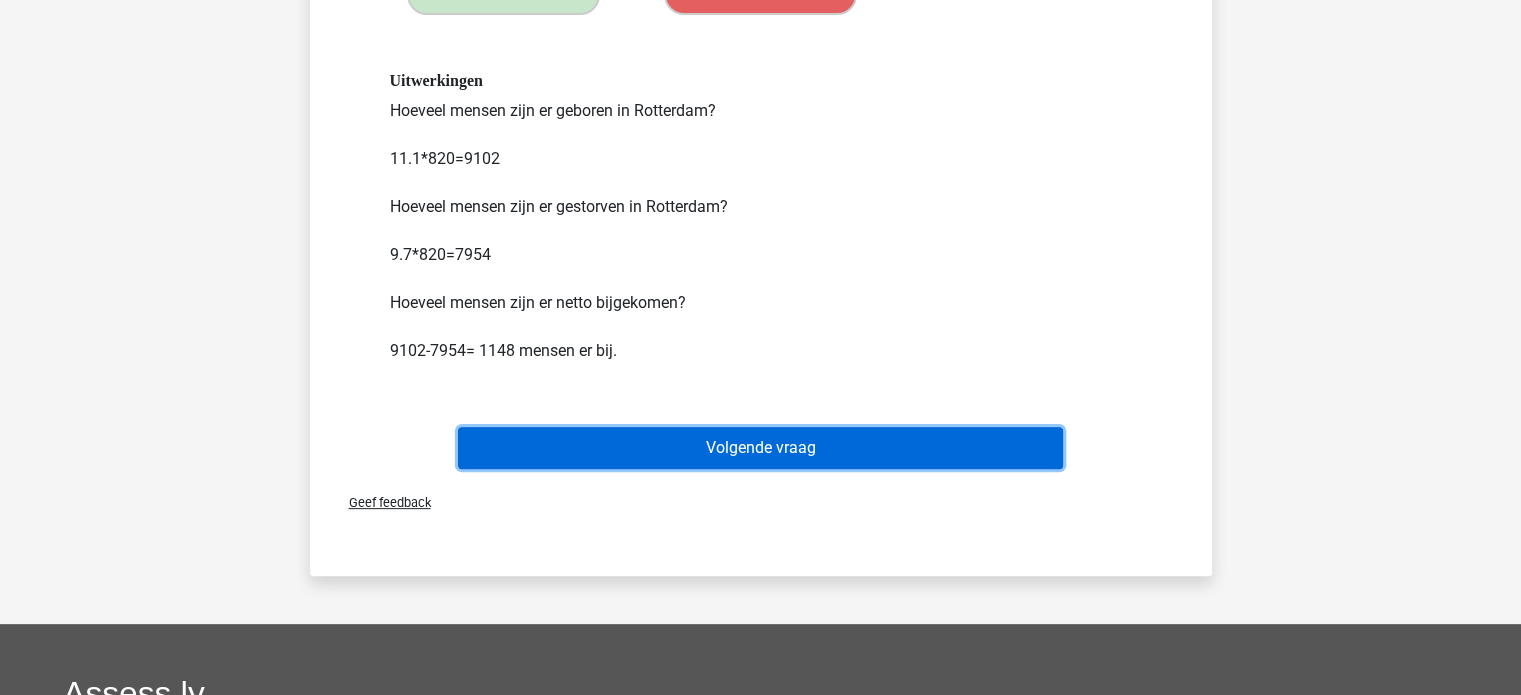 click on "Volgende vraag" at bounding box center (760, 448) 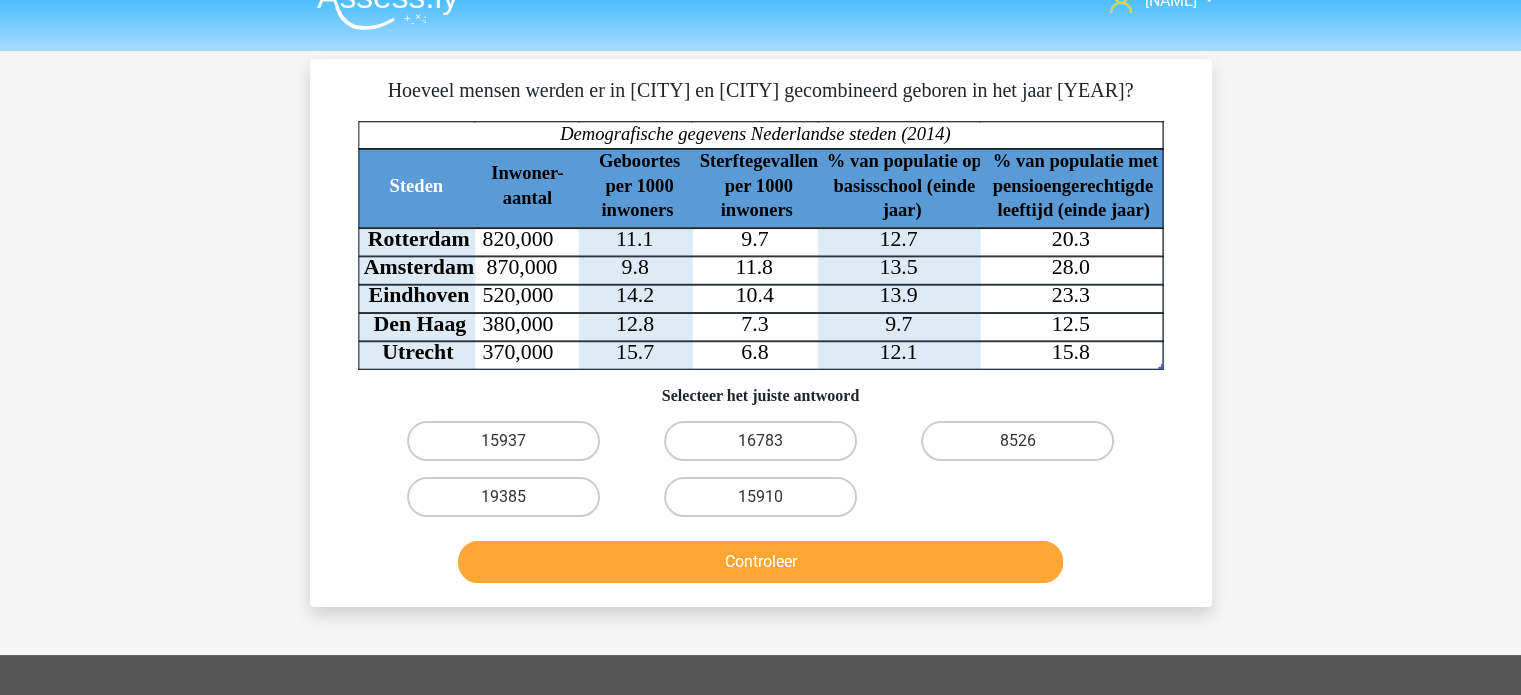 scroll, scrollTop: 32, scrollLeft: 0, axis: vertical 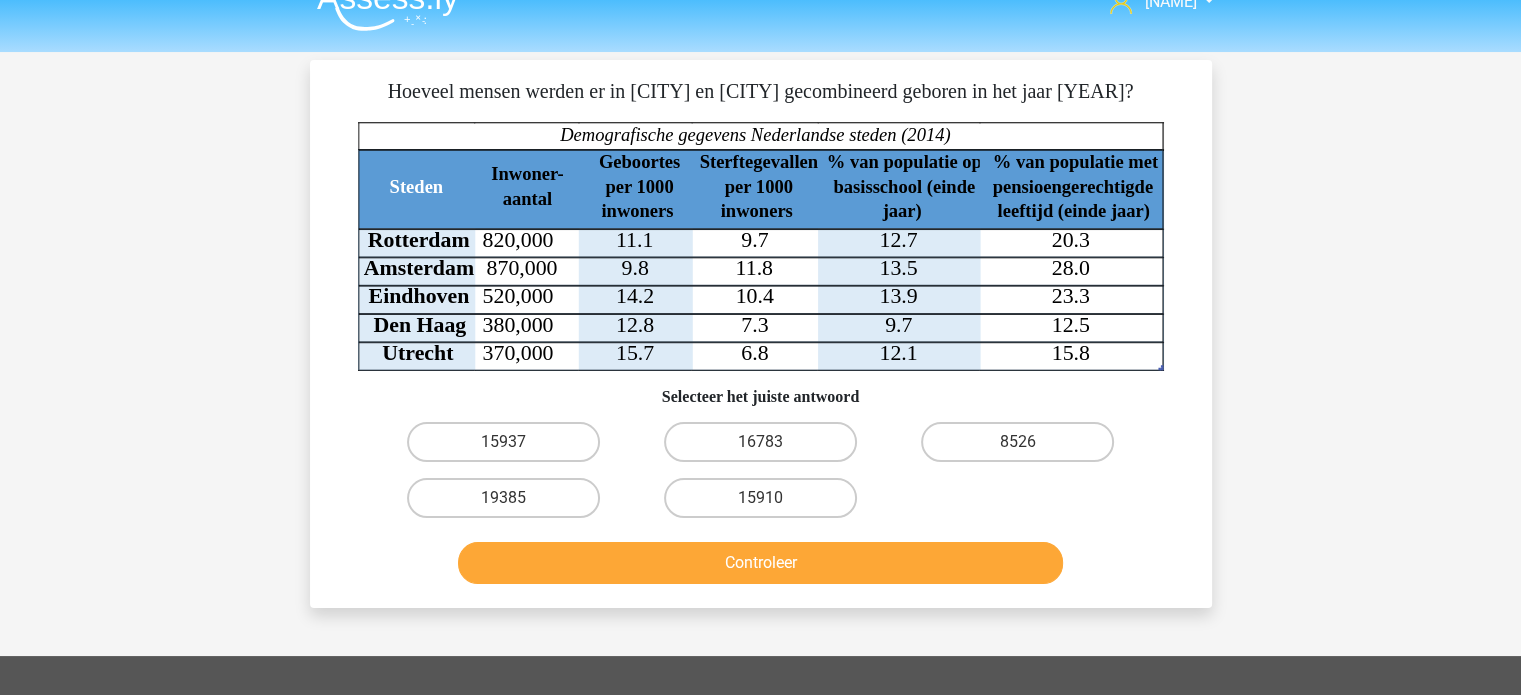 click on "15910" at bounding box center (766, 504) 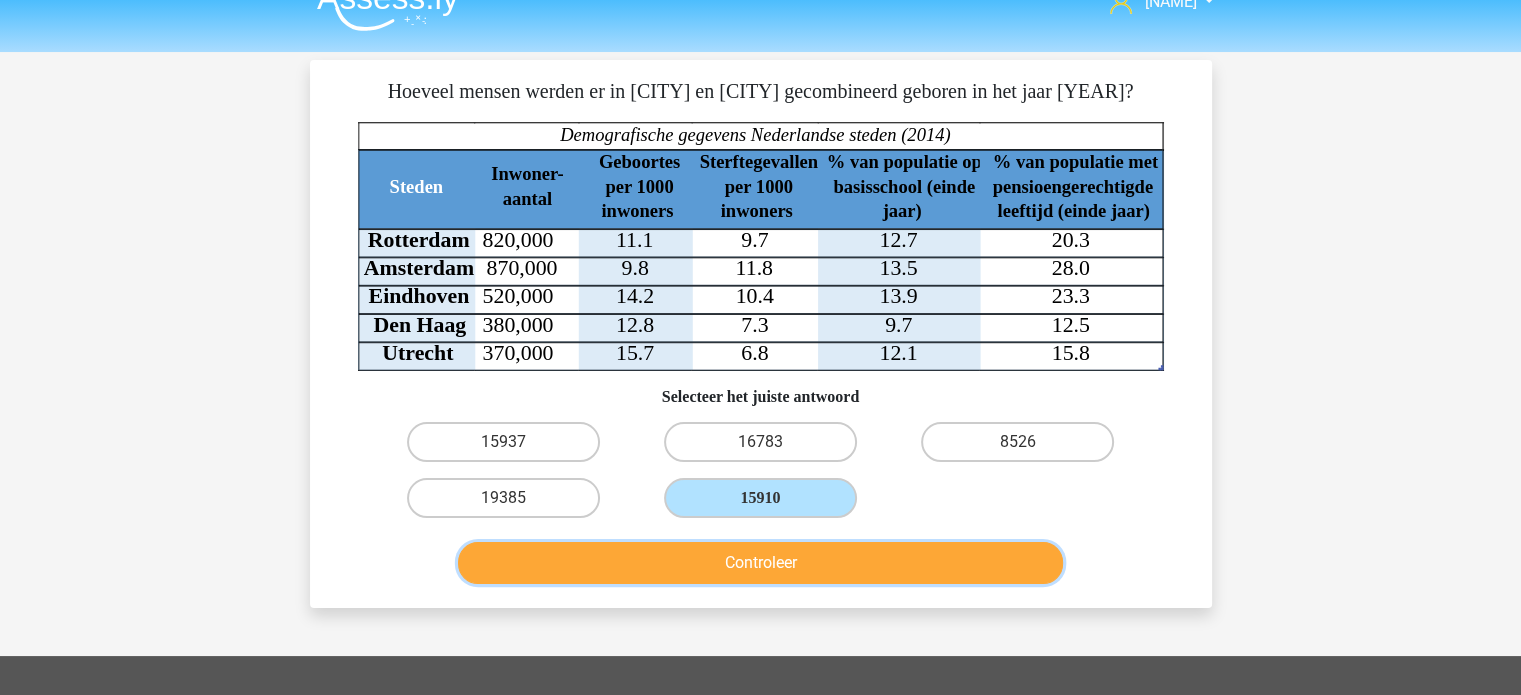 click on "Controleer" at bounding box center [760, 563] 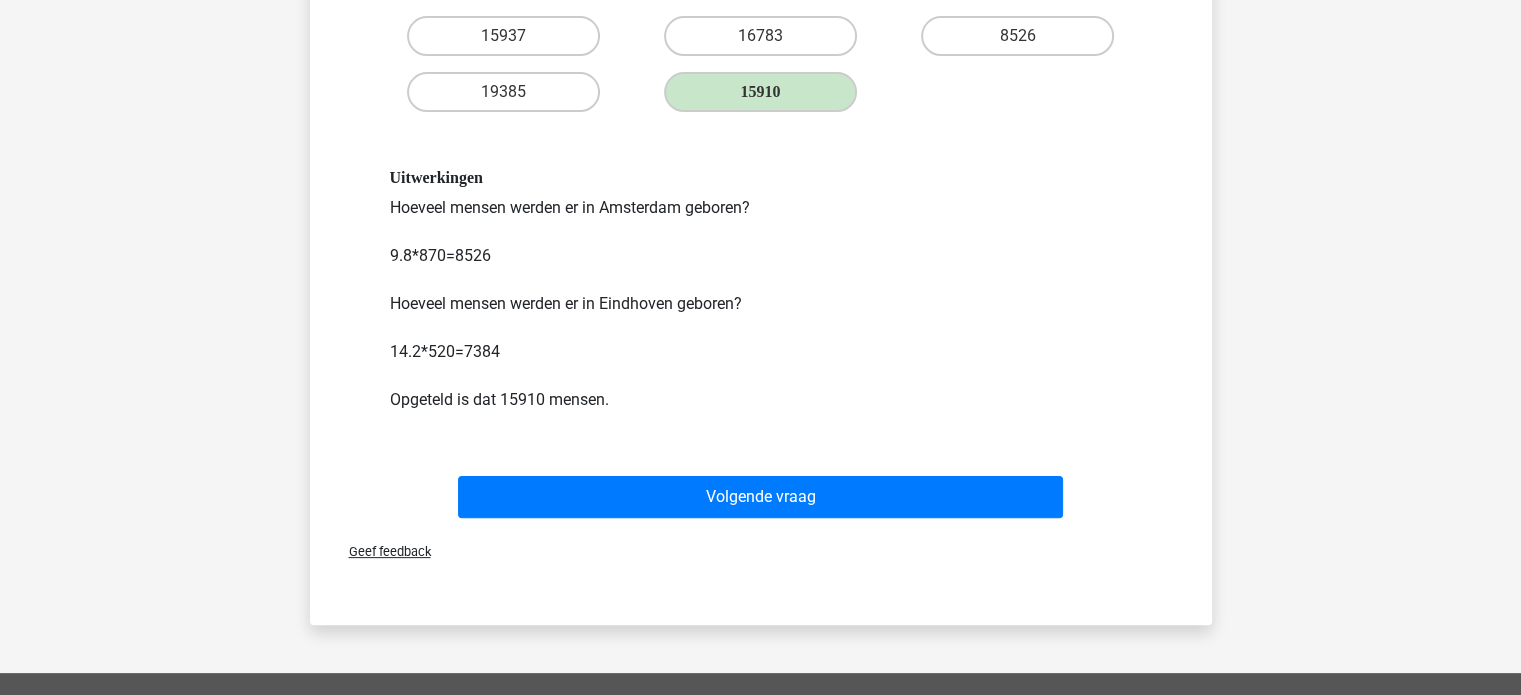 scroll, scrollTop: 468, scrollLeft: 0, axis: vertical 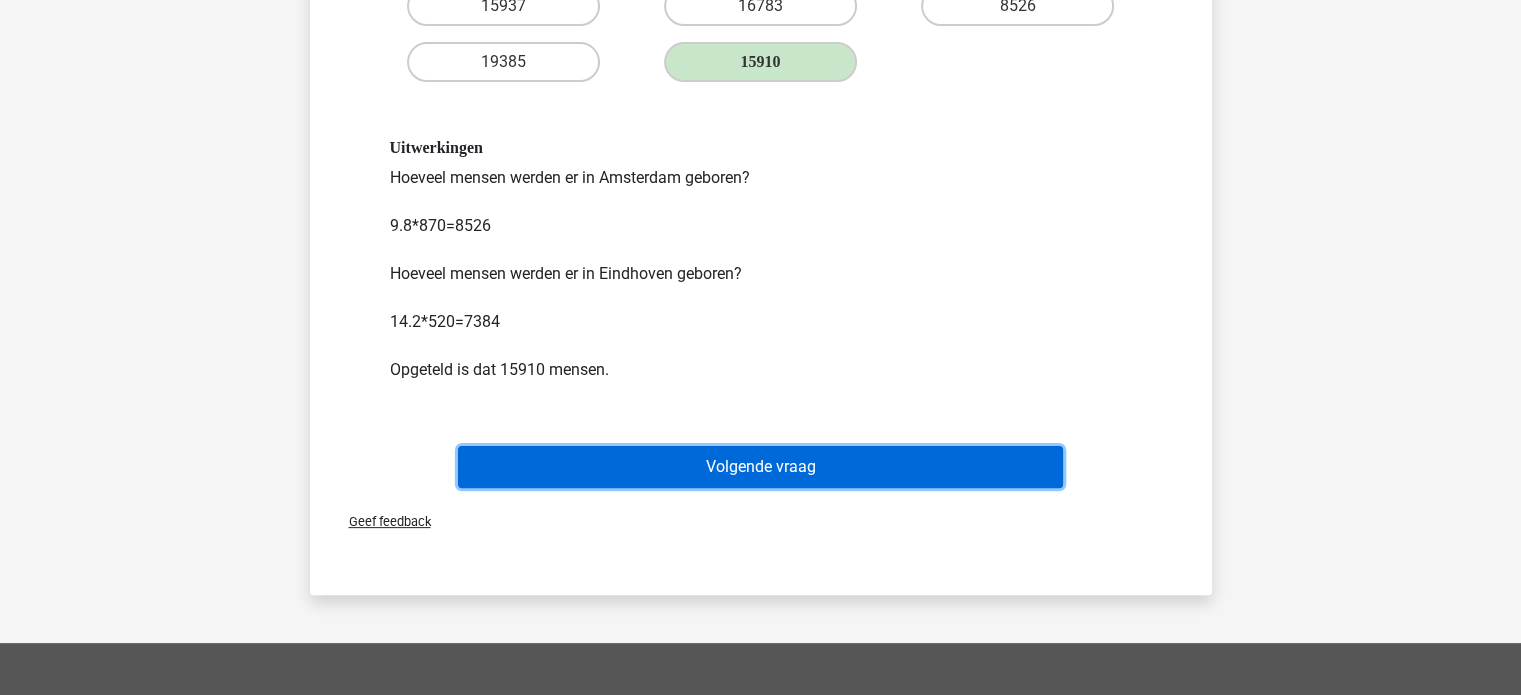 click on "Volgende vraag" at bounding box center [760, 467] 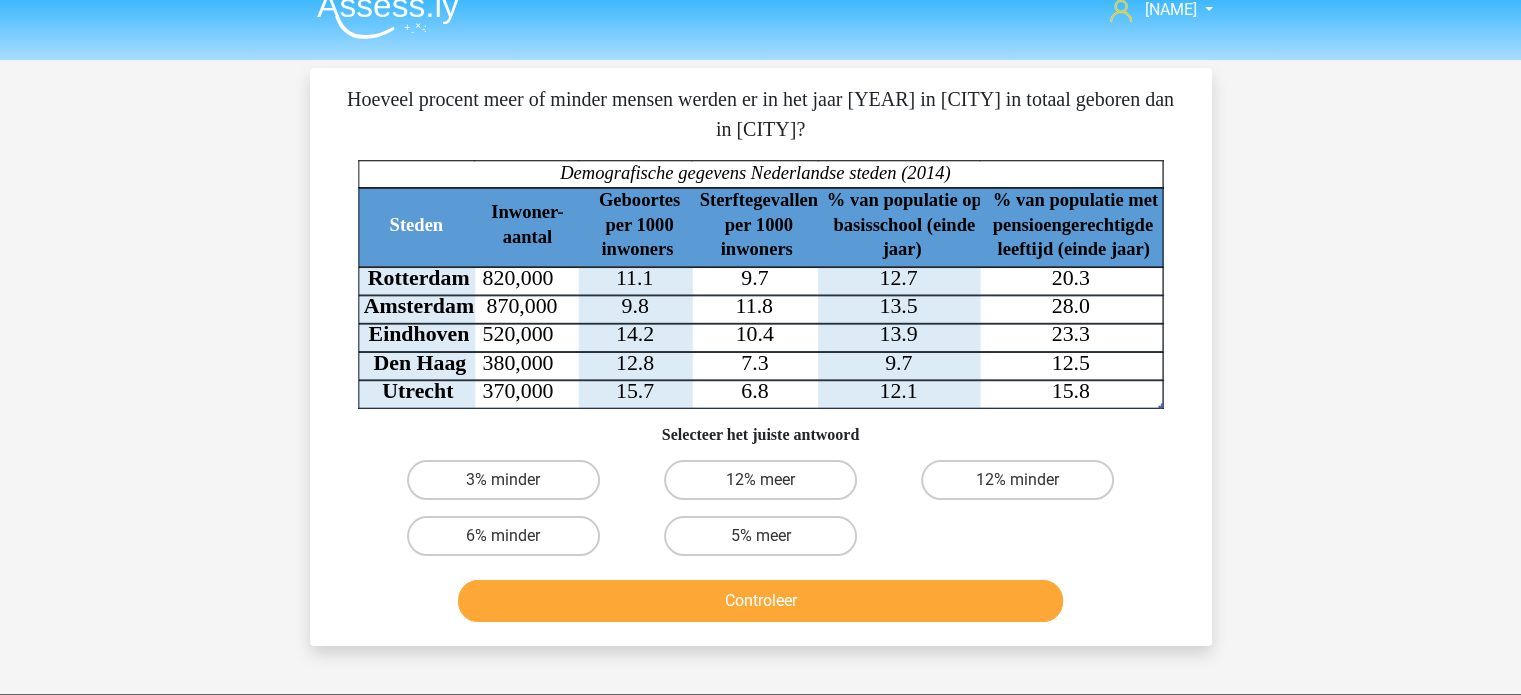 scroll, scrollTop: 0, scrollLeft: 0, axis: both 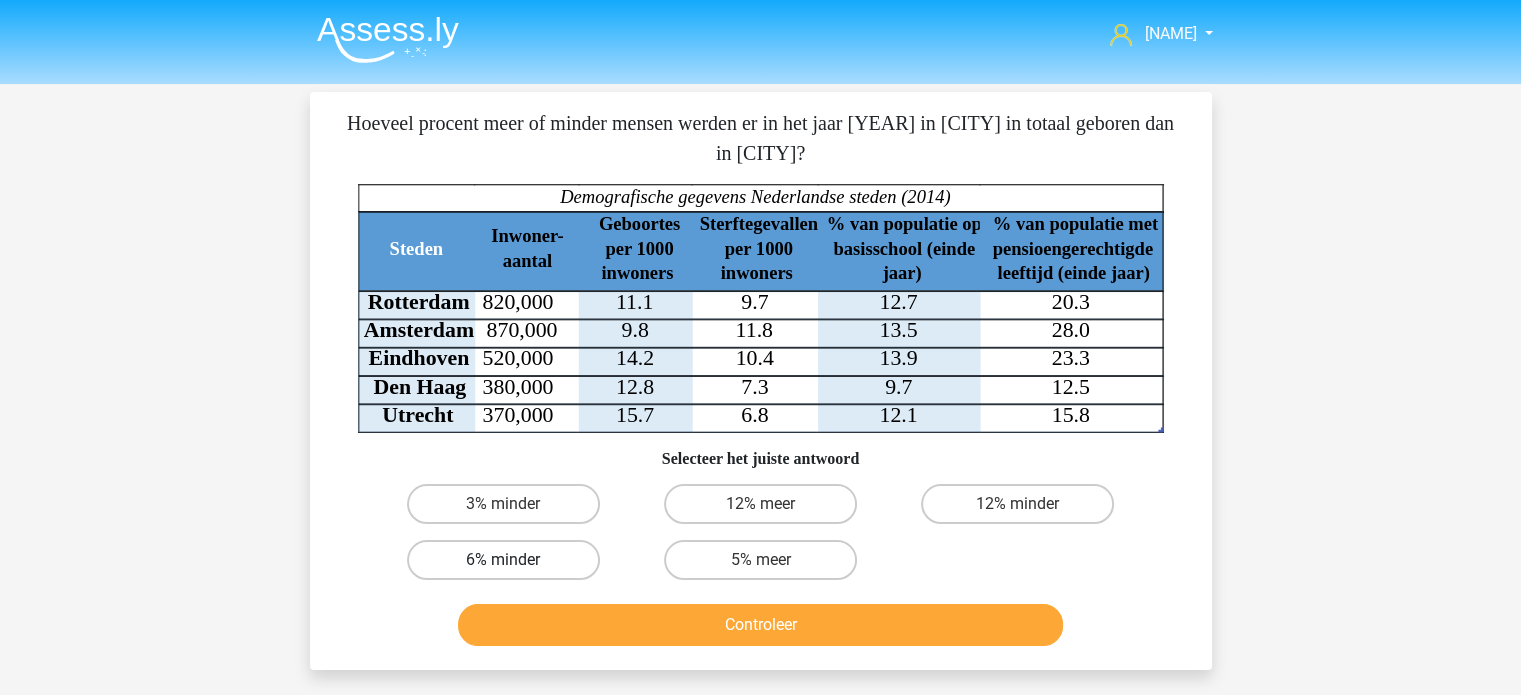 click on "6% minder" at bounding box center (503, 560) 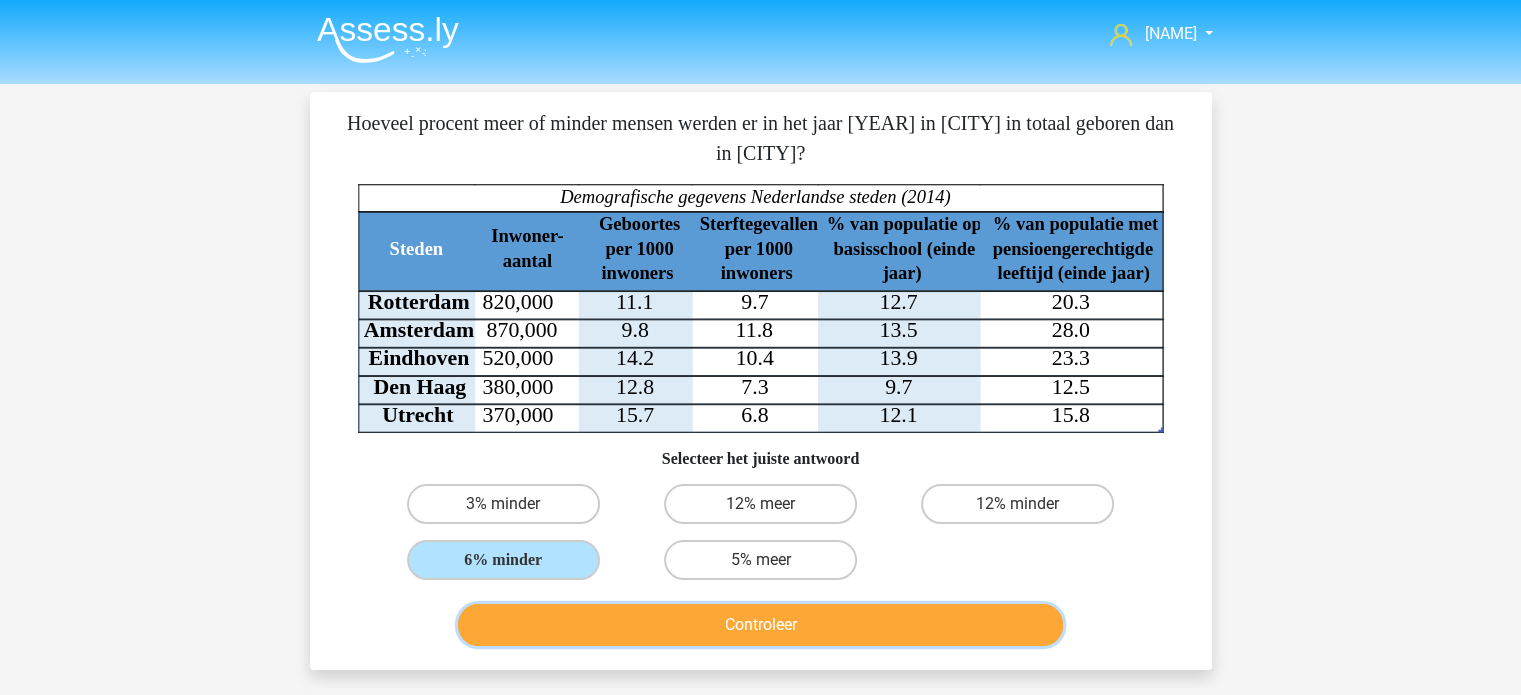click on "Controleer" at bounding box center [760, 625] 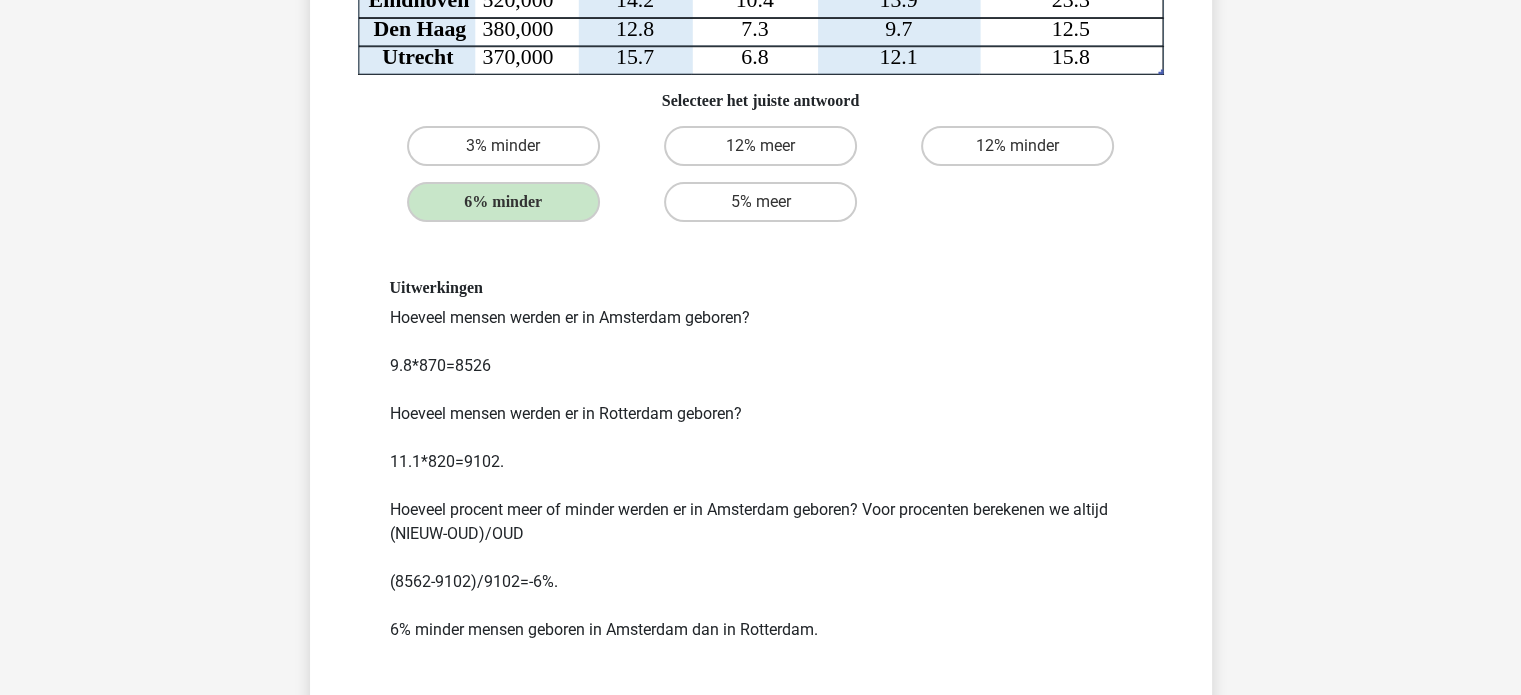 scroll, scrollTop: 412, scrollLeft: 0, axis: vertical 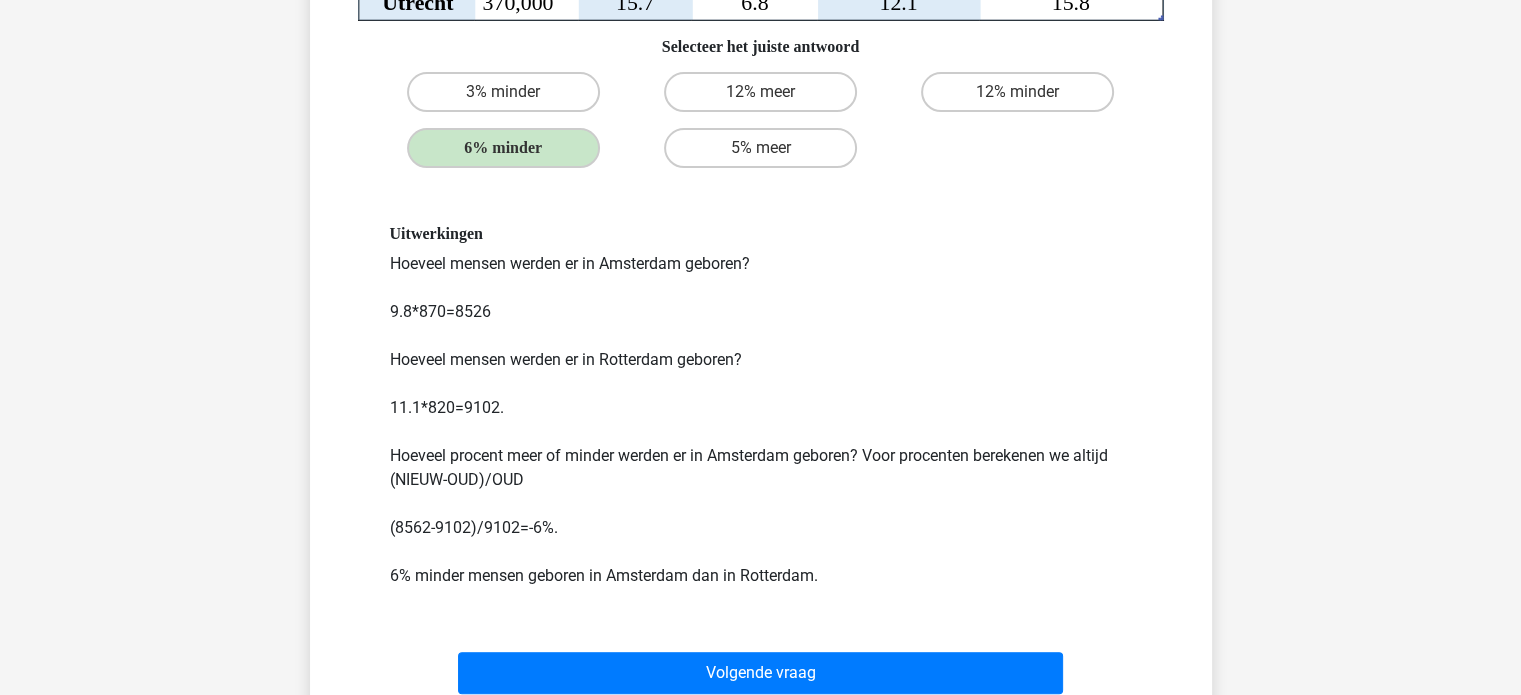 click on "Uitwerkingen
Hoeveel mensen werden er in Amsterdam geboren? 9.8*870=8526 Hoeveel mensen werden er in Rotterdam geboren? 11.1*820=9102. Hoeveel procent meer of minder werden er in Amsterdam geboren? Voor procenten berekenen we altijd (NIEUW-OUD)/OUD (8562-9102)/9102=-6%. 6% minder mensen geboren in Amsterdam dan in Rotterdam." at bounding box center (761, 405) 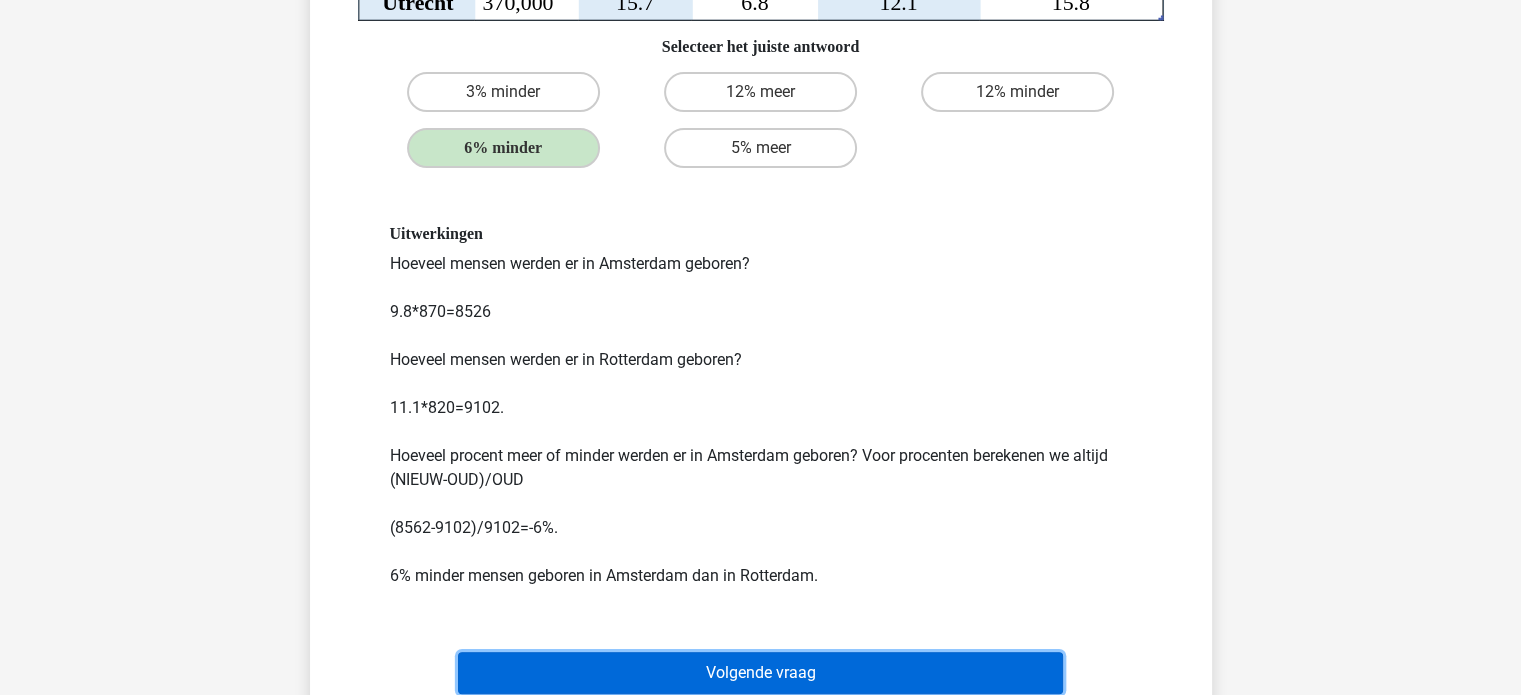 click on "Volgende vraag" at bounding box center [760, 673] 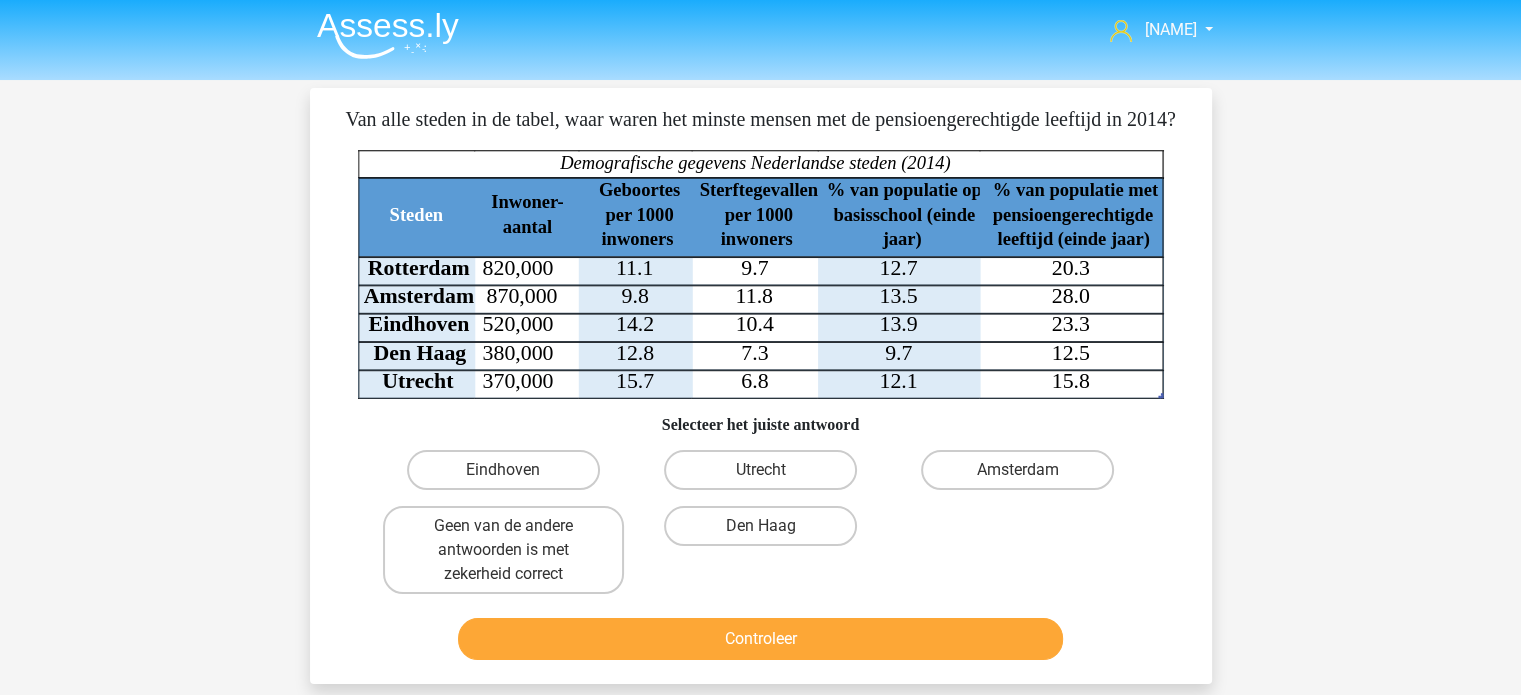 scroll, scrollTop: 0, scrollLeft: 0, axis: both 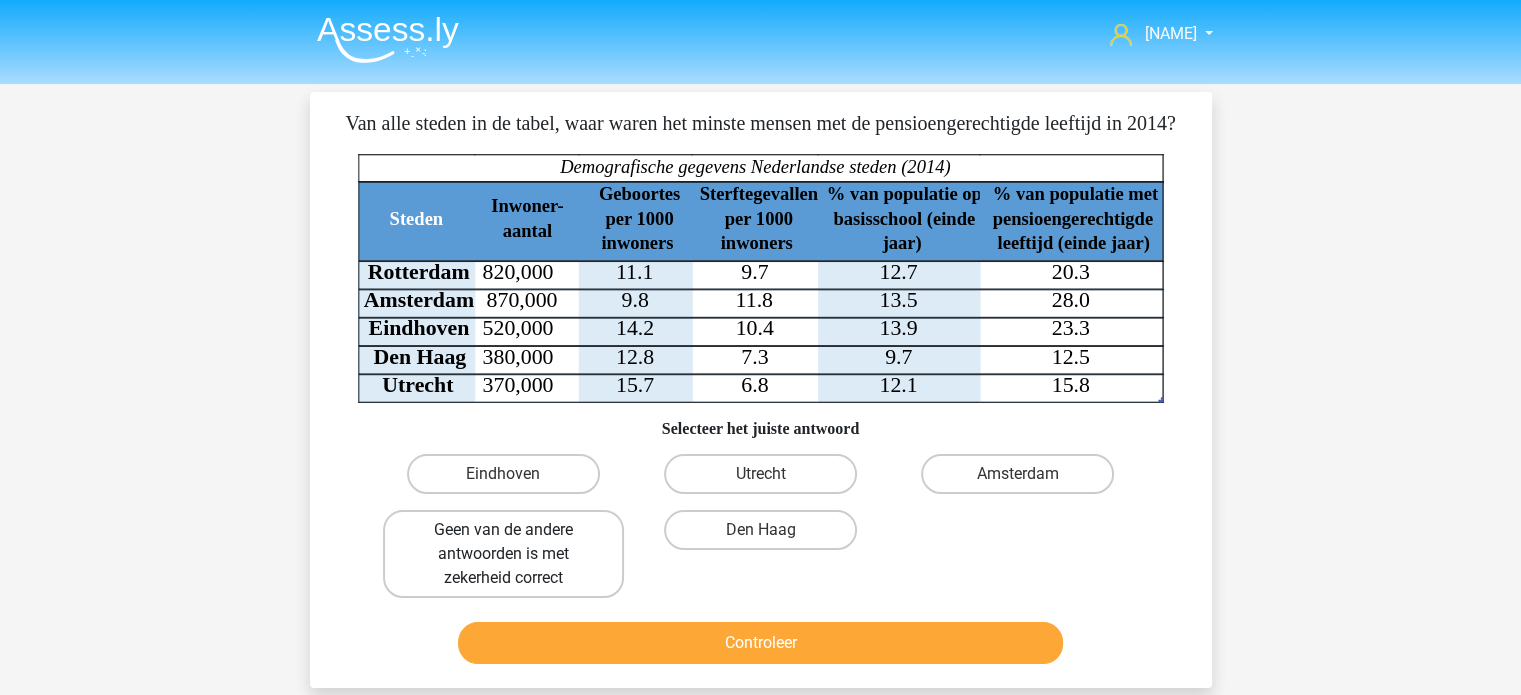 click on "Geen van de andere antwoorden is met zekerheid correct" at bounding box center (503, 554) 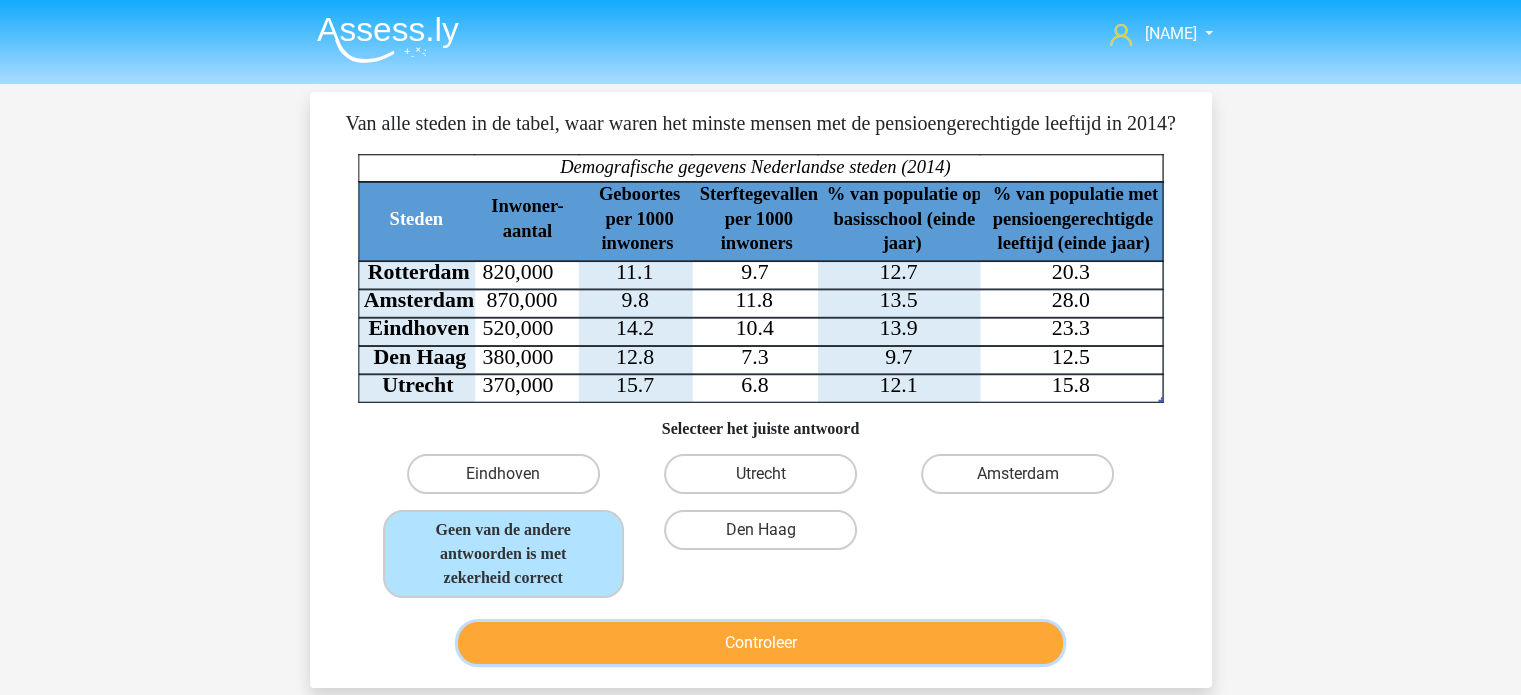 click on "Controleer" at bounding box center [760, 643] 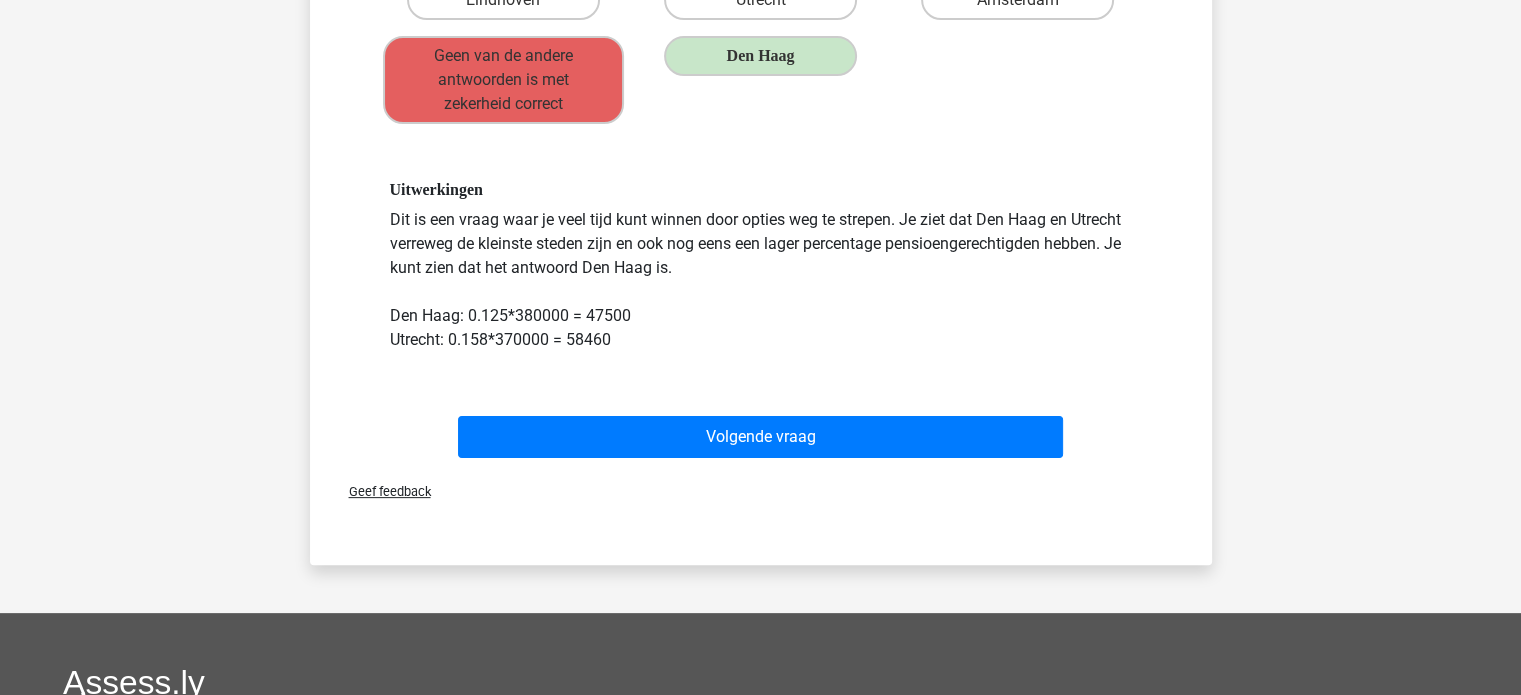scroll, scrollTop: 472, scrollLeft: 0, axis: vertical 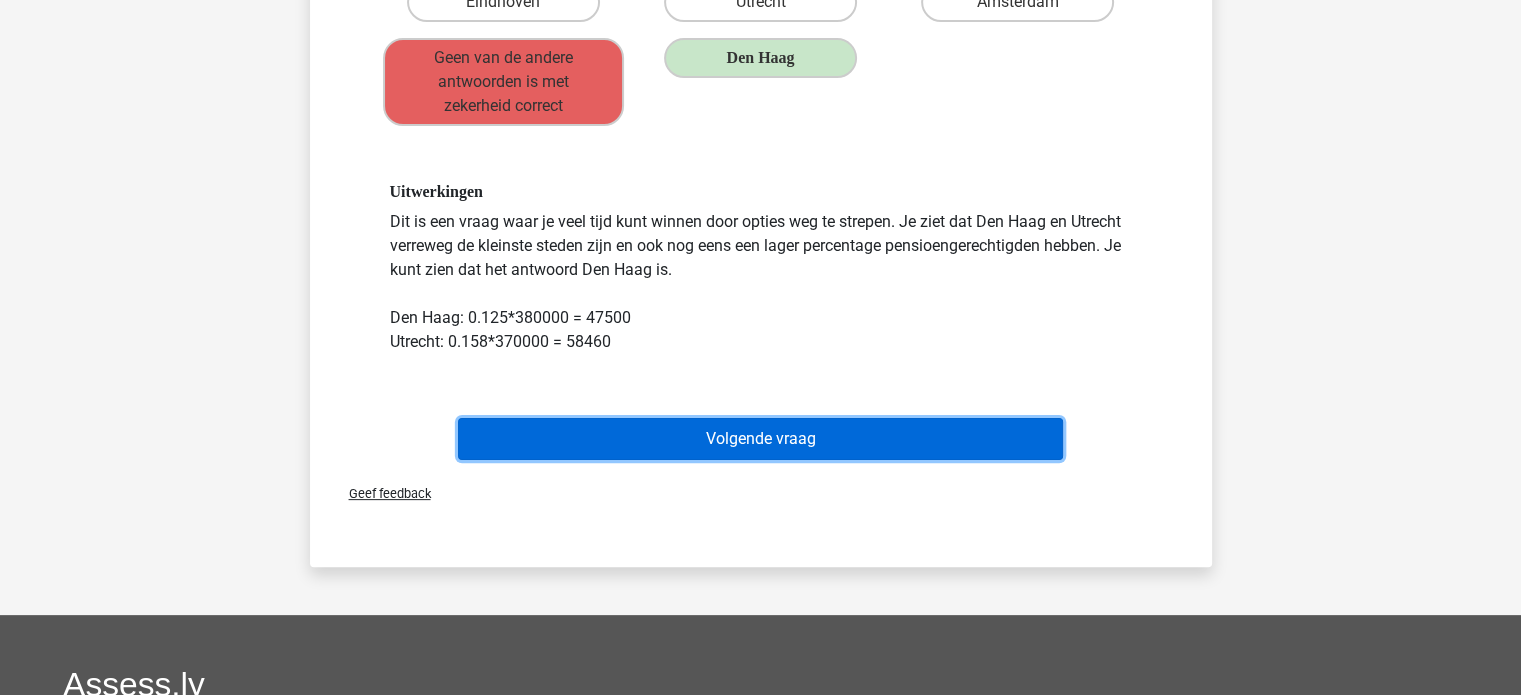 click on "Volgende vraag" at bounding box center (760, 439) 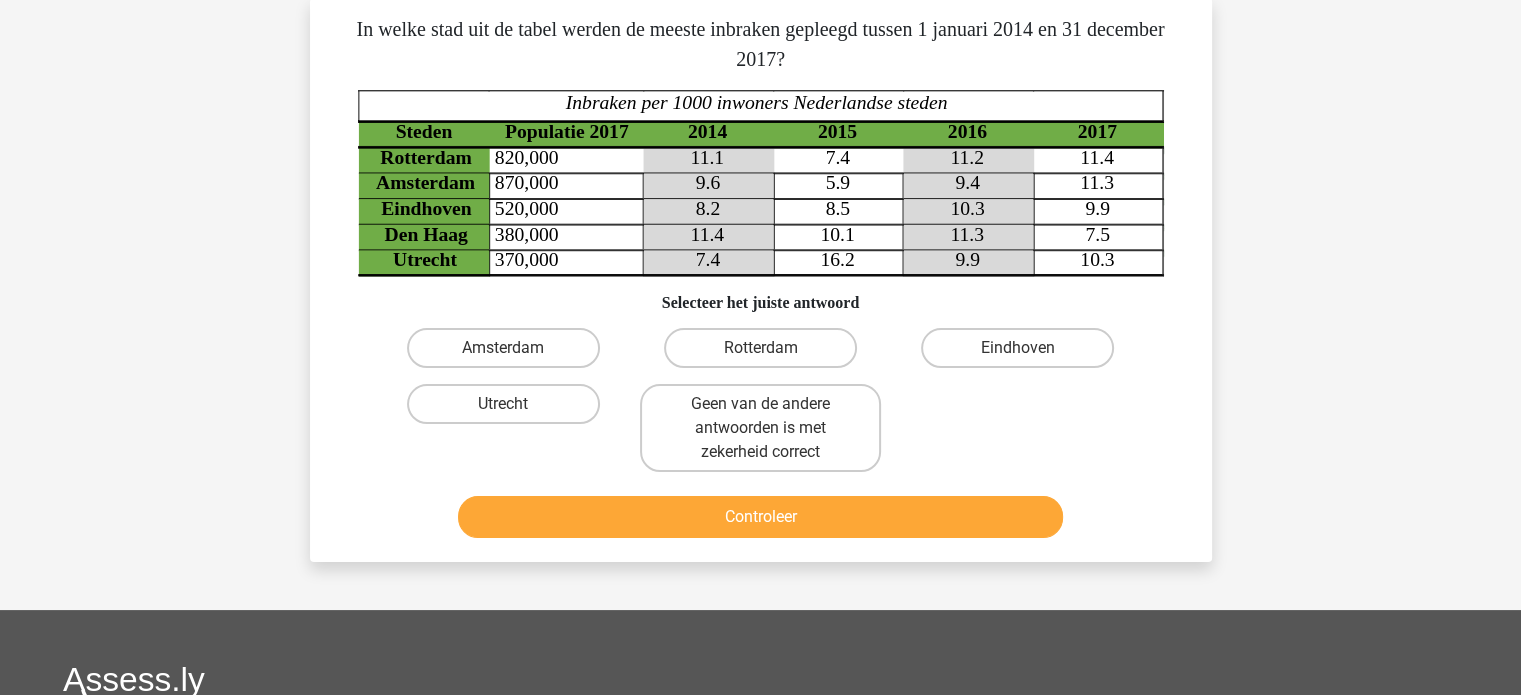 scroll, scrollTop: 92, scrollLeft: 0, axis: vertical 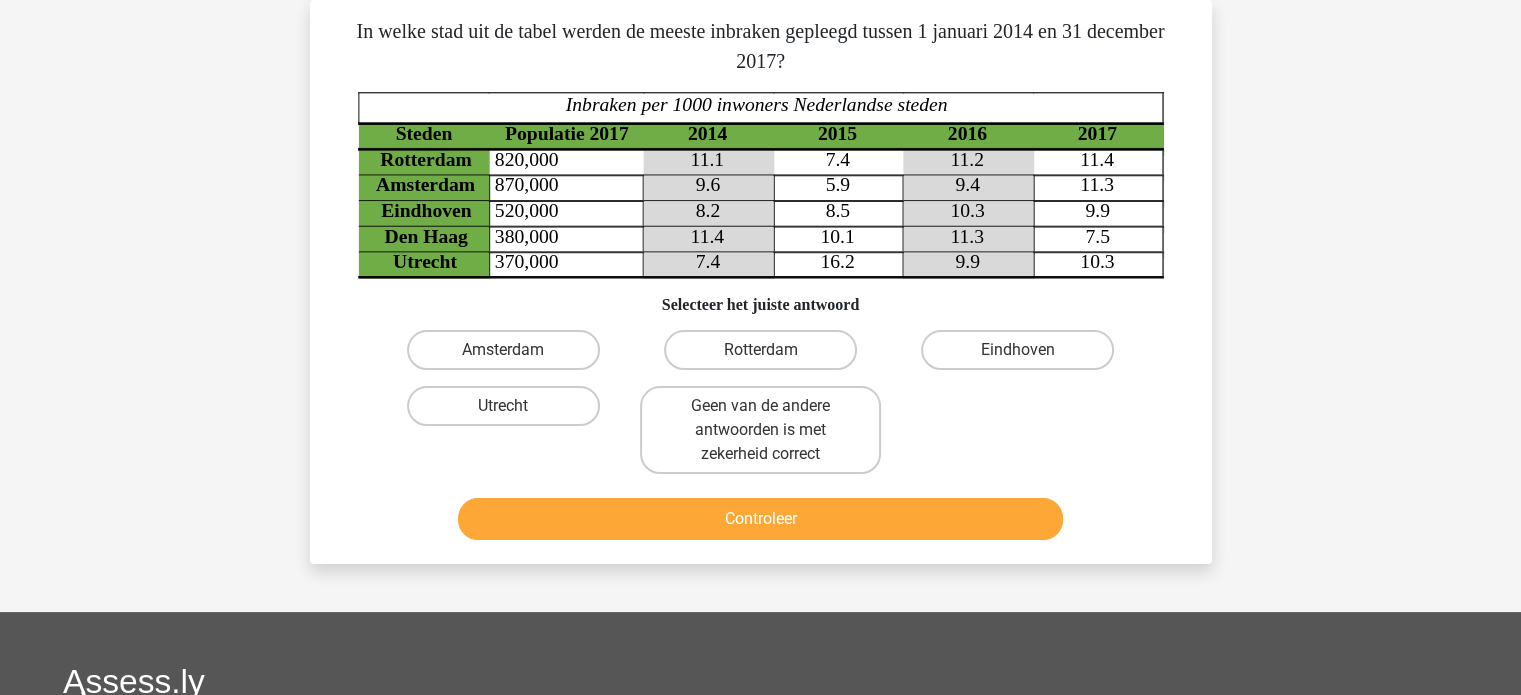click on "Geen van de andere antwoorden is met zekerheid correct" at bounding box center [766, 412] 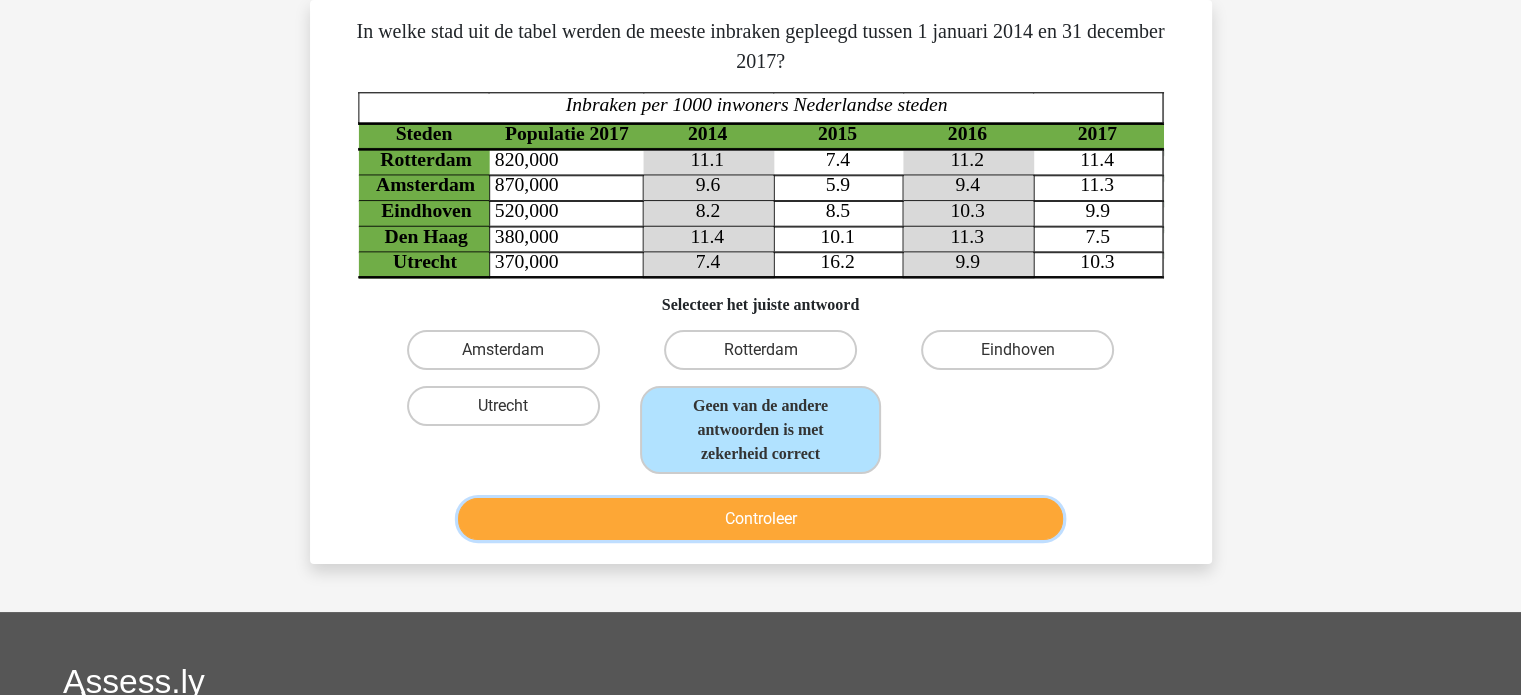 click on "Controleer" at bounding box center [760, 519] 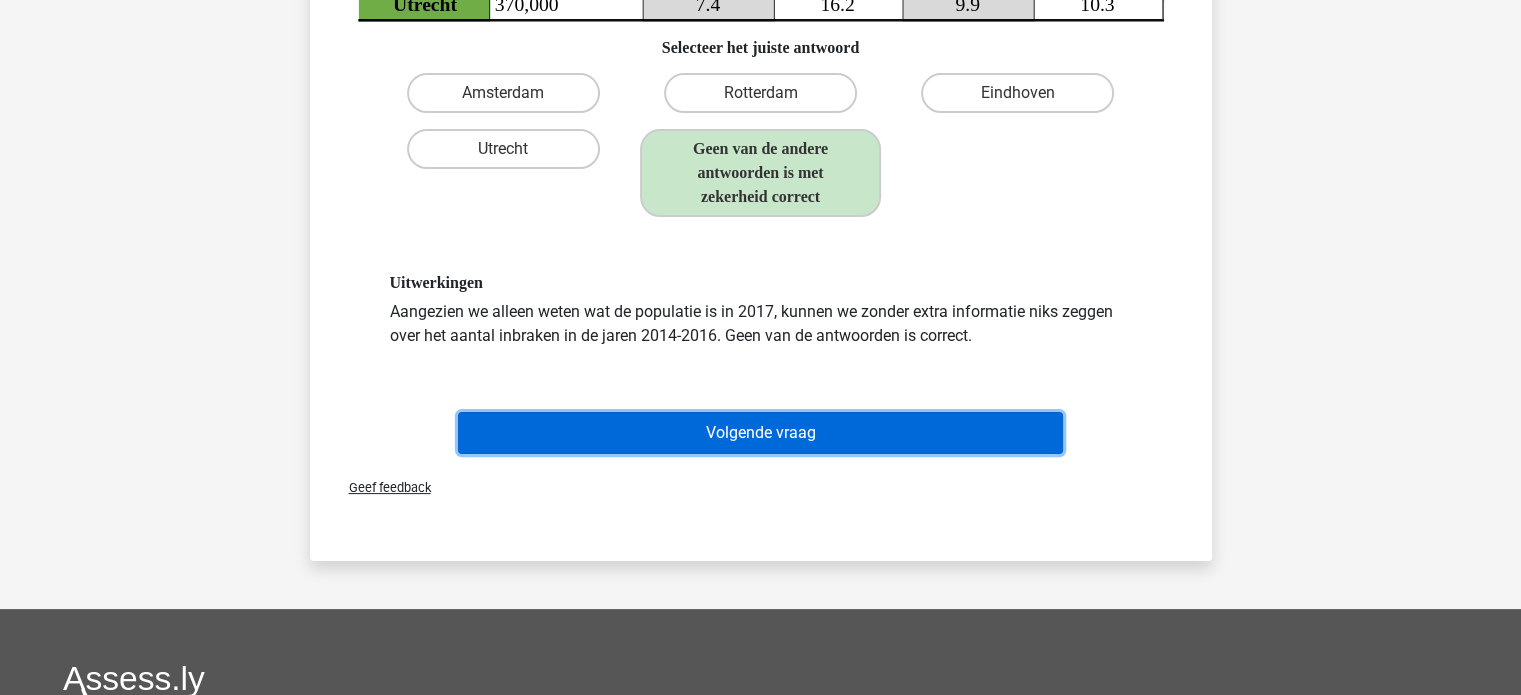 click on "Volgende vraag" at bounding box center (760, 433) 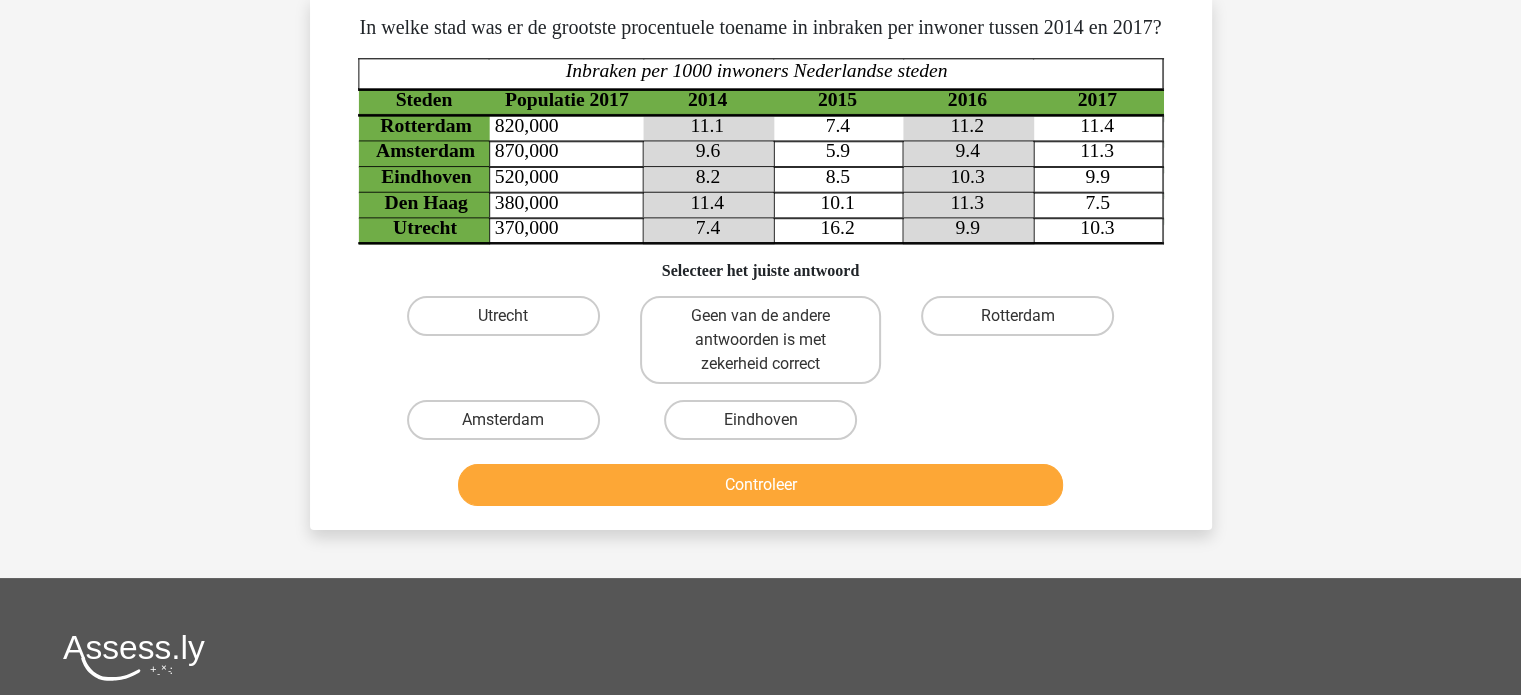 scroll, scrollTop: 92, scrollLeft: 0, axis: vertical 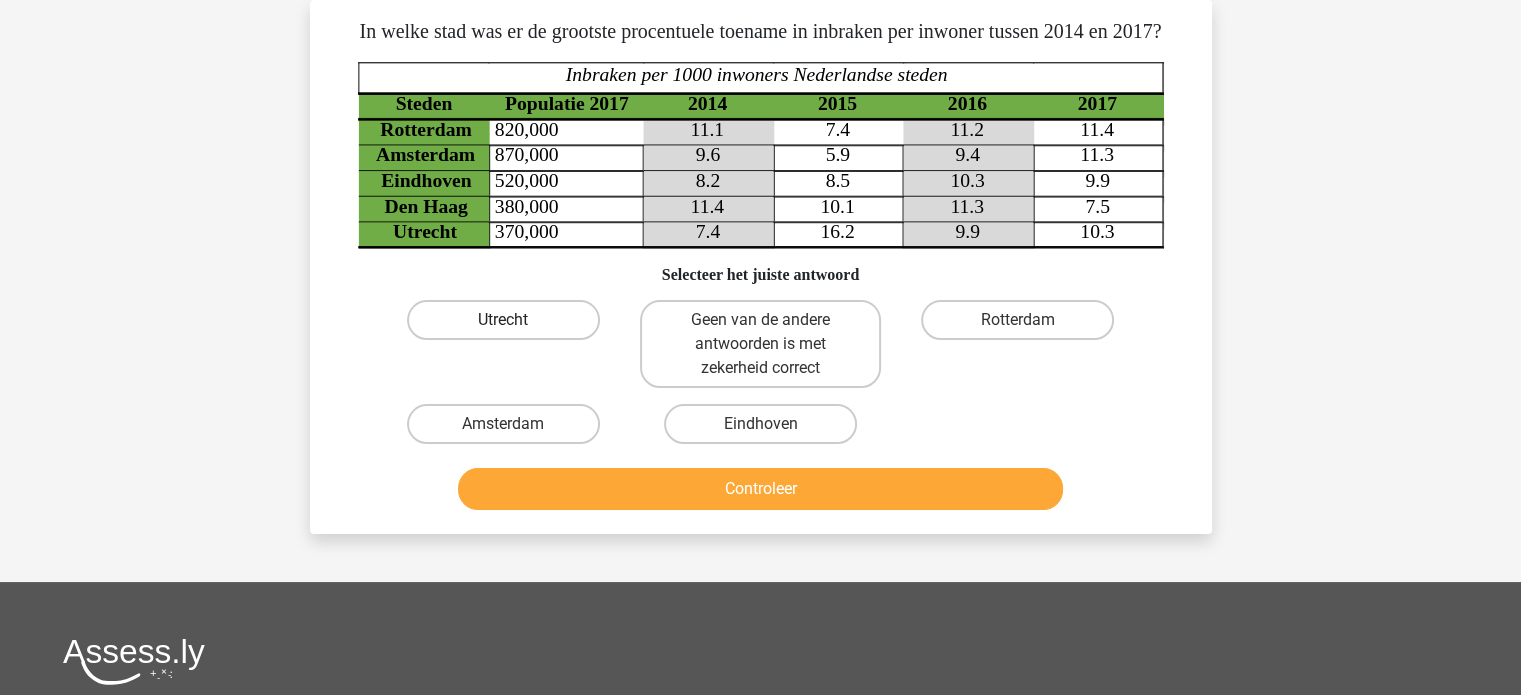 click on "Utrecht" at bounding box center [503, 320] 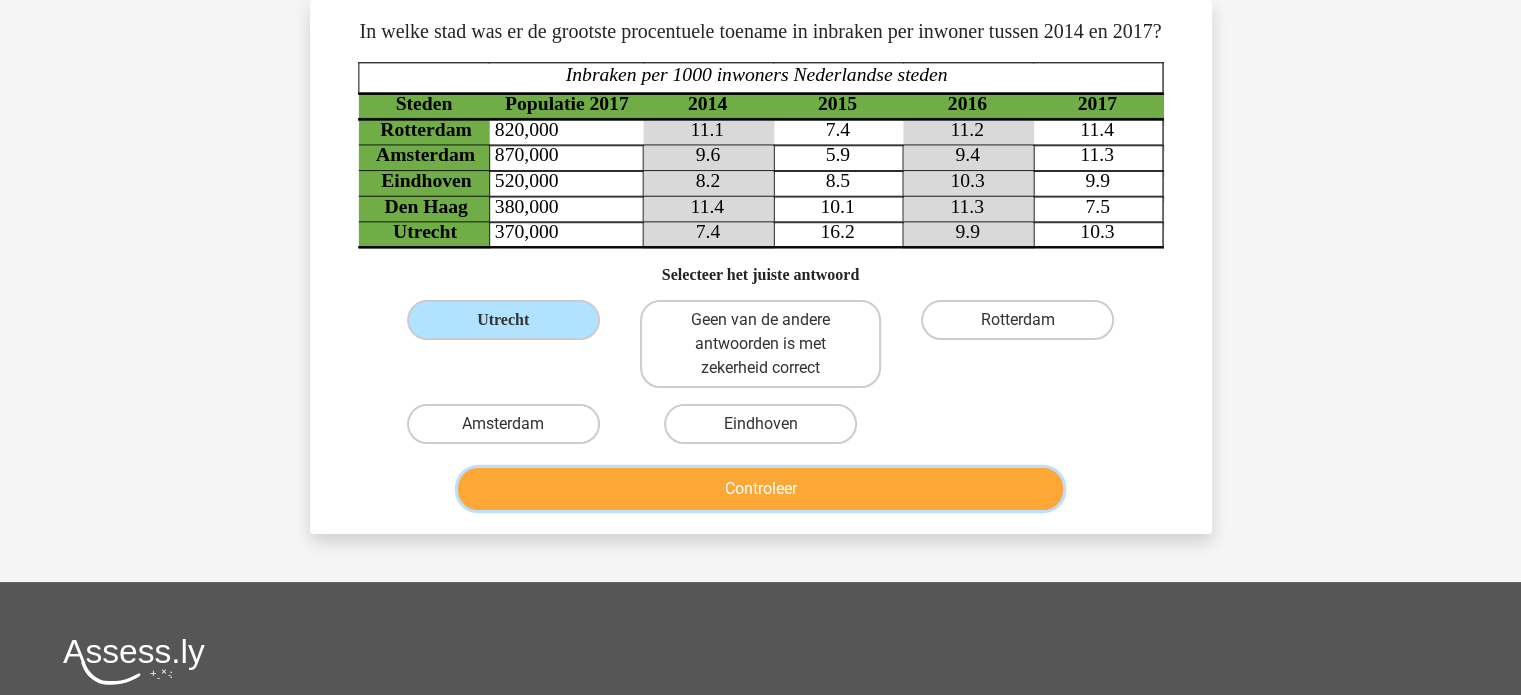 click on "Controleer" at bounding box center [760, 489] 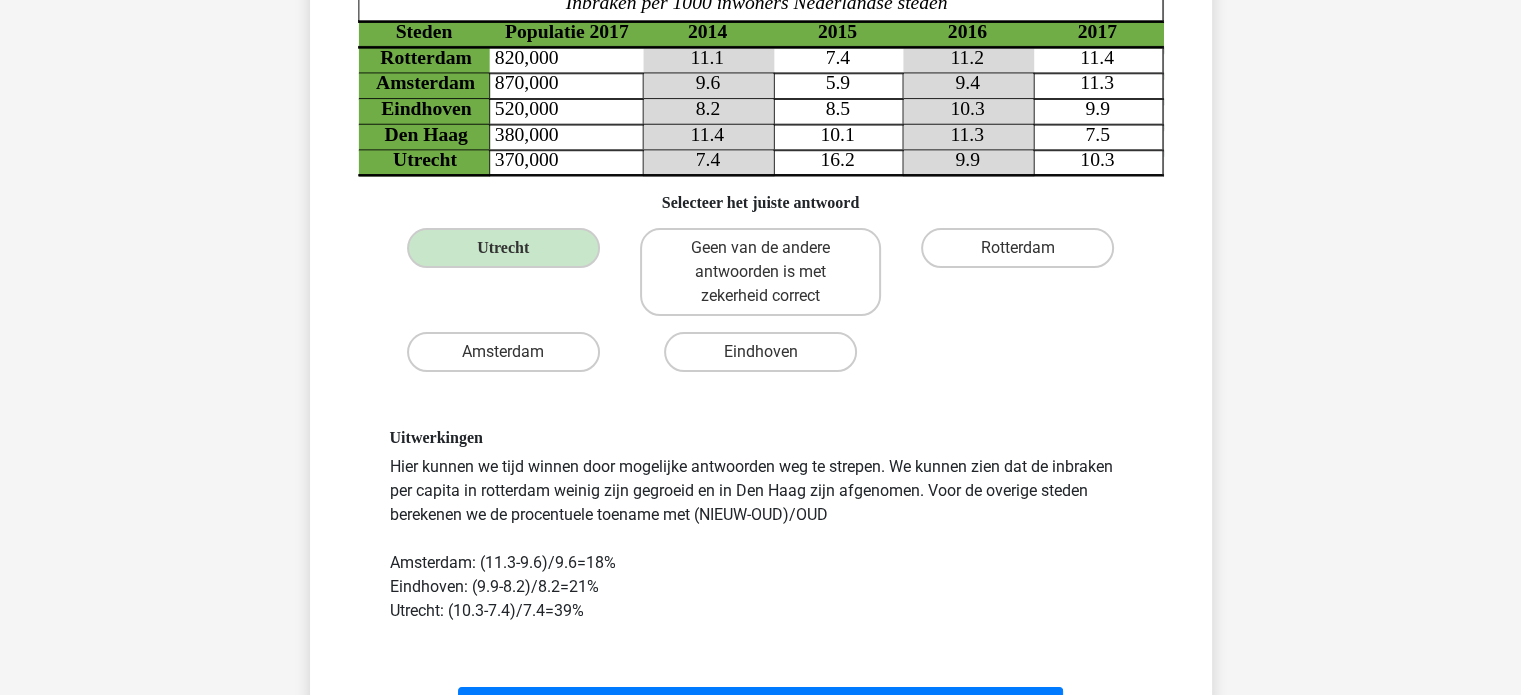 scroll, scrollTop: 165, scrollLeft: 0, axis: vertical 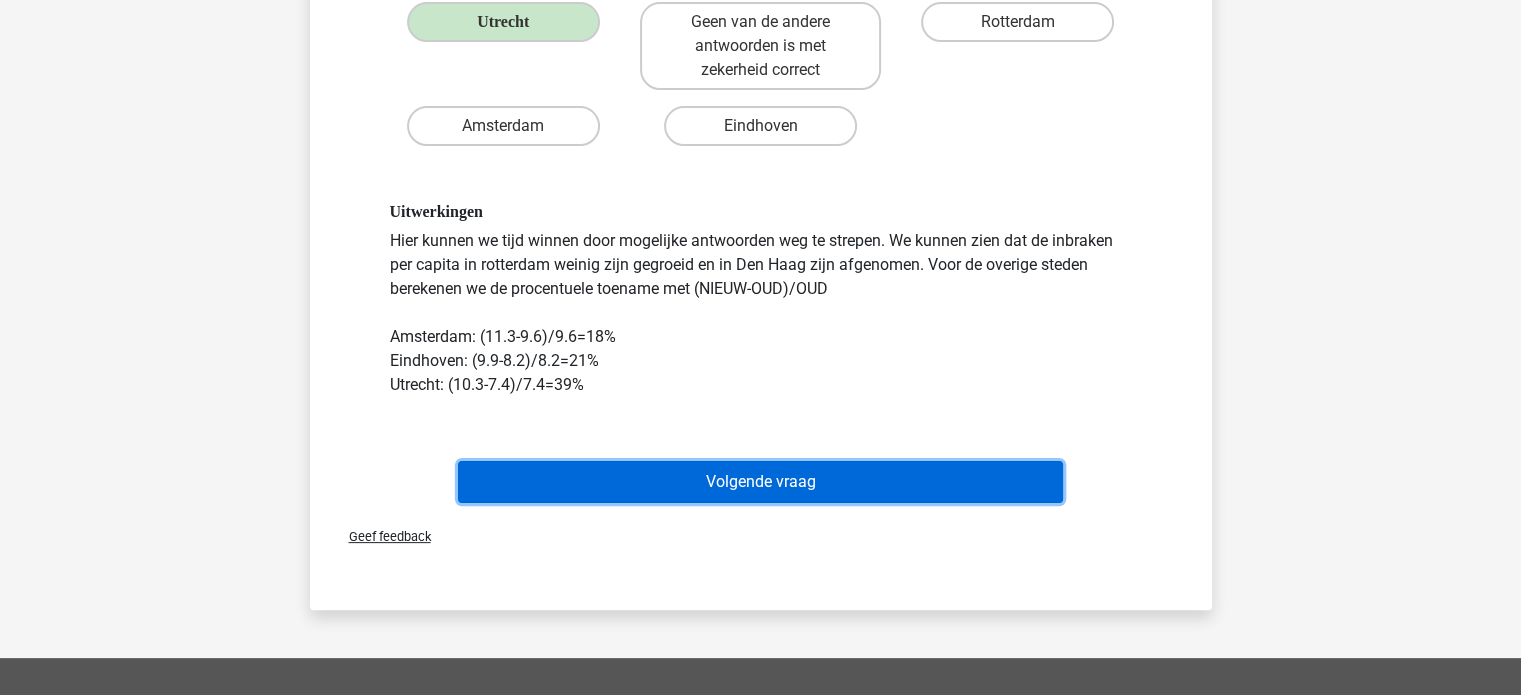click on "Volgende vraag" at bounding box center (760, 482) 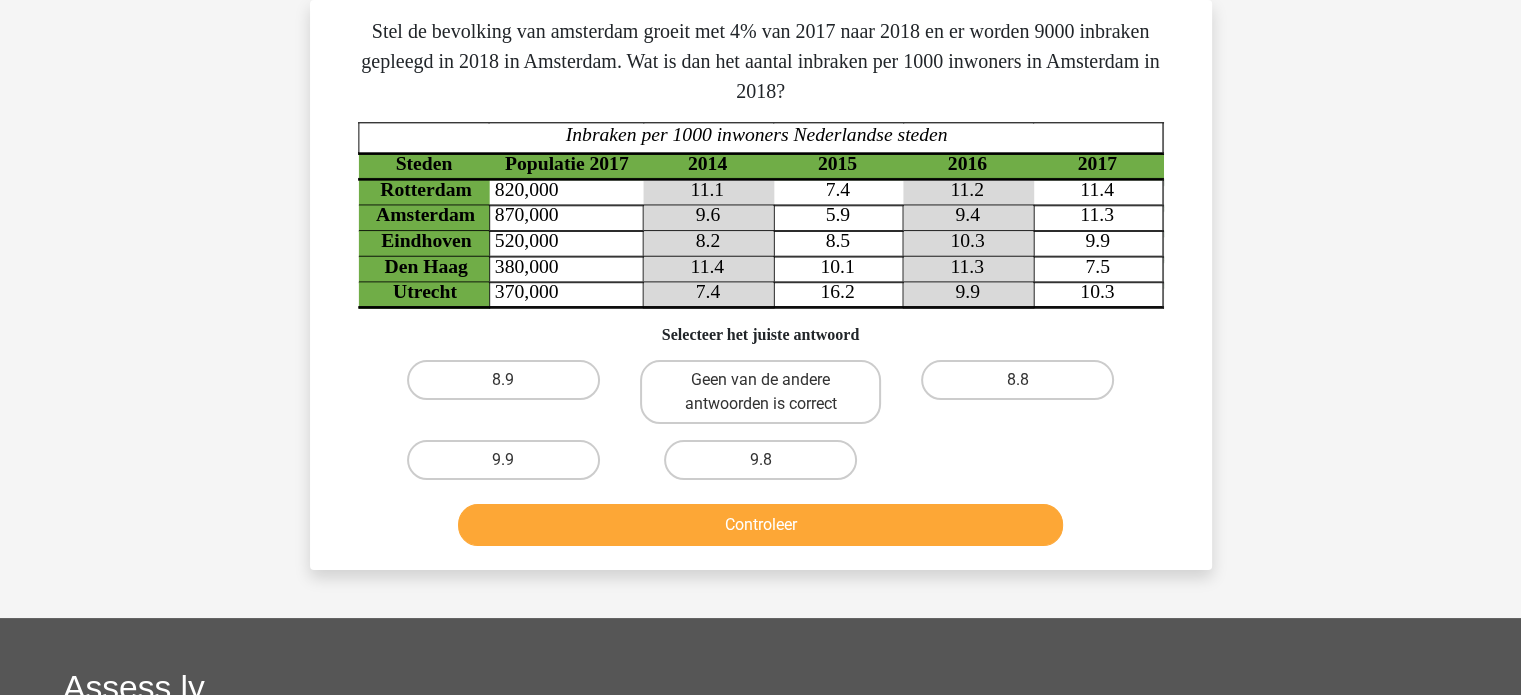 scroll, scrollTop: 0, scrollLeft: 0, axis: both 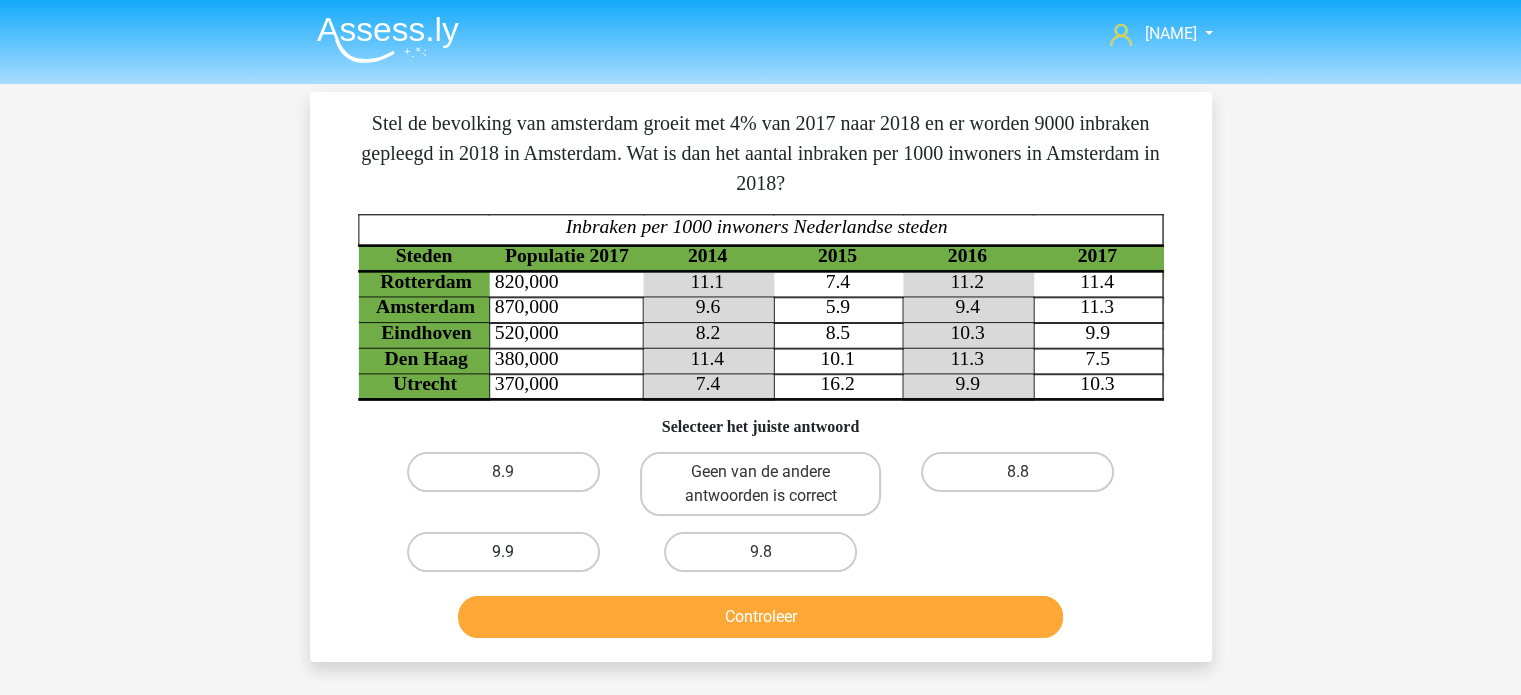 click on "9.9" at bounding box center (503, 552) 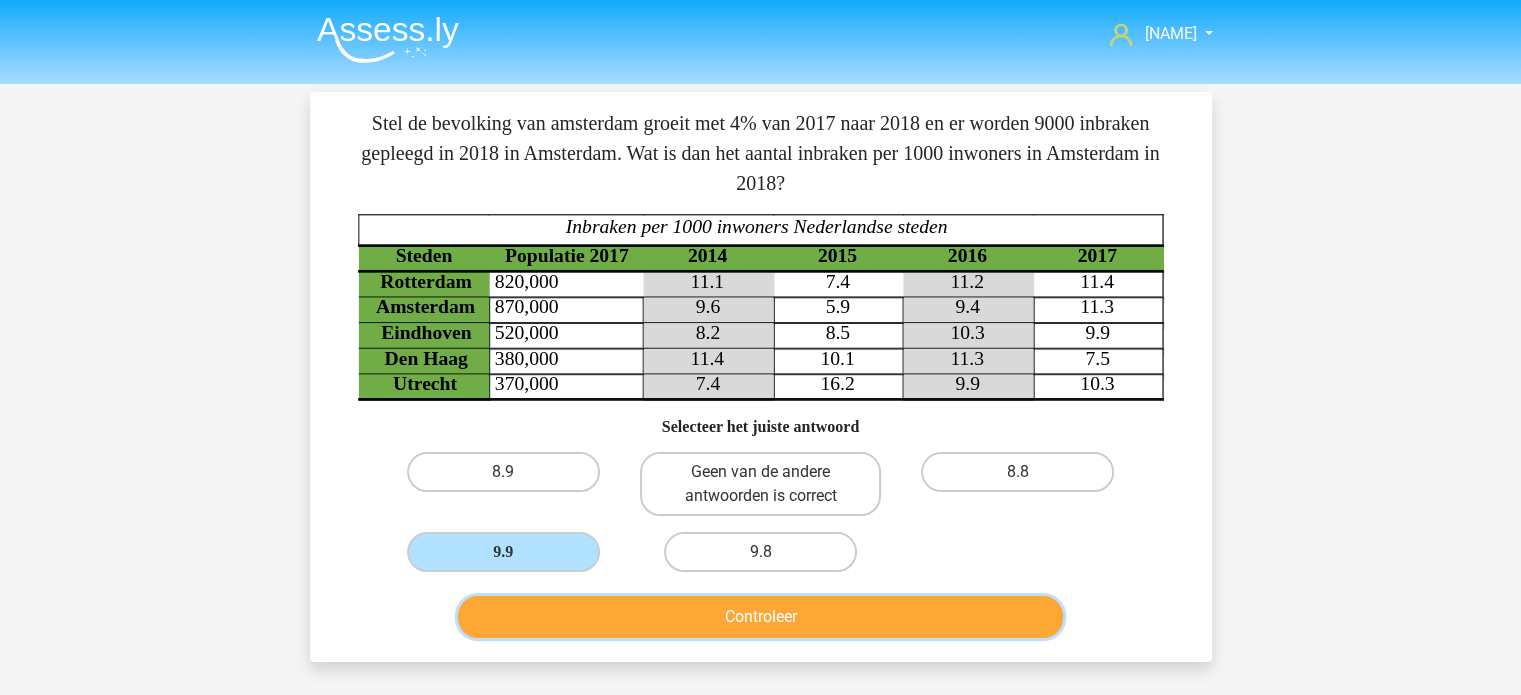click on "Controleer" at bounding box center [760, 617] 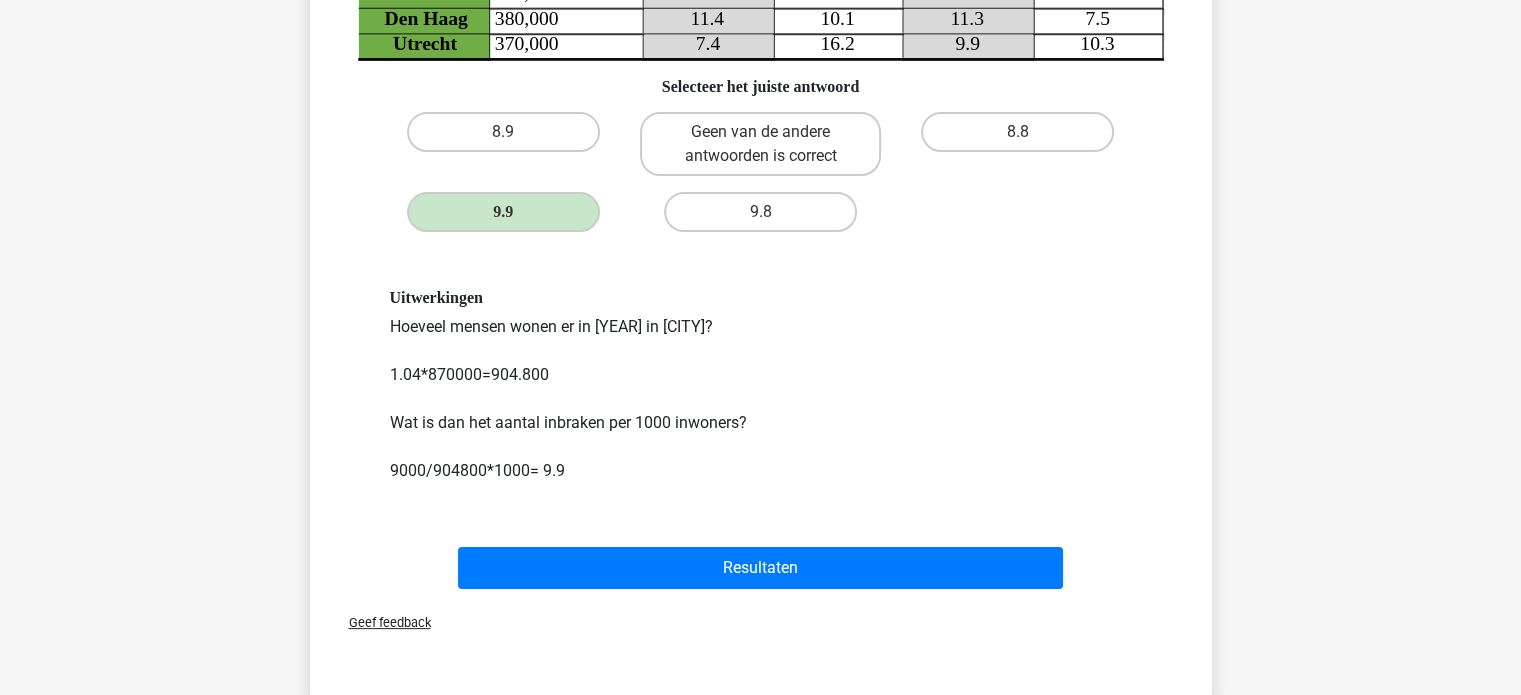 scroll, scrollTop: 339, scrollLeft: 0, axis: vertical 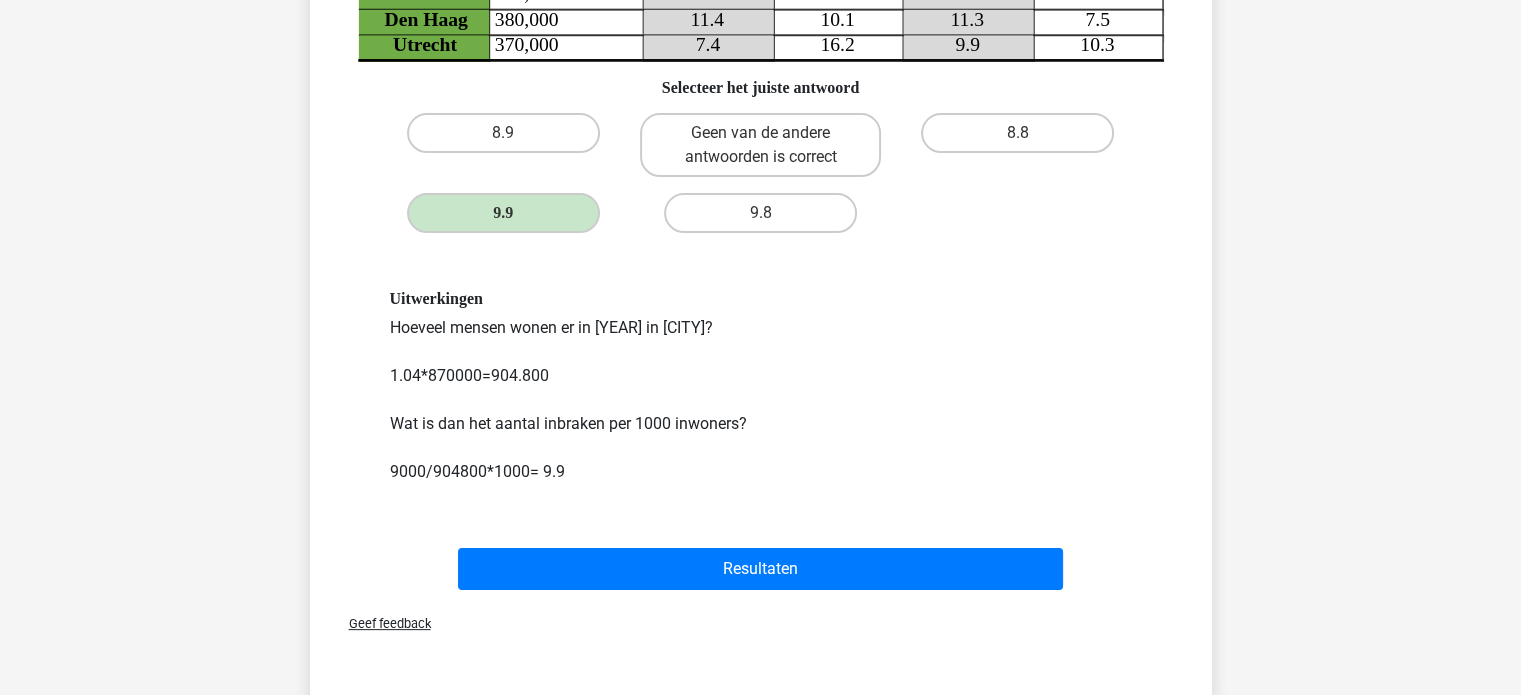 click on "Resultaten" at bounding box center [761, 573] 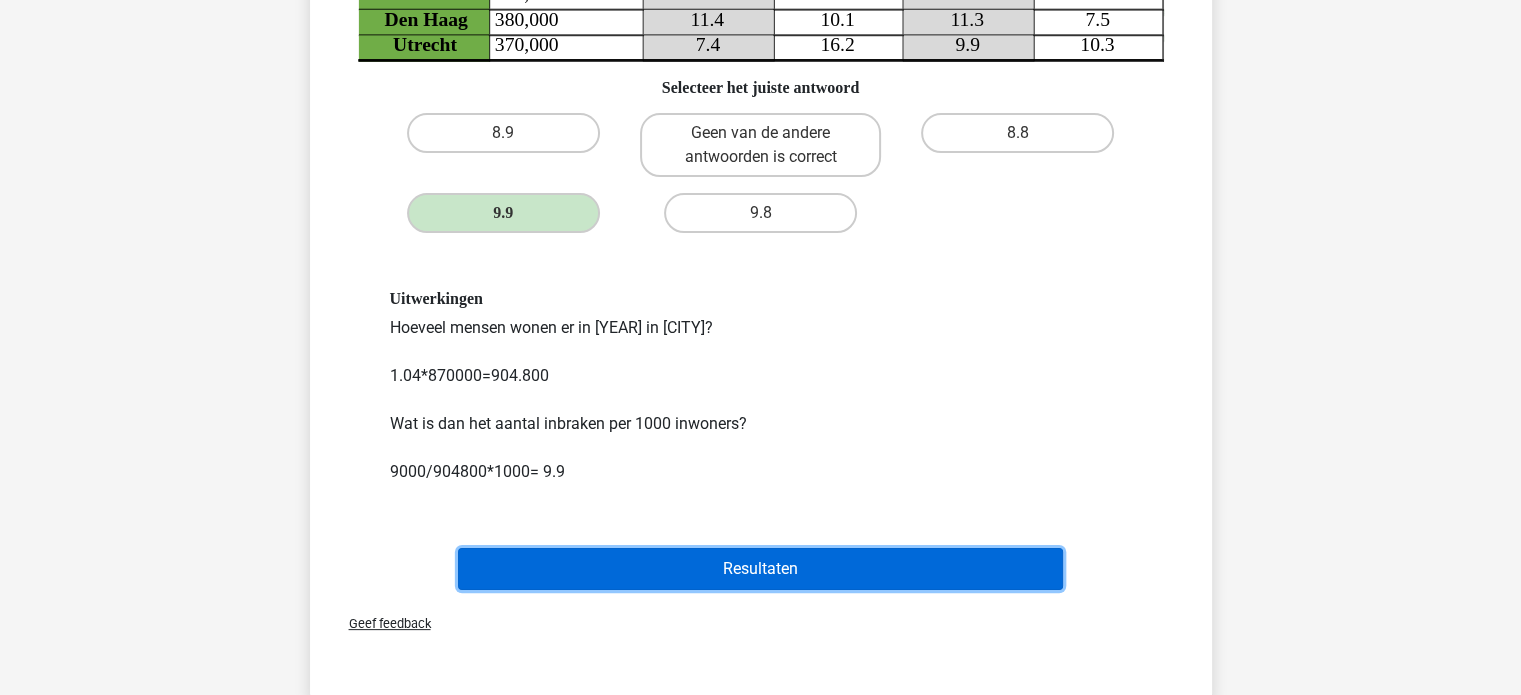 click on "Resultaten" at bounding box center [760, 569] 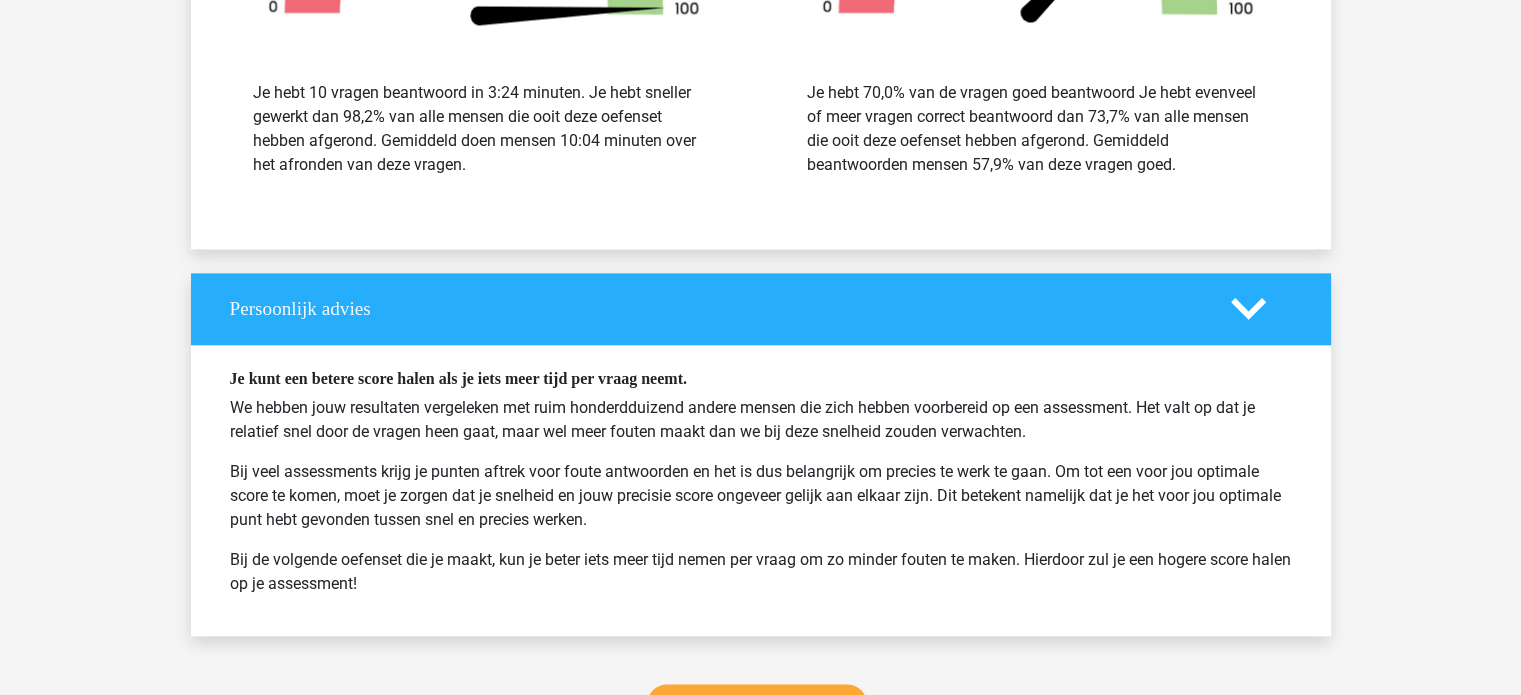 scroll, scrollTop: 2543, scrollLeft: 0, axis: vertical 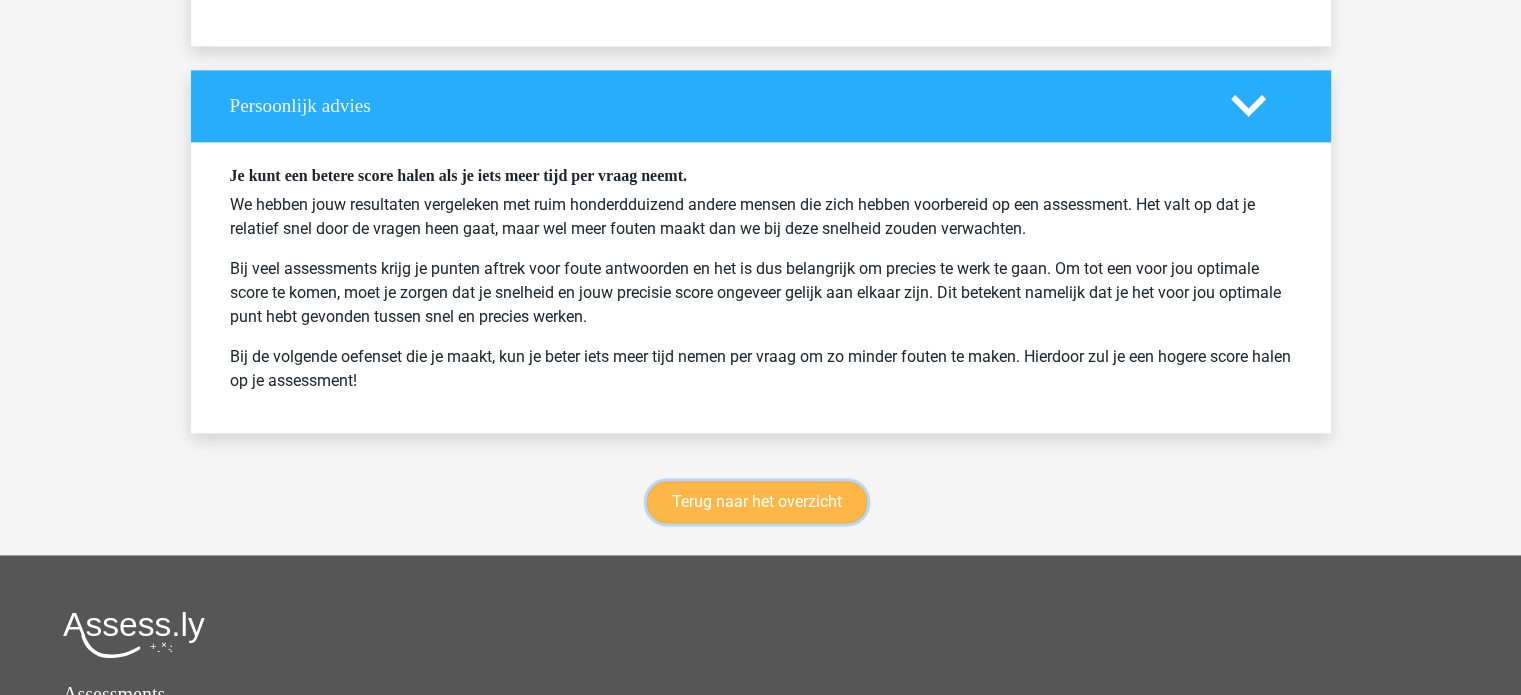 click on "Terug naar het overzicht" at bounding box center [757, 502] 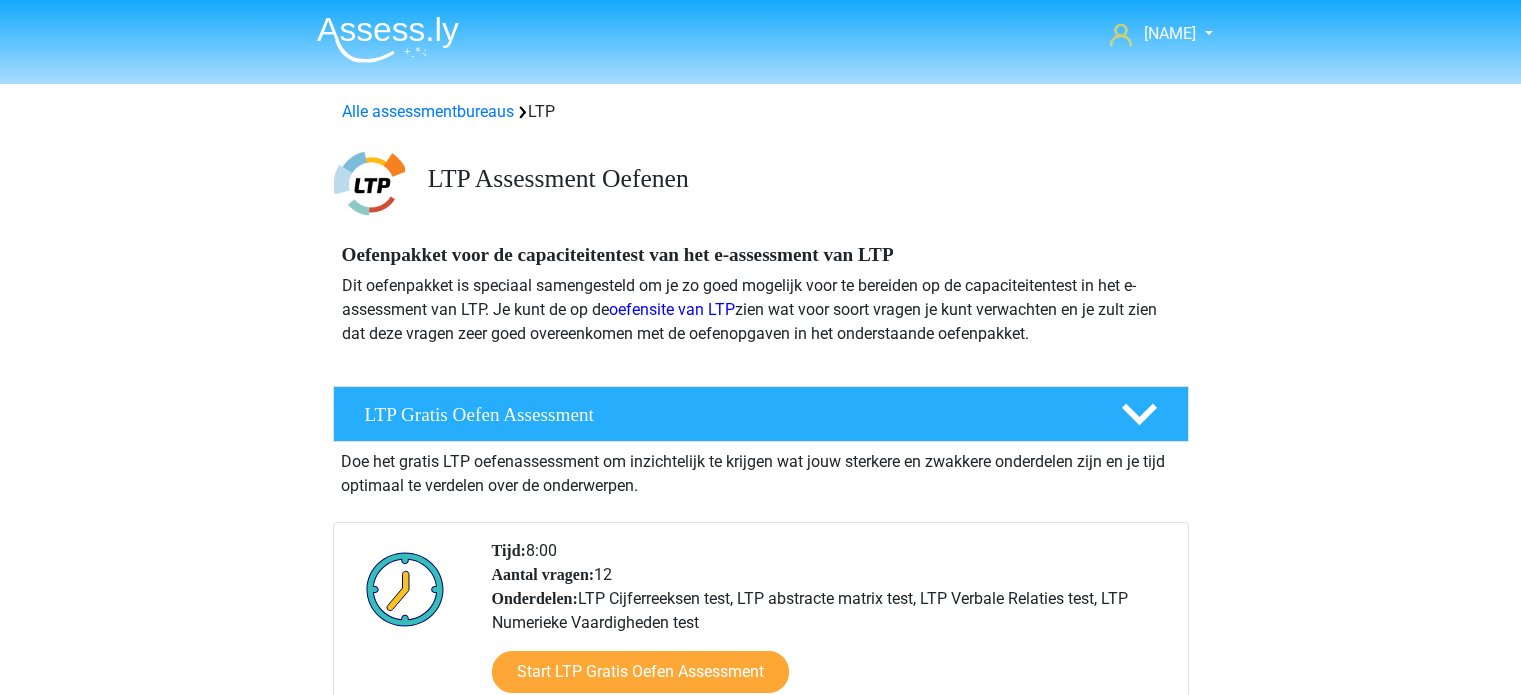 scroll, scrollTop: 676, scrollLeft: 0, axis: vertical 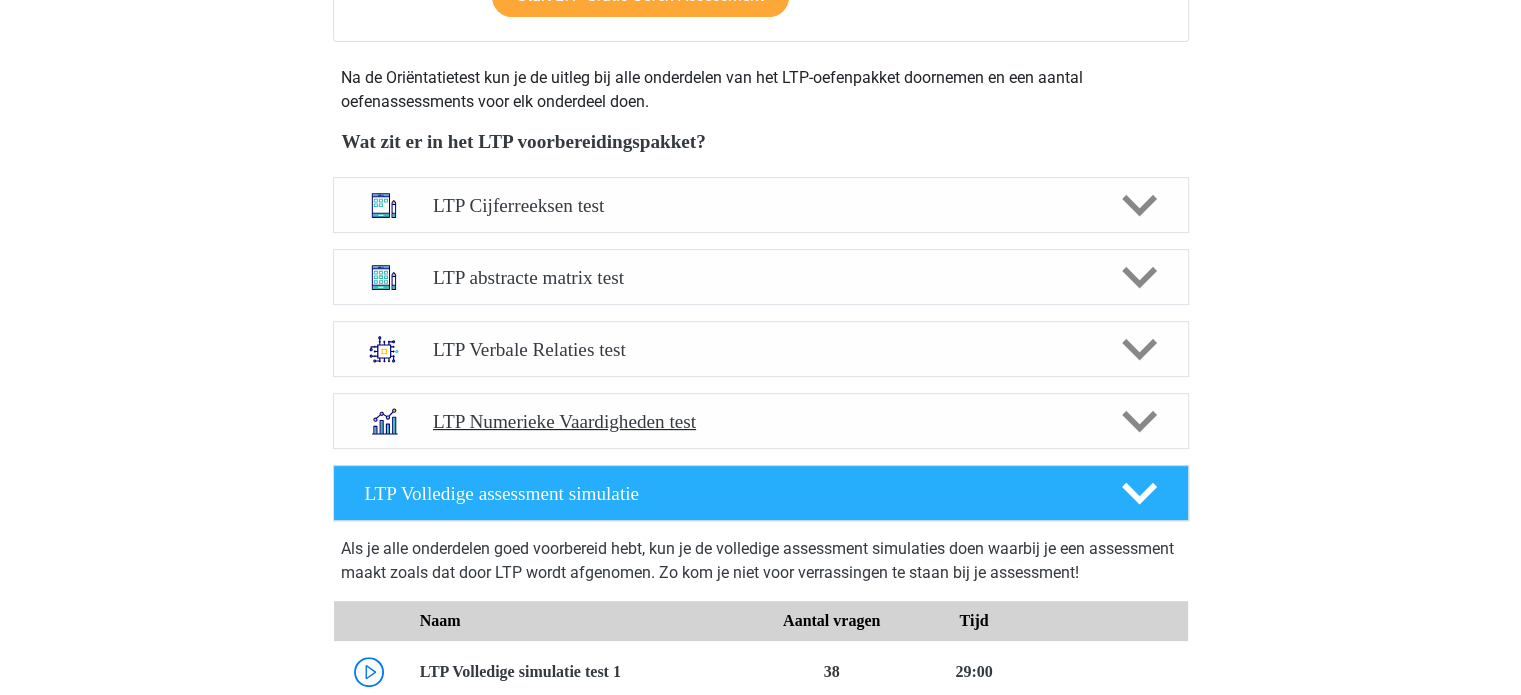 click on "LTP Numerieke Vaardigheden test" at bounding box center (760, 421) 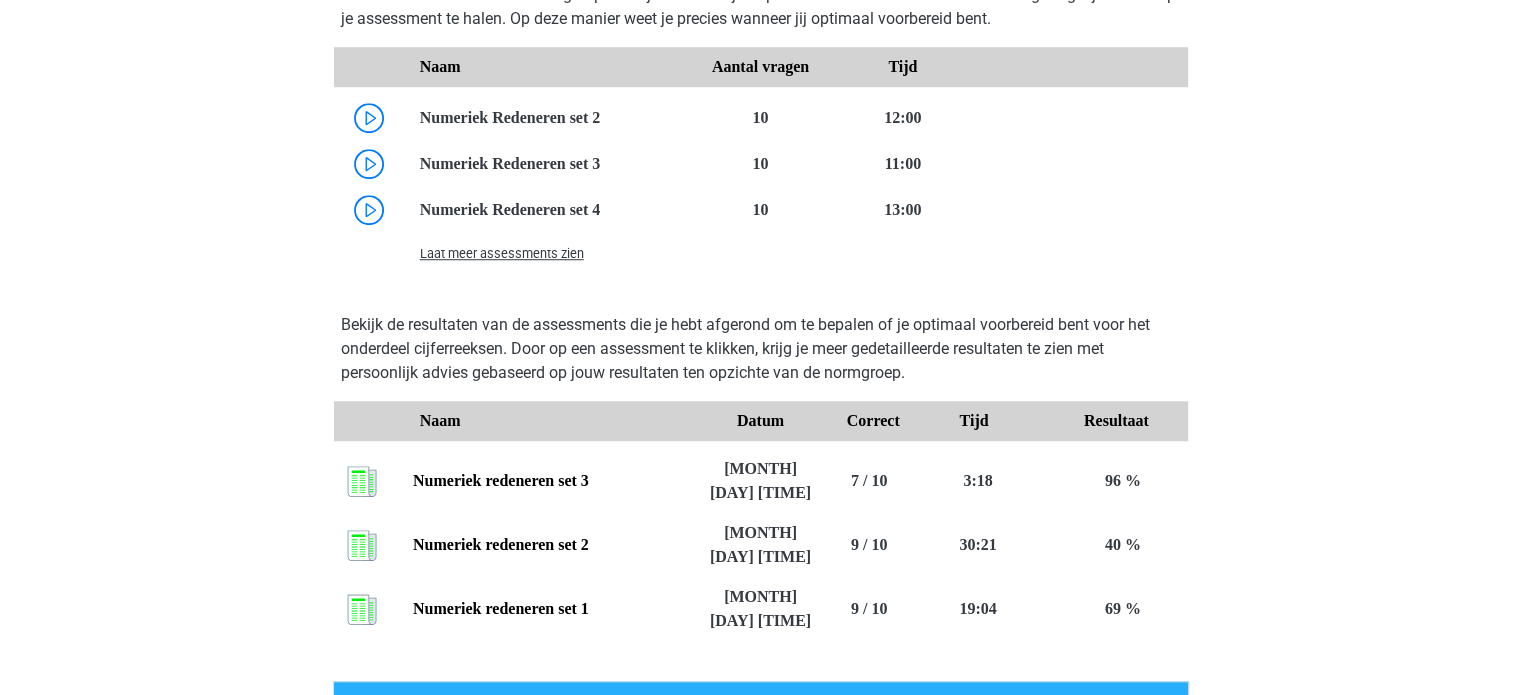 scroll, scrollTop: 1547, scrollLeft: 0, axis: vertical 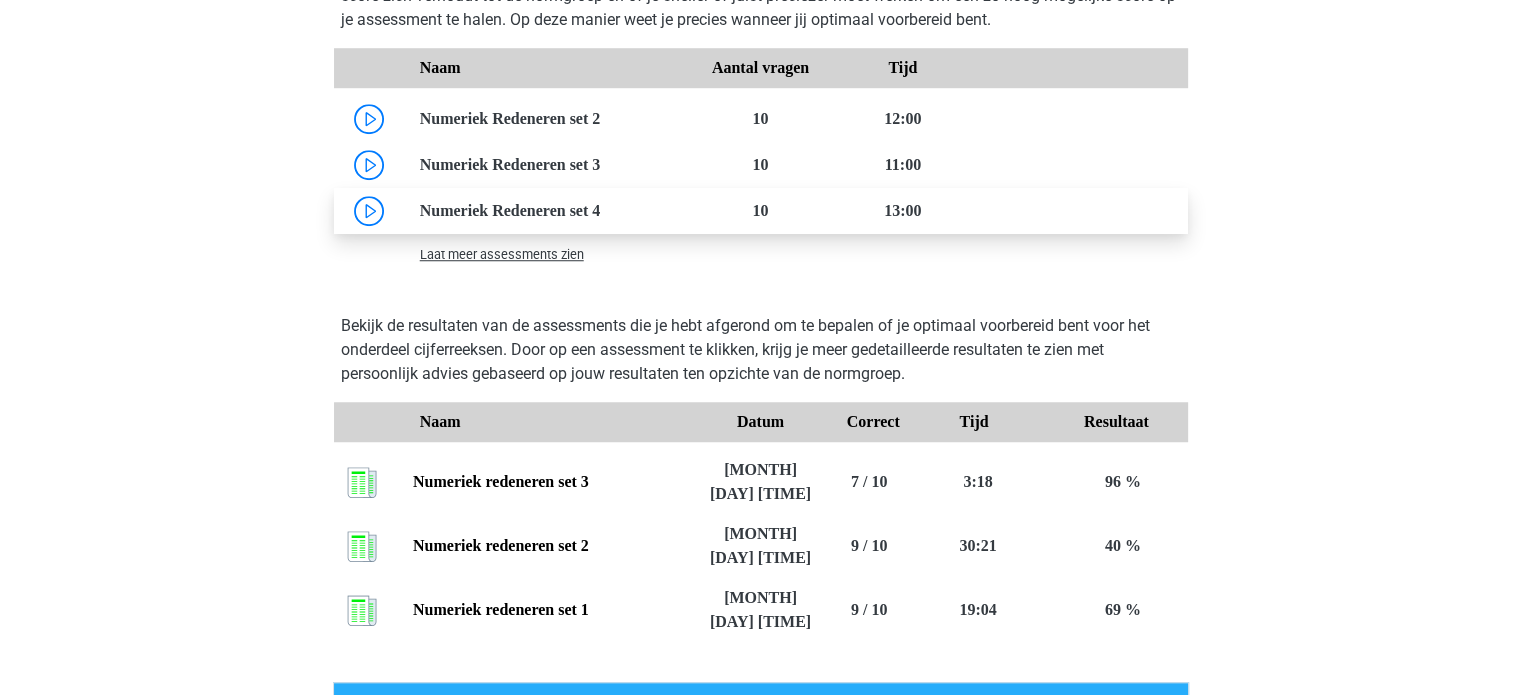 click at bounding box center [600, 210] 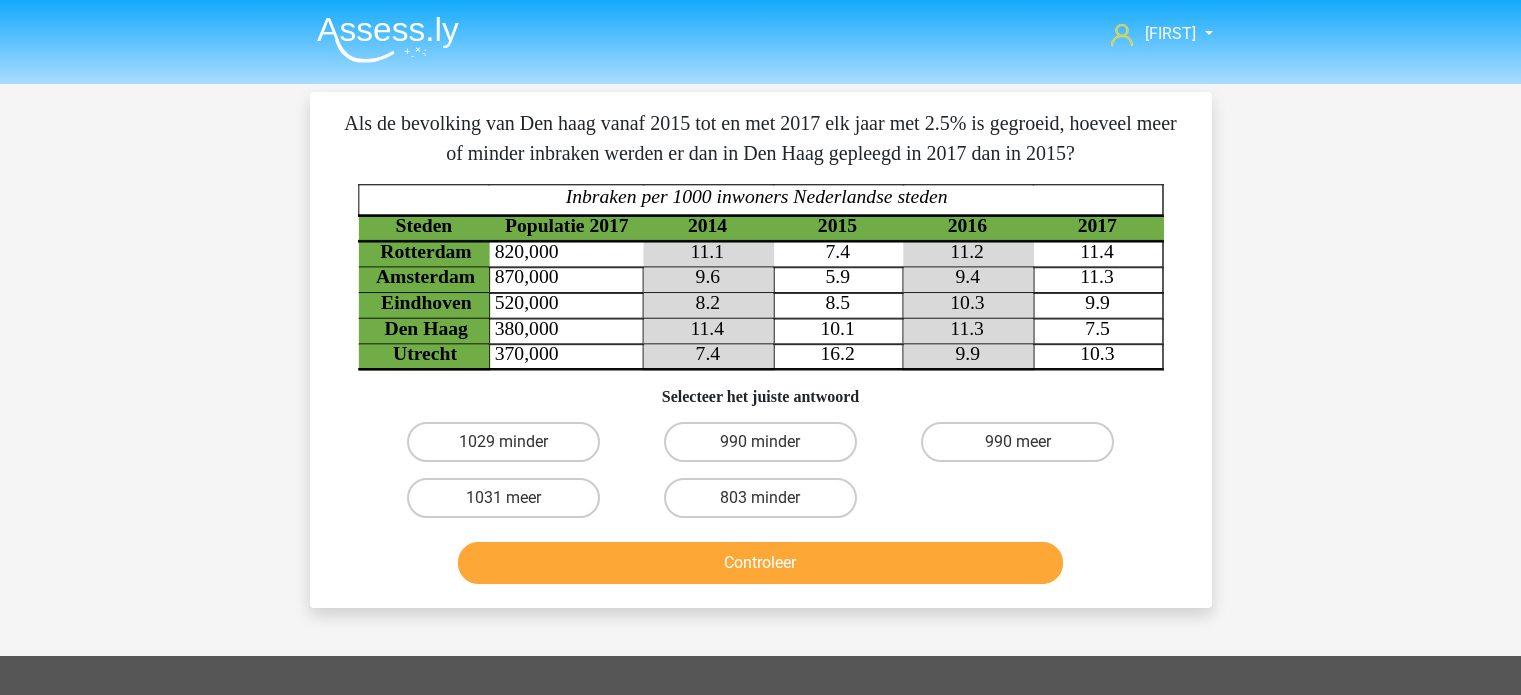scroll, scrollTop: 0, scrollLeft: 0, axis: both 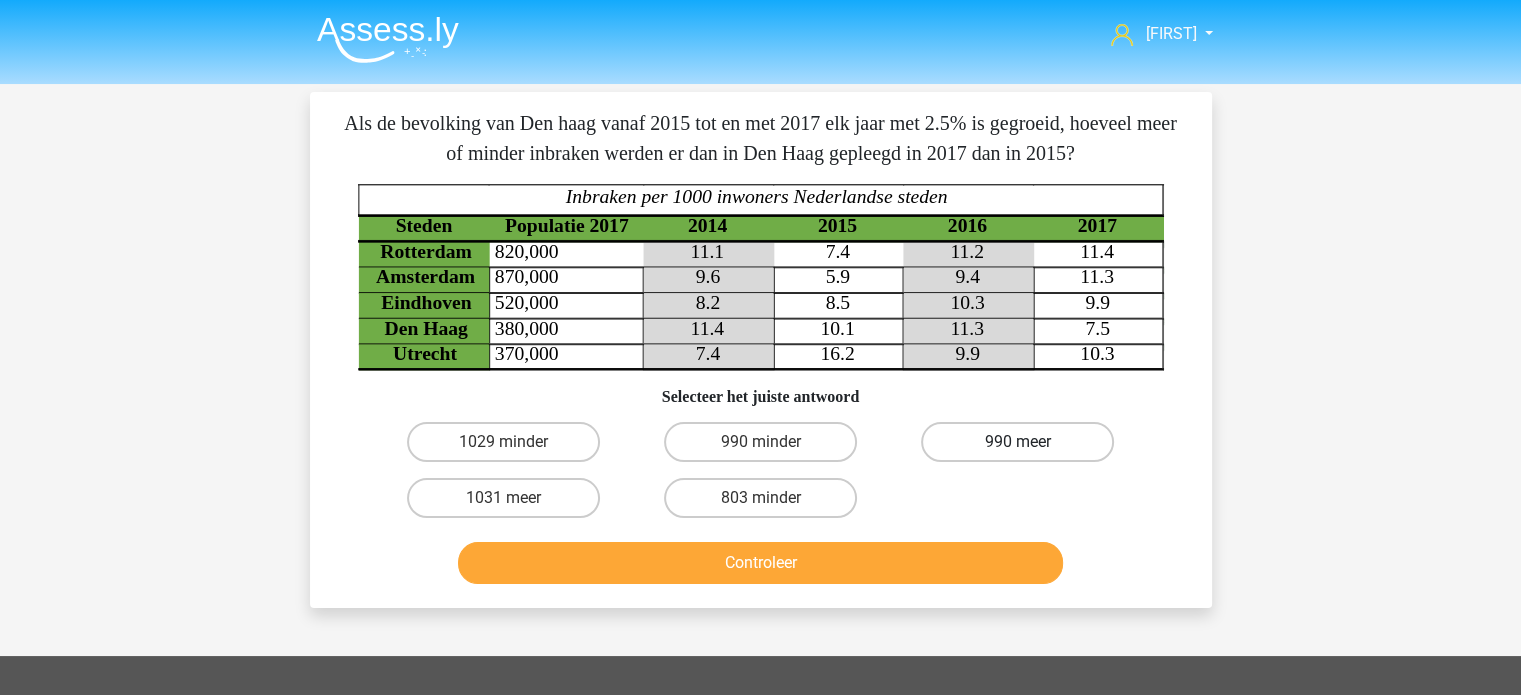 click on "990 meer" at bounding box center (1017, 442) 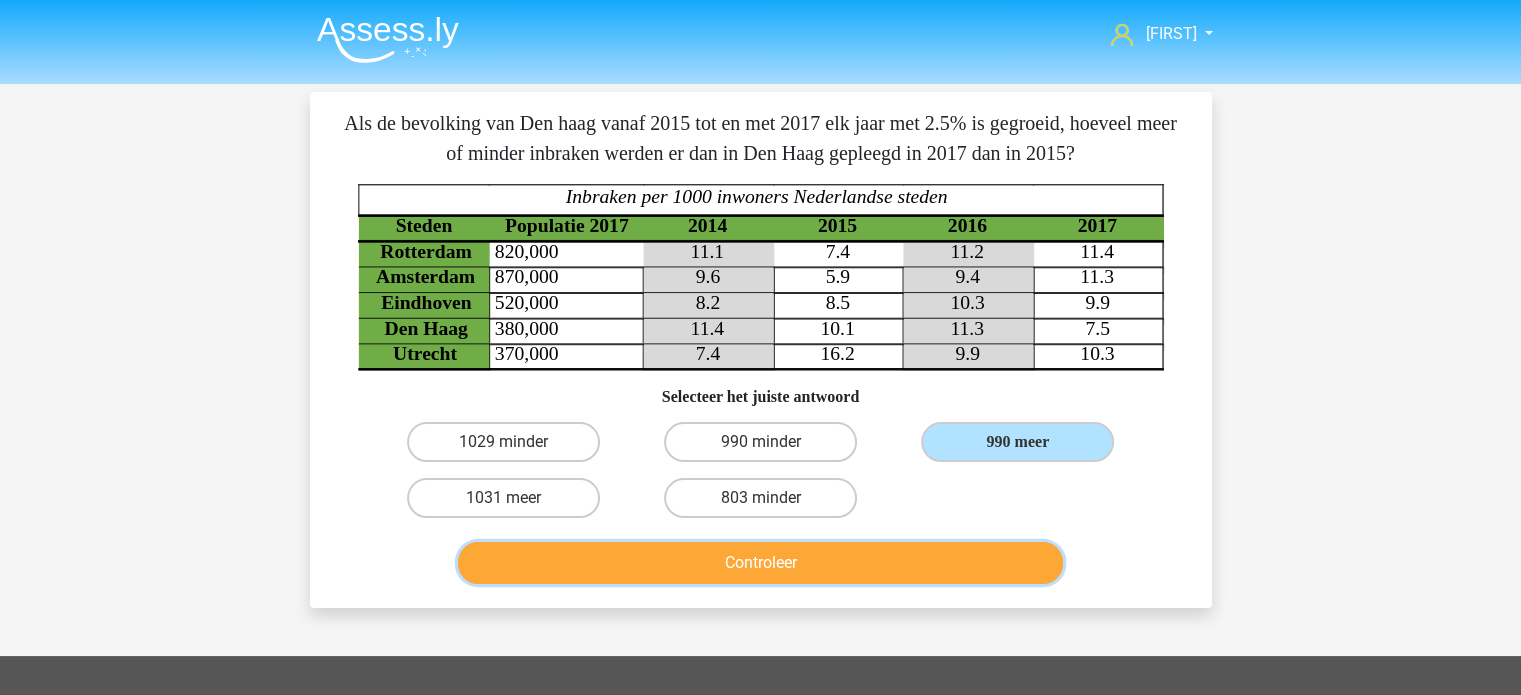 click on "Controleer" at bounding box center [760, 563] 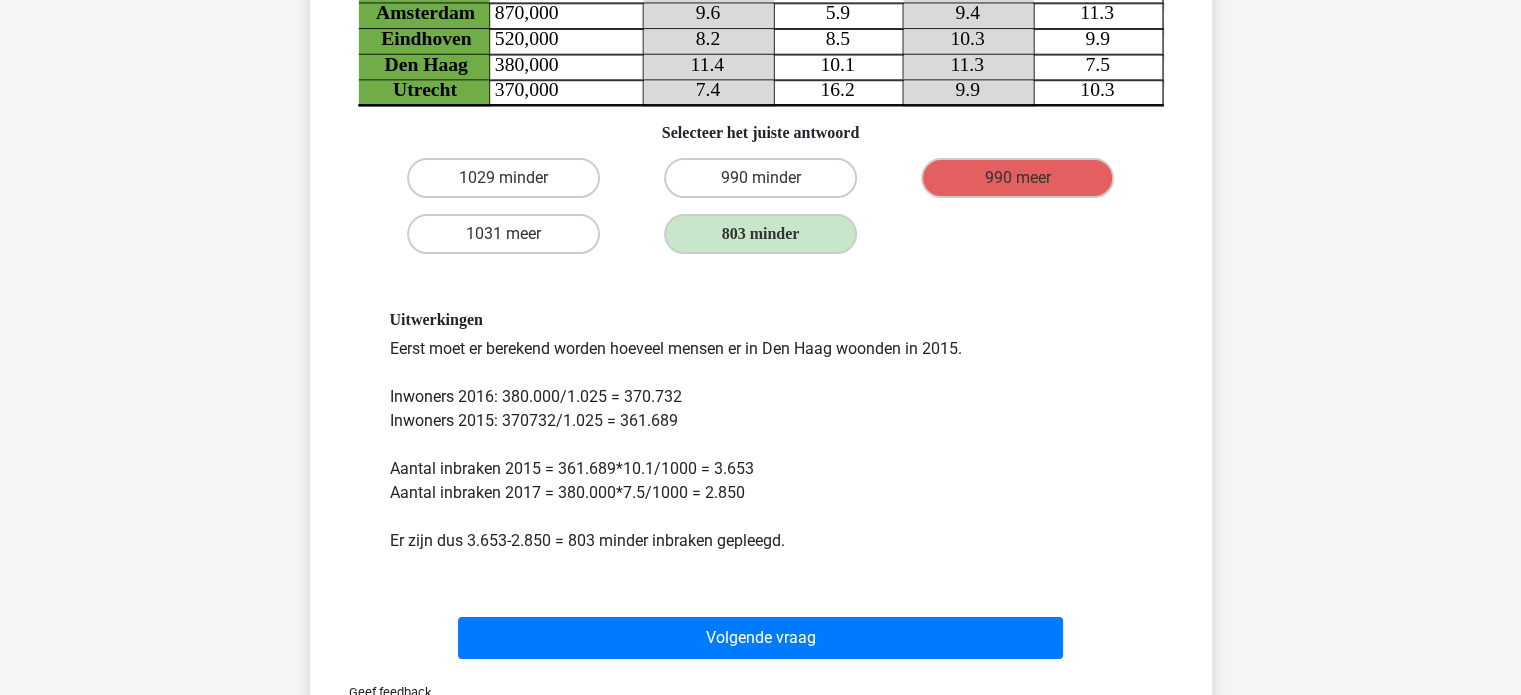 scroll, scrollTop: 267, scrollLeft: 0, axis: vertical 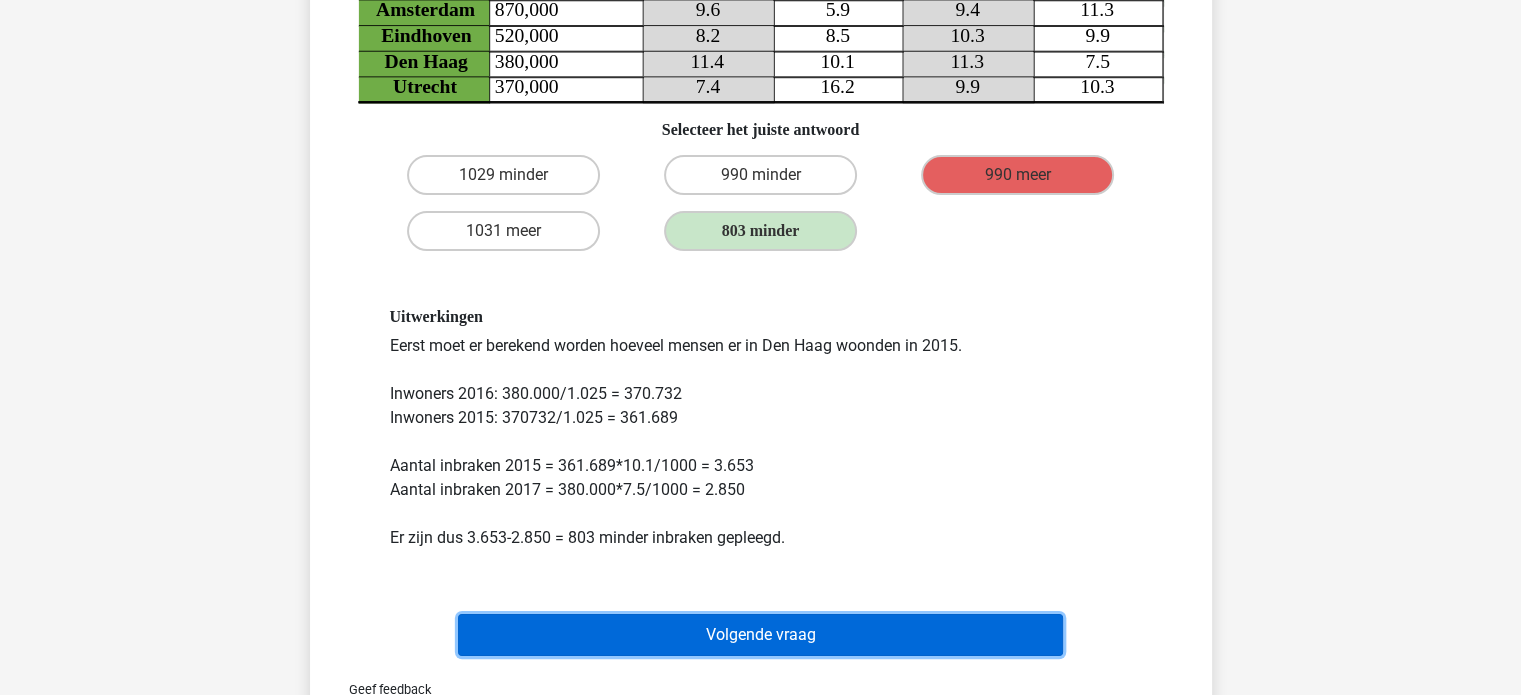click on "Volgende vraag" at bounding box center [760, 635] 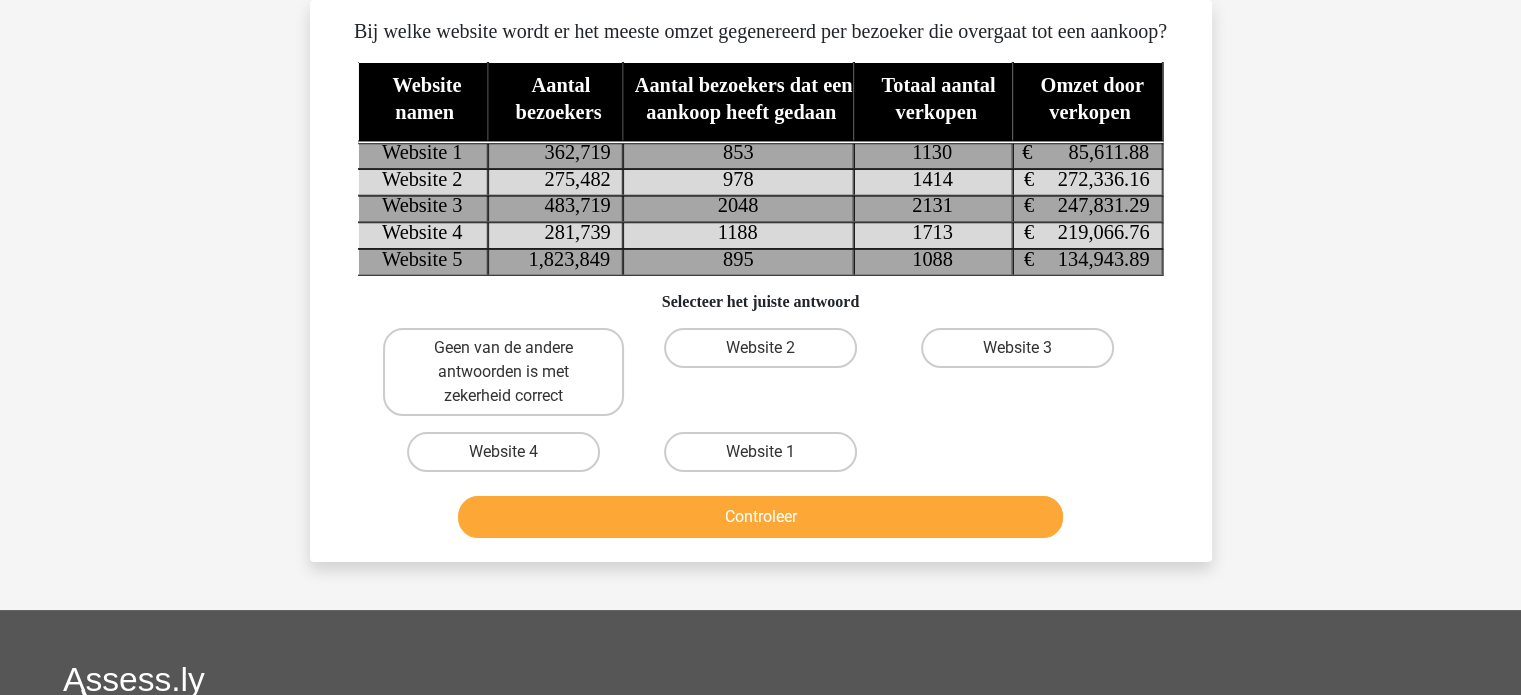 scroll, scrollTop: 18, scrollLeft: 0, axis: vertical 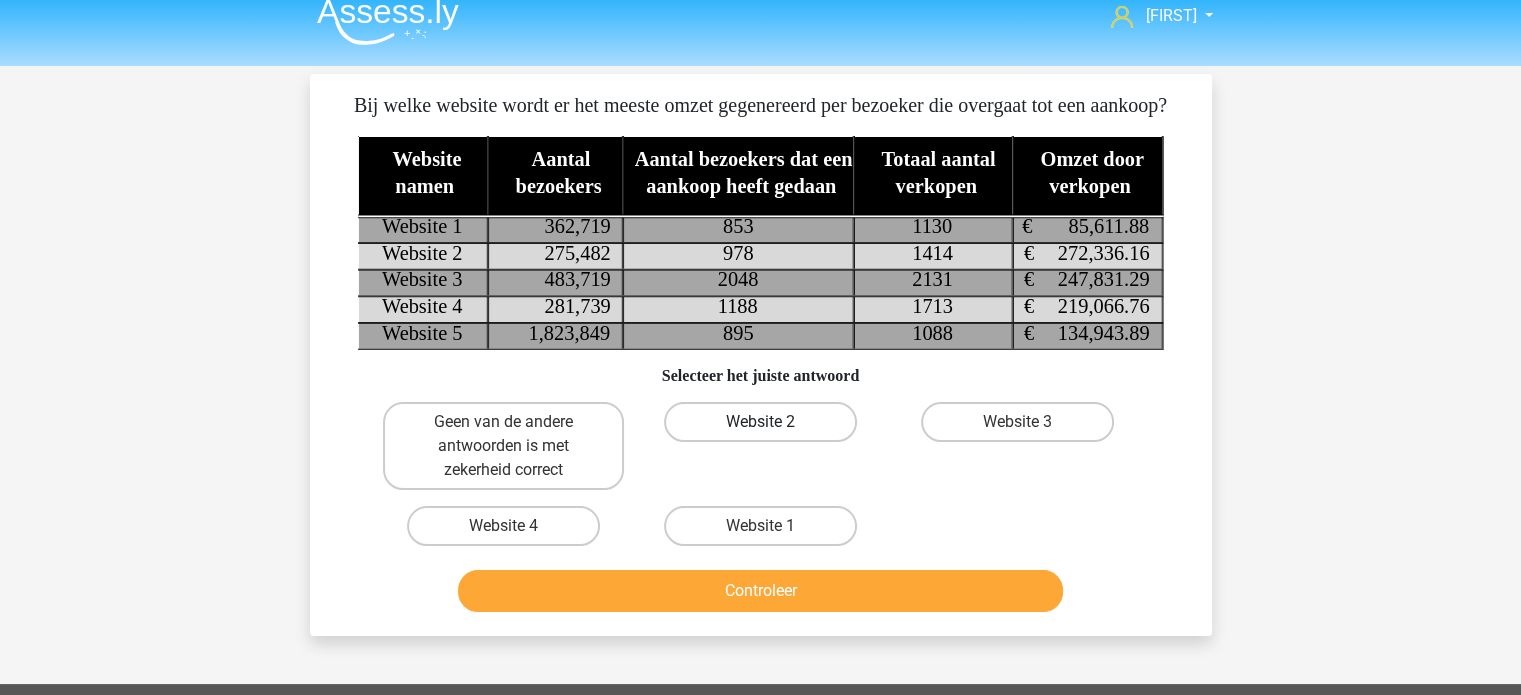 click on "Website 2" at bounding box center (760, 422) 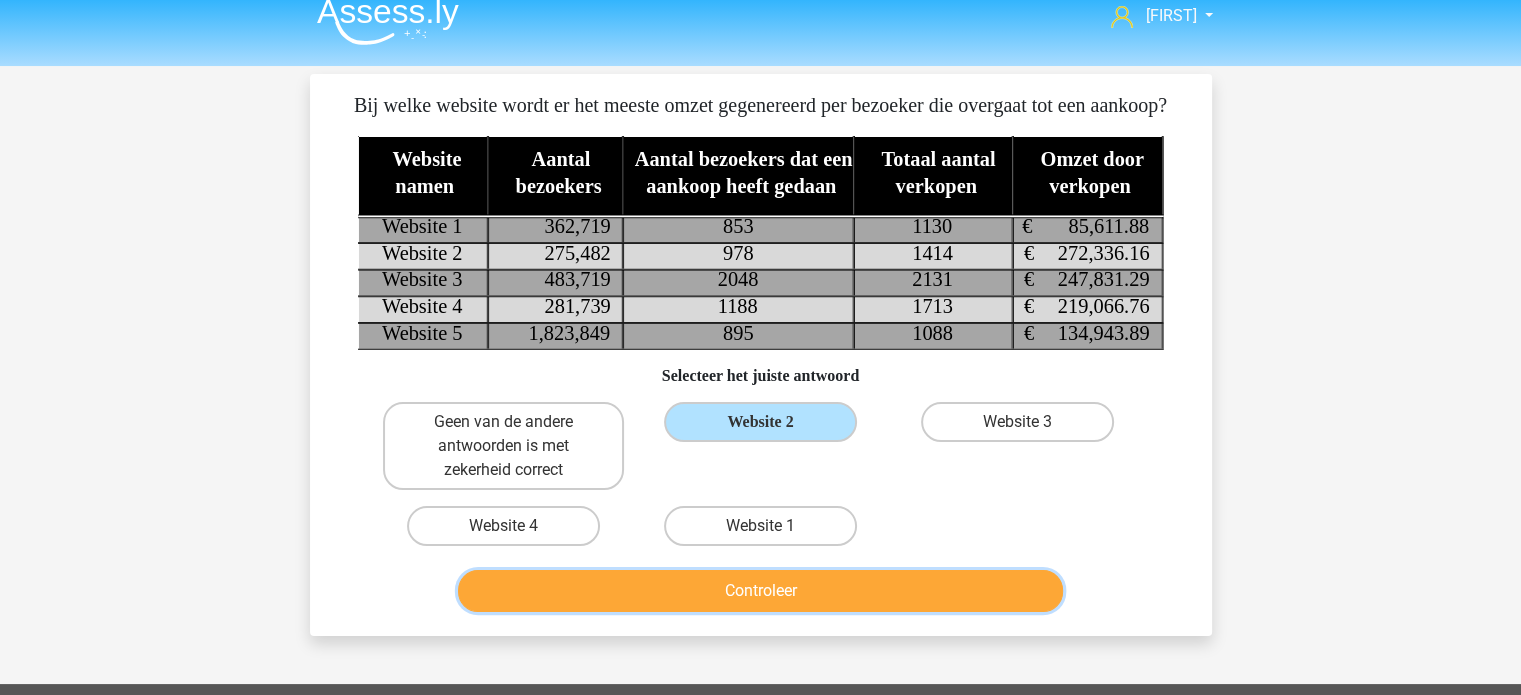 click on "Controleer" at bounding box center (760, 591) 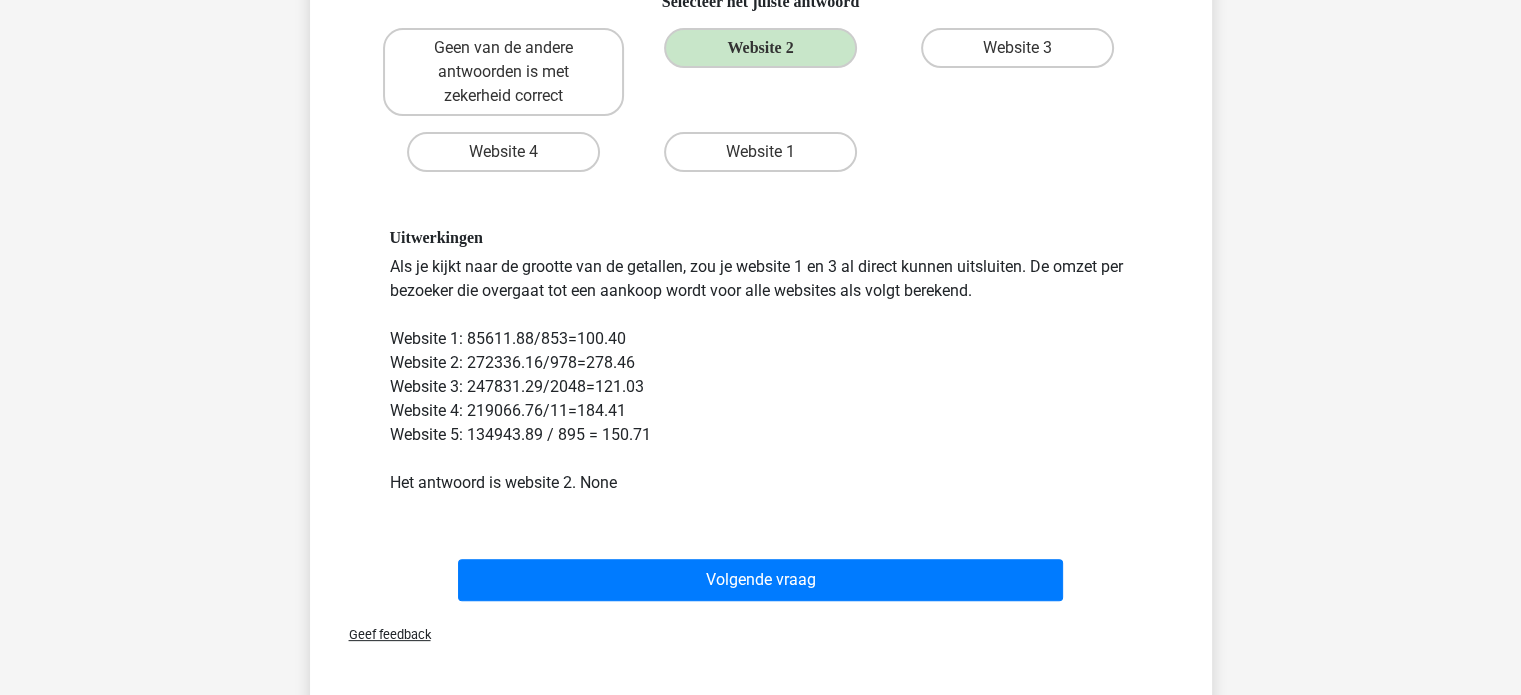 scroll, scrollTop: 391, scrollLeft: 0, axis: vertical 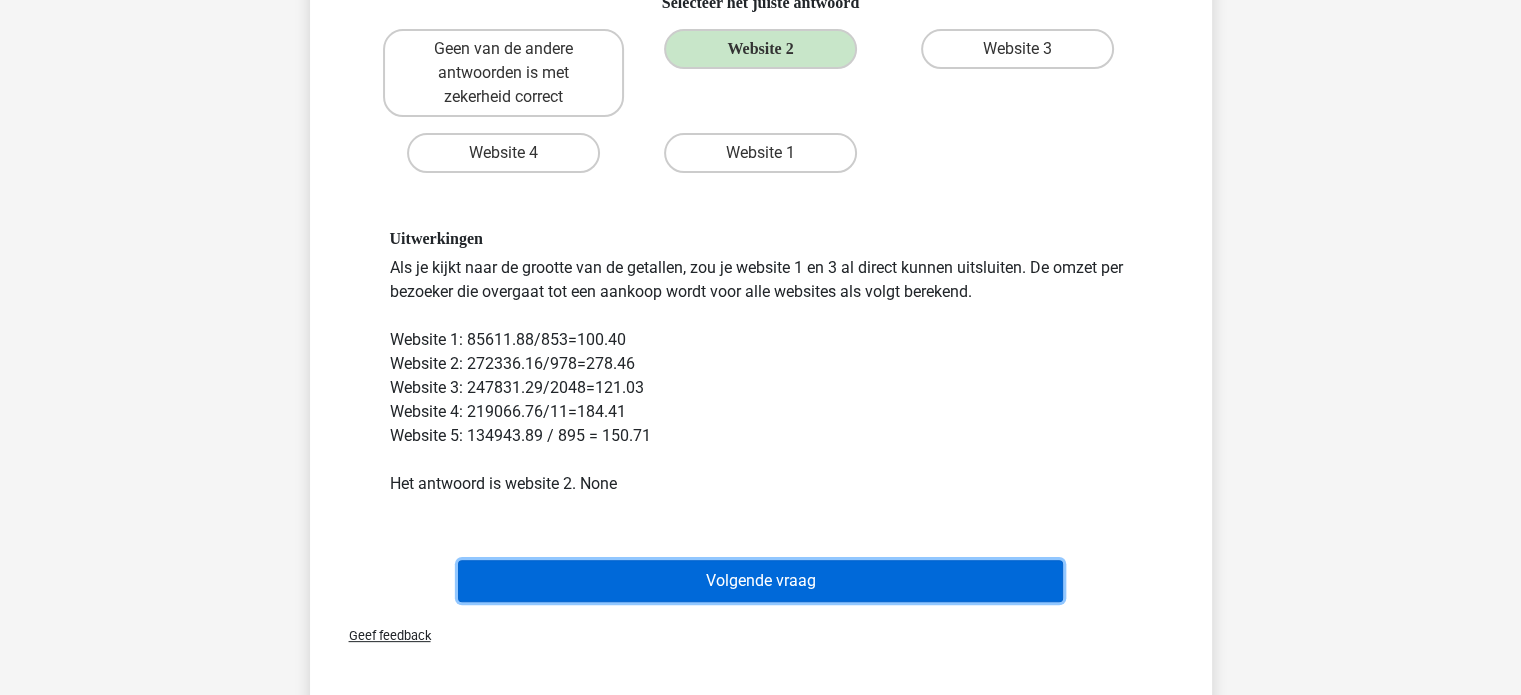 click on "Volgende vraag" at bounding box center (760, 581) 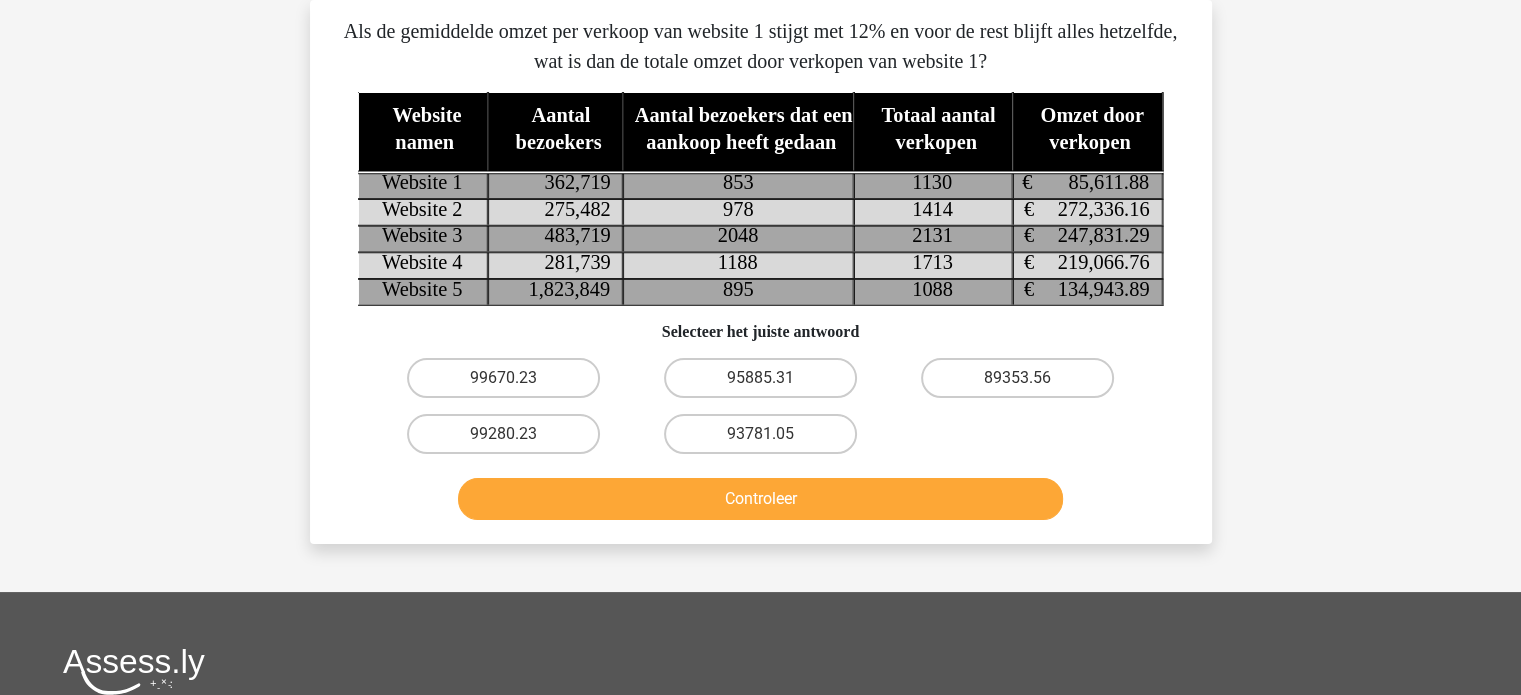 scroll, scrollTop: 0, scrollLeft: 0, axis: both 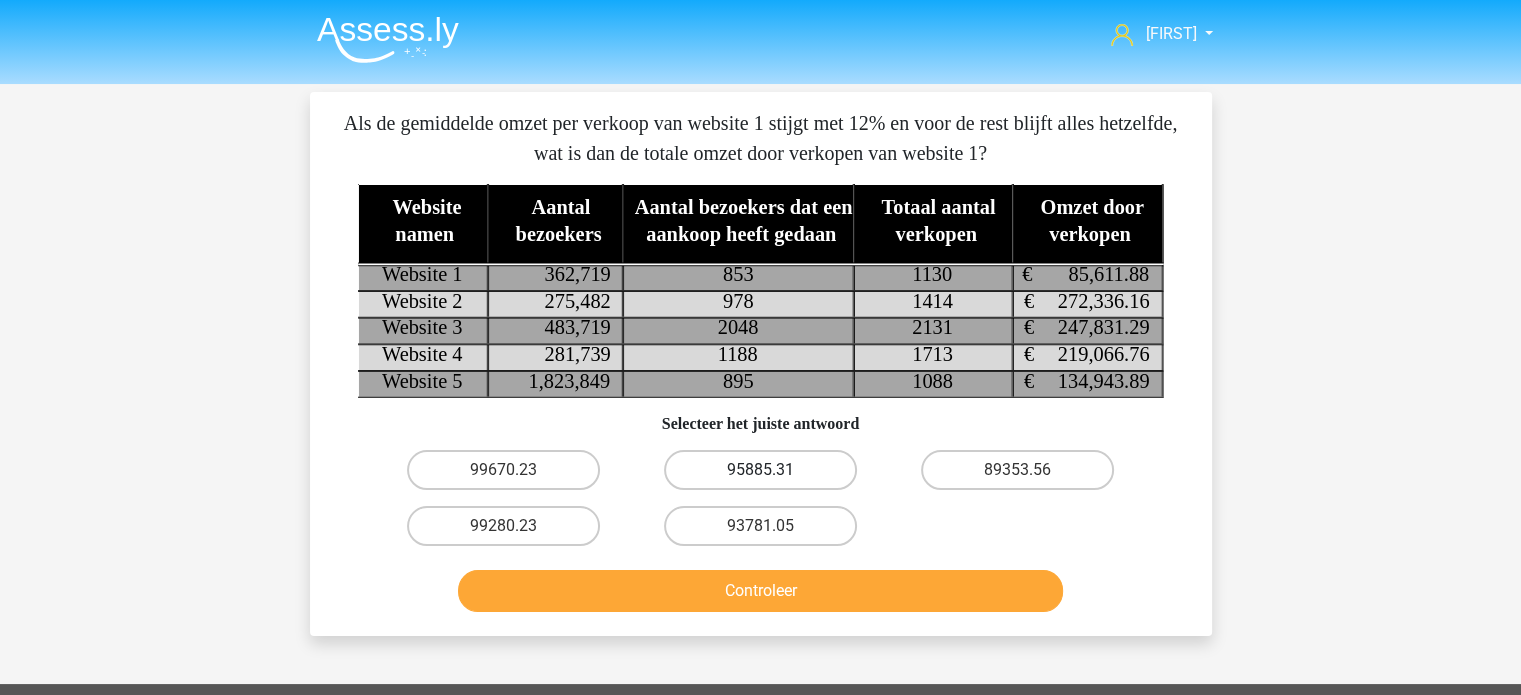 click on "95885.31" at bounding box center (760, 470) 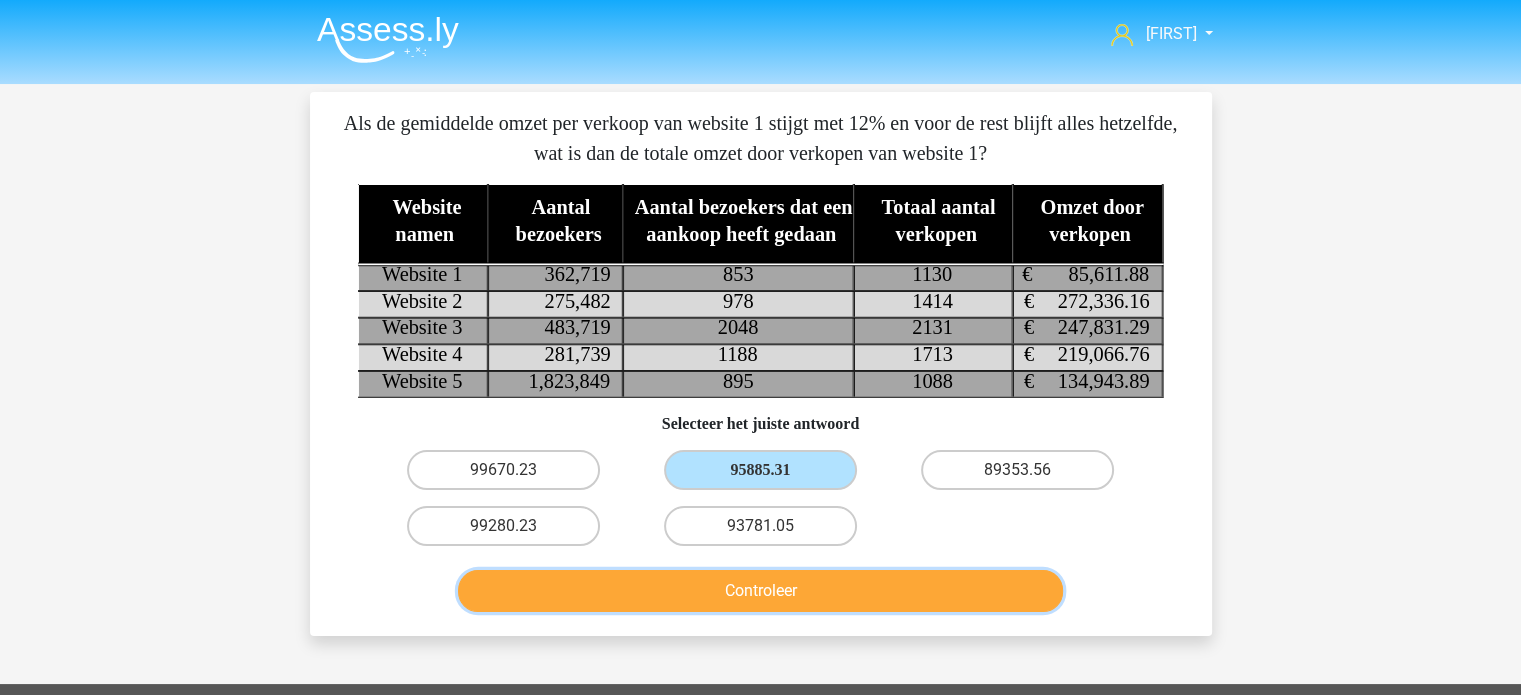 click on "Controleer" at bounding box center (760, 591) 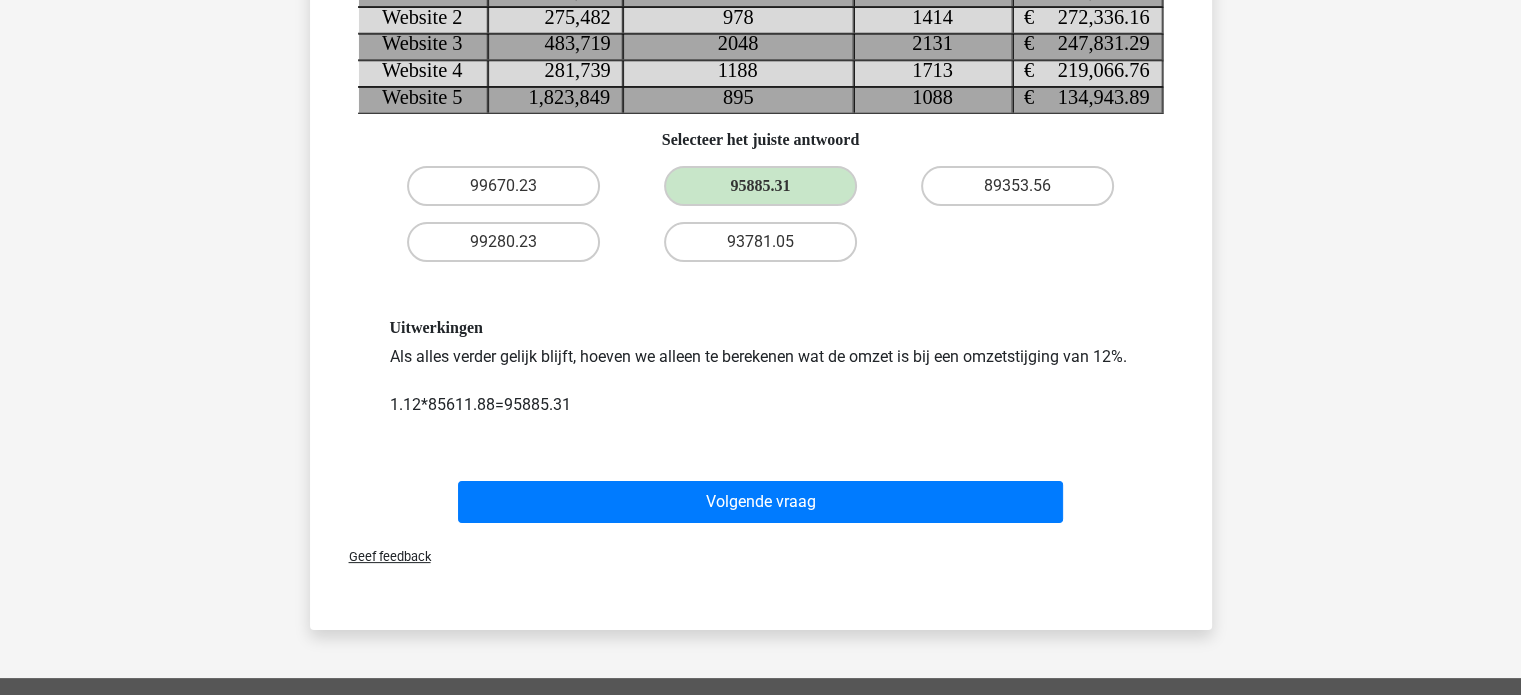 scroll, scrollTop: 284, scrollLeft: 0, axis: vertical 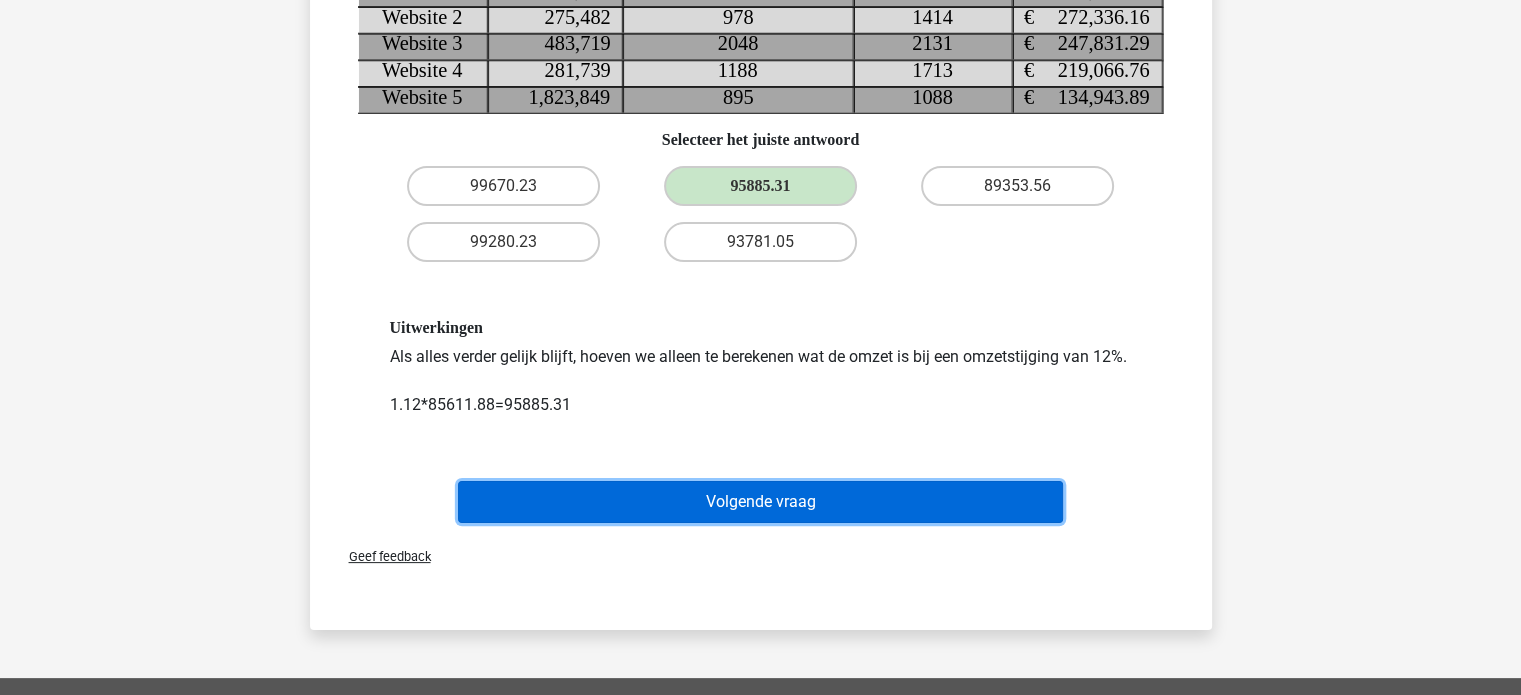 click on "Volgende vraag" at bounding box center [760, 502] 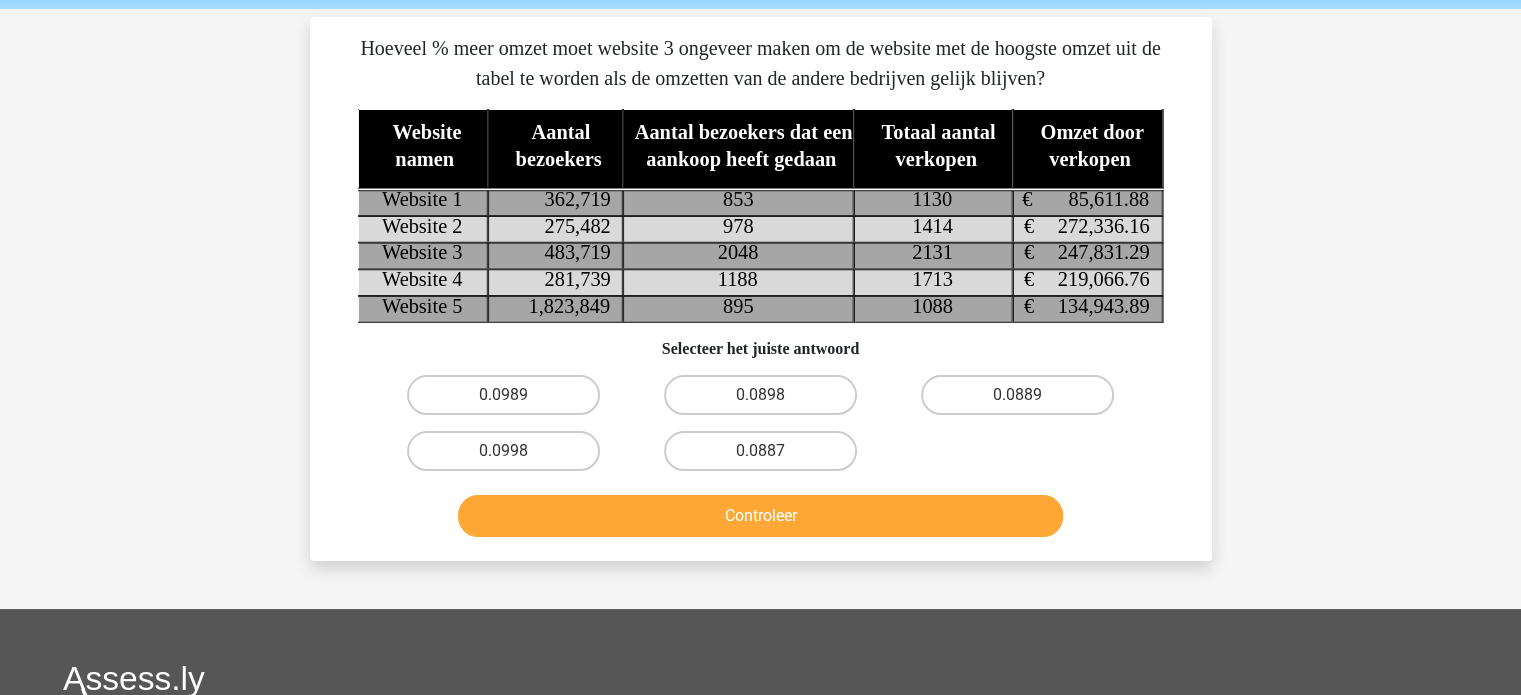 scroll, scrollTop: 73, scrollLeft: 0, axis: vertical 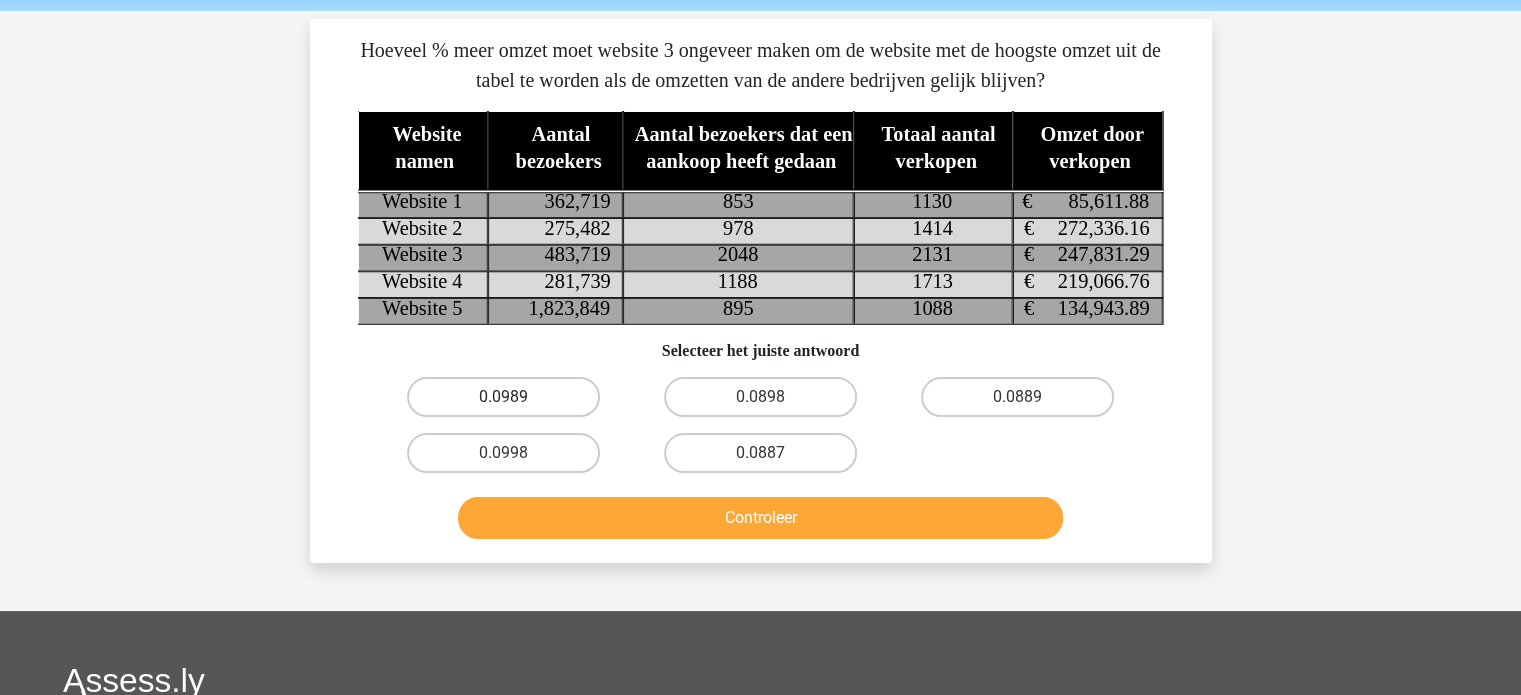 click on "0.0989" at bounding box center (503, 397) 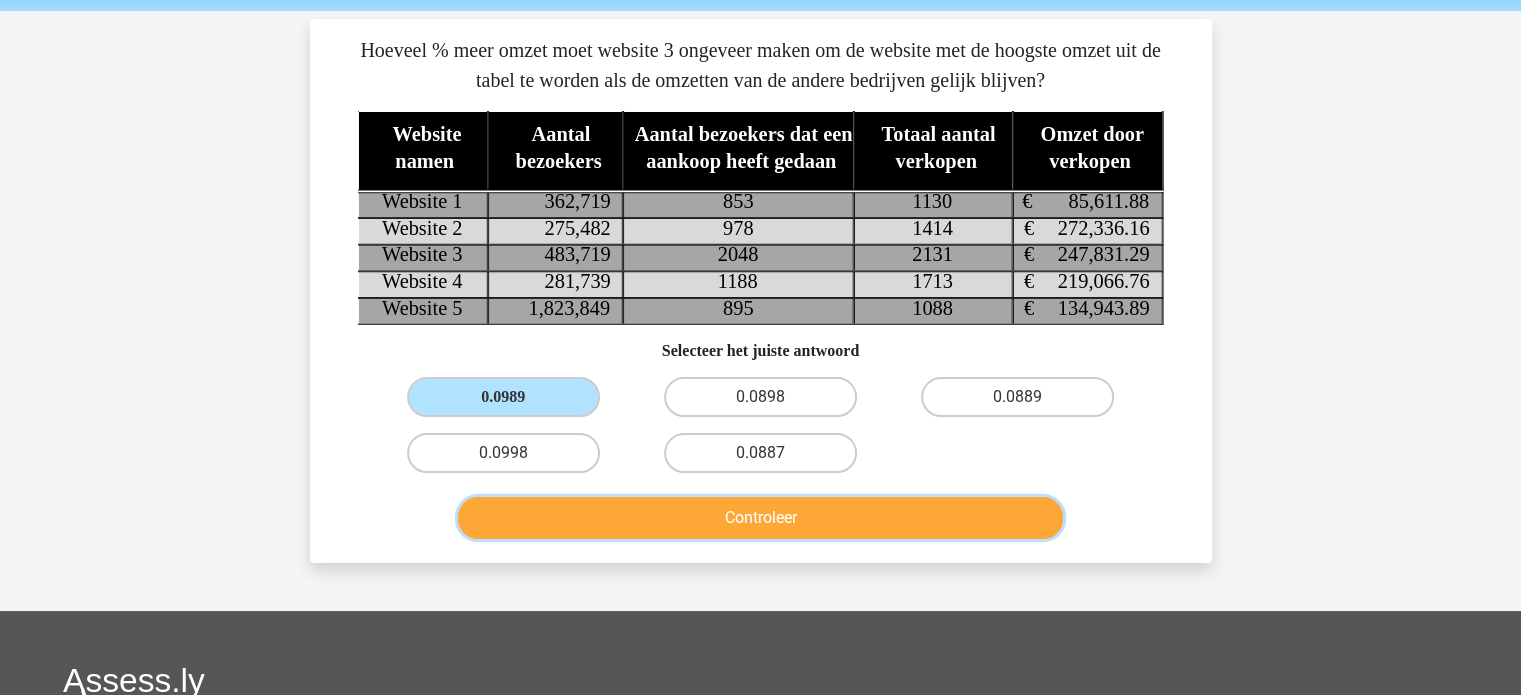 click on "Controleer" at bounding box center (760, 518) 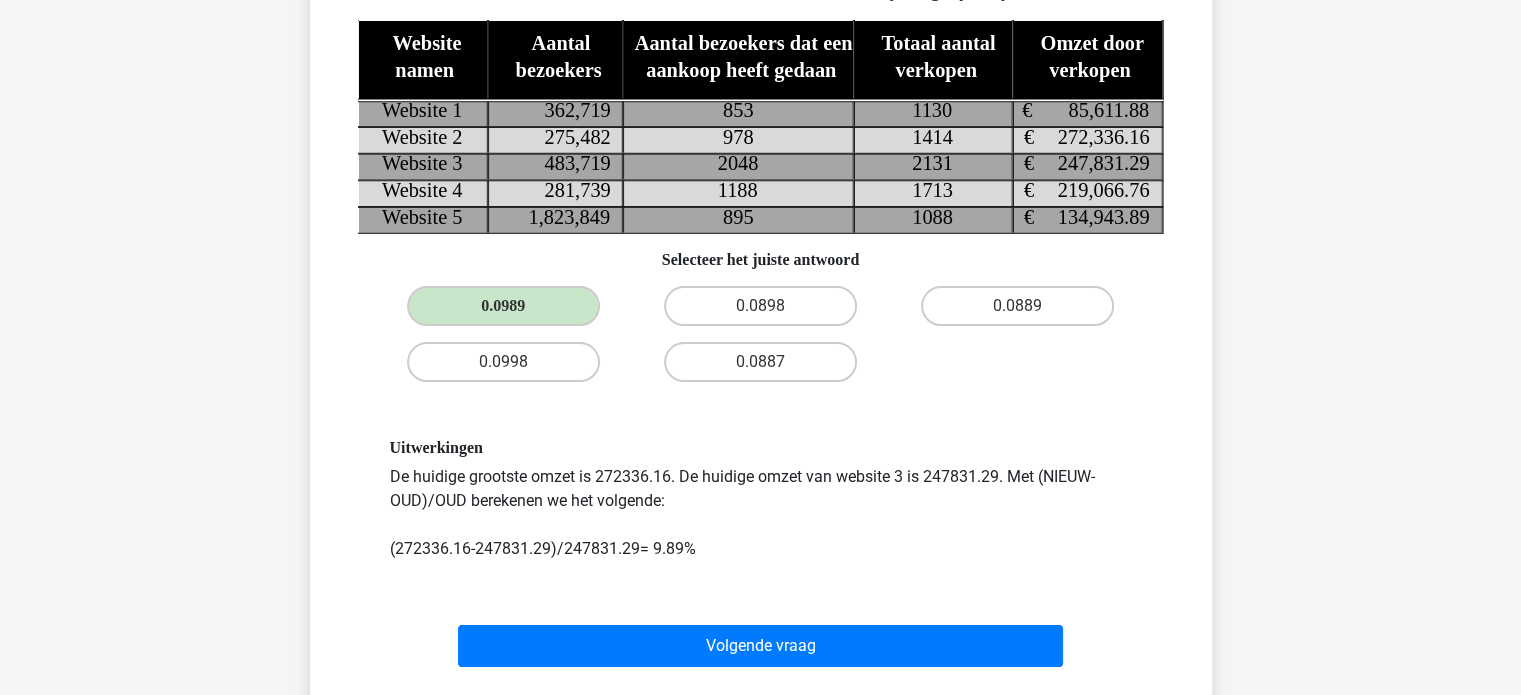 scroll, scrollTop: 163, scrollLeft: 0, axis: vertical 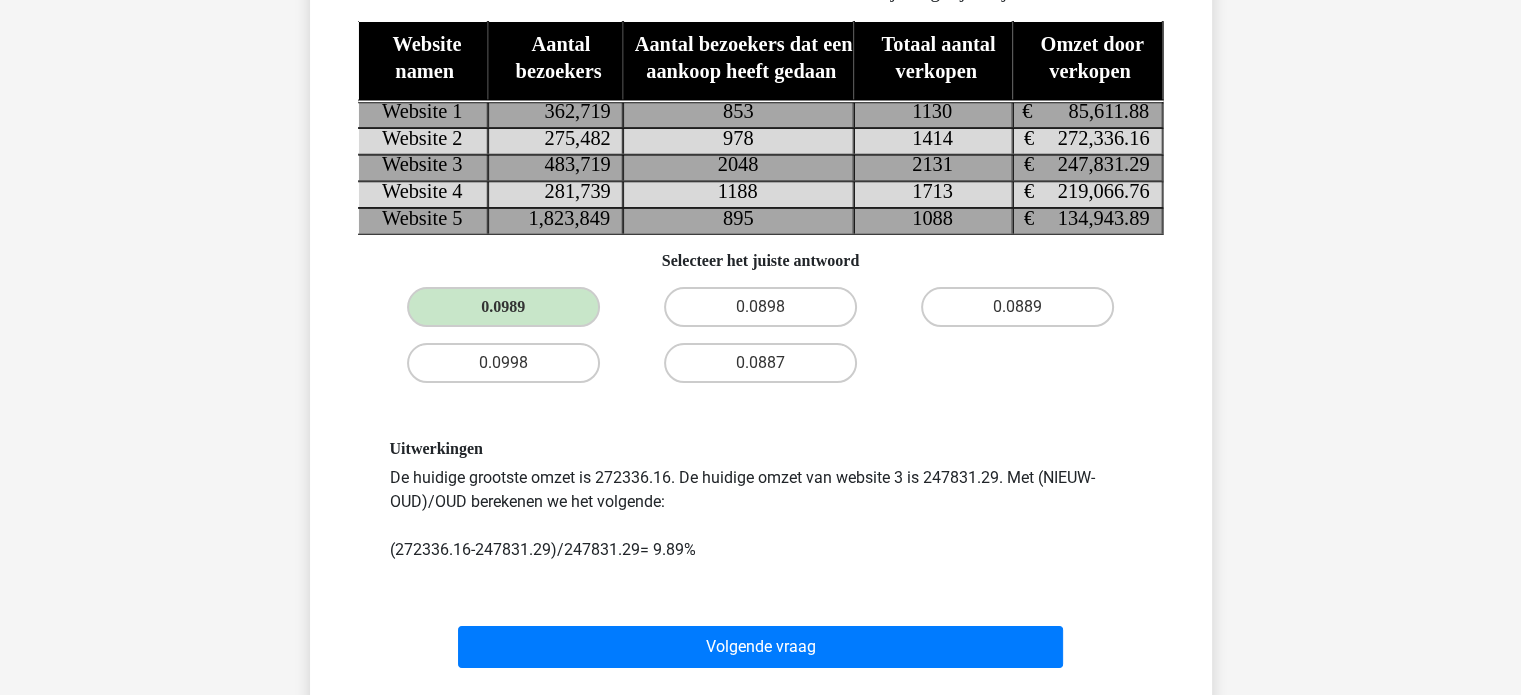 click on "Uitwerkingen
De huidige grootste omzet is 272336.16. De huidige omzet van website 3 is 247831.29. Met (NIEUW-OUD)/OUD berekenen we het volgende: (272336.16-247831.29)/247831.29= 9.89%" at bounding box center (761, 500) 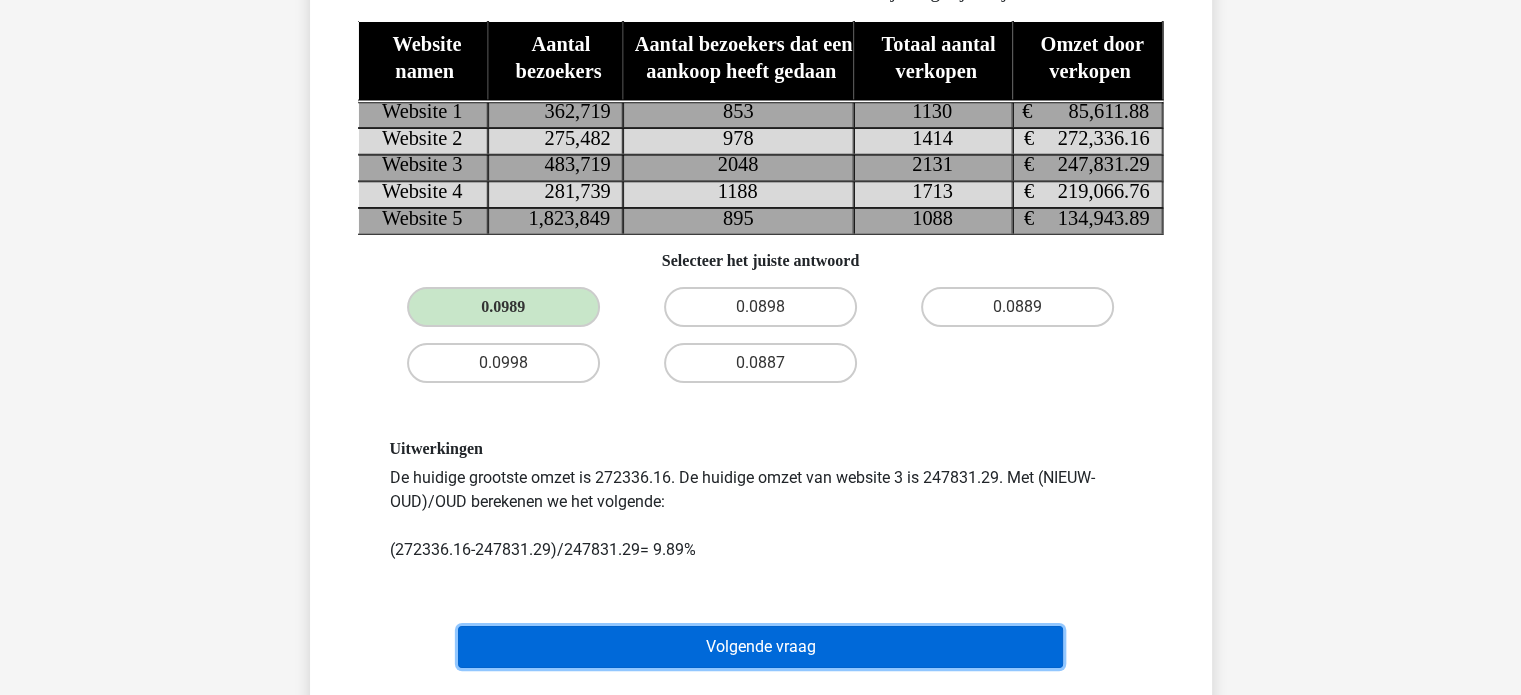 click on "Volgende vraag" at bounding box center [760, 647] 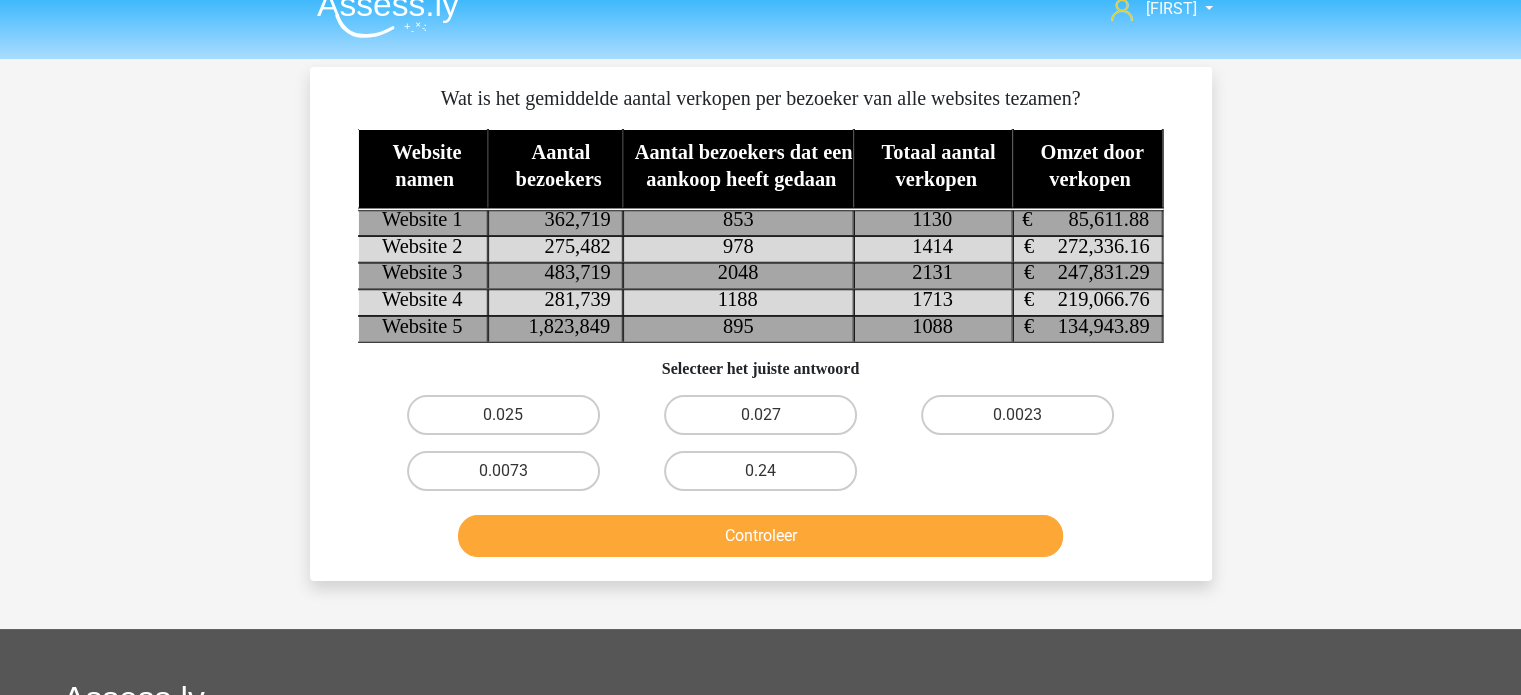 scroll, scrollTop: 24, scrollLeft: 0, axis: vertical 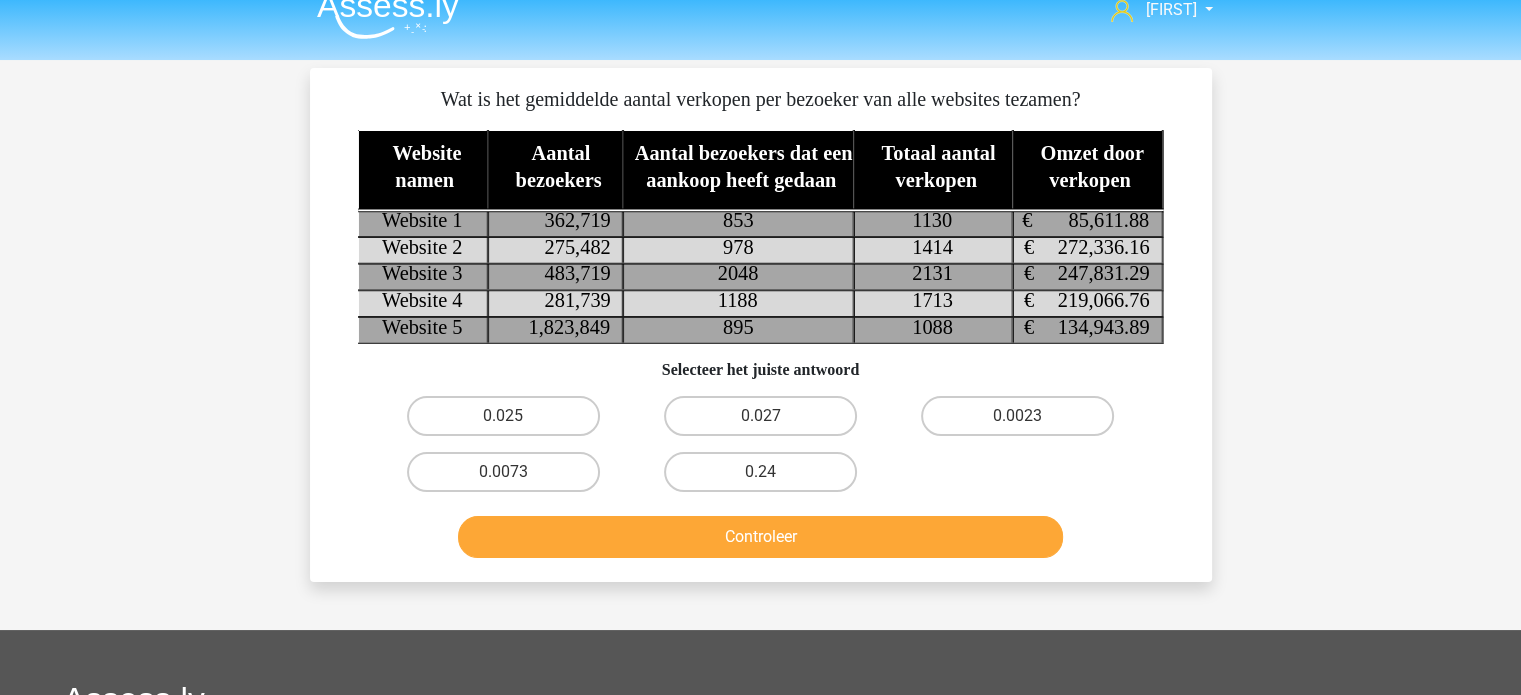 drag, startPoint x: 1362, startPoint y: 529, endPoint x: 1354, endPoint y: 501, distance: 29.12044 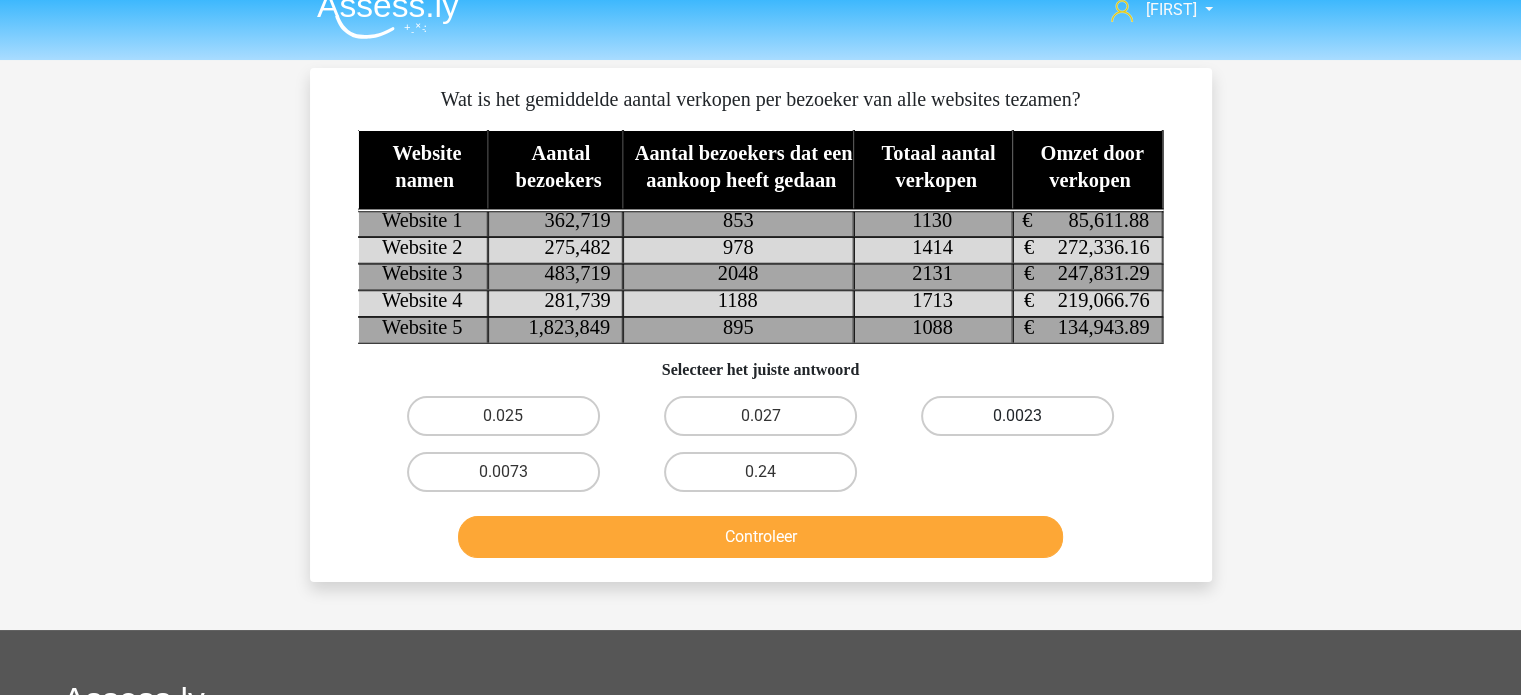 click on "0.0023" at bounding box center [1017, 416] 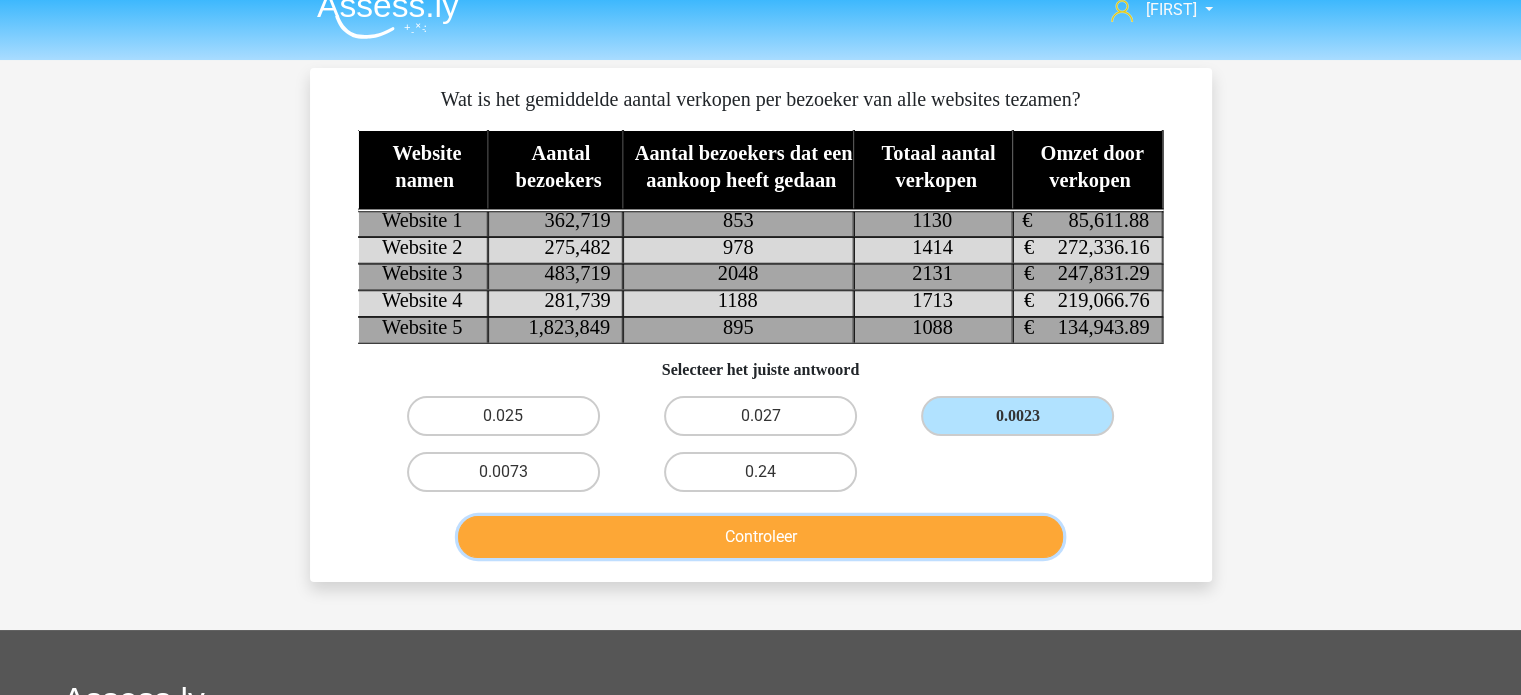 click on "Controleer" at bounding box center [760, 537] 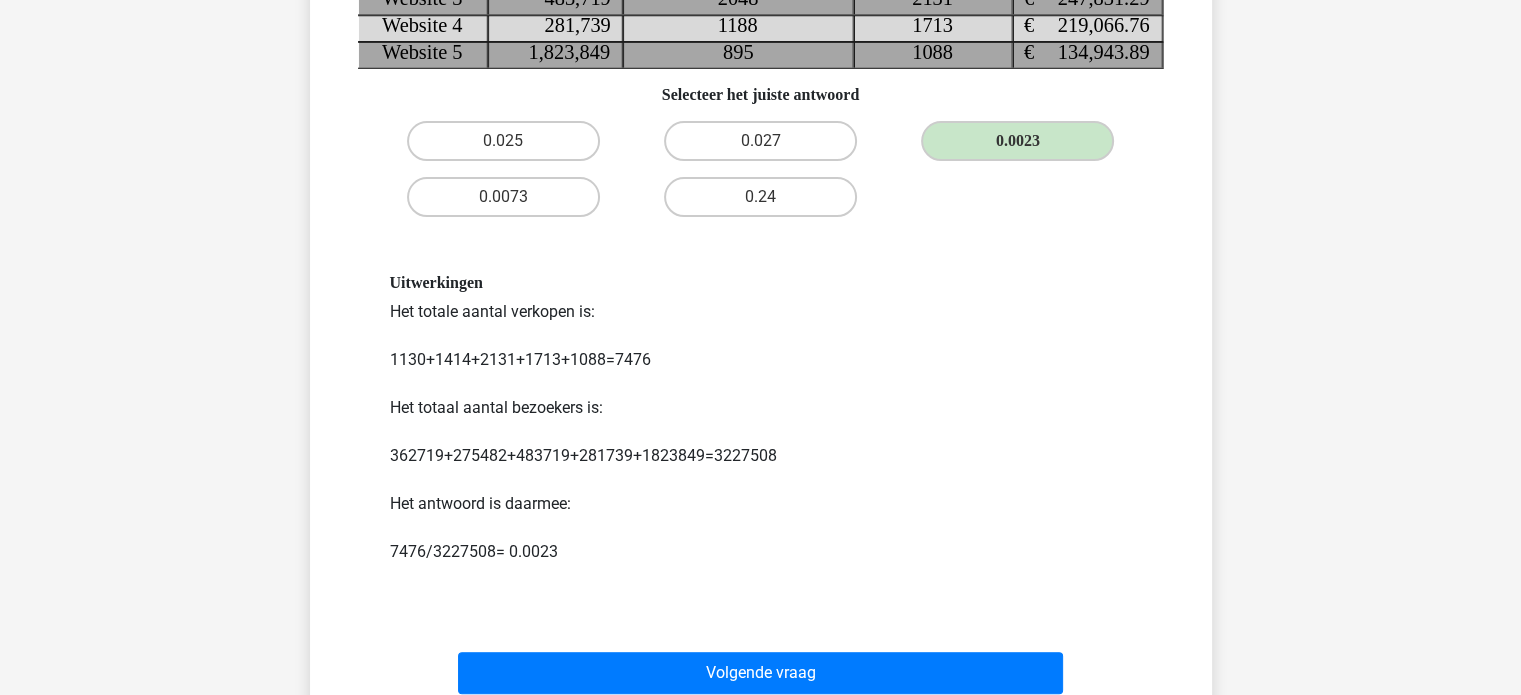 scroll, scrollTop: 298, scrollLeft: 0, axis: vertical 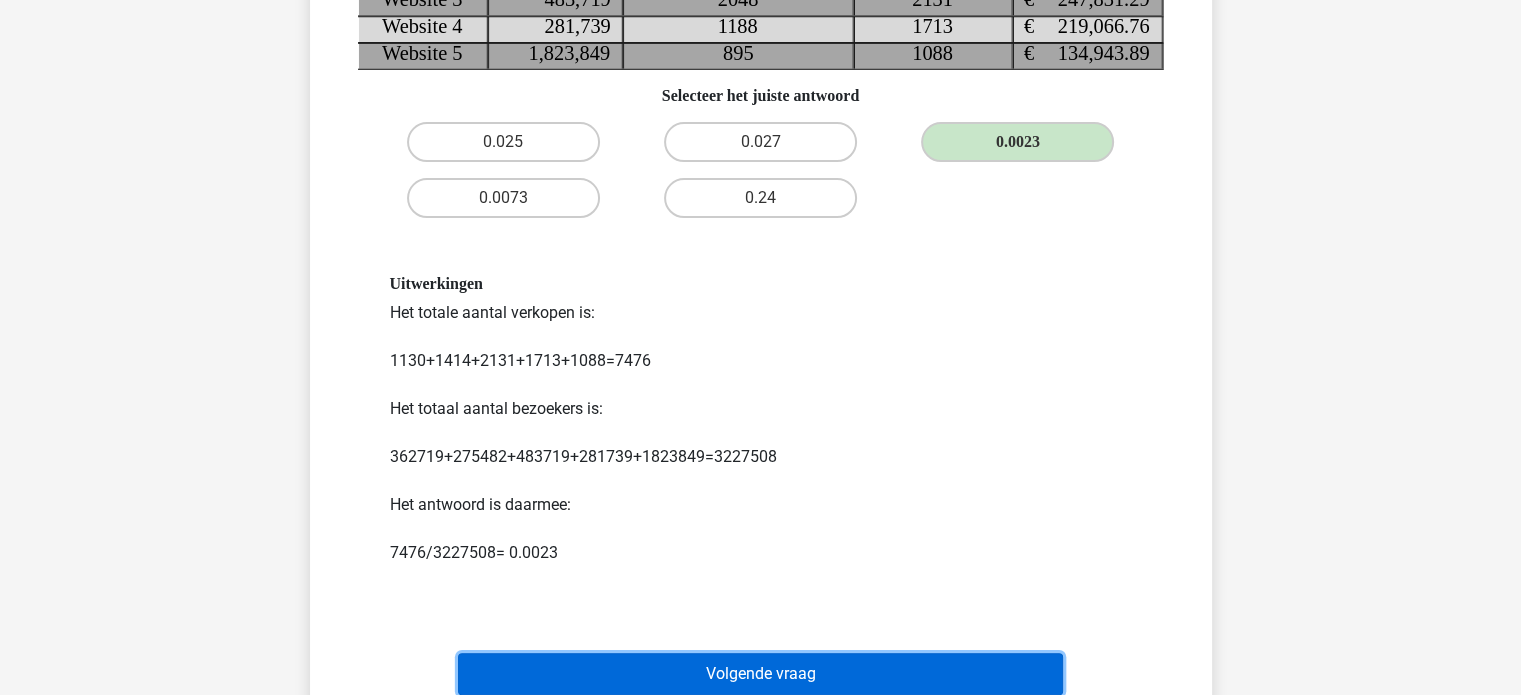 click on "Volgende vraag" at bounding box center [760, 674] 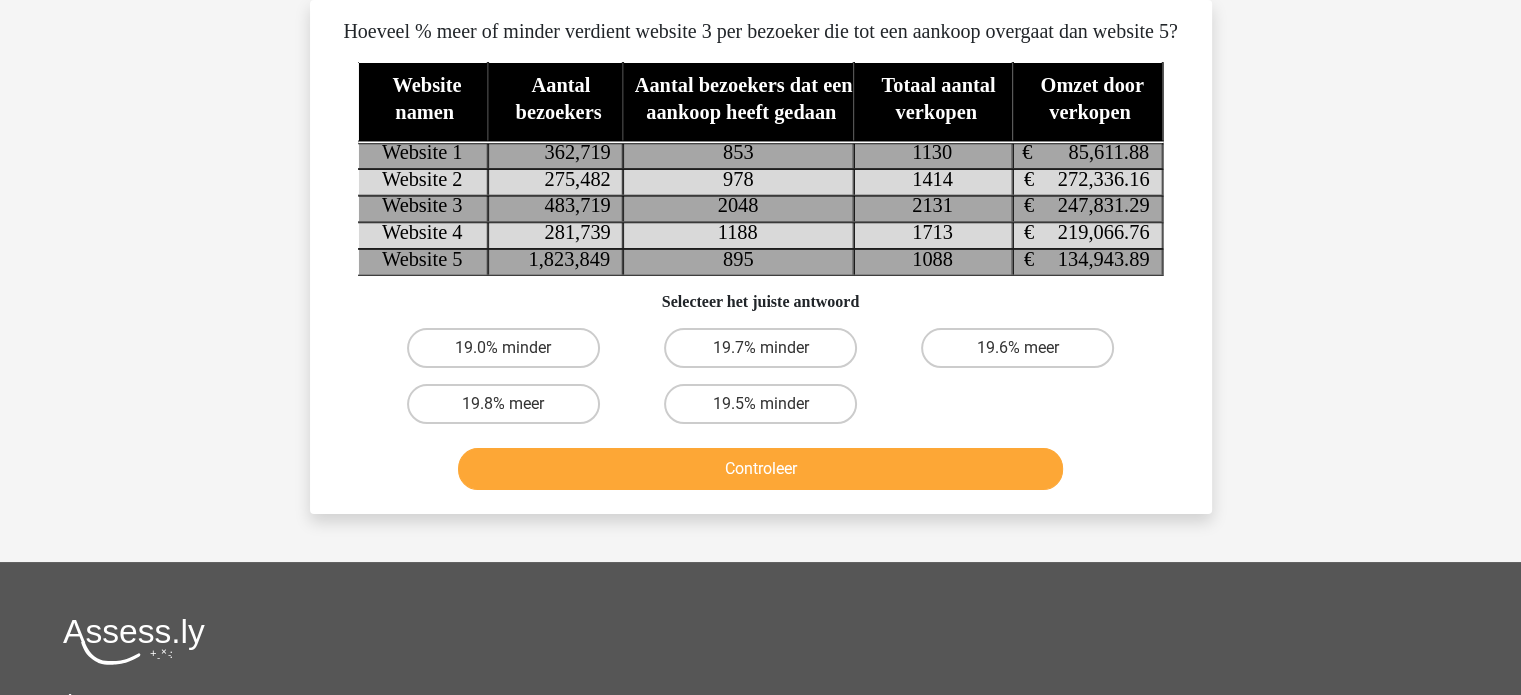 scroll, scrollTop: 92, scrollLeft: 0, axis: vertical 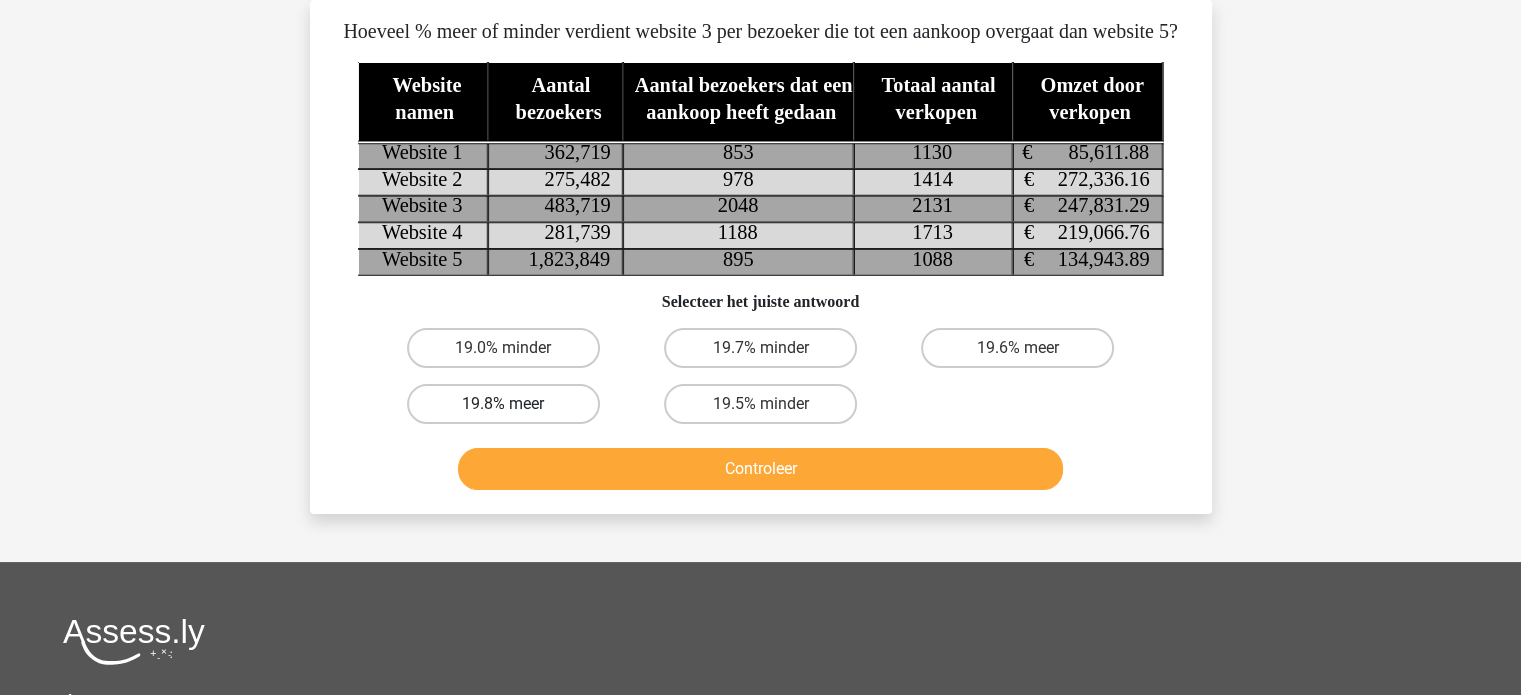 click on "19.8% meer" at bounding box center (503, 404) 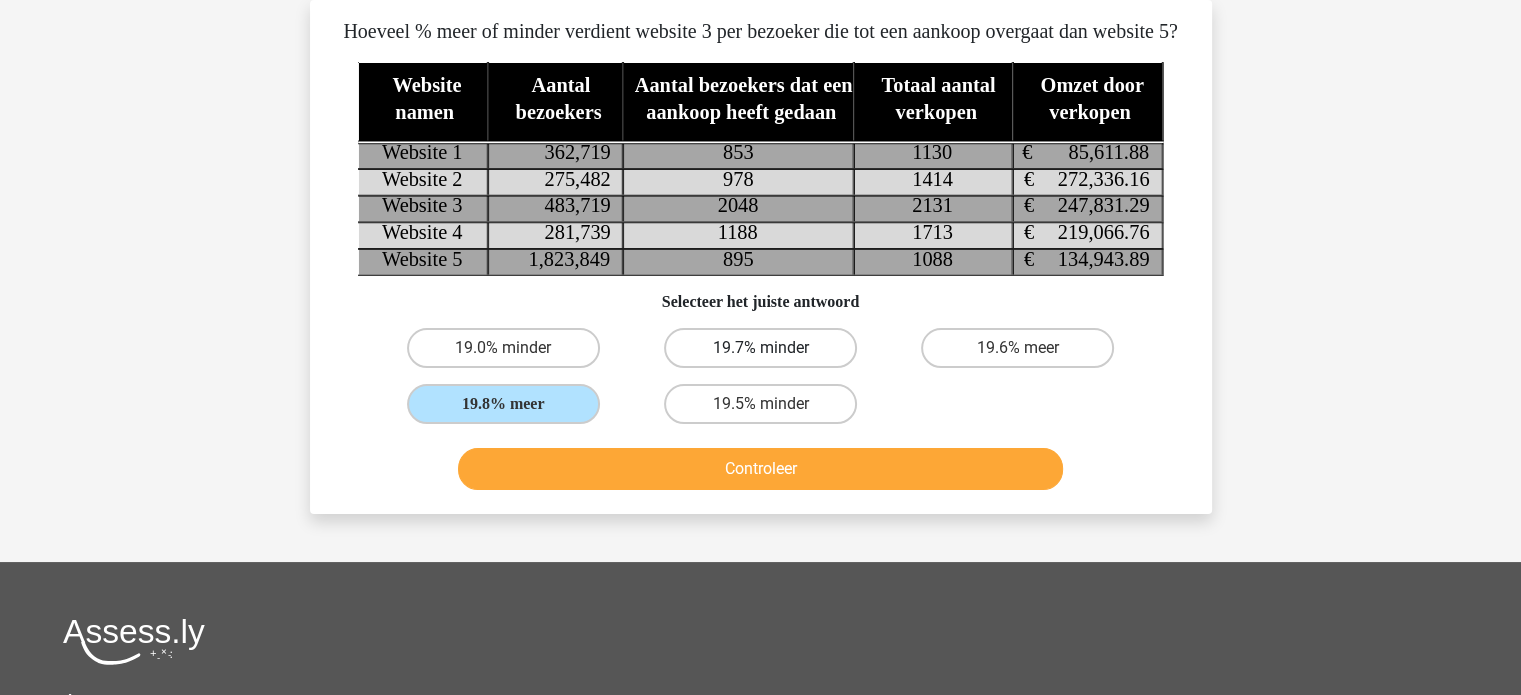 click on "19.7% minder" at bounding box center [760, 348] 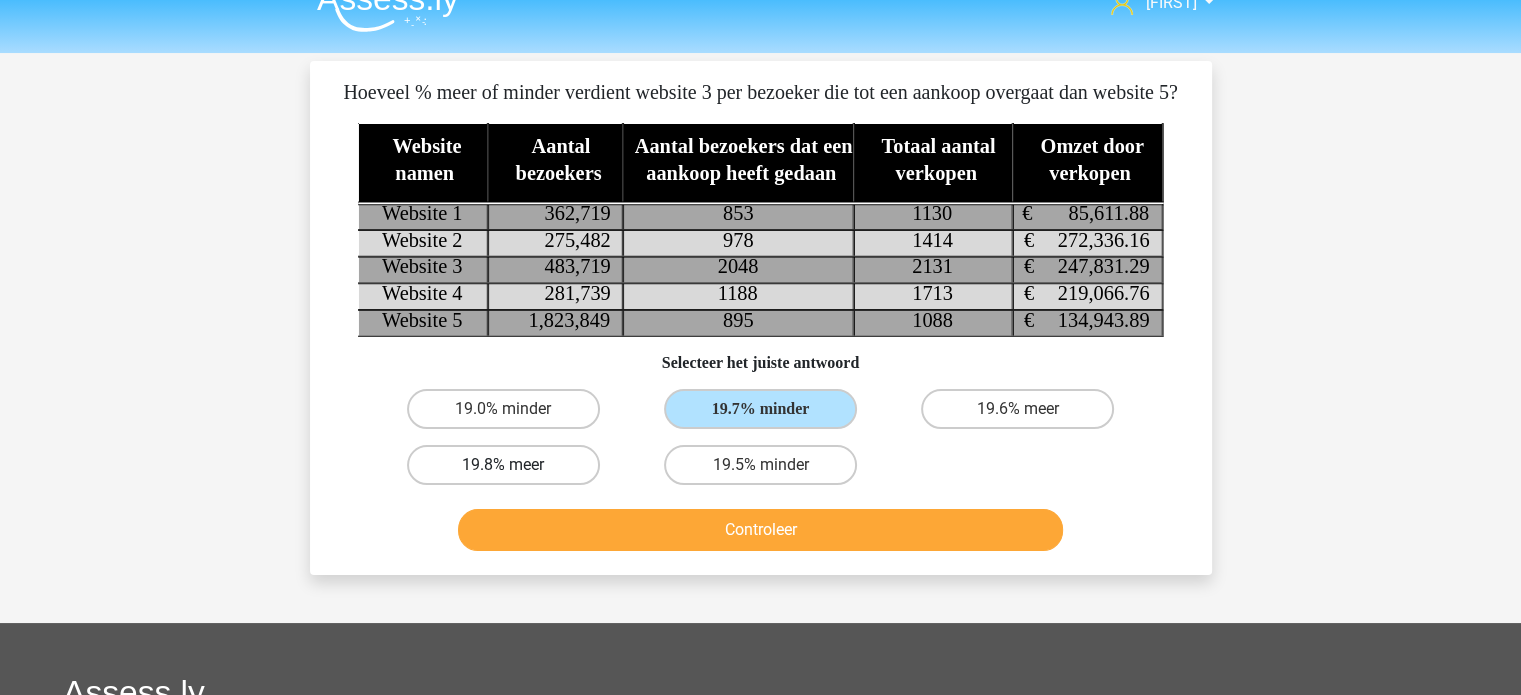 scroll, scrollTop: 32, scrollLeft: 0, axis: vertical 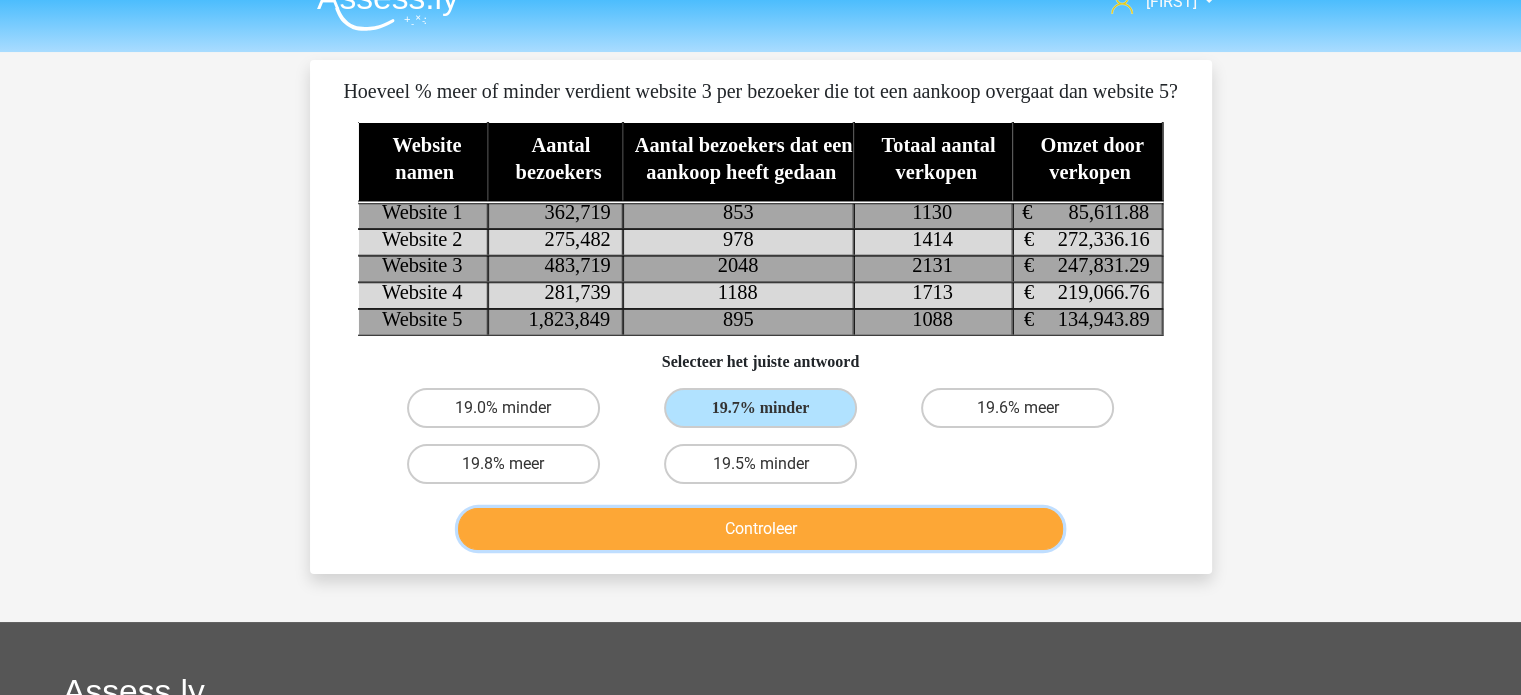 click on "Controleer" at bounding box center (760, 529) 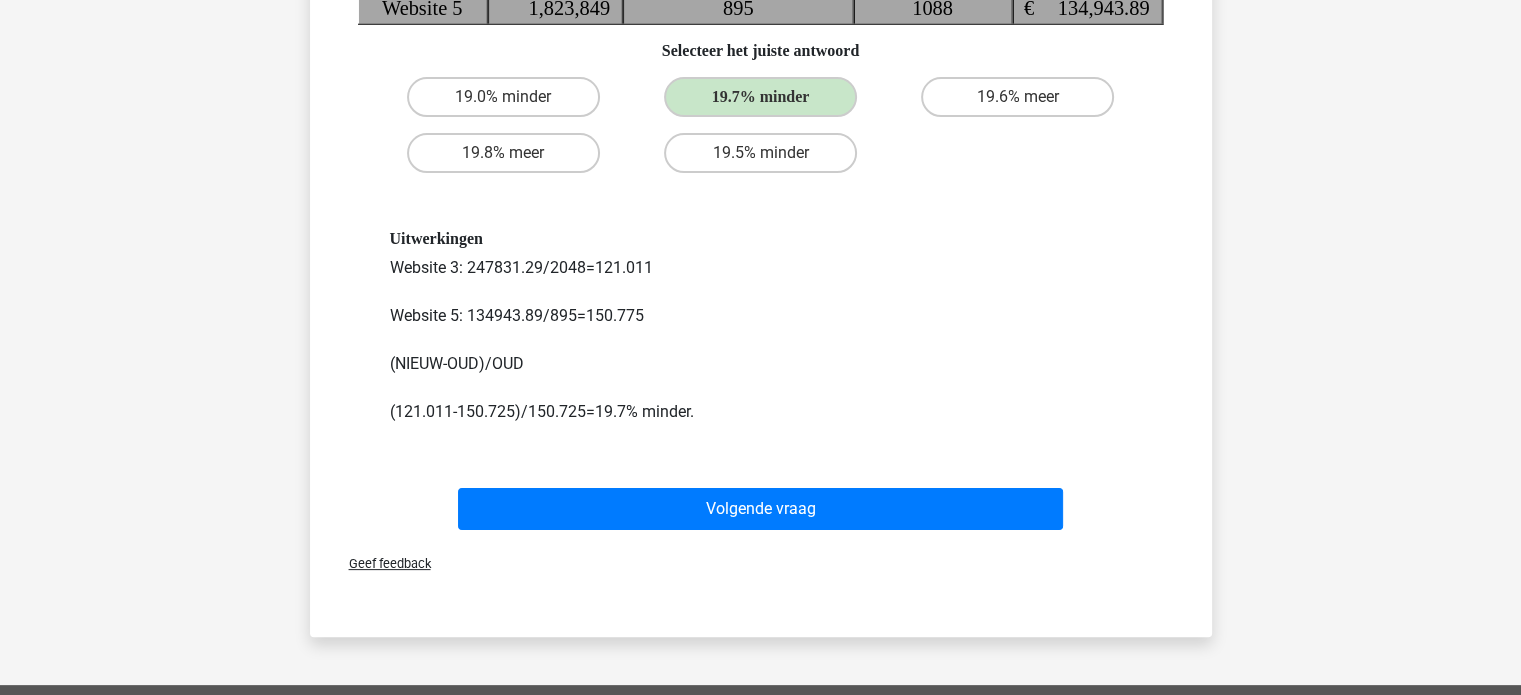 scroll, scrollTop: 342, scrollLeft: 0, axis: vertical 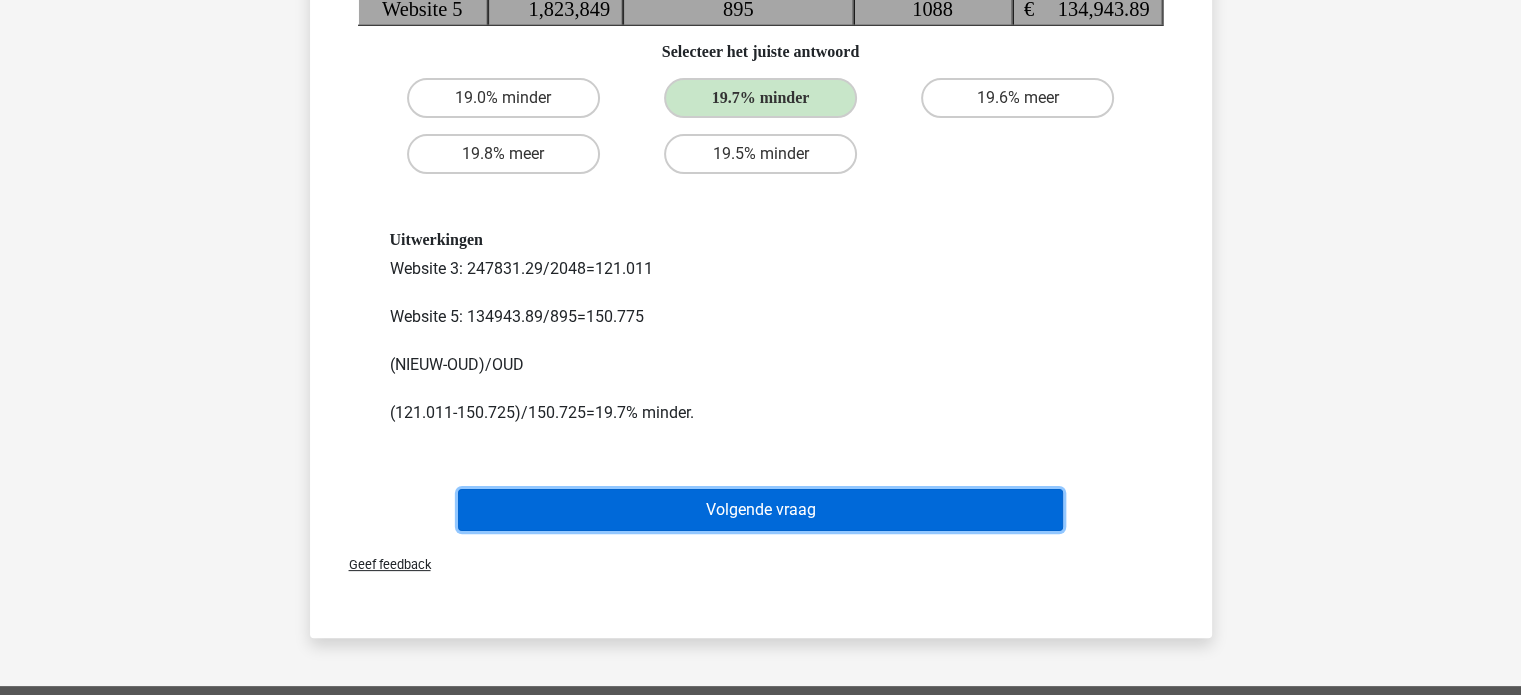 click on "Volgende vraag" at bounding box center [760, 510] 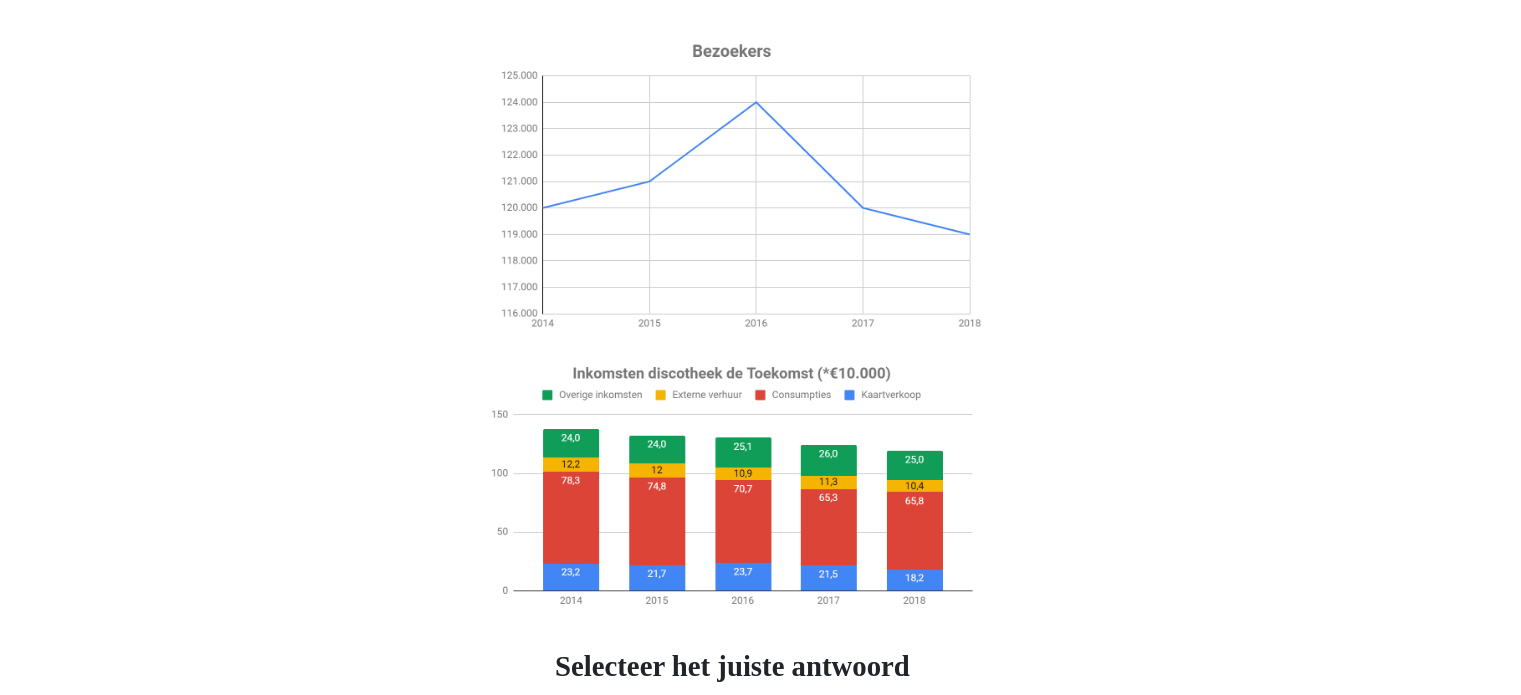 scroll, scrollTop: 10, scrollLeft: 0, axis: vertical 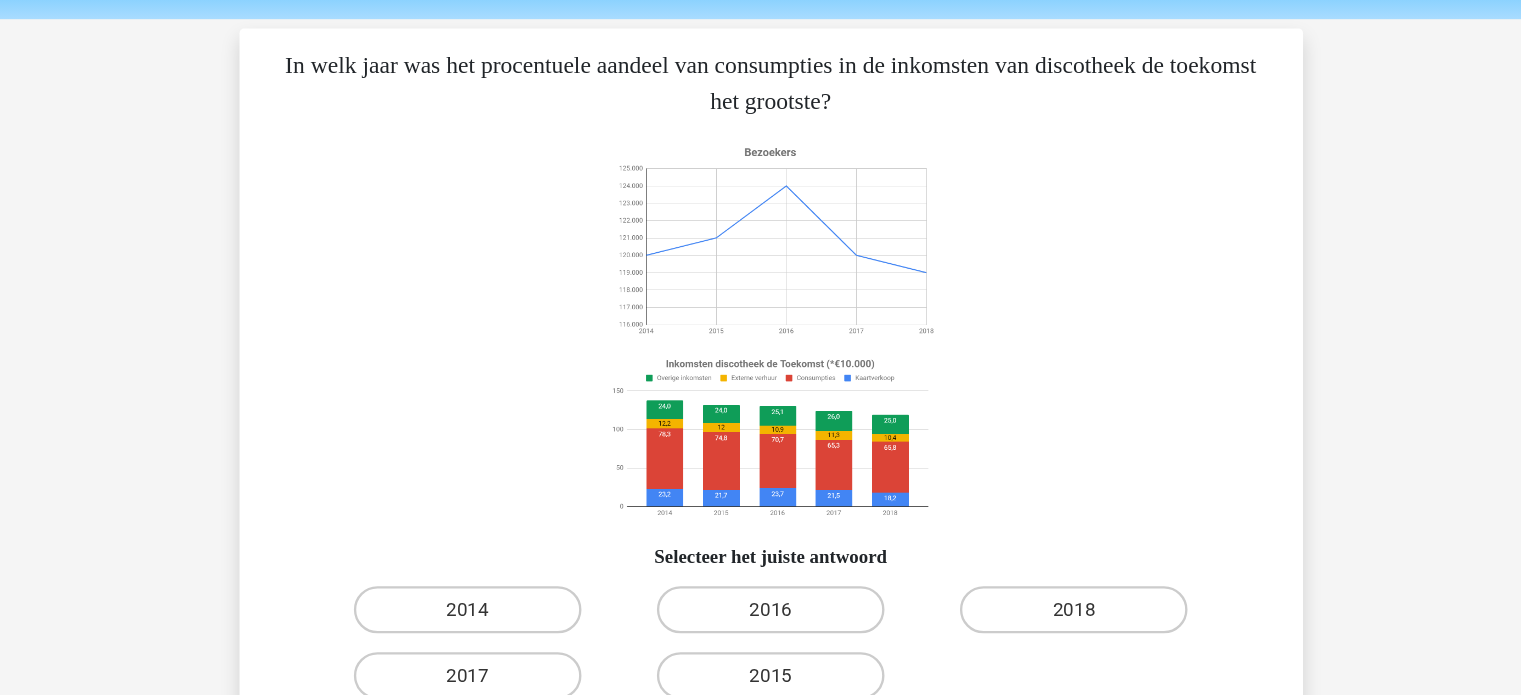 click on "2014" at bounding box center [509, 581] 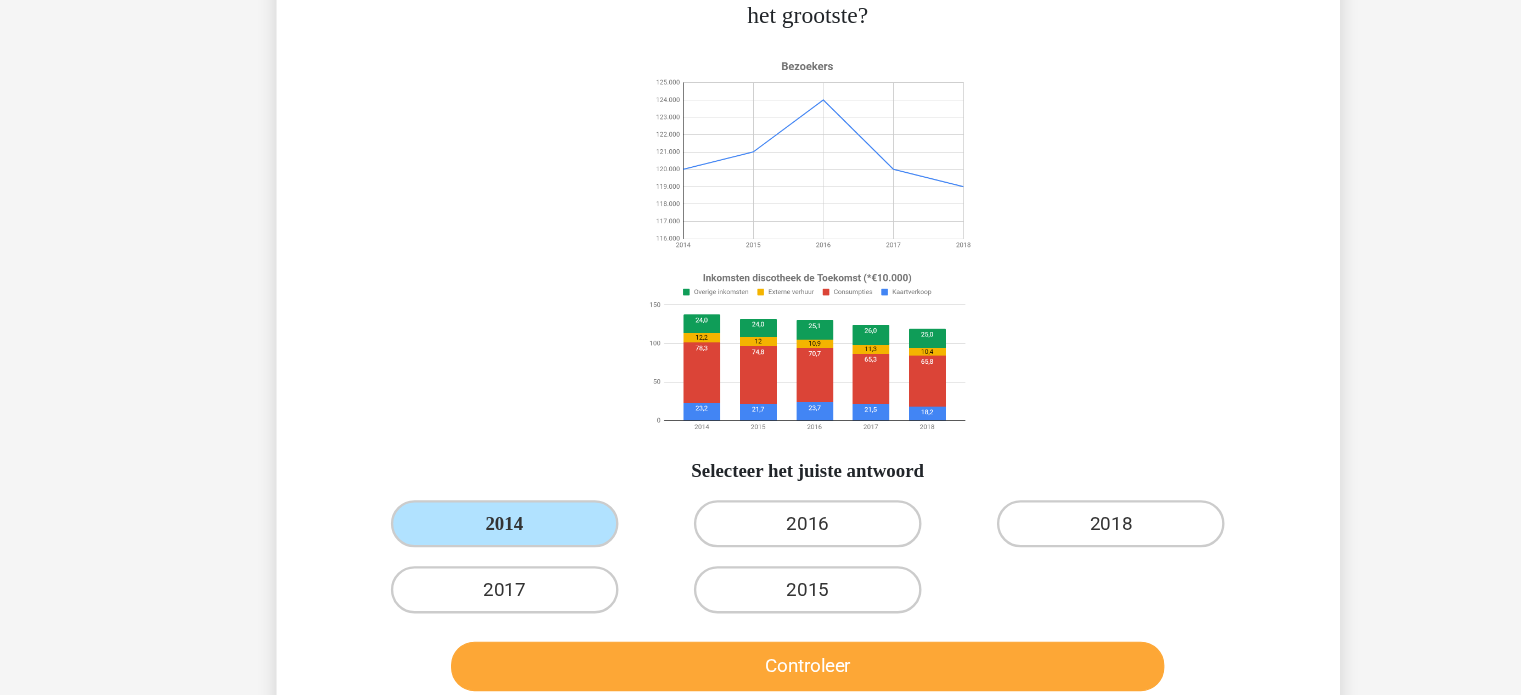 scroll, scrollTop: 68, scrollLeft: 0, axis: vertical 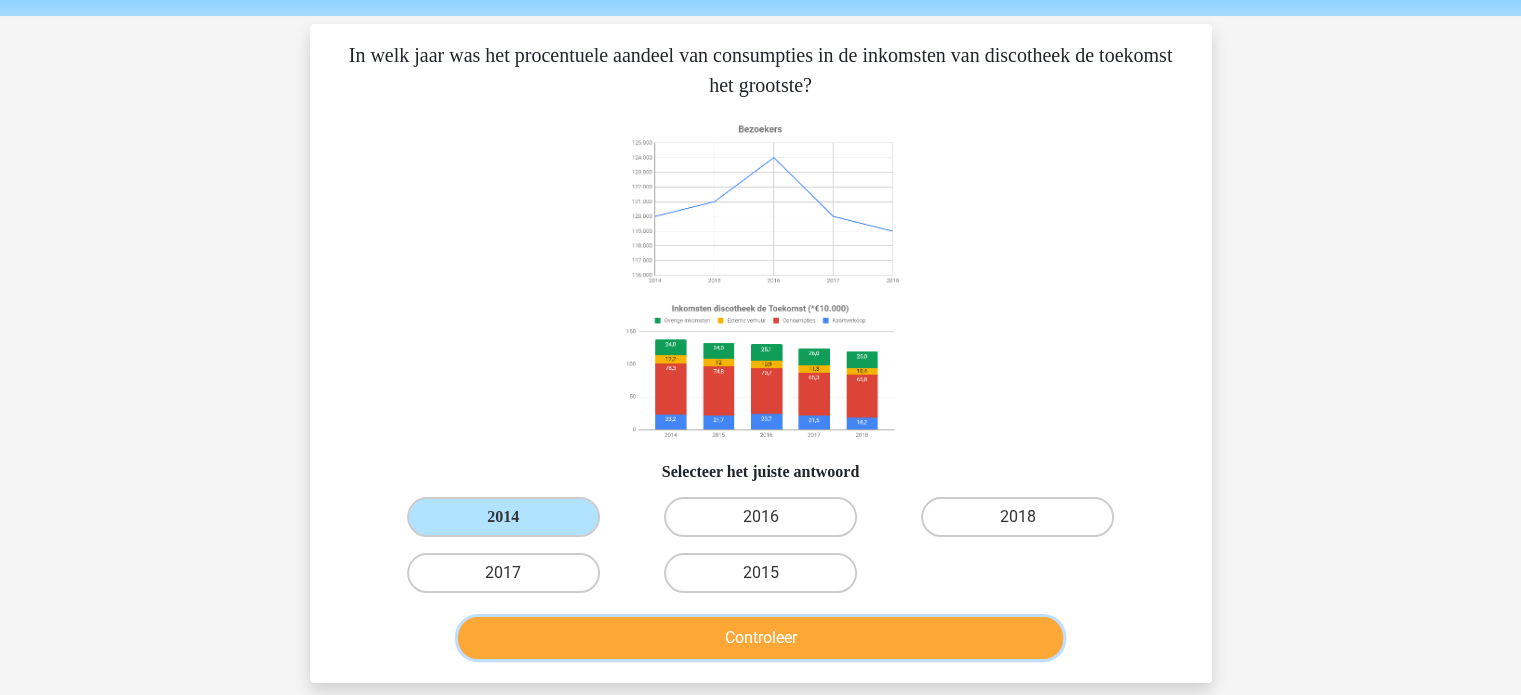 click on "Controleer" at bounding box center [760, 638] 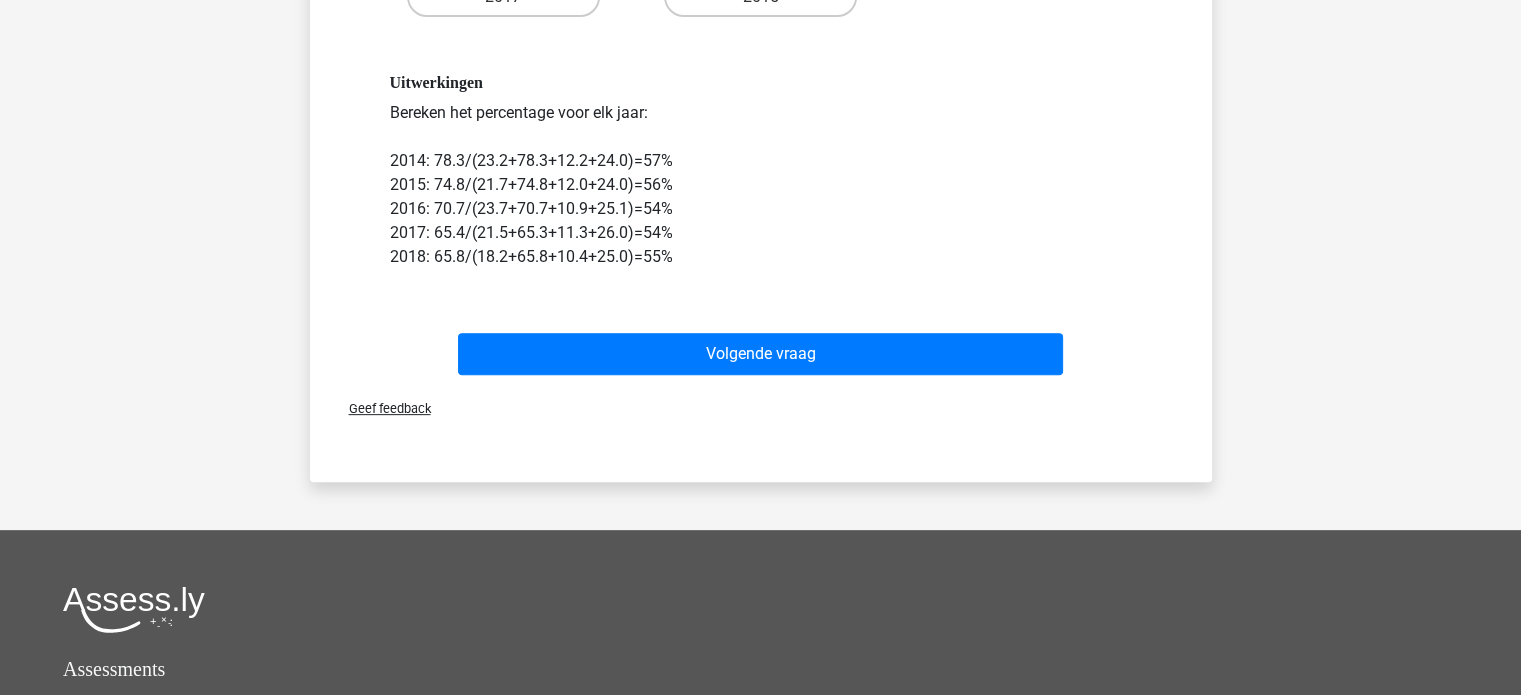 scroll, scrollTop: 643, scrollLeft: 0, axis: vertical 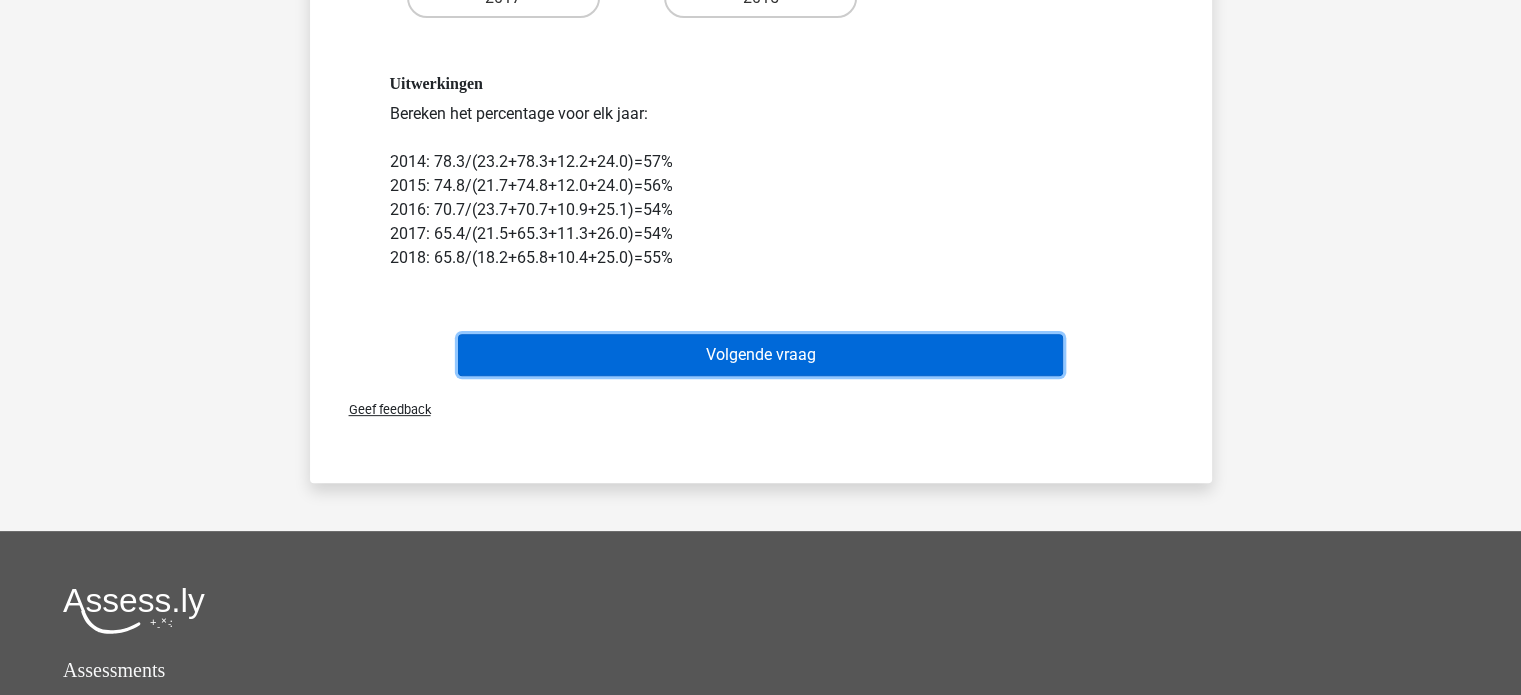 click on "Volgende vraag" at bounding box center (760, 355) 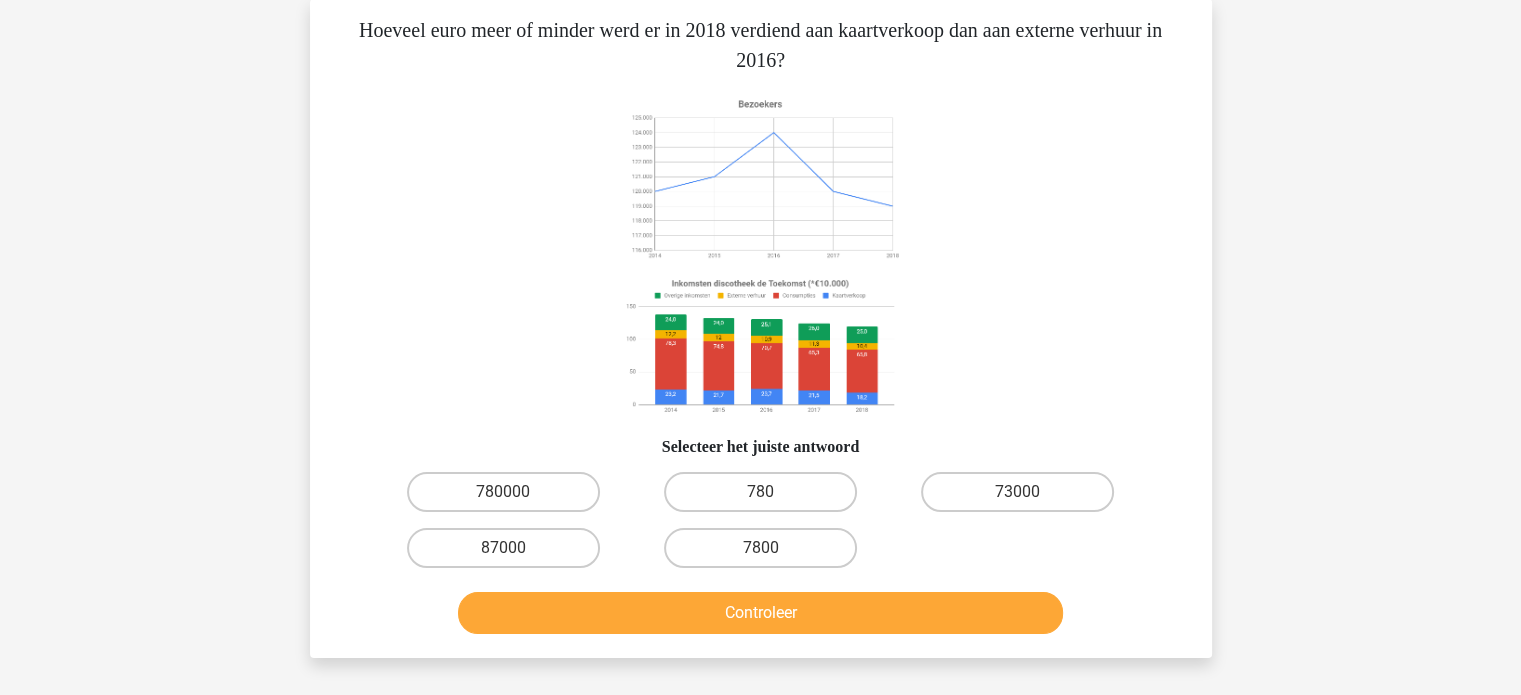 scroll, scrollTop: 92, scrollLeft: 0, axis: vertical 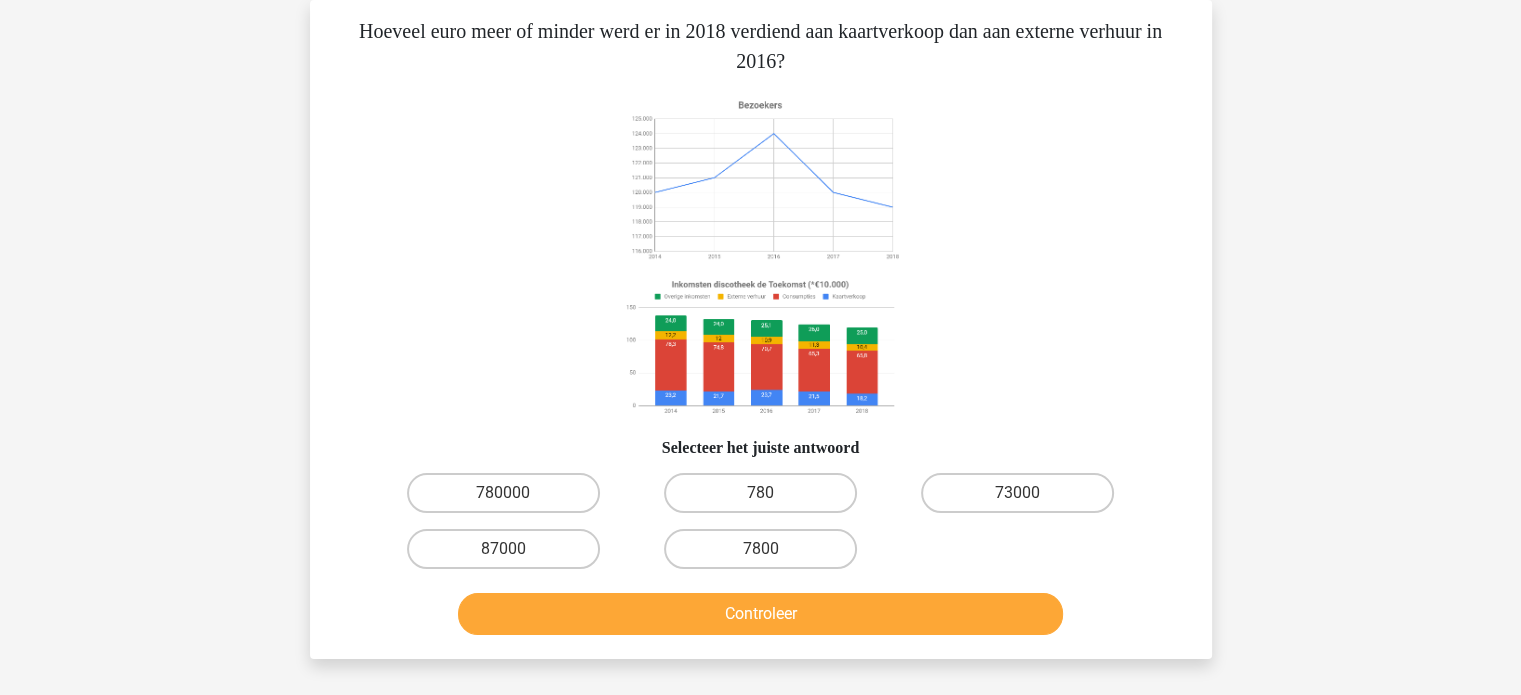 click on "73000" at bounding box center (1024, 499) 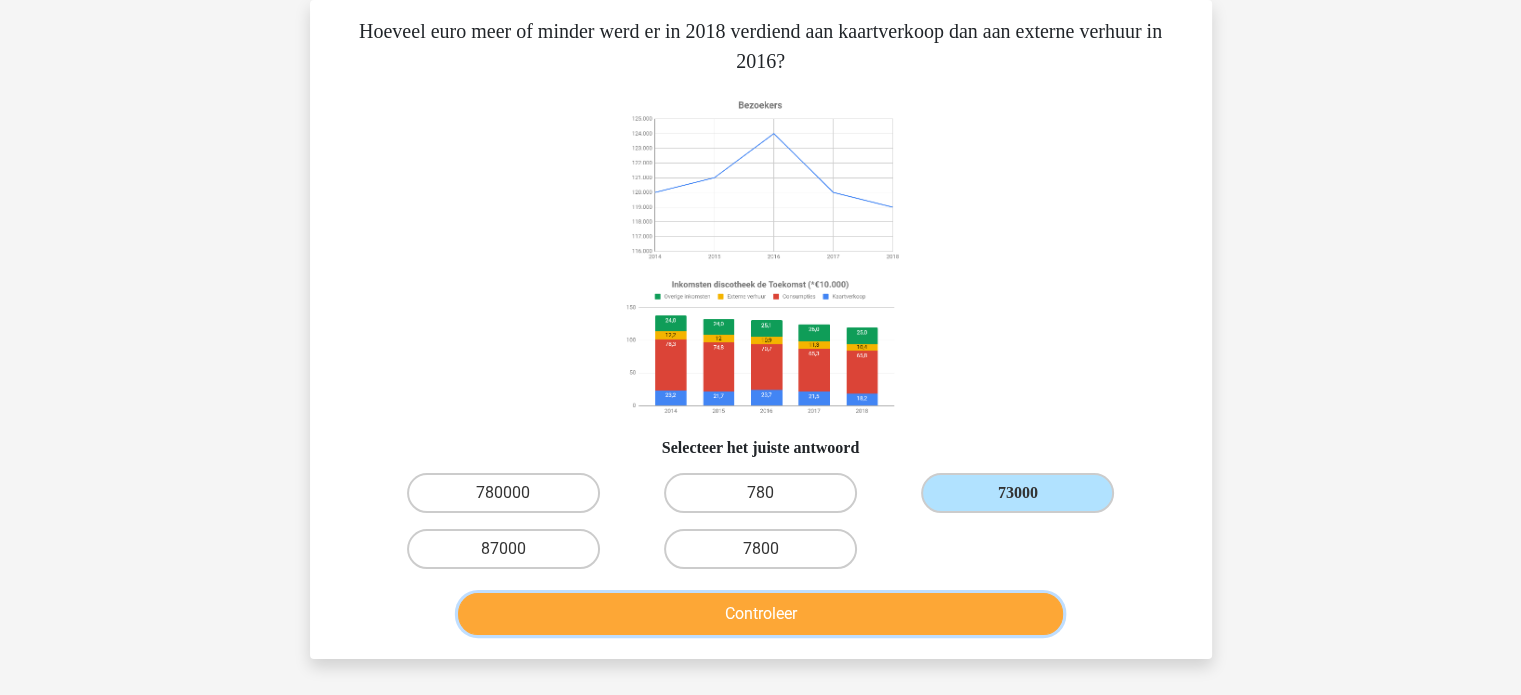 click on "Controleer" at bounding box center [760, 614] 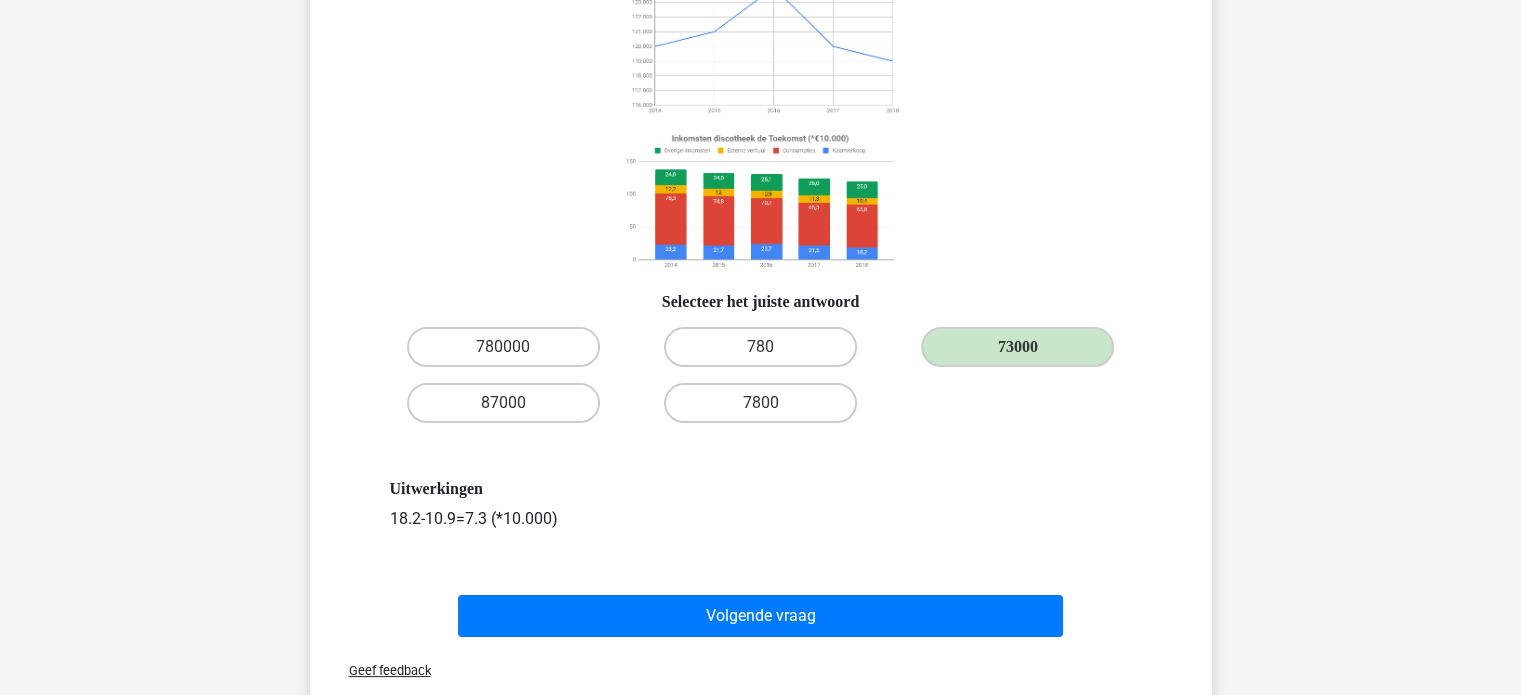 scroll, scrollTop: 238, scrollLeft: 0, axis: vertical 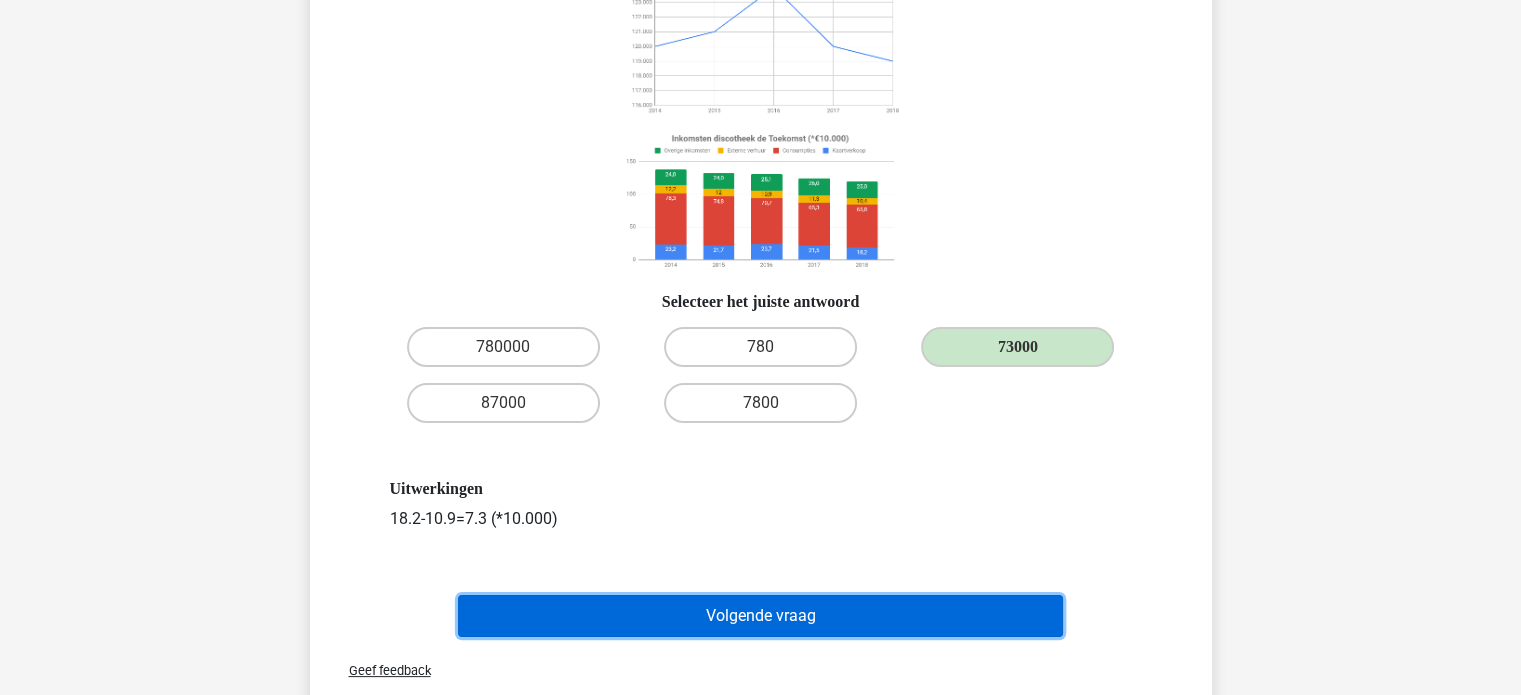 click on "Volgende vraag" at bounding box center [760, 616] 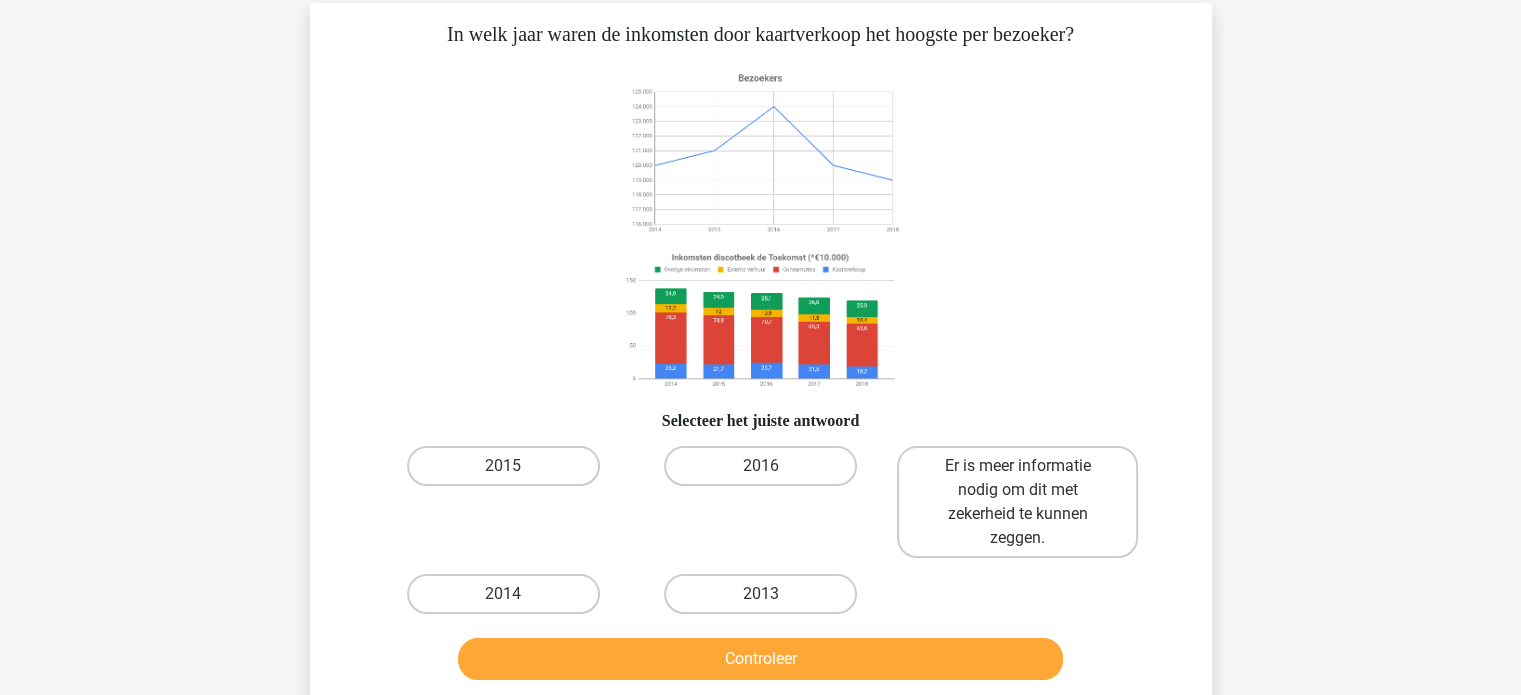 scroll, scrollTop: 88, scrollLeft: 0, axis: vertical 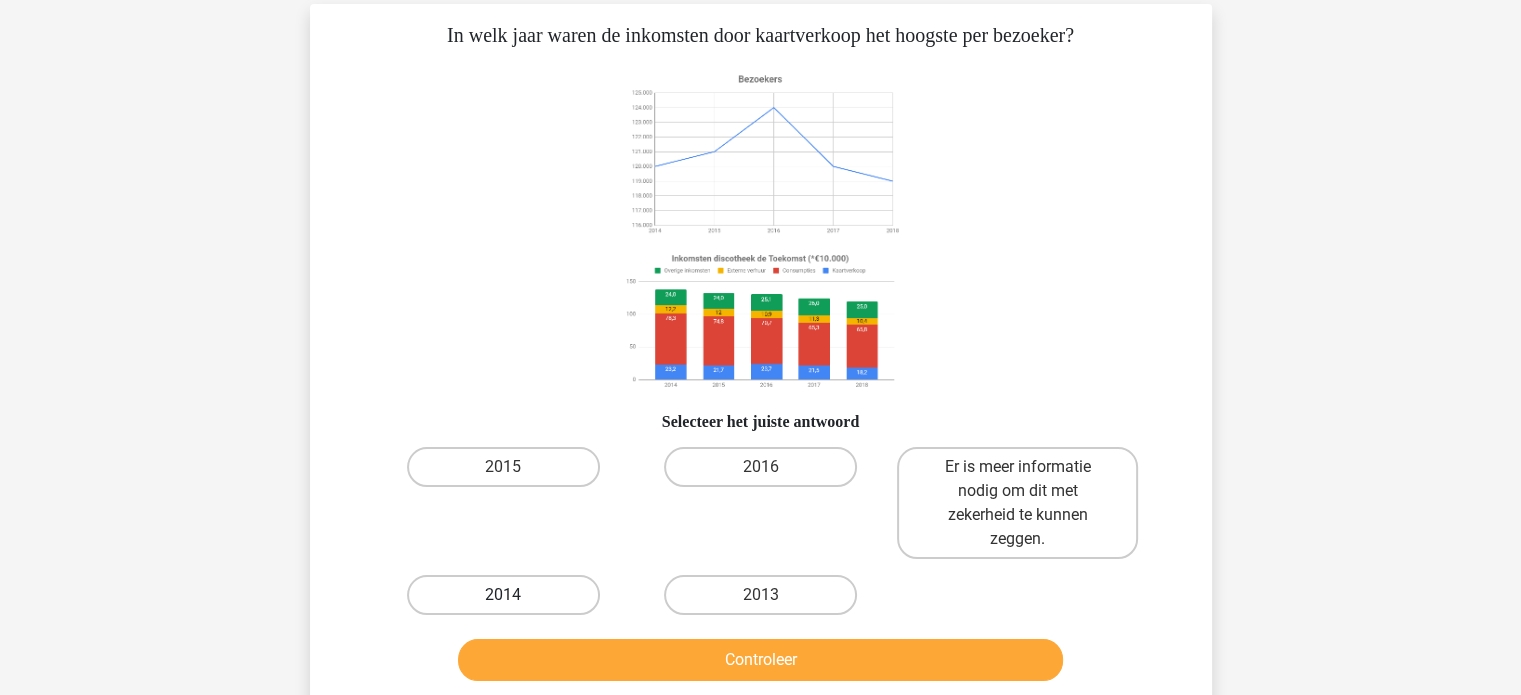 click on "2014" at bounding box center (503, 595) 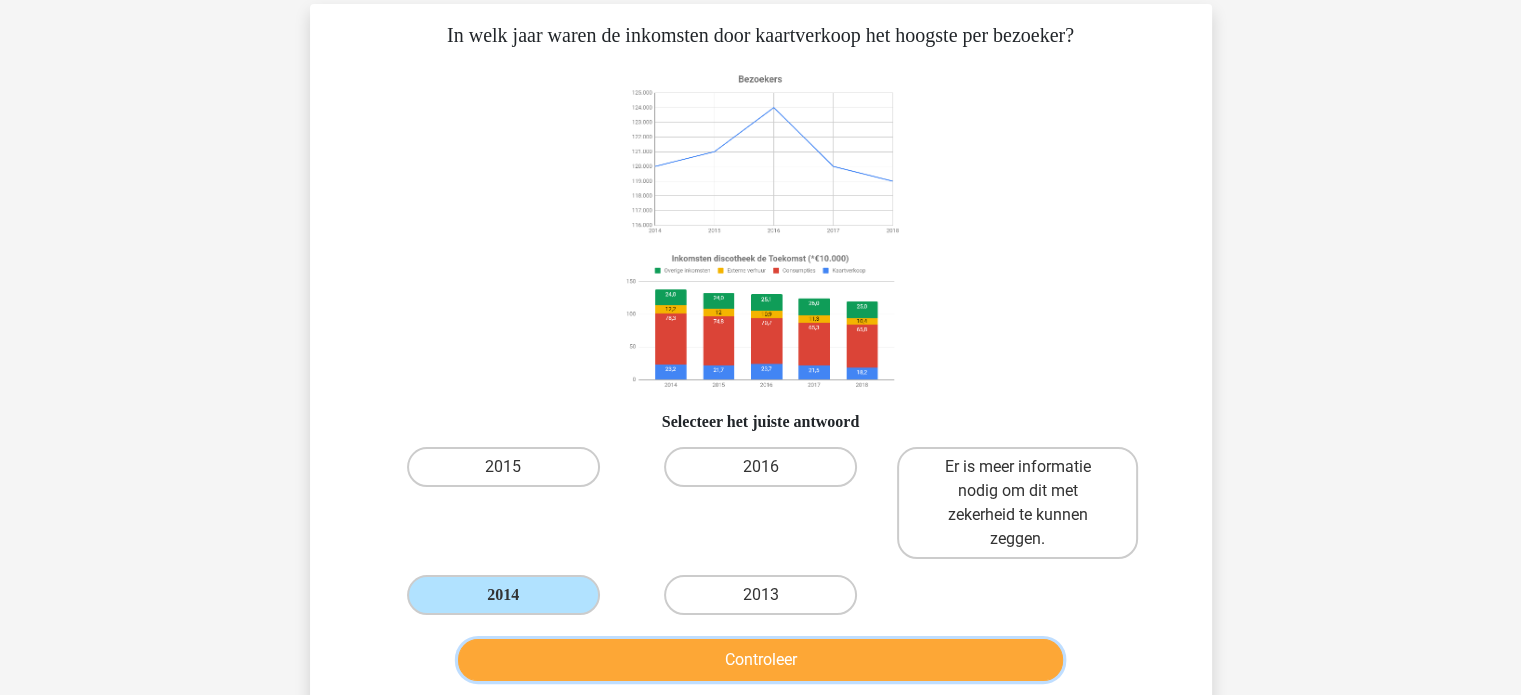 click on "Controleer" at bounding box center (760, 660) 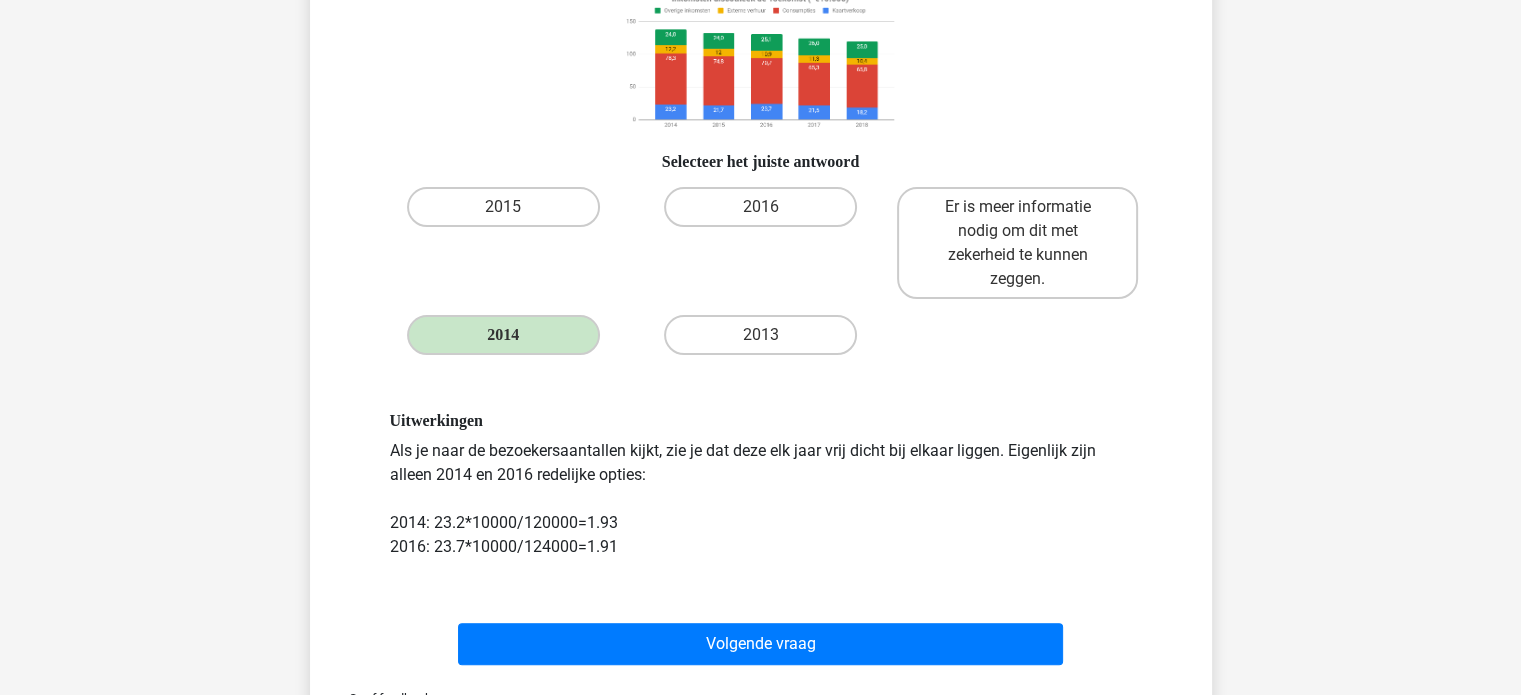 scroll, scrollTop: 347, scrollLeft: 0, axis: vertical 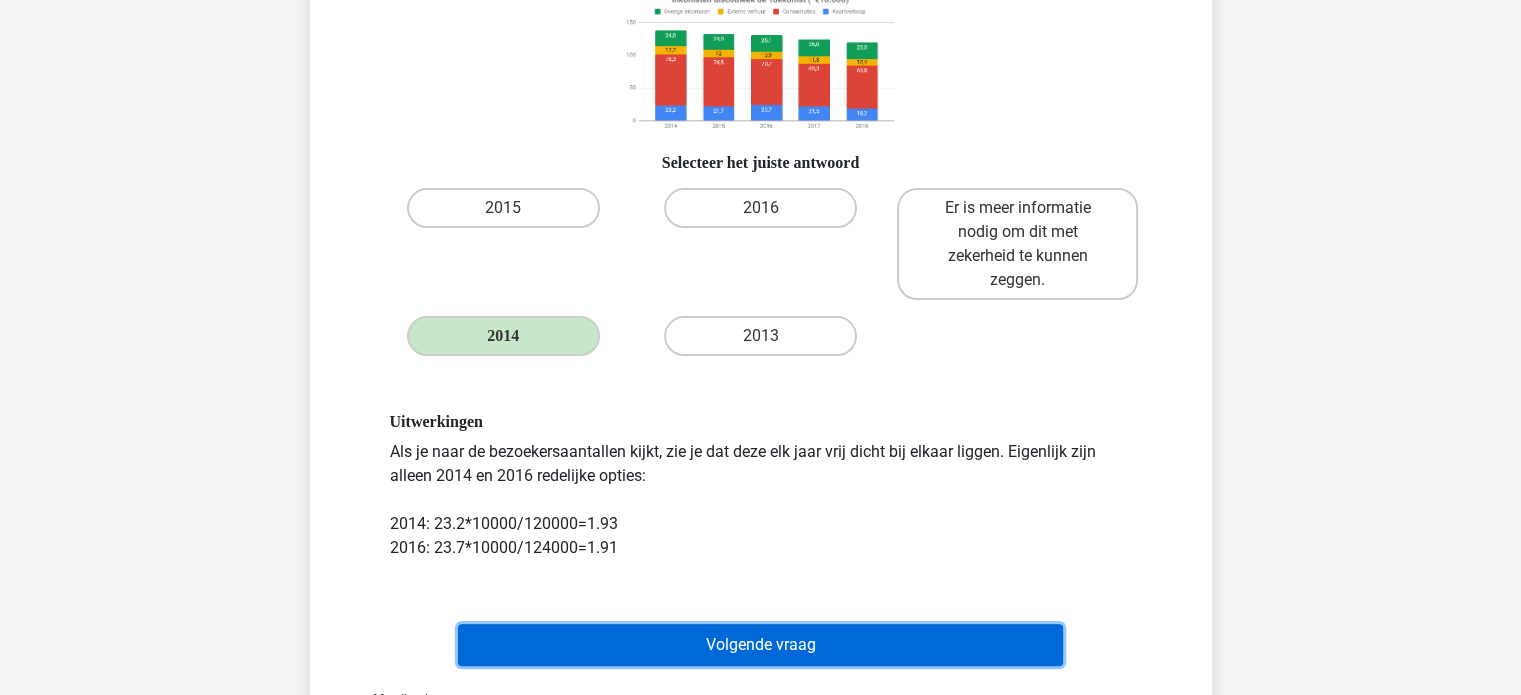 click on "Volgende vraag" at bounding box center (760, 645) 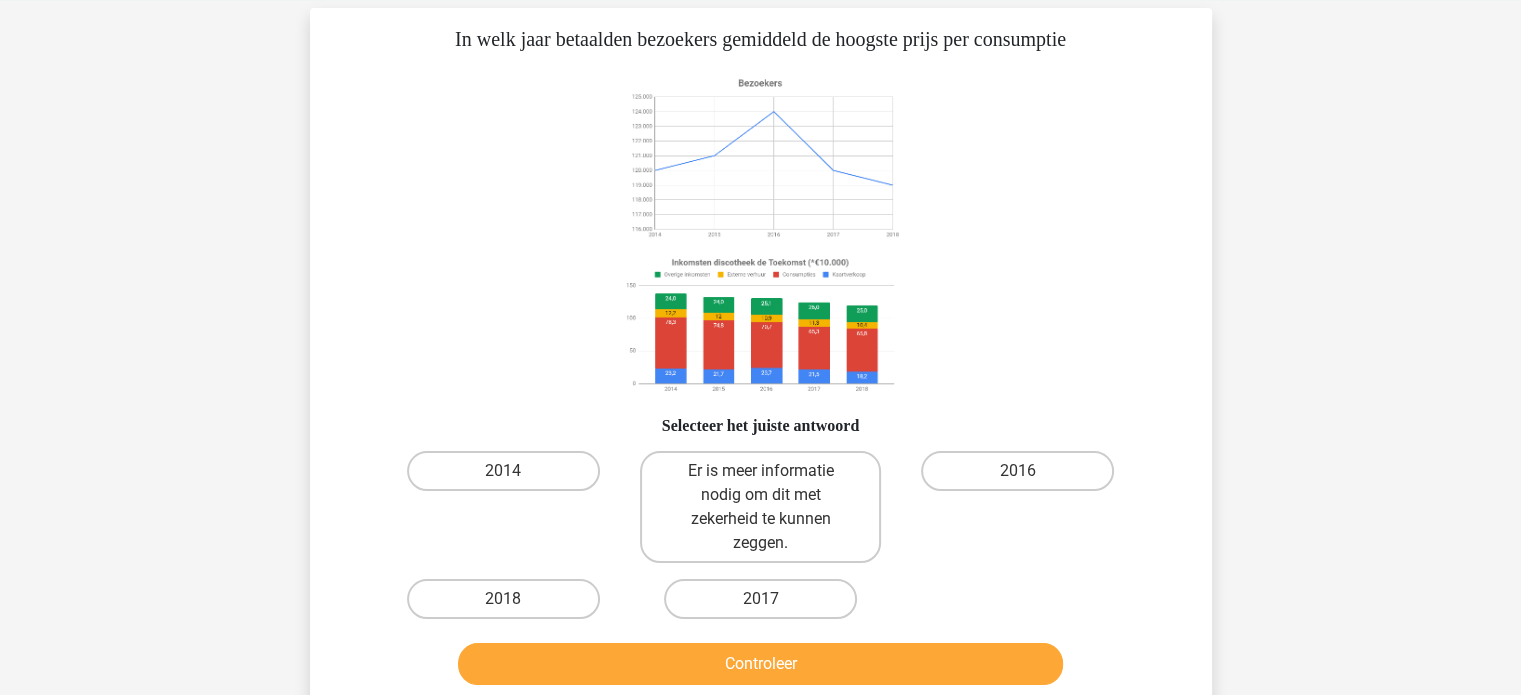 scroll, scrollTop: 85, scrollLeft: 0, axis: vertical 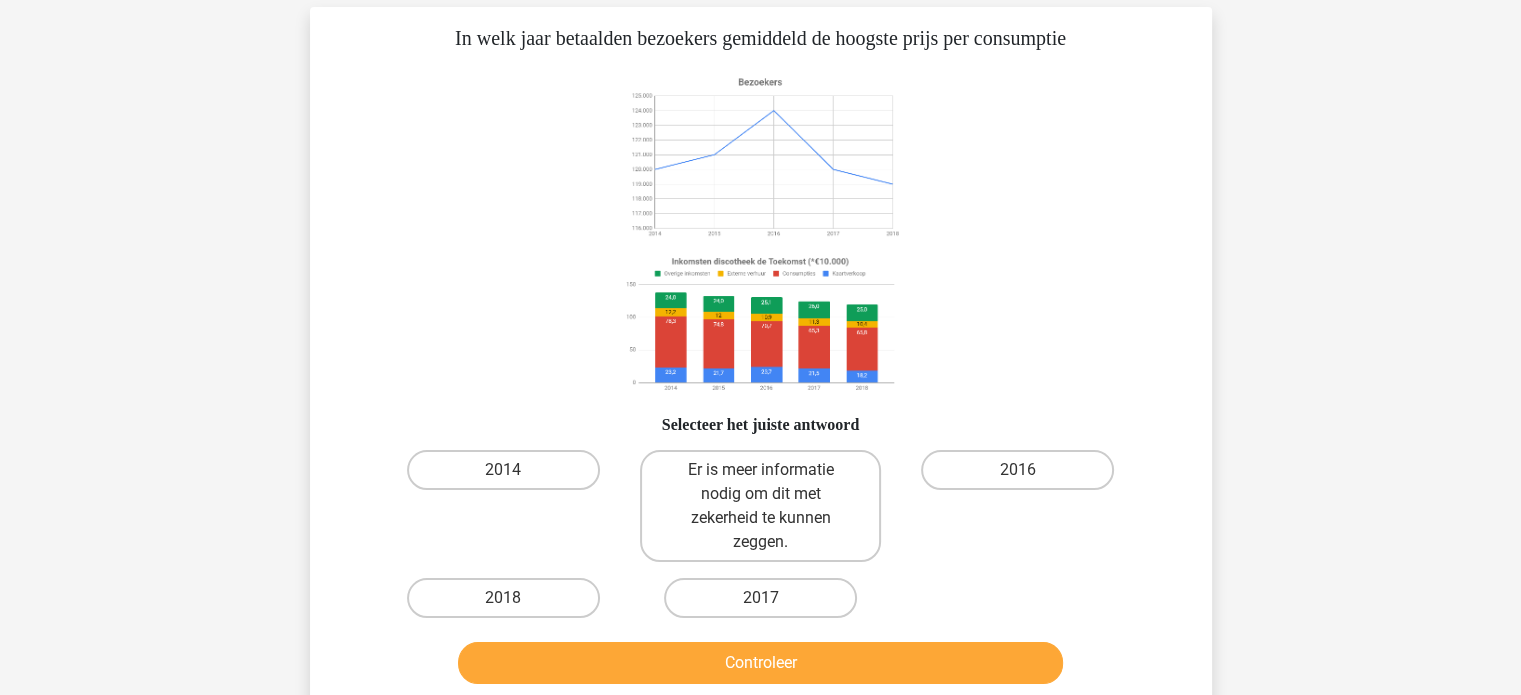 drag, startPoint x: 1170, startPoint y: 467, endPoint x: 1313, endPoint y: 419, distance: 150.84097 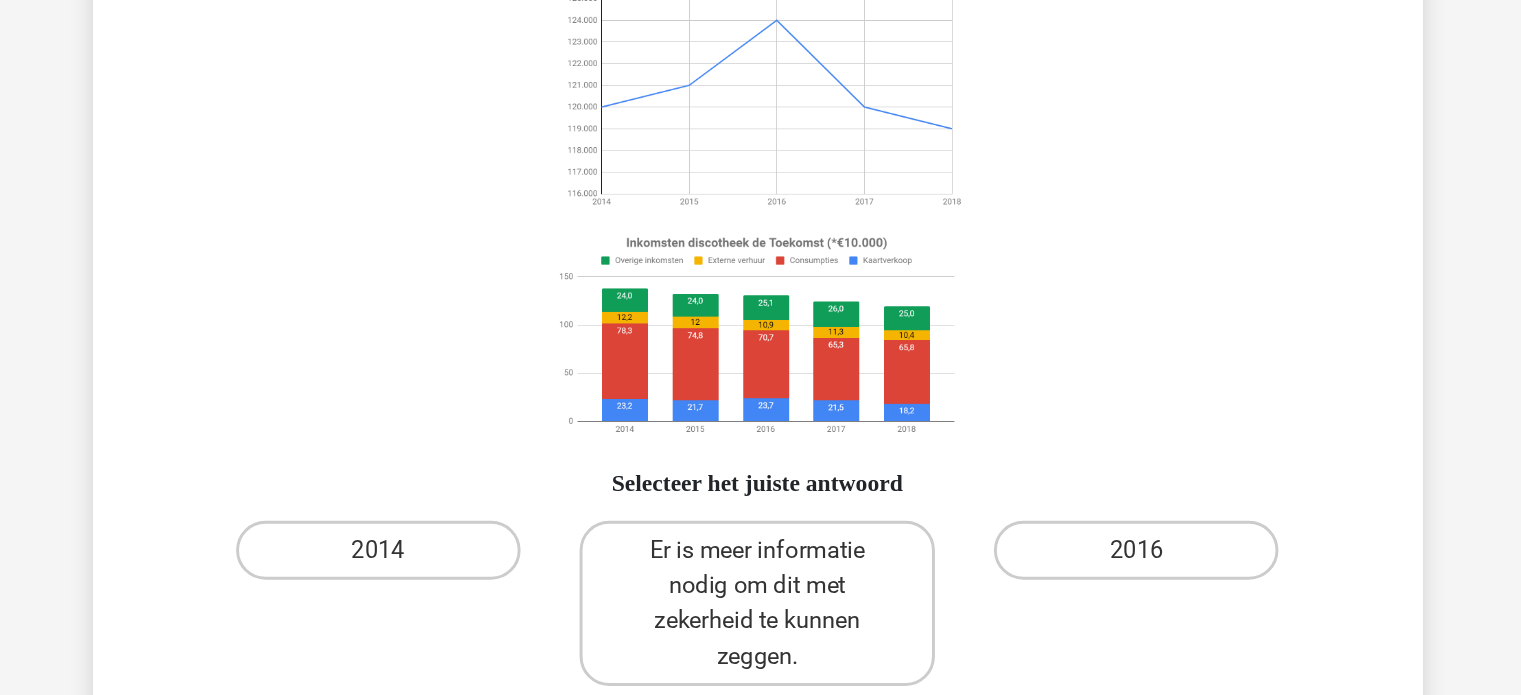 scroll, scrollTop: 68, scrollLeft: 0, axis: vertical 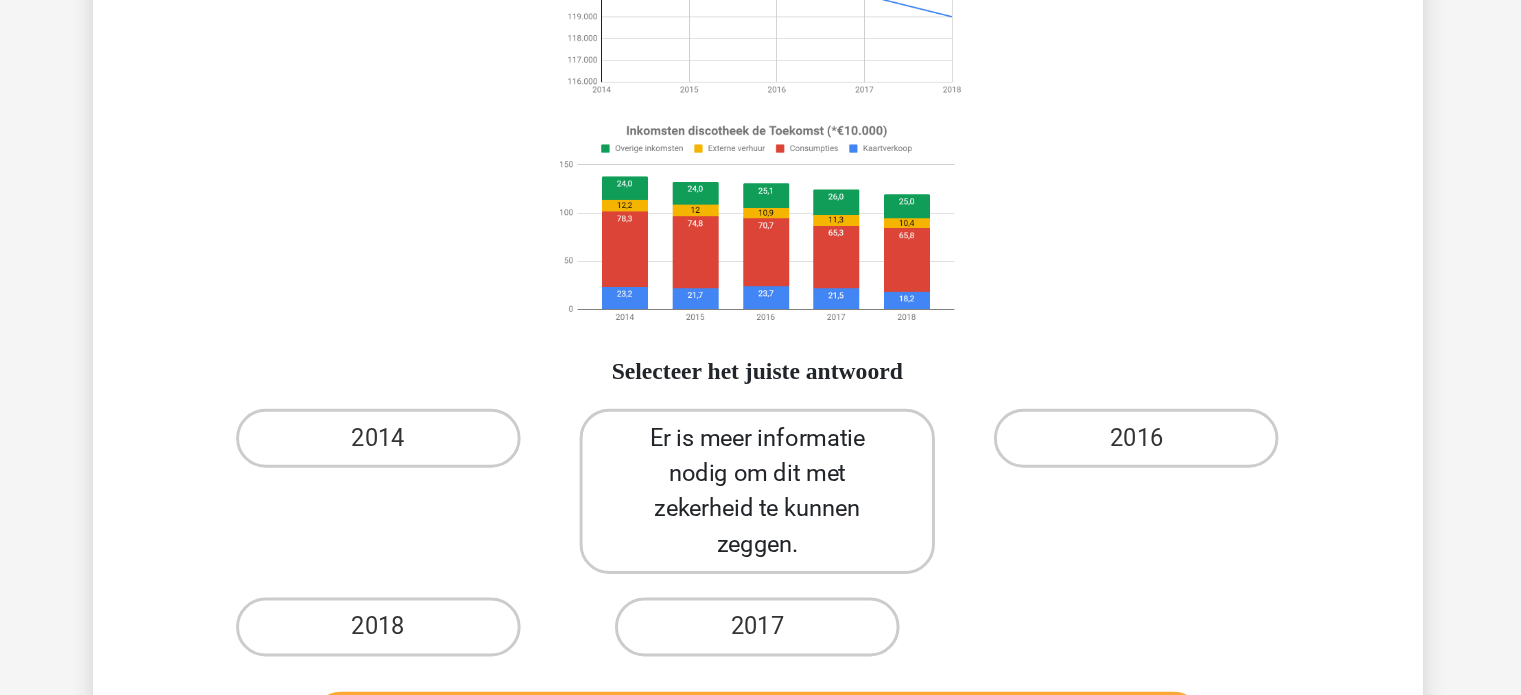 click on "Er is meer informatie nodig om dit met zekerheid te kunnen zeggen." at bounding box center (760, 523) 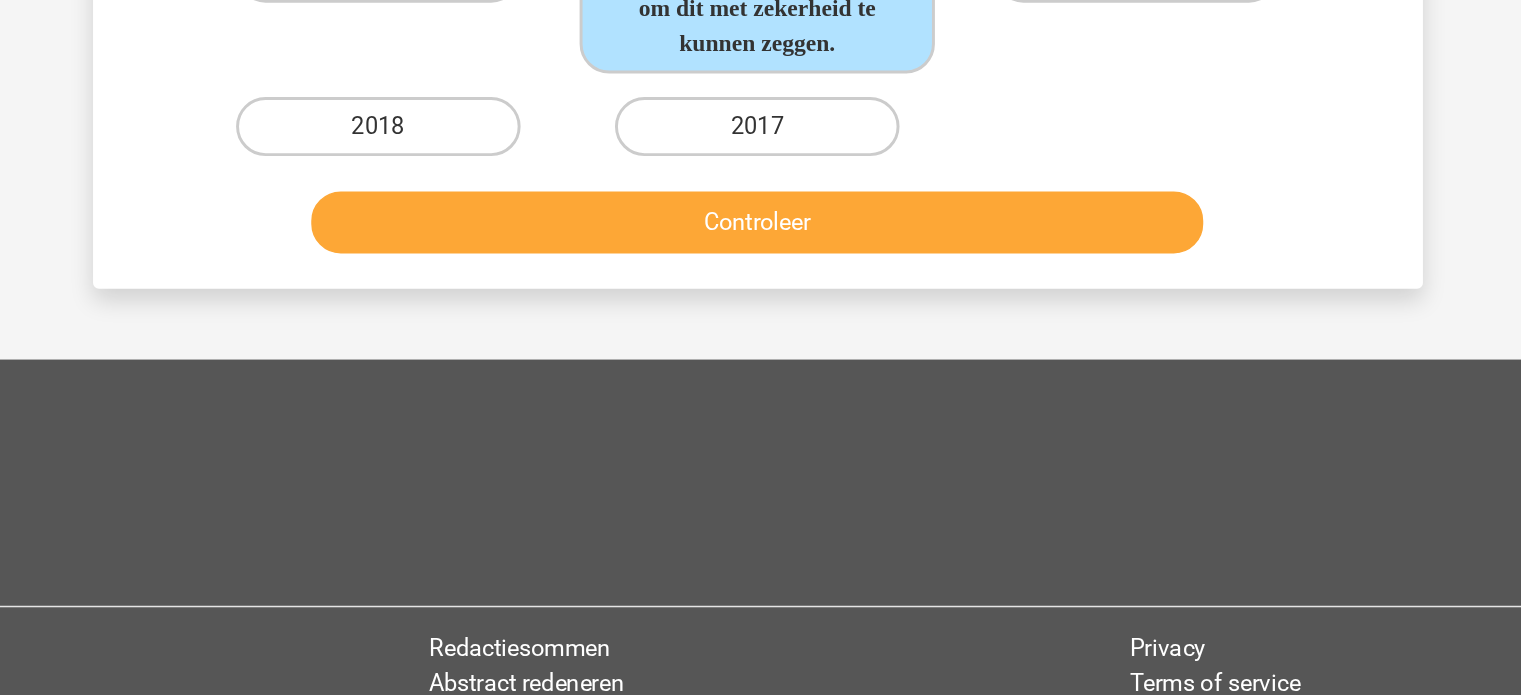 scroll, scrollTop: 415, scrollLeft: 0, axis: vertical 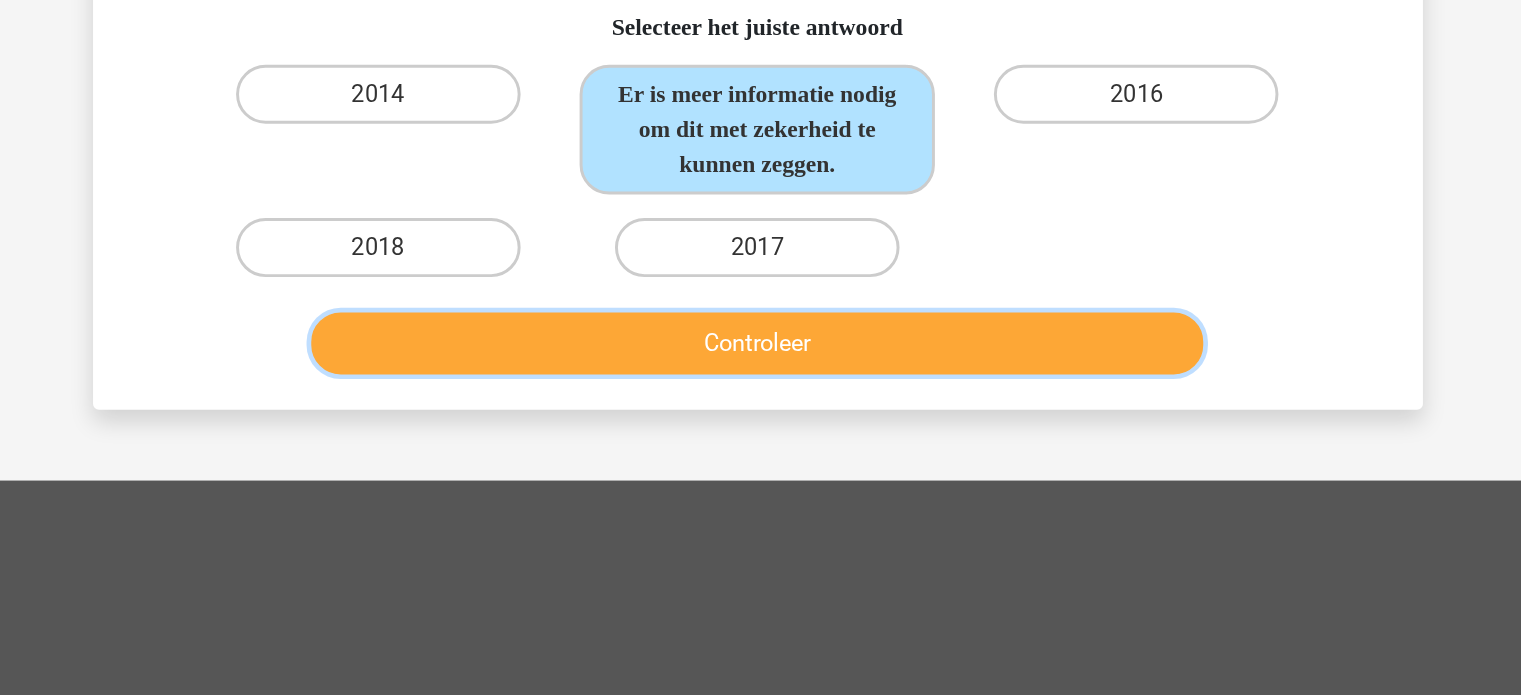 click on "Controleer" at bounding box center [760, 309] 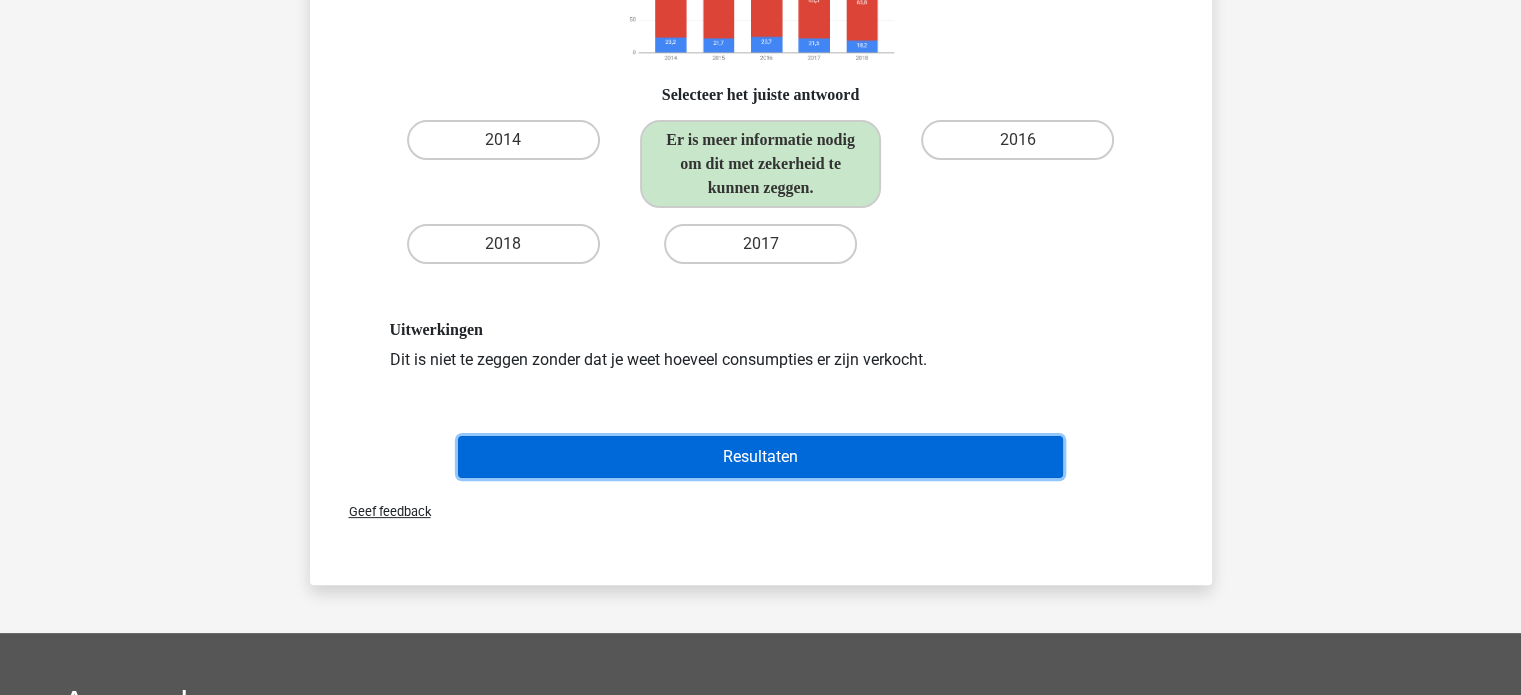 click on "Resultaten" at bounding box center [760, 457] 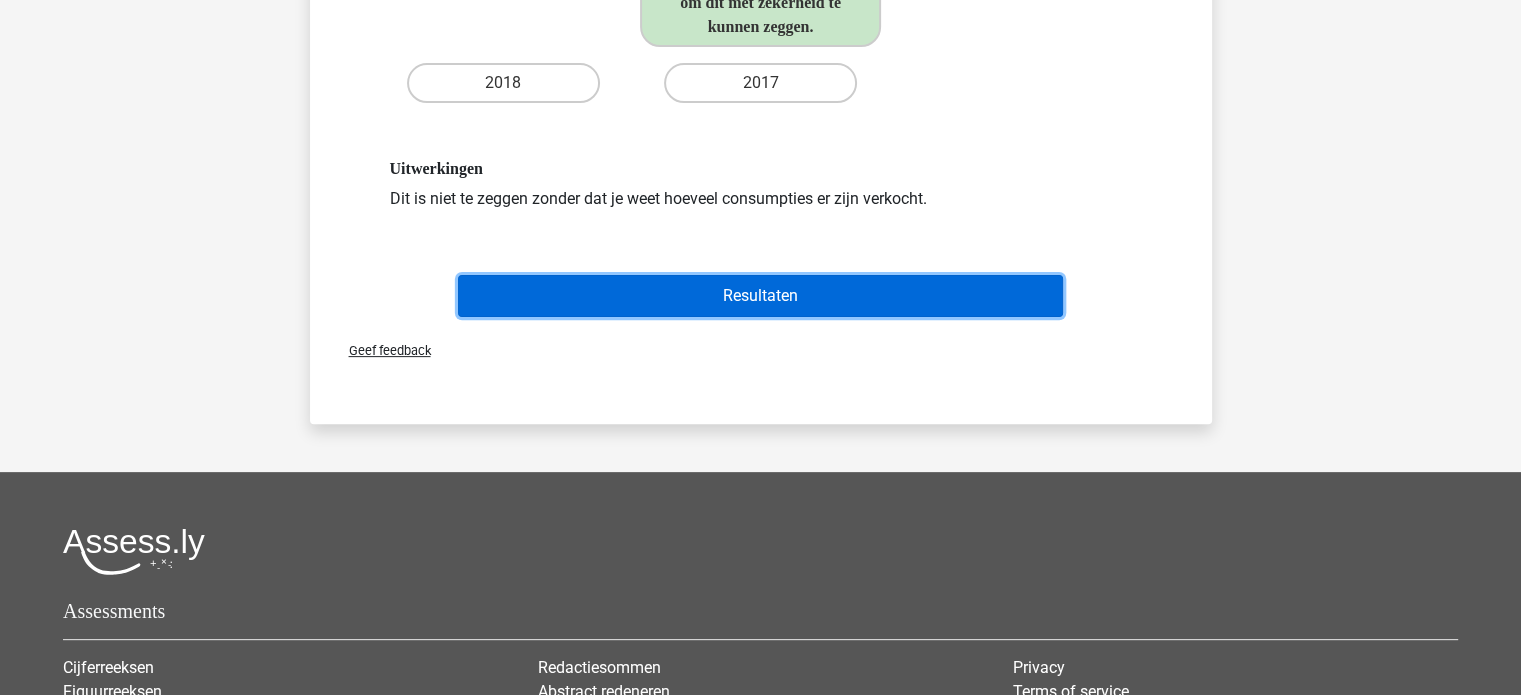 scroll, scrollTop: 575, scrollLeft: 0, axis: vertical 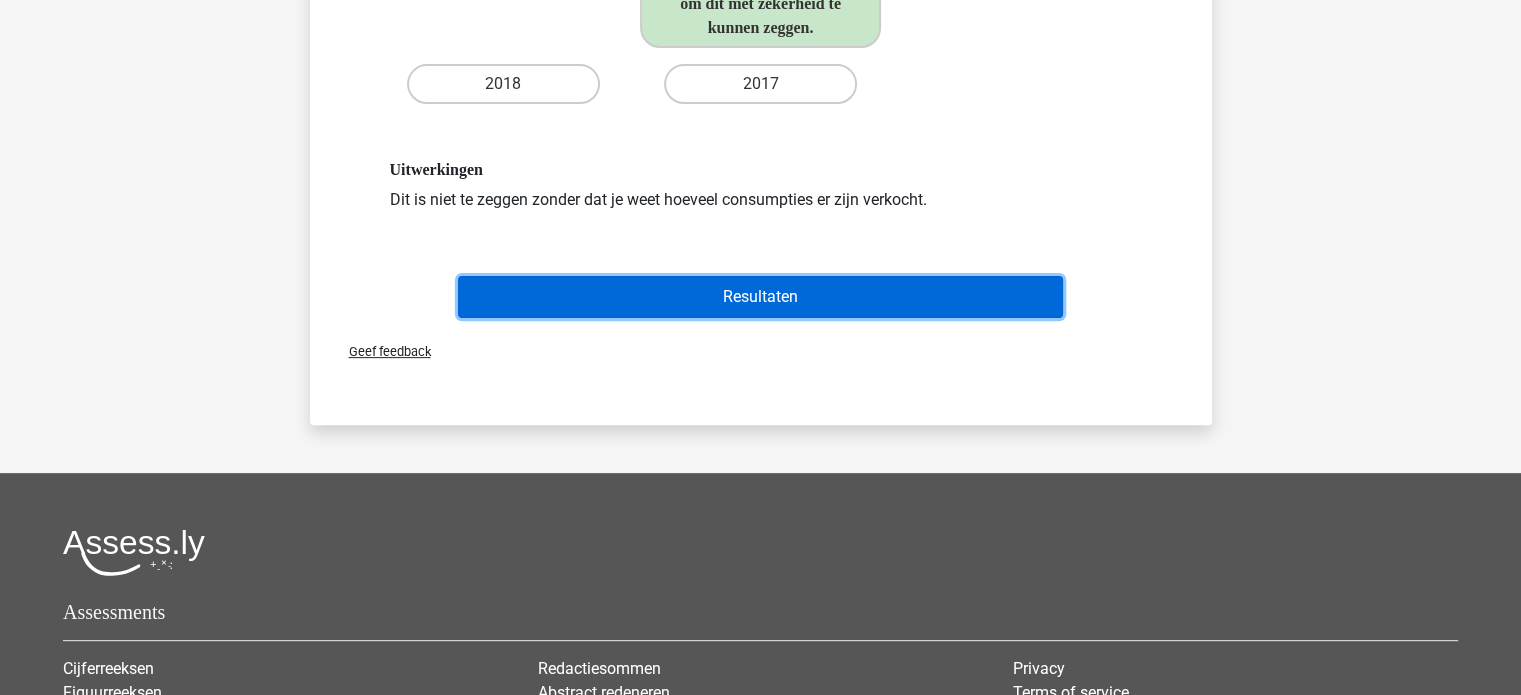 click on "Resultaten" at bounding box center (760, 297) 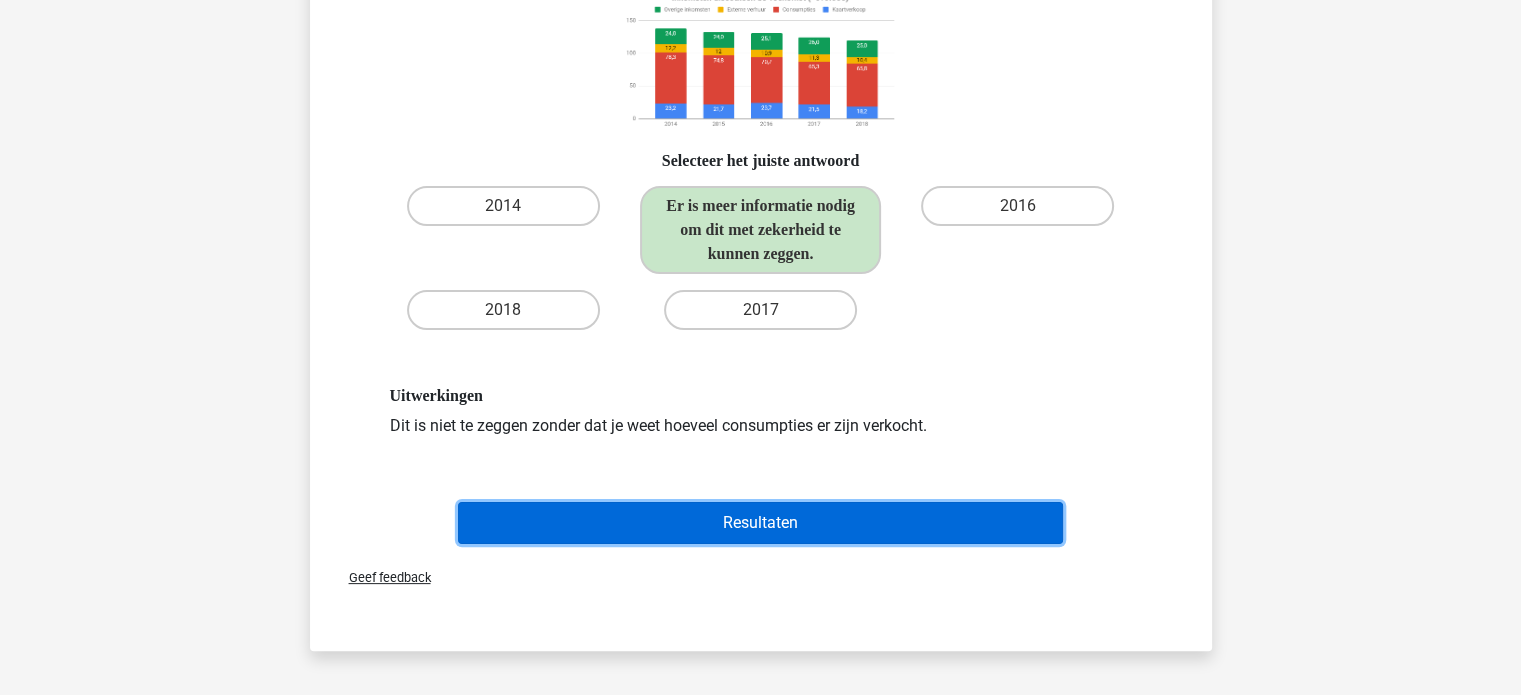 scroll, scrollTop: 348, scrollLeft: 0, axis: vertical 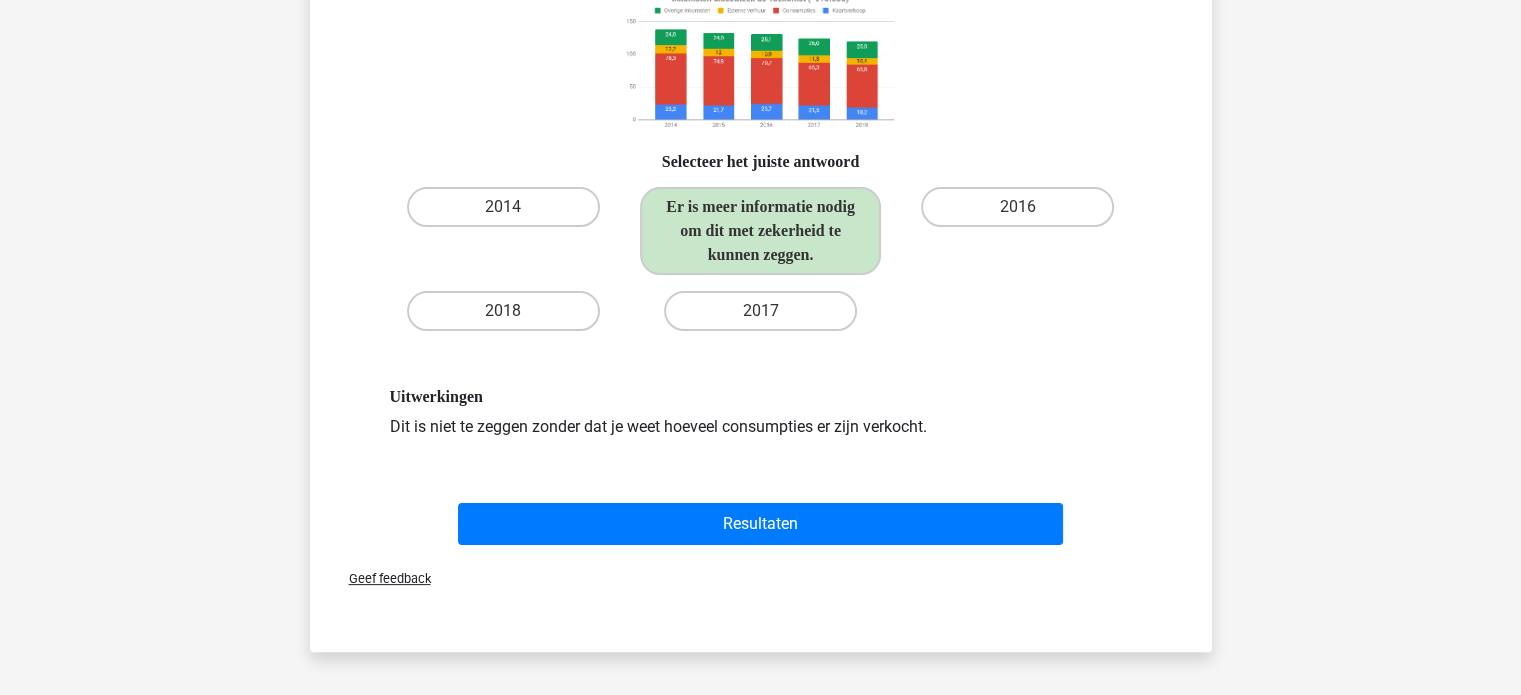 click on "Resultaten" at bounding box center [761, 520] 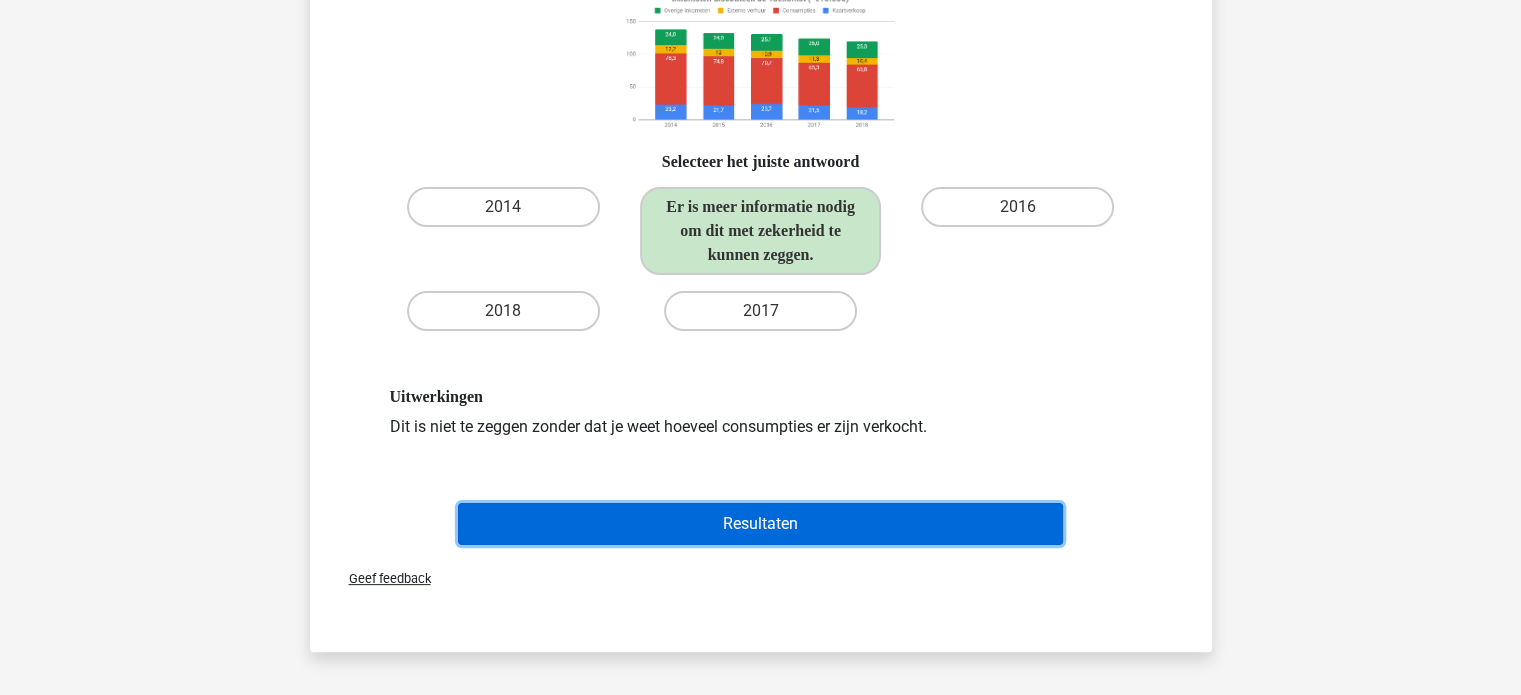click on "Resultaten" at bounding box center [760, 524] 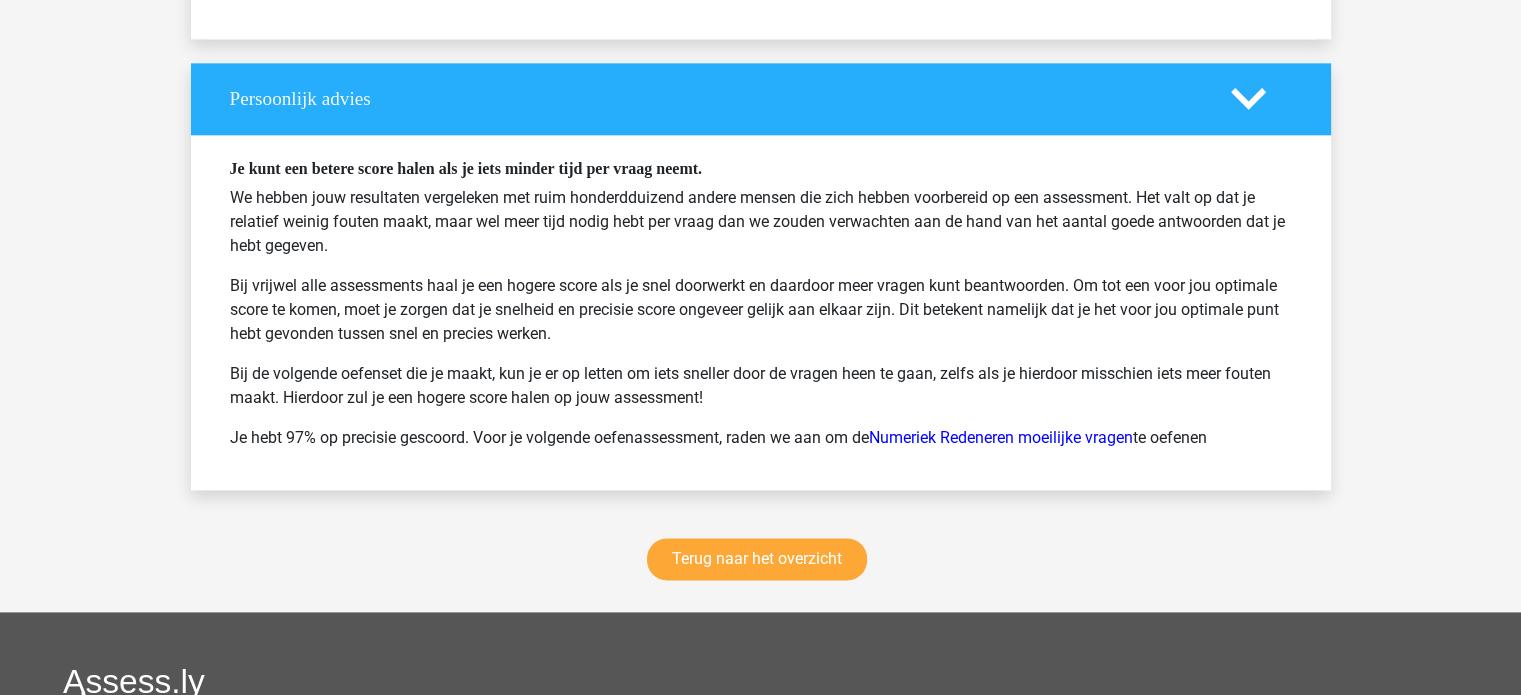 scroll, scrollTop: 2548, scrollLeft: 0, axis: vertical 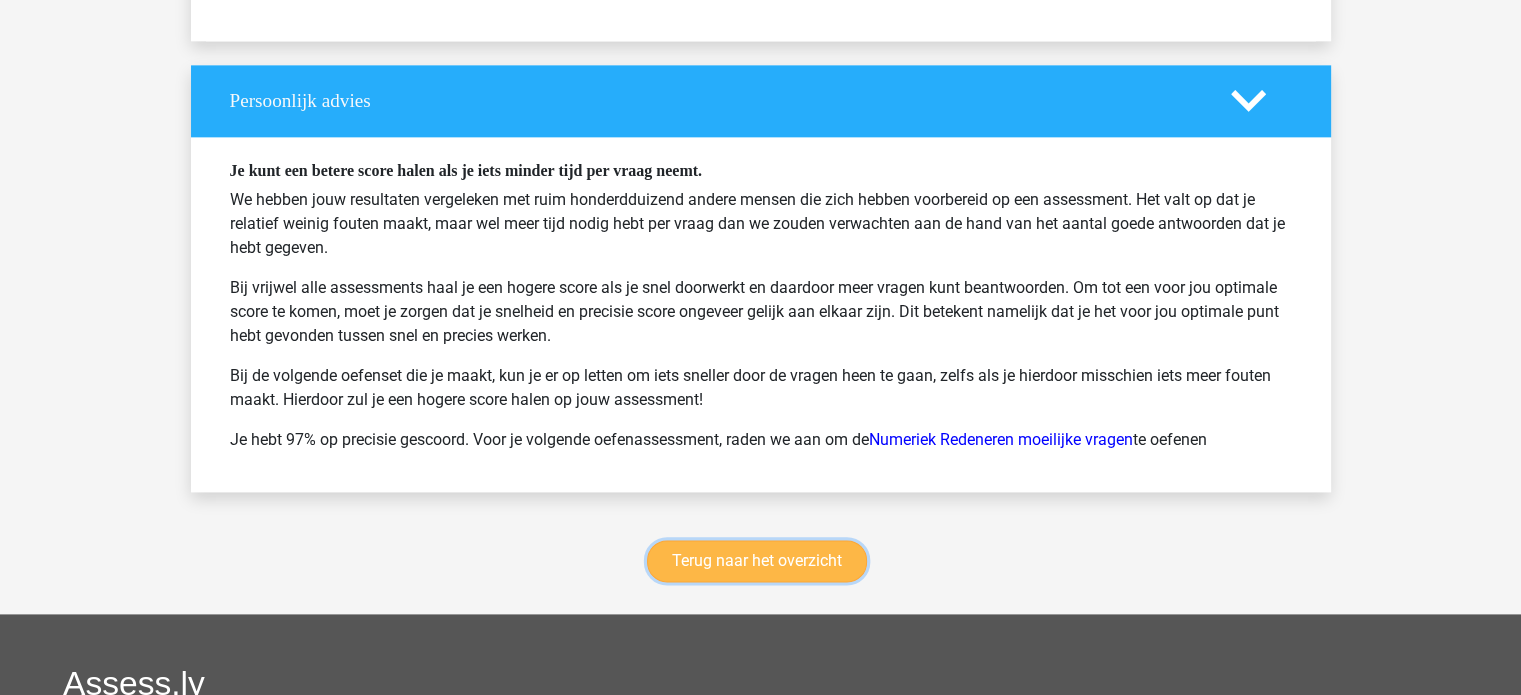 click on "Terug naar het overzicht" at bounding box center [757, 561] 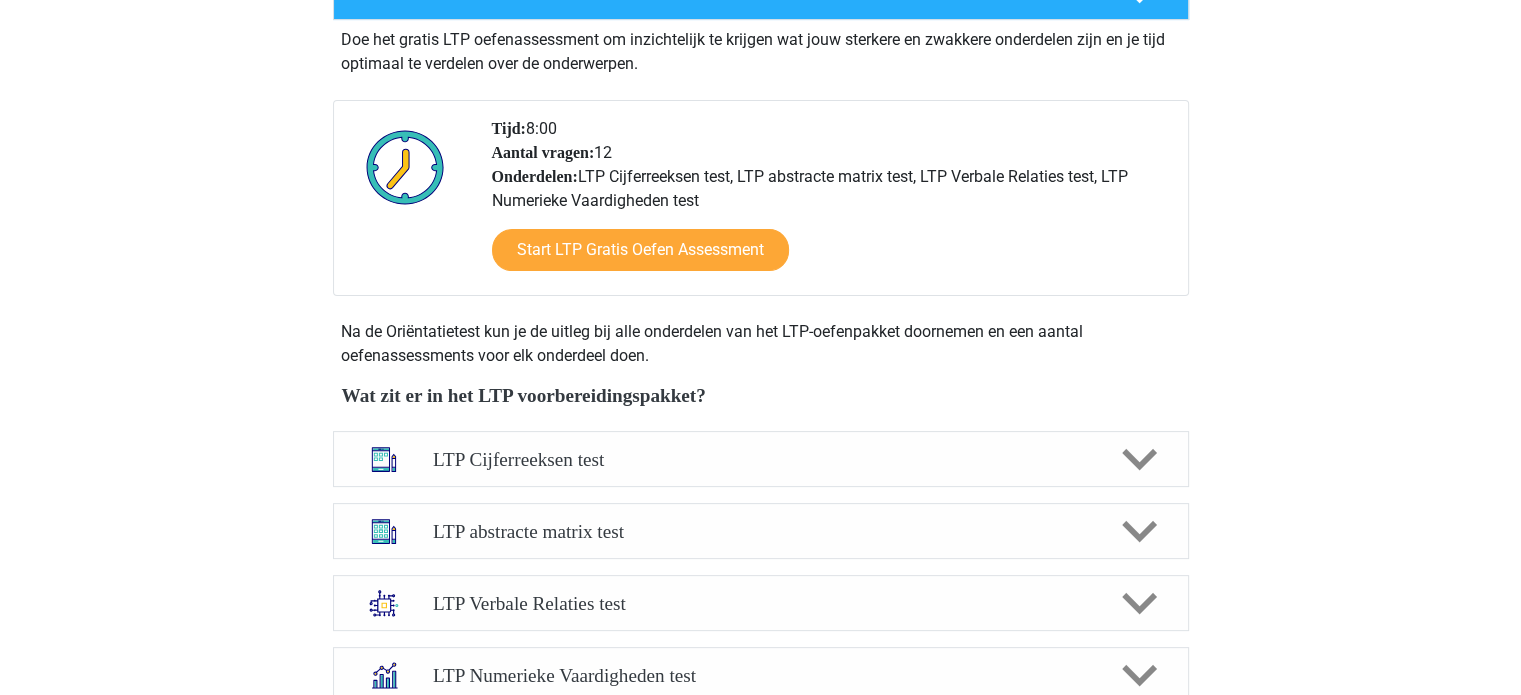 scroll, scrollTop: 423, scrollLeft: 0, axis: vertical 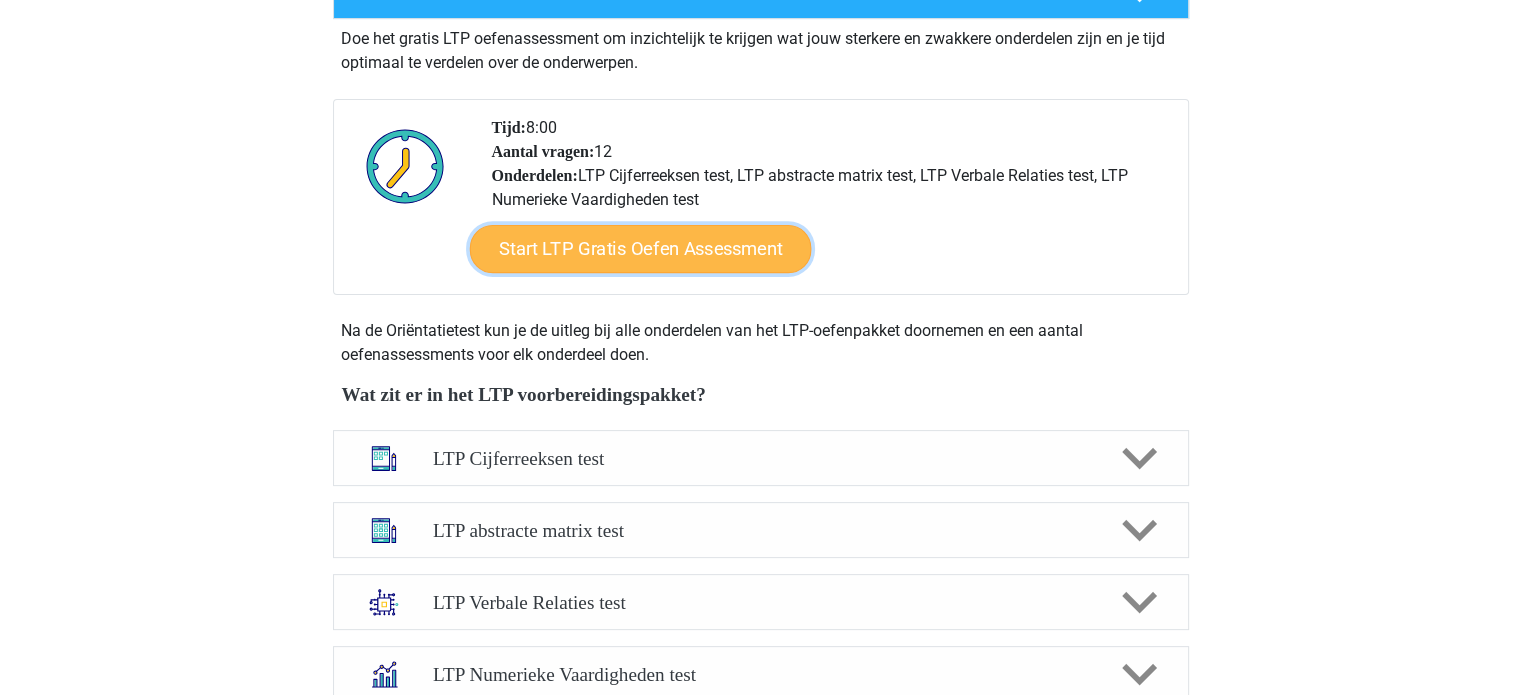 click on "Start LTP Gratis Oefen Assessment" at bounding box center (640, 249) 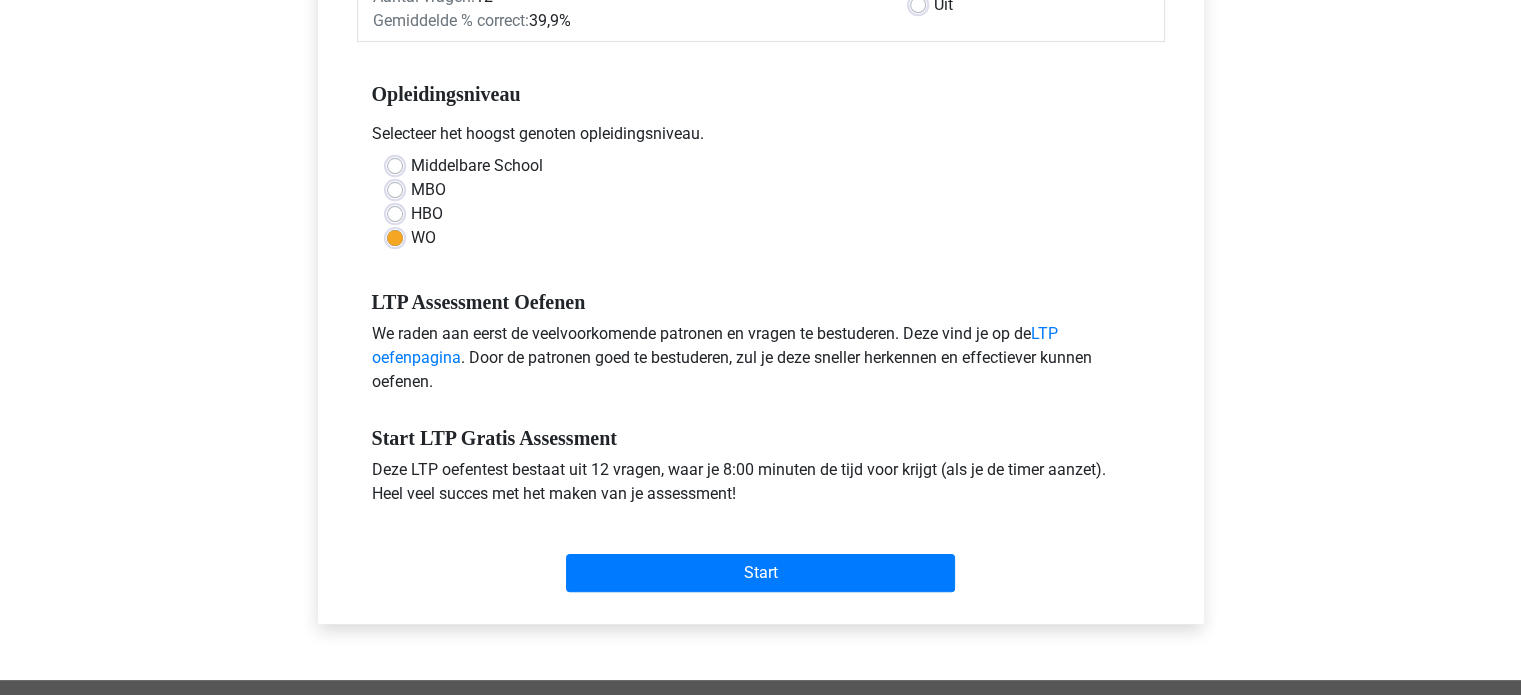 scroll, scrollTop: 364, scrollLeft: 0, axis: vertical 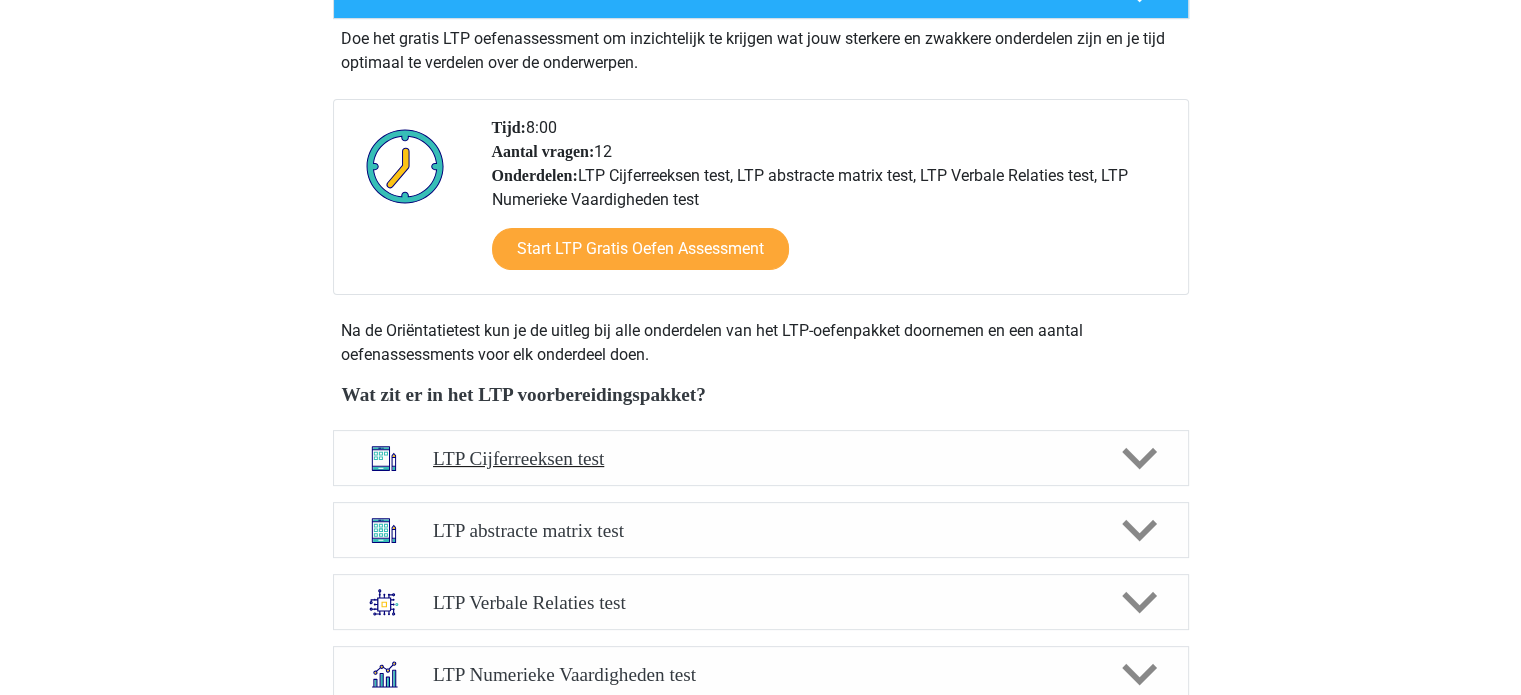 click on "LTP Cijferreeksen test" at bounding box center (760, 458) 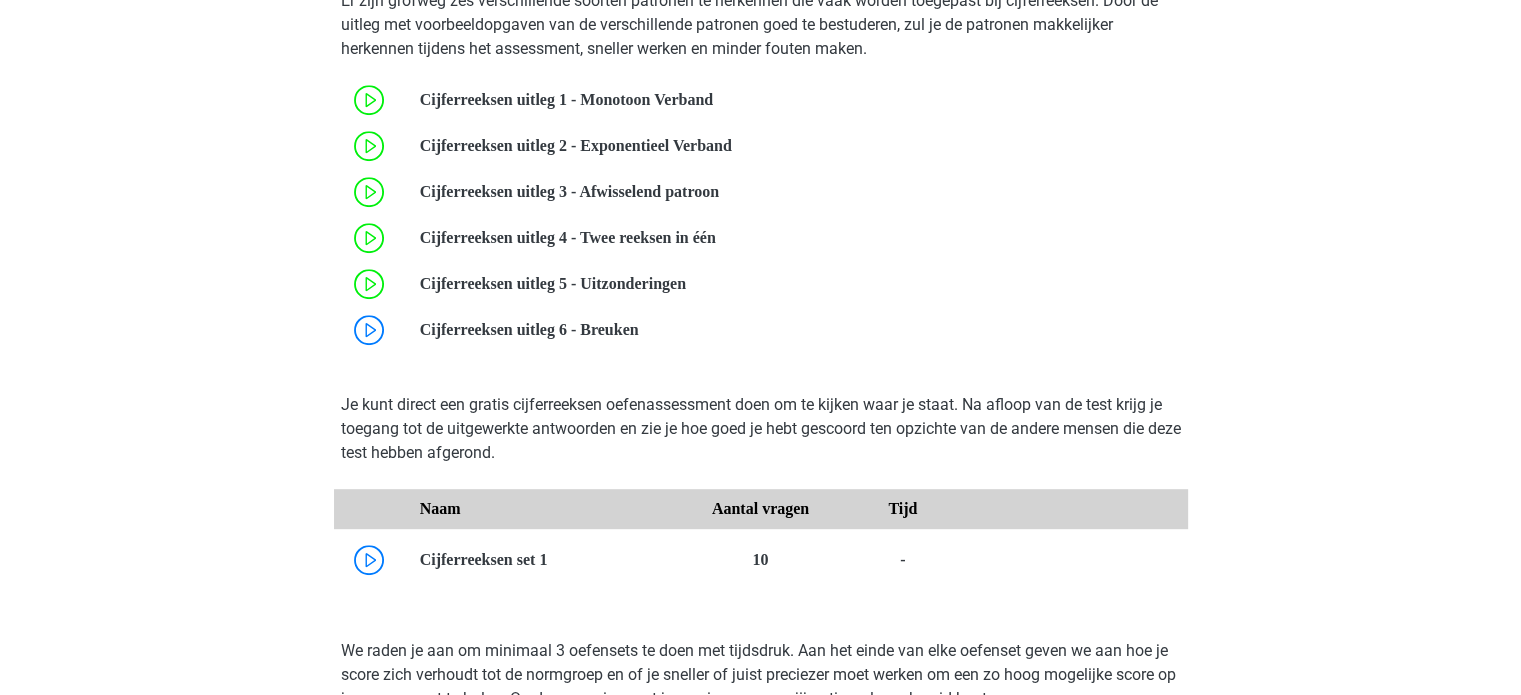 scroll, scrollTop: 935, scrollLeft: 0, axis: vertical 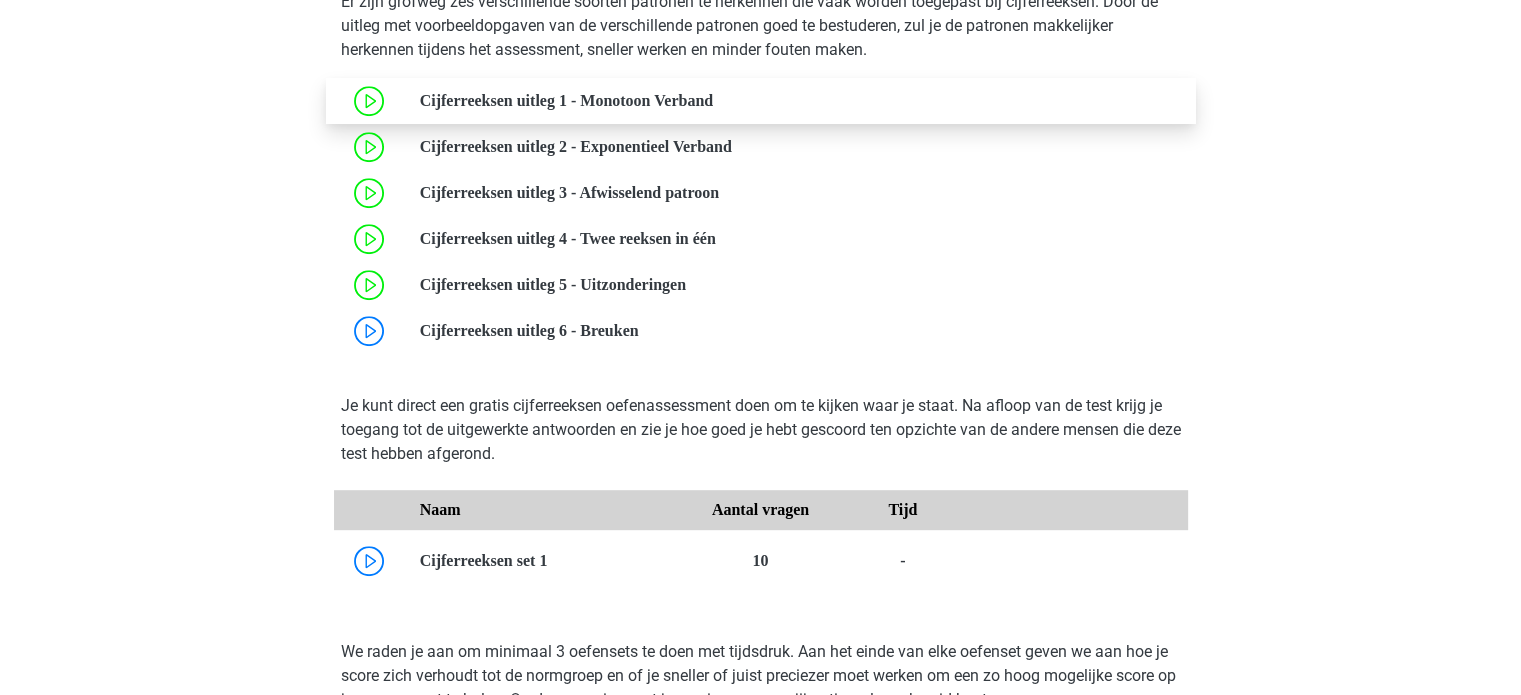 click at bounding box center [713, 100] 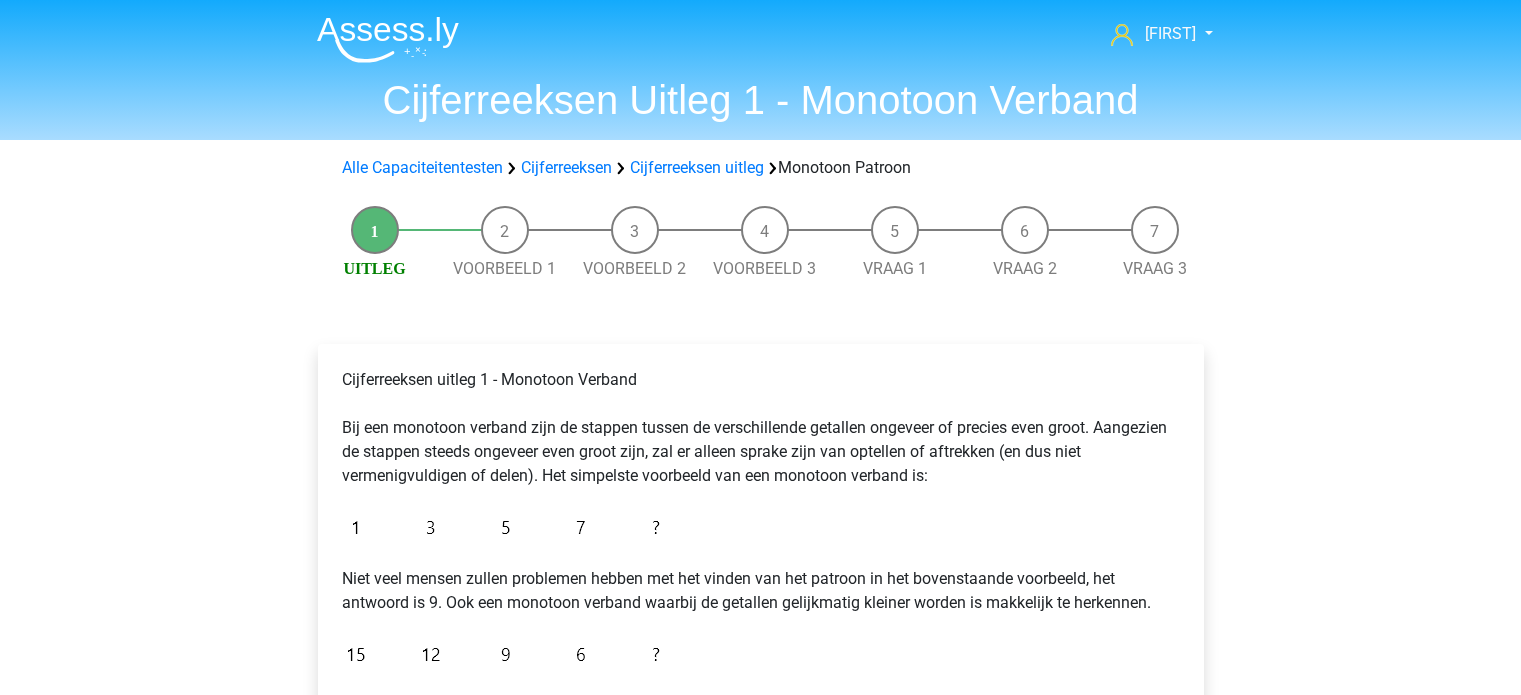 scroll, scrollTop: 288, scrollLeft: 0, axis: vertical 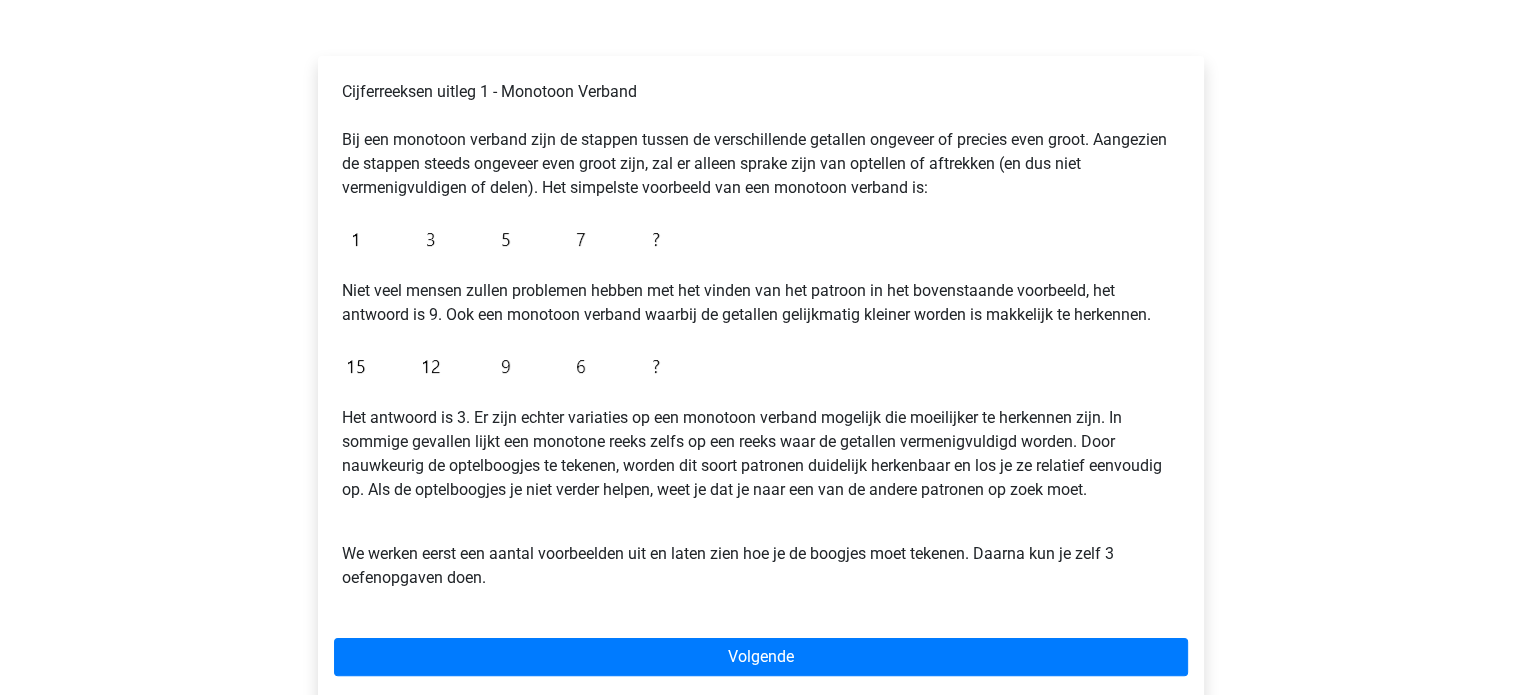 click on "[FIRST]
[EMAIL]
Nederlands
English" at bounding box center (760, 502) 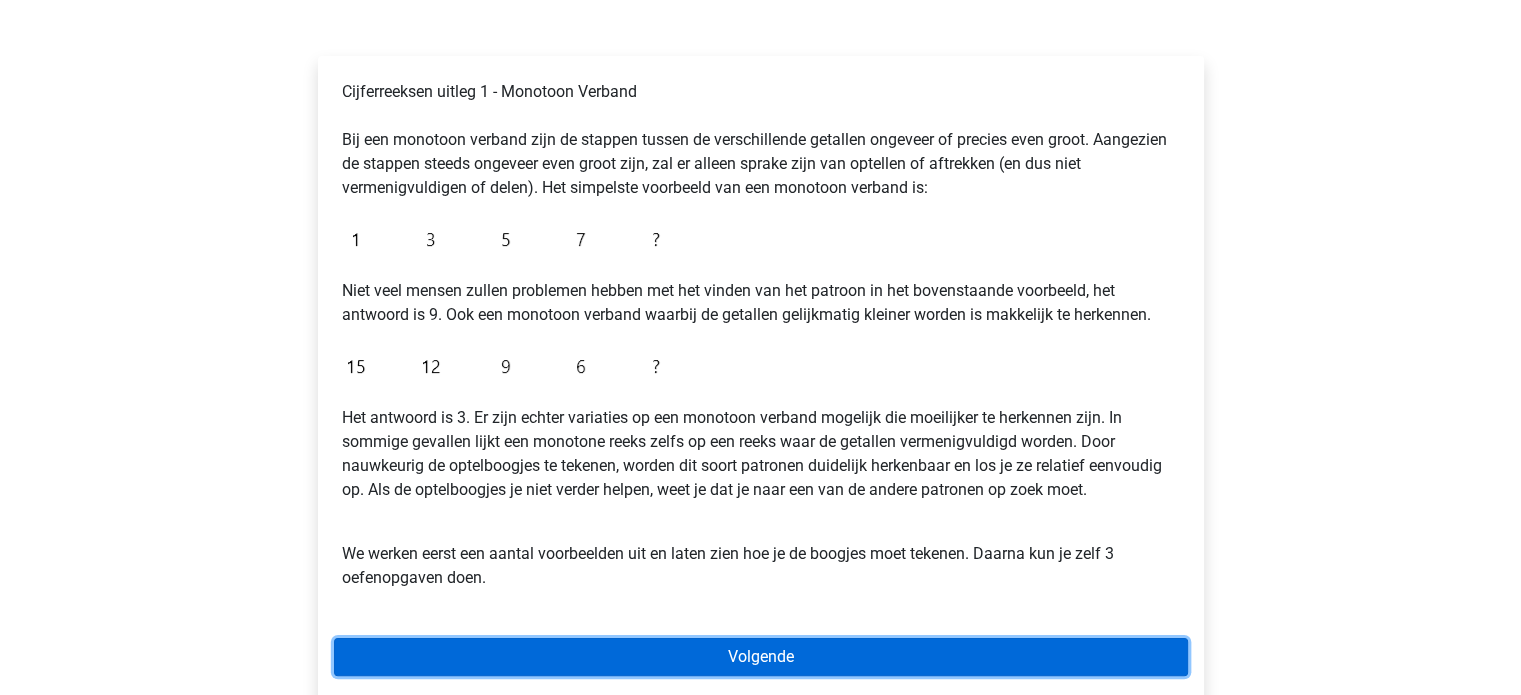 click on "Volgende" at bounding box center (761, 657) 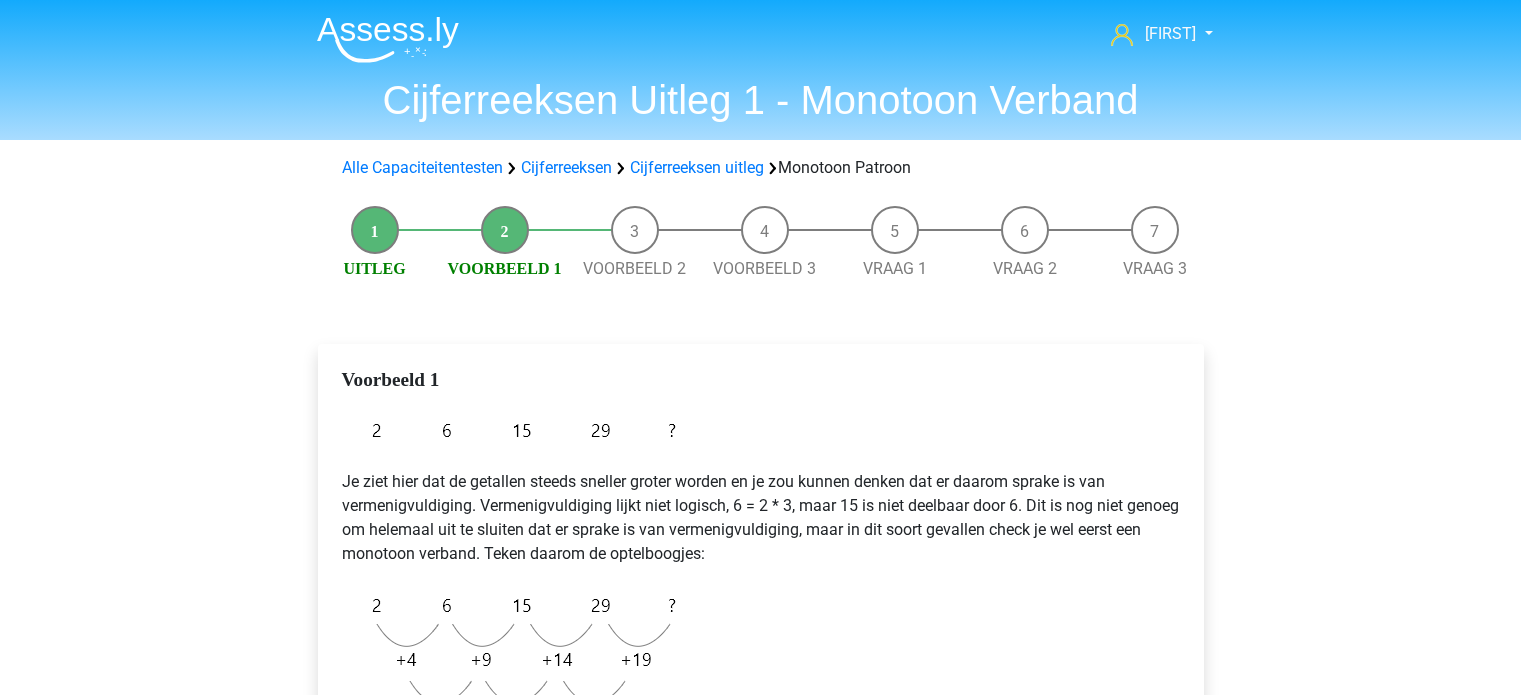 scroll, scrollTop: 315, scrollLeft: 0, axis: vertical 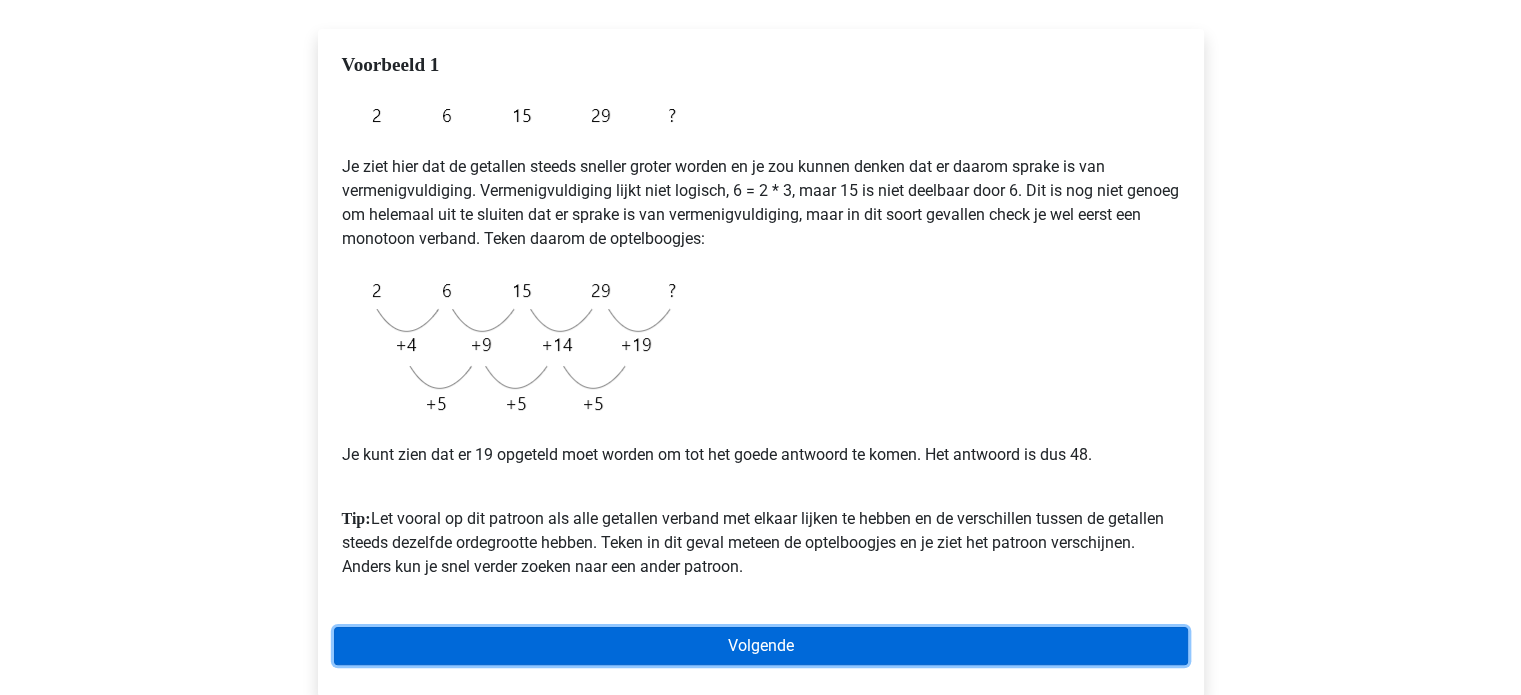 click on "Volgende" at bounding box center [761, 646] 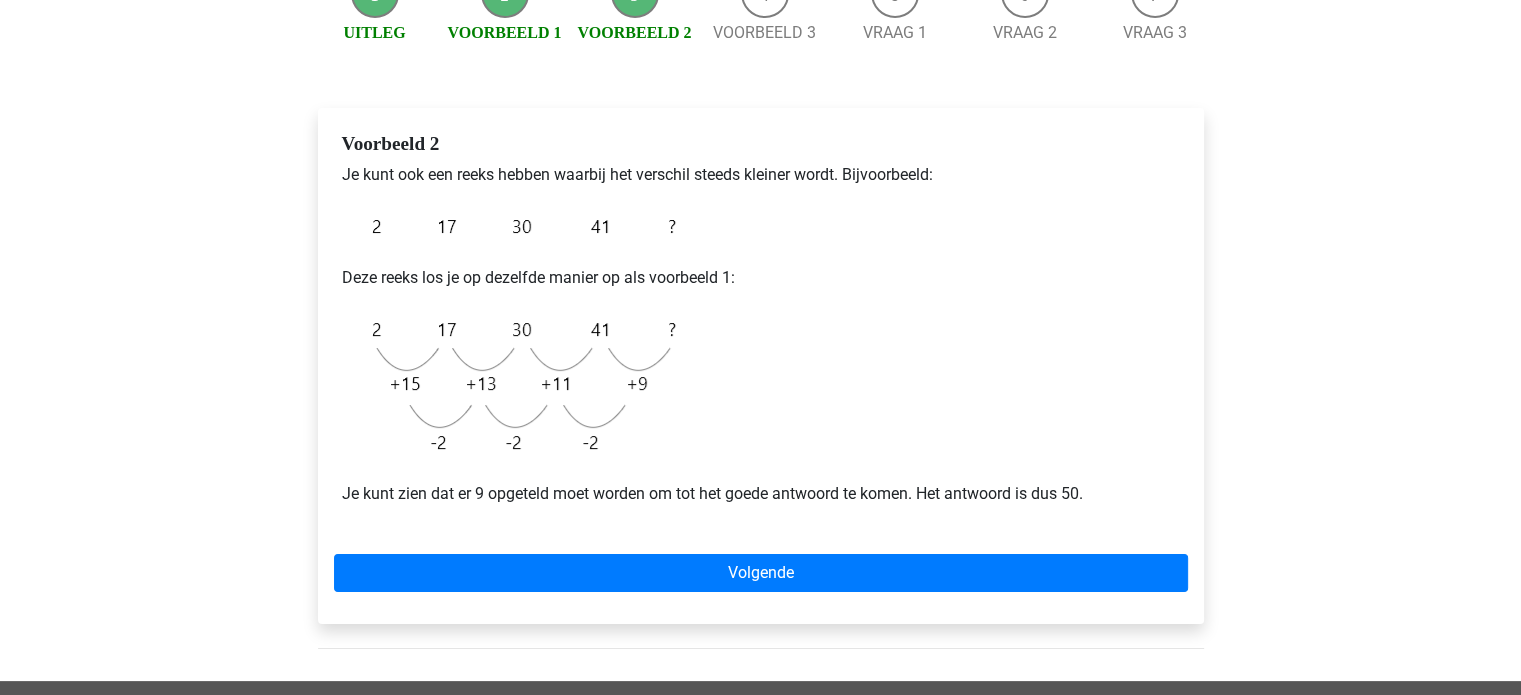 scroll, scrollTop: 236, scrollLeft: 0, axis: vertical 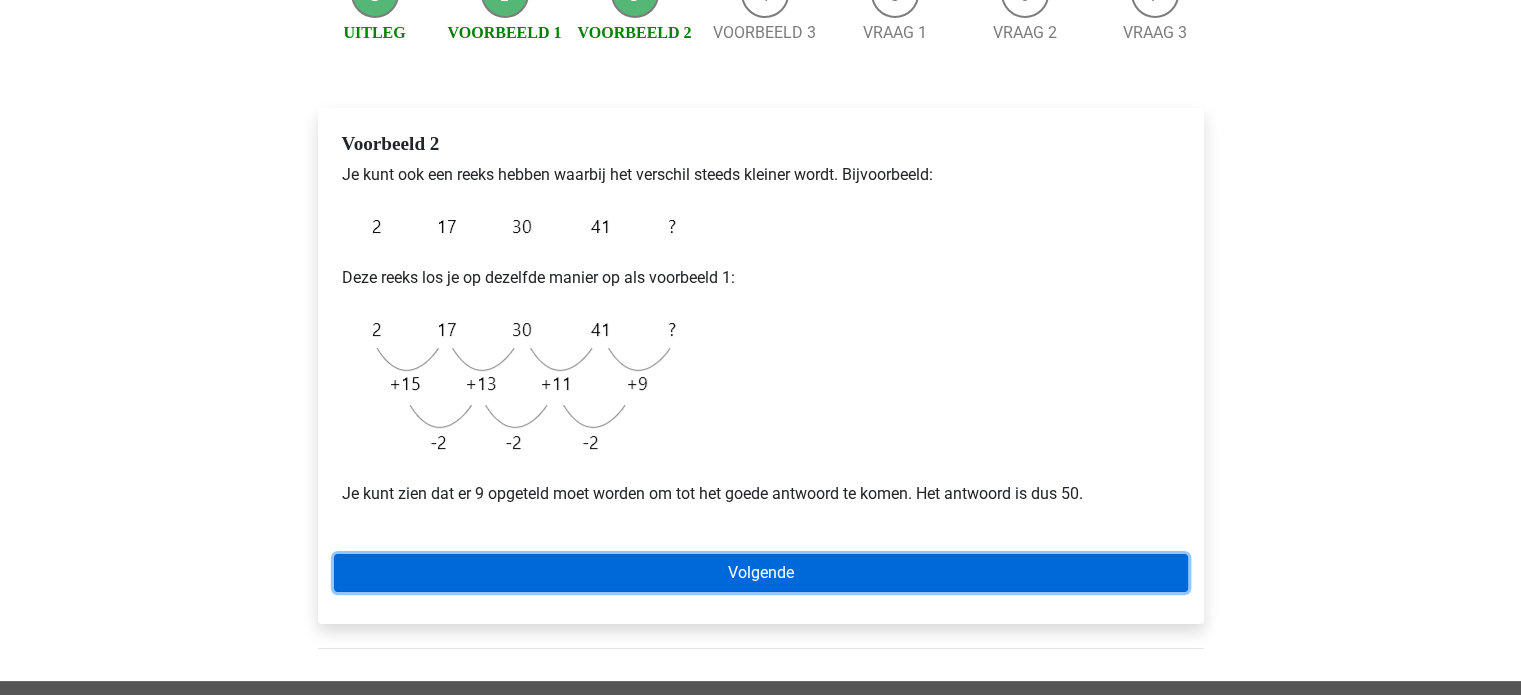 click on "Volgende" at bounding box center [761, 573] 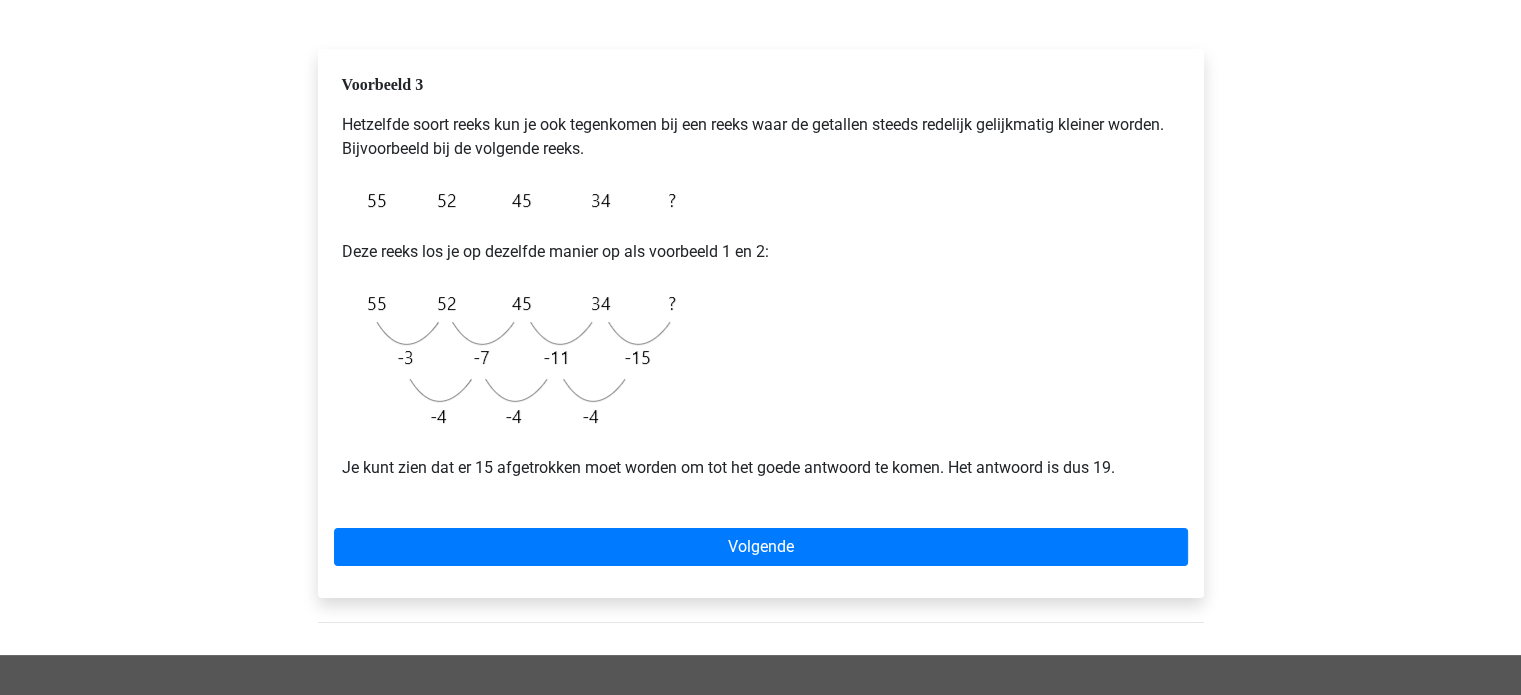 scroll, scrollTop: 294, scrollLeft: 0, axis: vertical 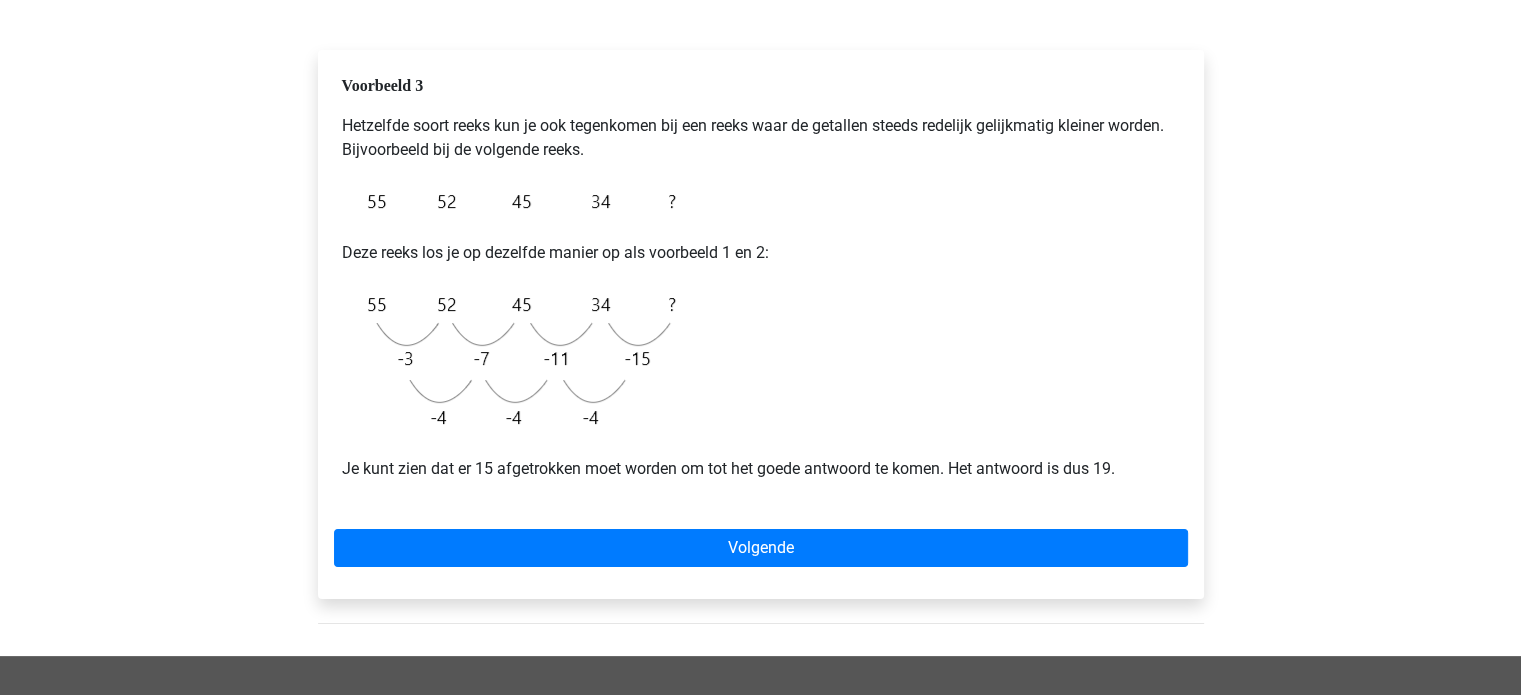 click on "Voorbeeld 3 Hetzelfde soort reeks kun je ook tegenkomen bij een reeks waar de getallen steeds redelijk gelijkmatig kleiner worden. Bijvoorbeeld bij de volgende reeks. Deze reeks los je op dezelfde manier op als voorbeeld 1 en 2: Je kunt zien dat er 15 afgetrokken moet worden om tot het goede antwoord te komen. Het antwoord is dus 19.
Volgende" at bounding box center (761, 324) 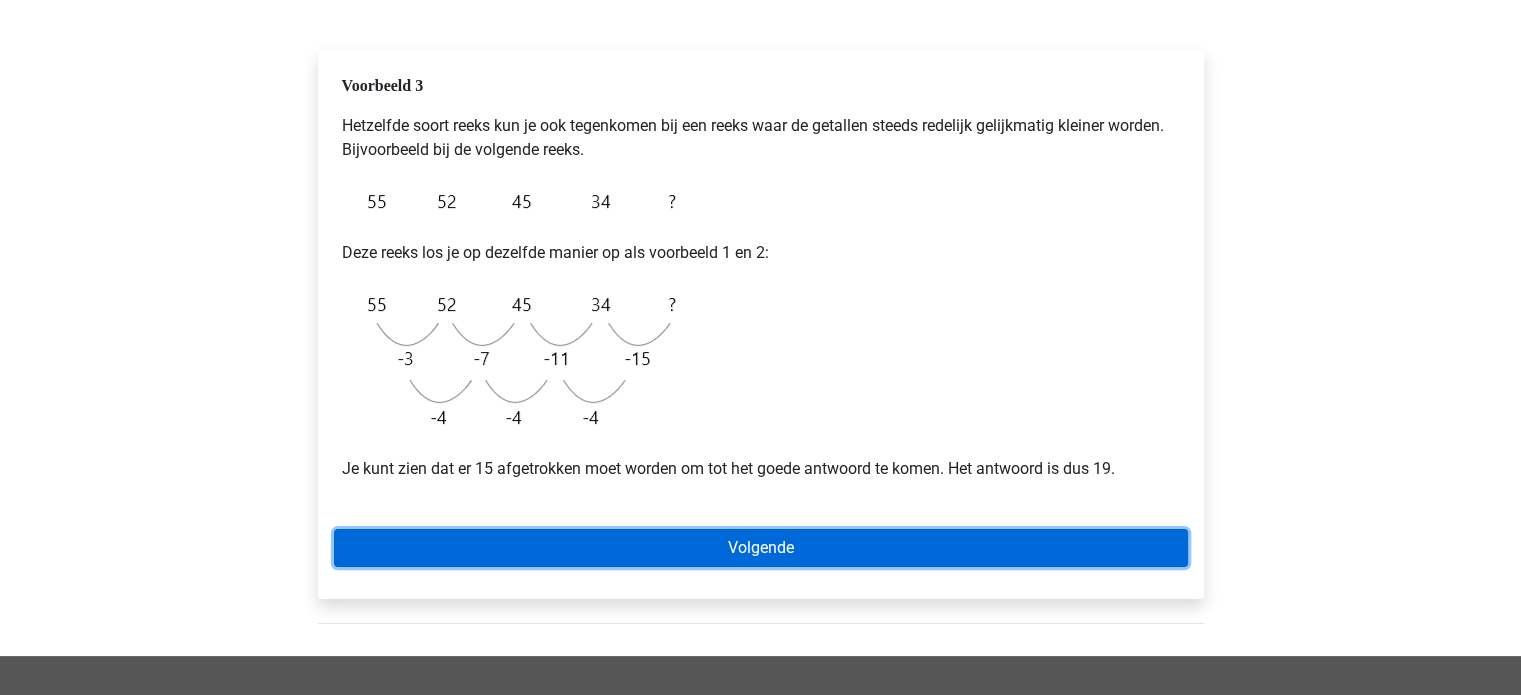 click on "Volgende" at bounding box center [761, 548] 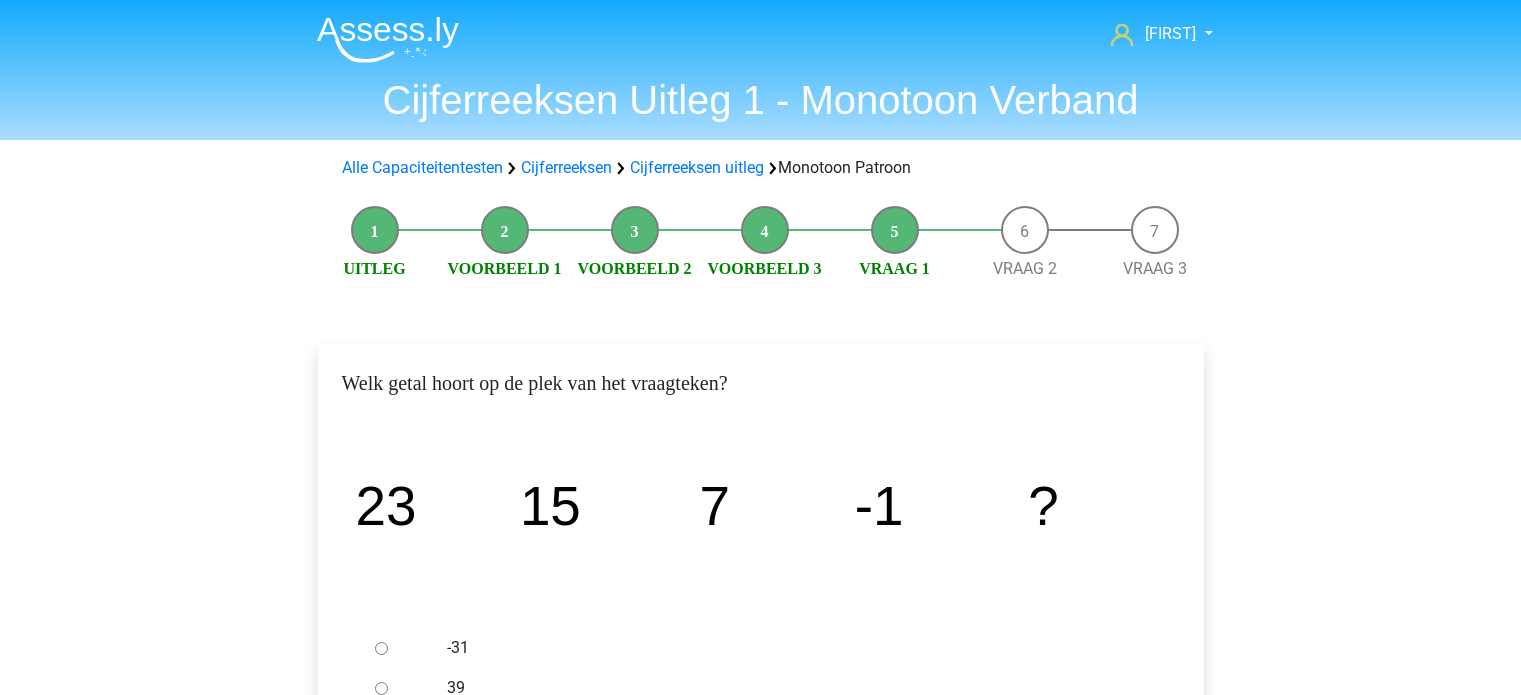 scroll, scrollTop: 315, scrollLeft: 0, axis: vertical 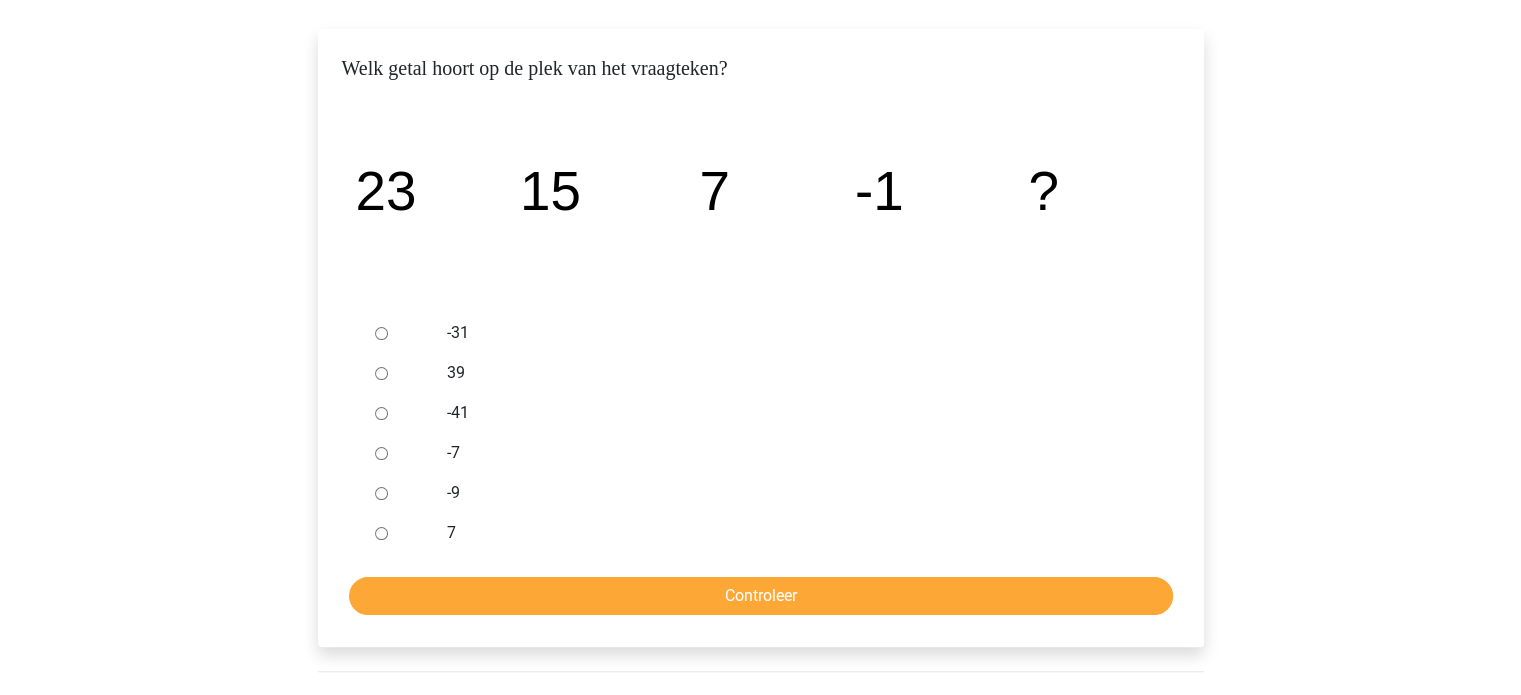 click on "-9" at bounding box center (793, 493) 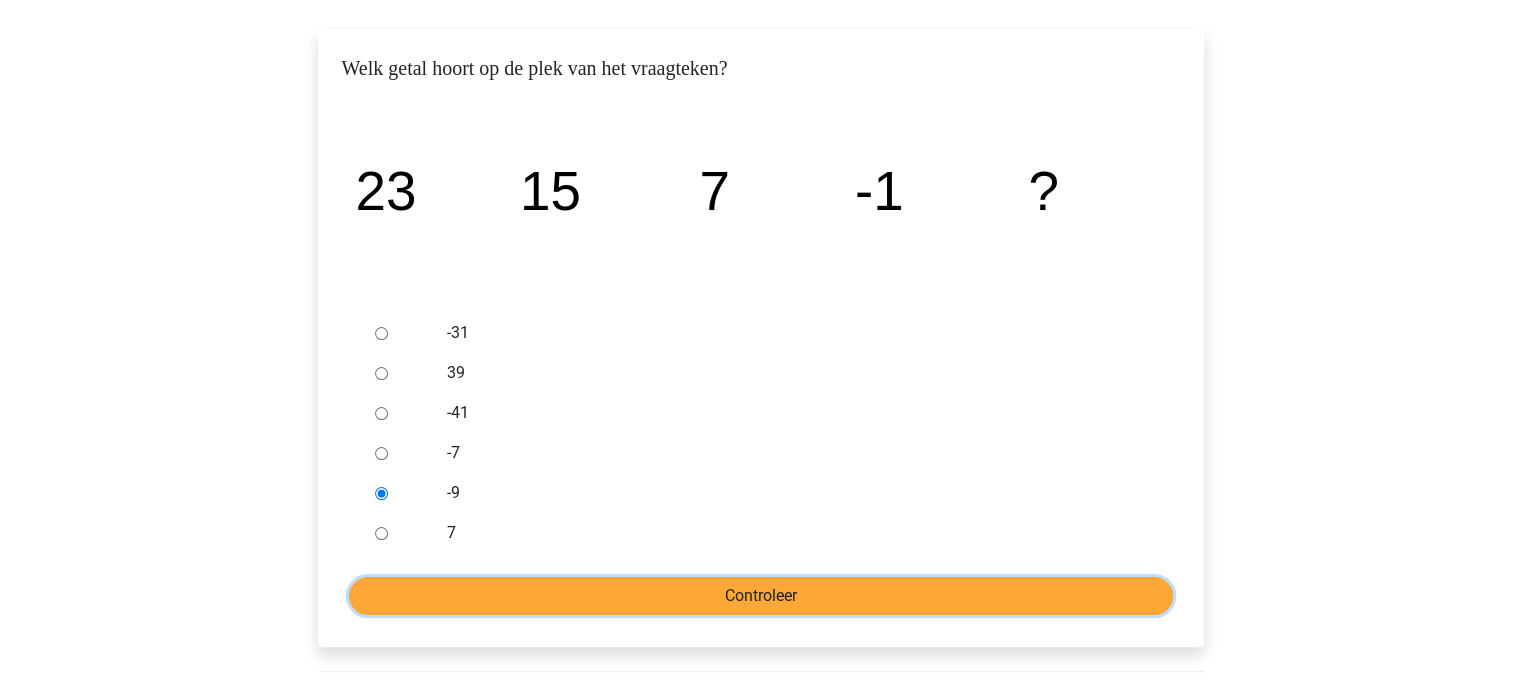 click on "Controleer" at bounding box center [761, 596] 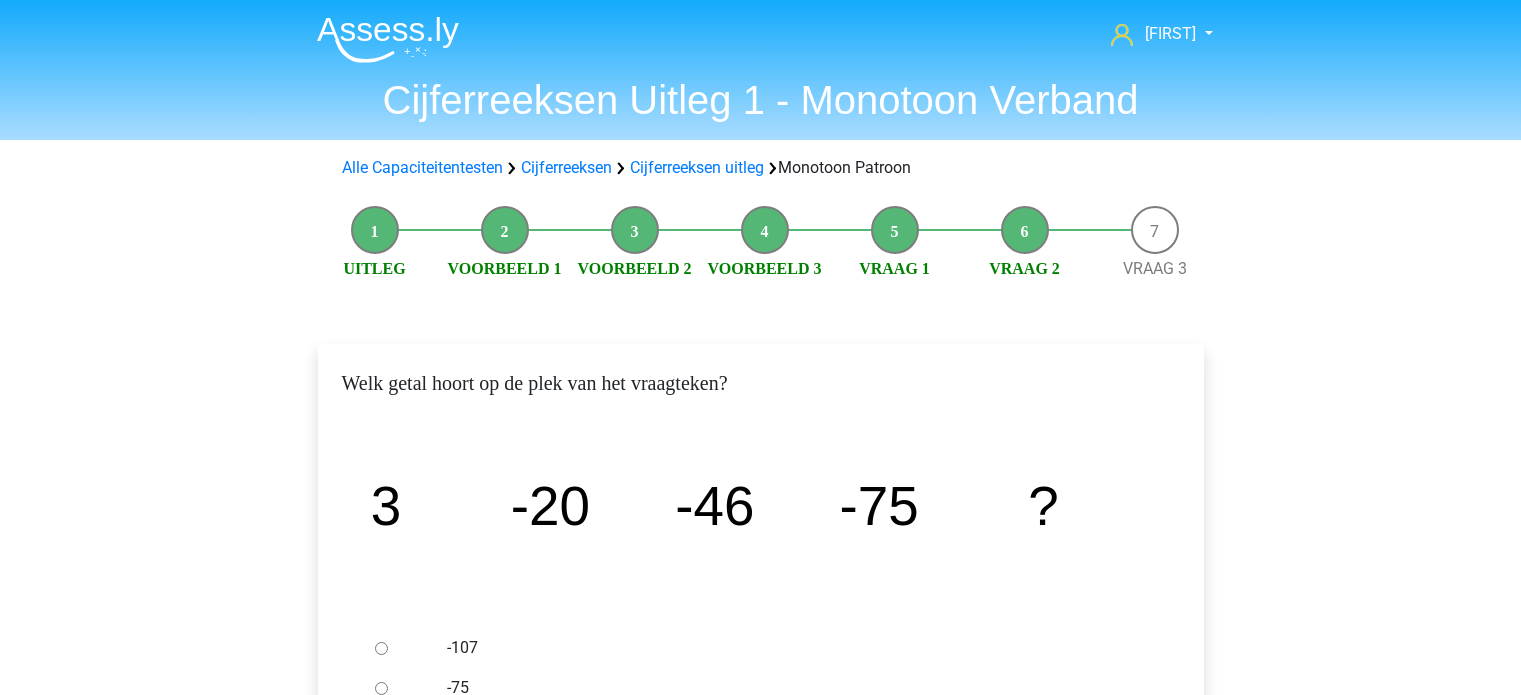 scroll, scrollTop: 227, scrollLeft: 0, axis: vertical 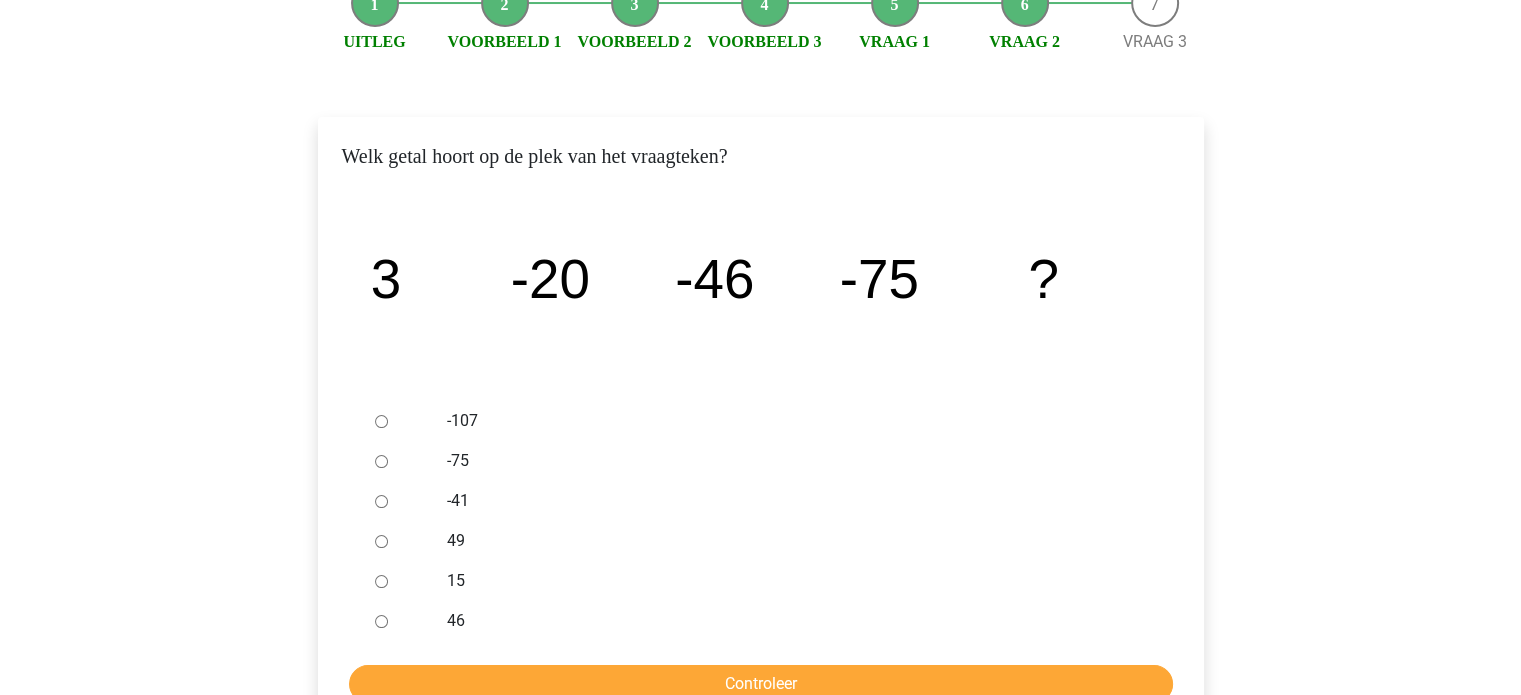 click on "-107" at bounding box center [381, 421] 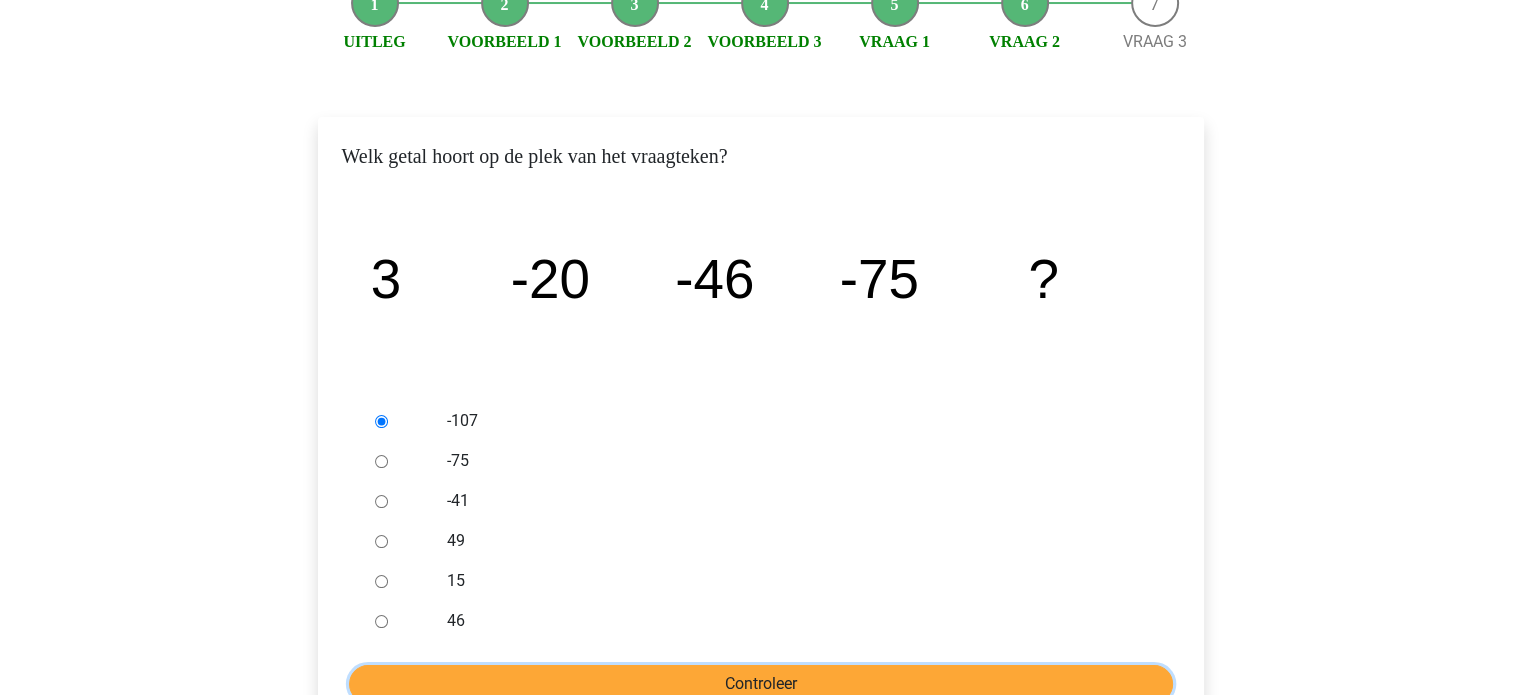 click on "Controleer" at bounding box center [761, 684] 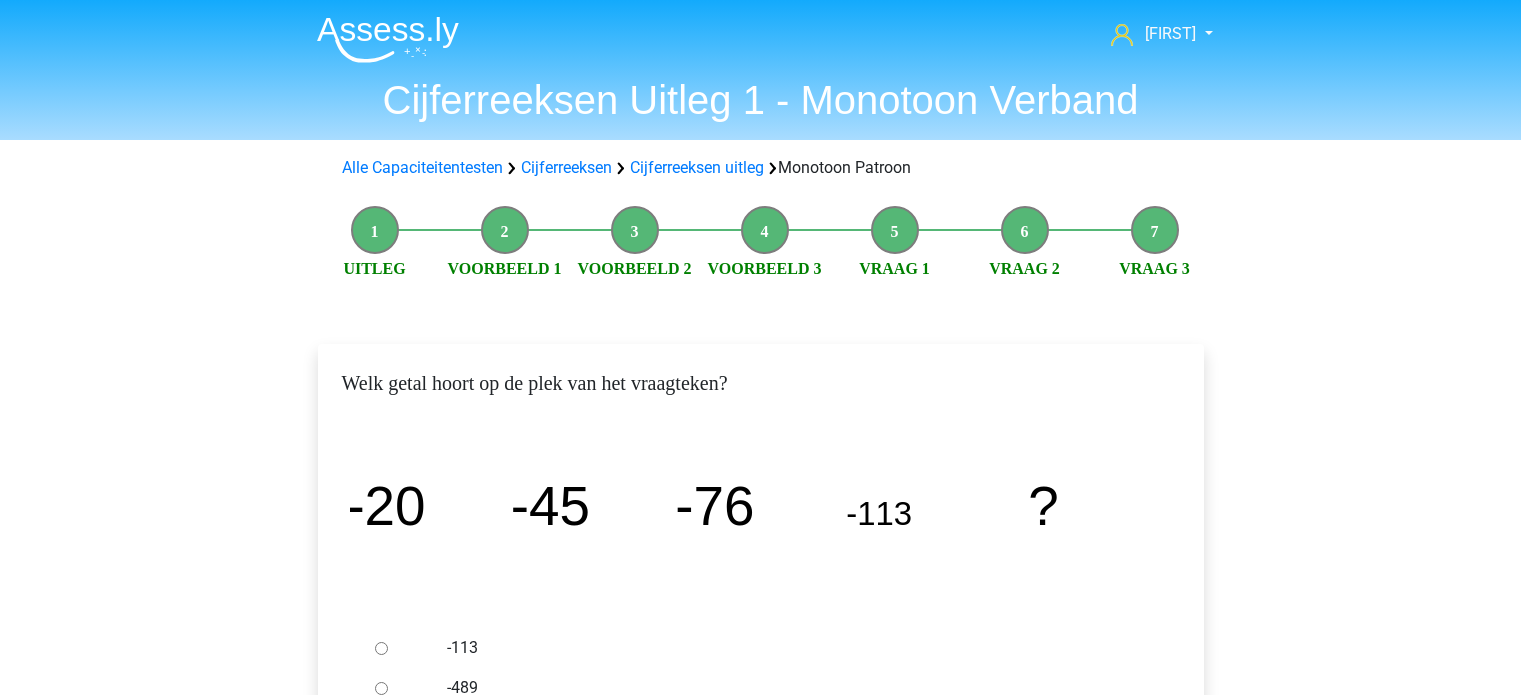 scroll, scrollTop: 307, scrollLeft: 0, axis: vertical 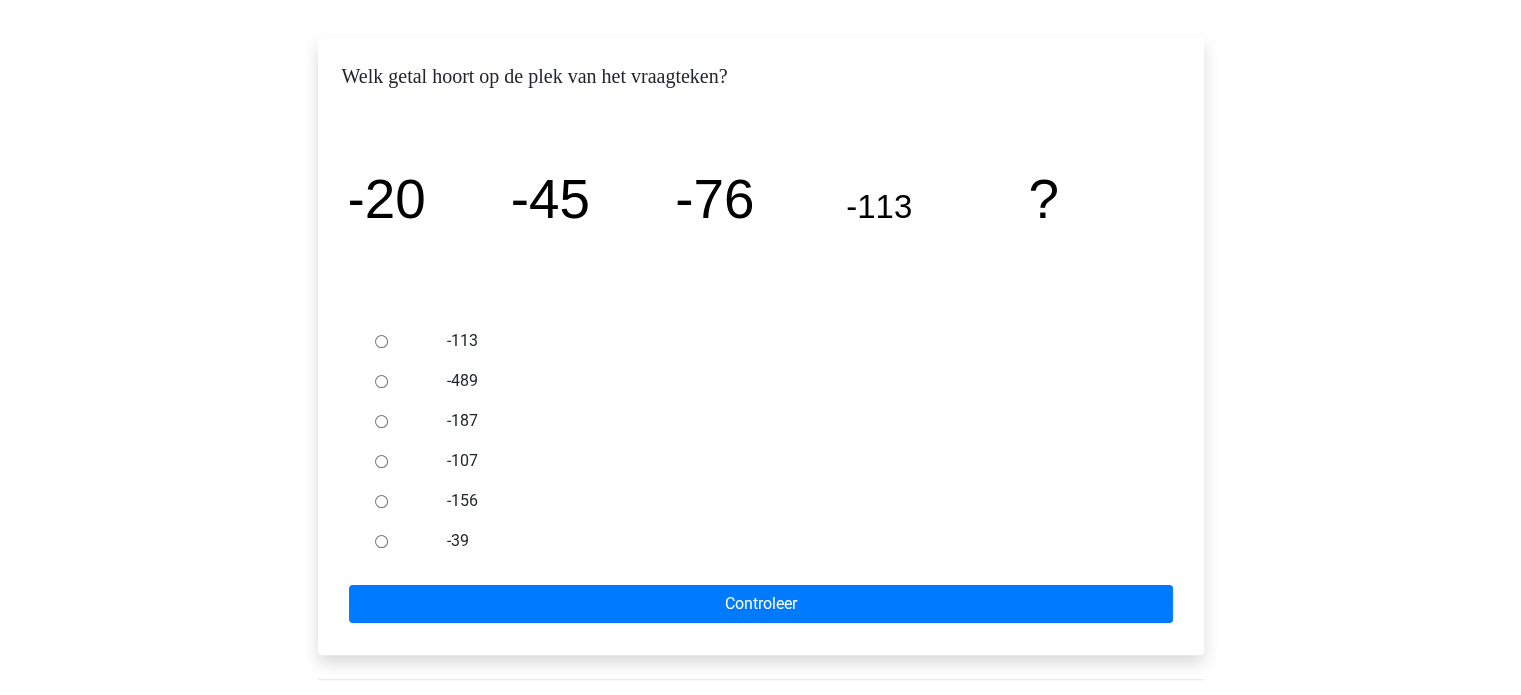 click on "-156" at bounding box center [793, 501] 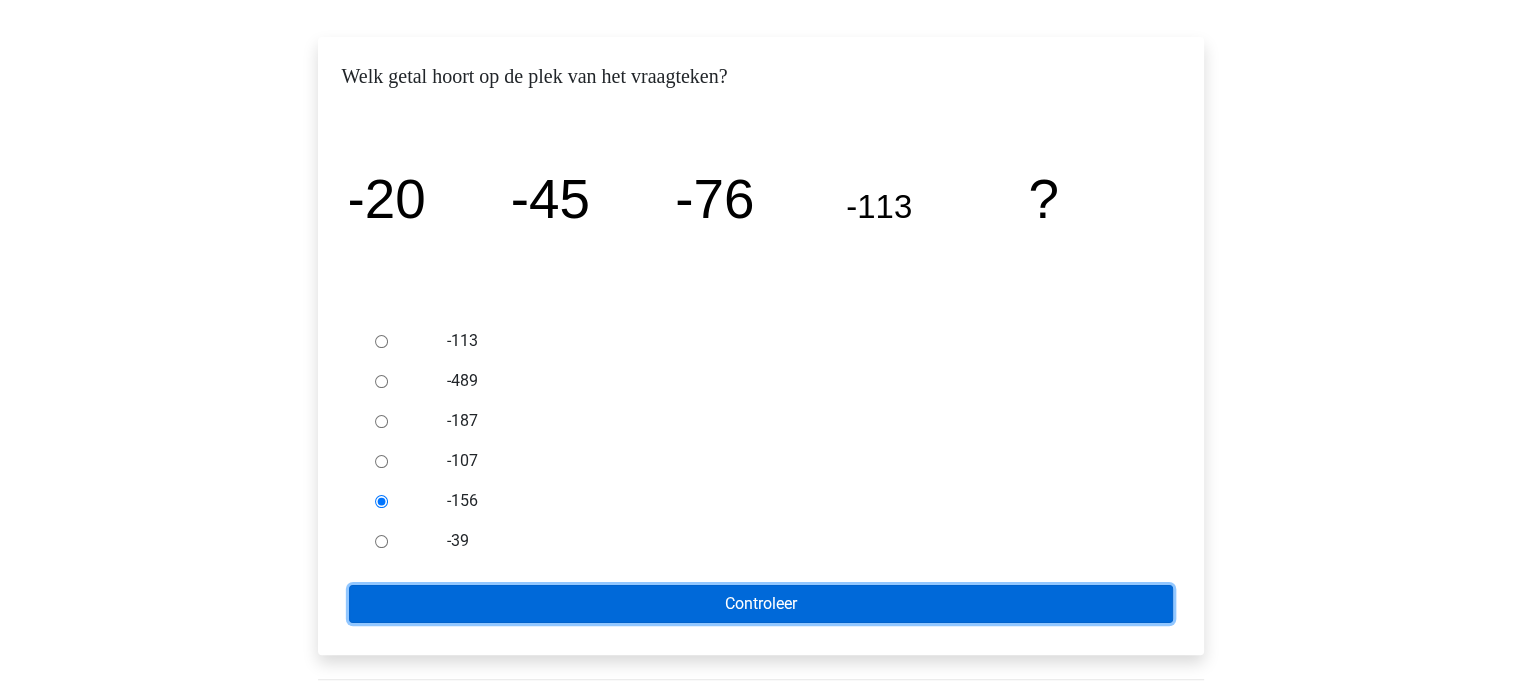 click on "Controleer" at bounding box center (761, 604) 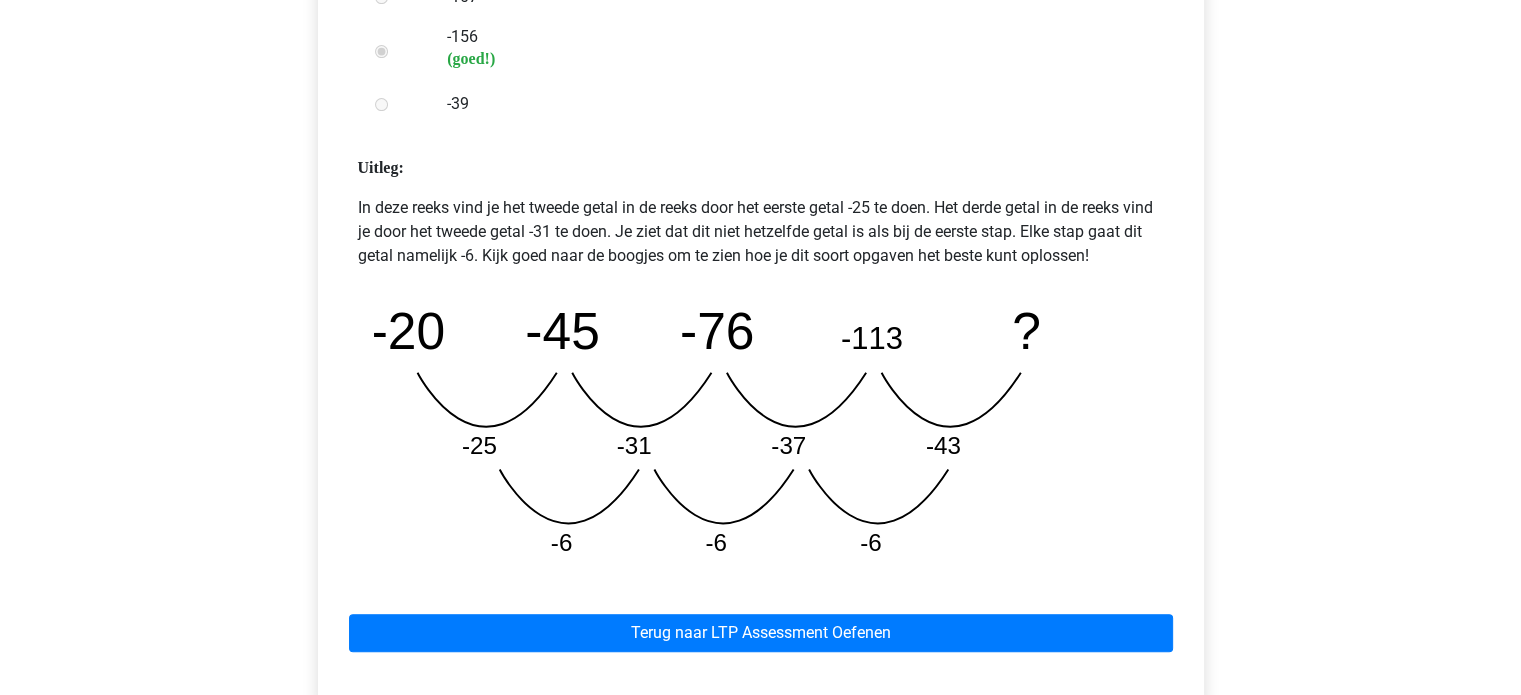 scroll, scrollTop: 770, scrollLeft: 0, axis: vertical 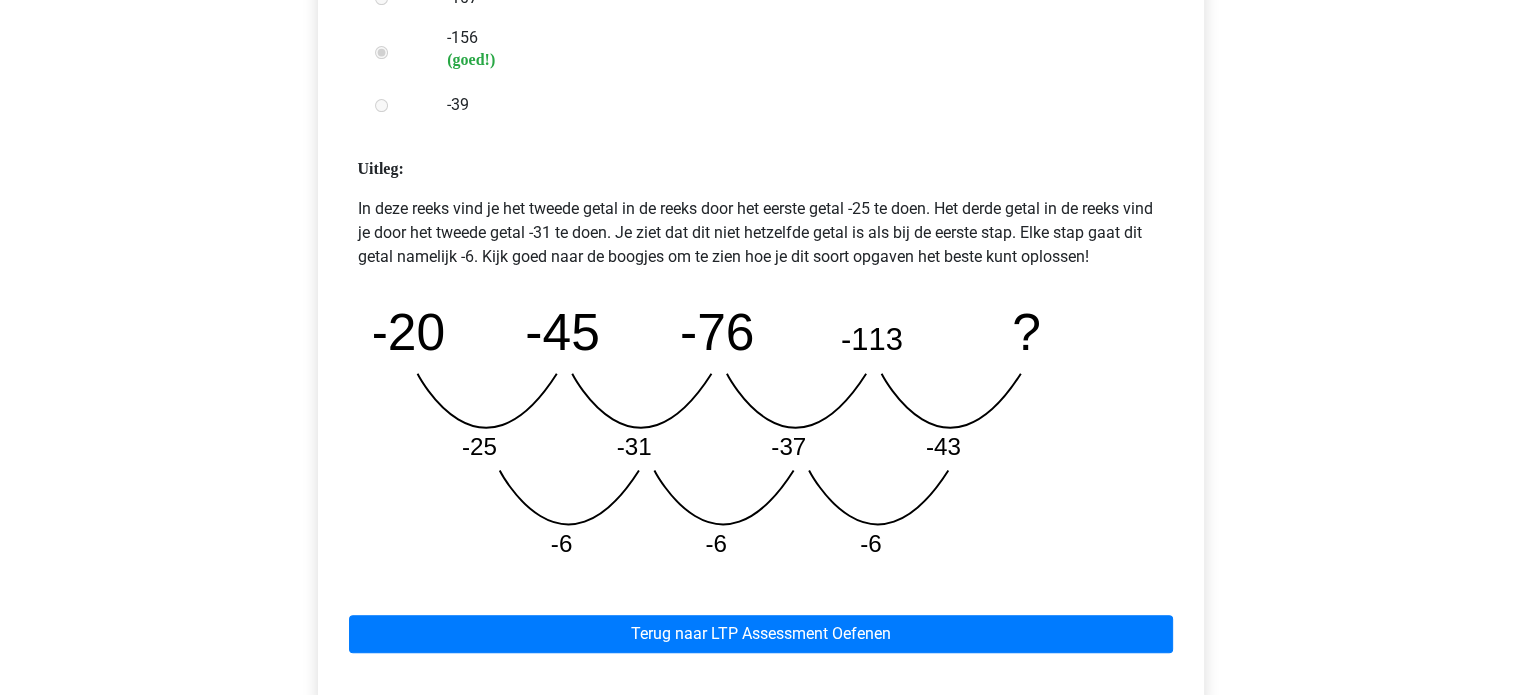 click on "Terug naar LTP Assessment Oefenen" at bounding box center [761, 630] 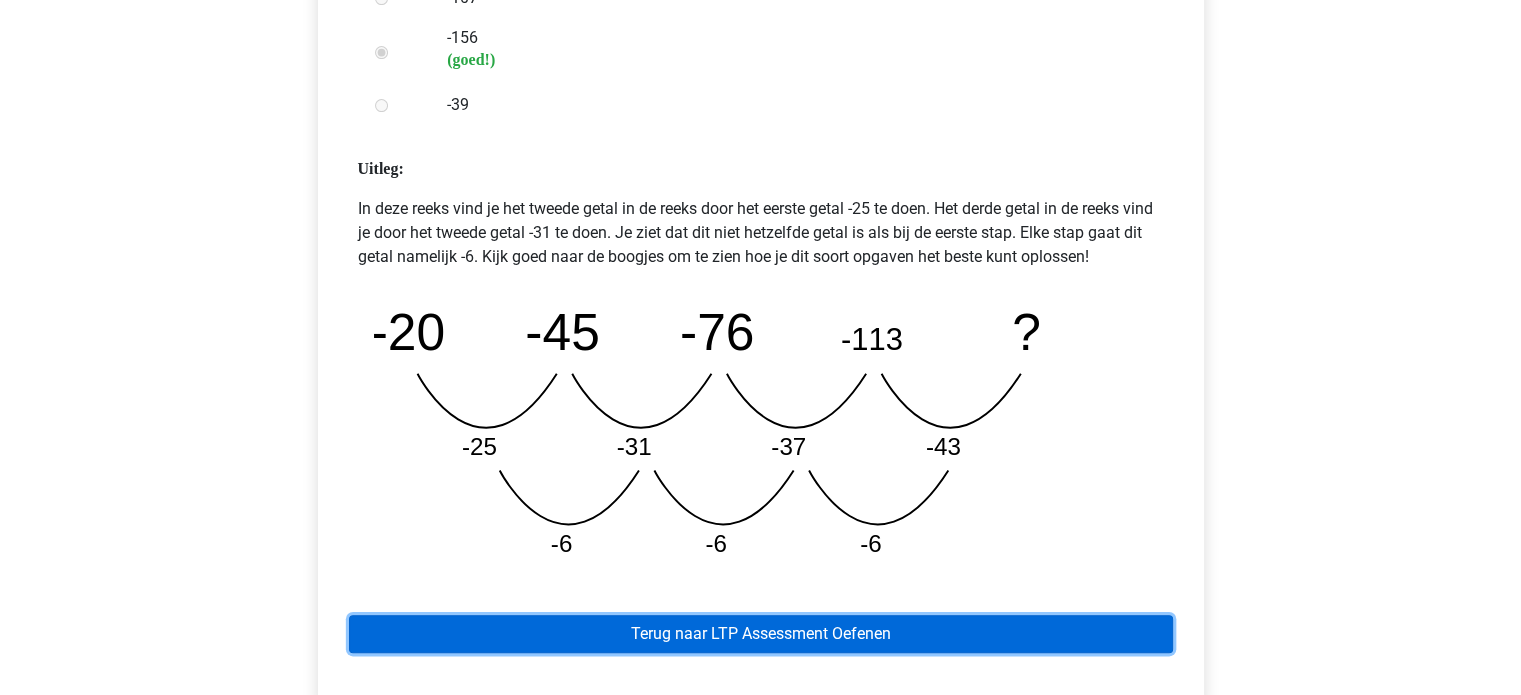click on "Terug naar LTP Assessment Oefenen" at bounding box center [761, 634] 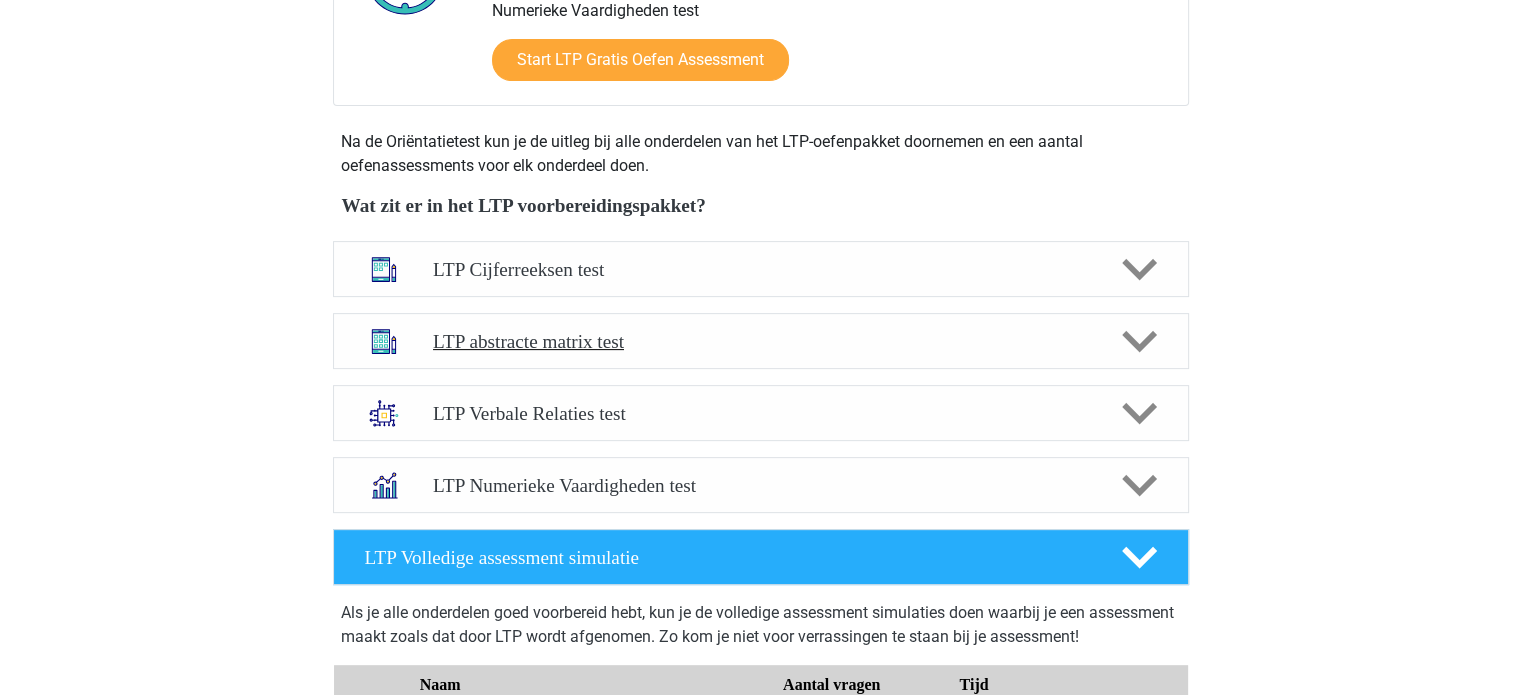 click on "LTP abstracte matrix test" at bounding box center [760, 341] 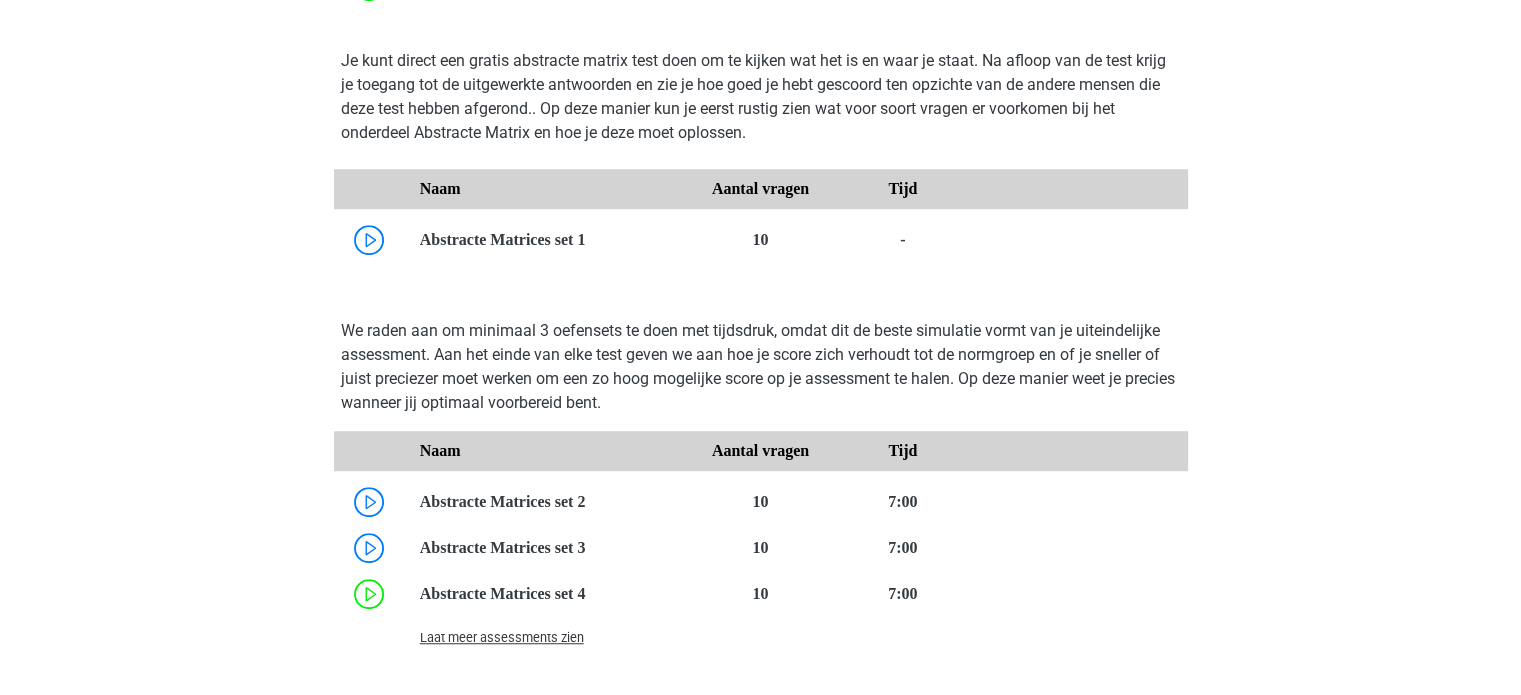scroll, scrollTop: 1262, scrollLeft: 0, axis: vertical 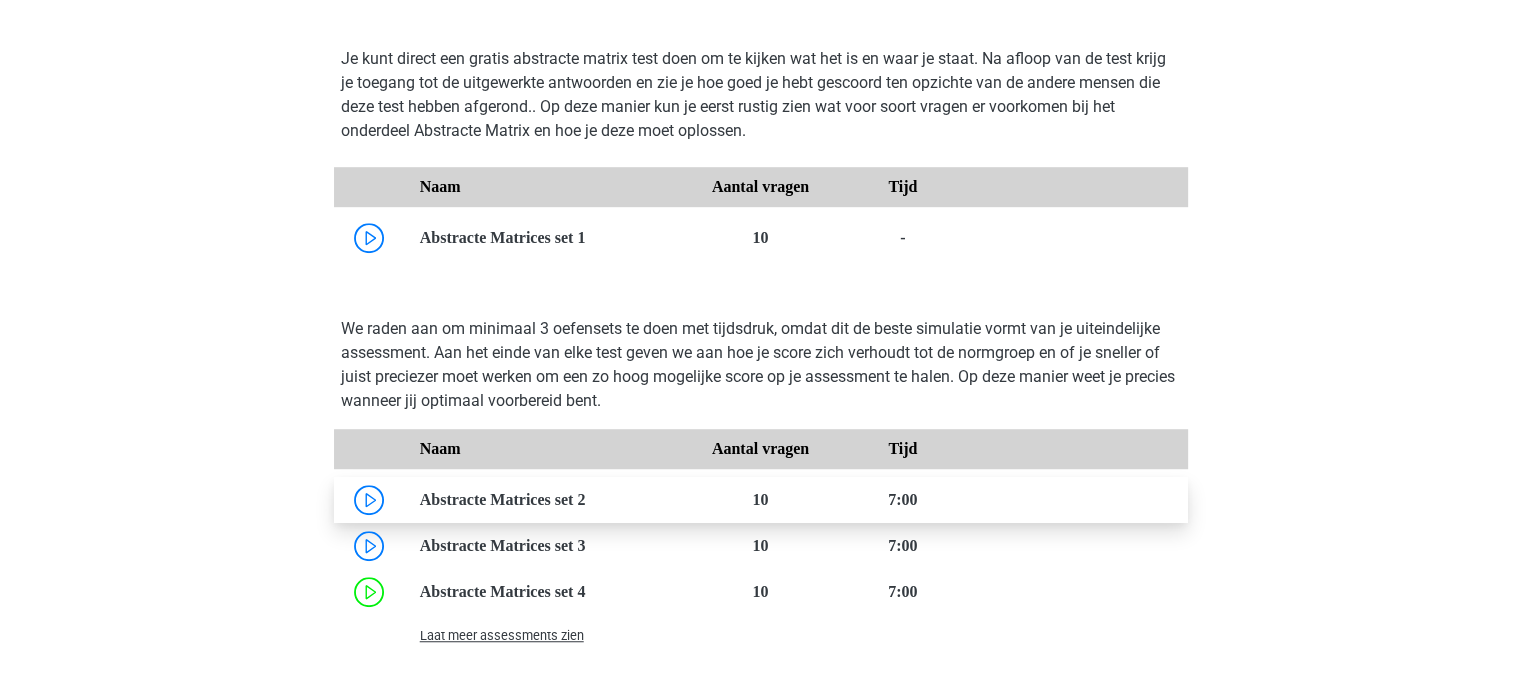 click at bounding box center (585, 499) 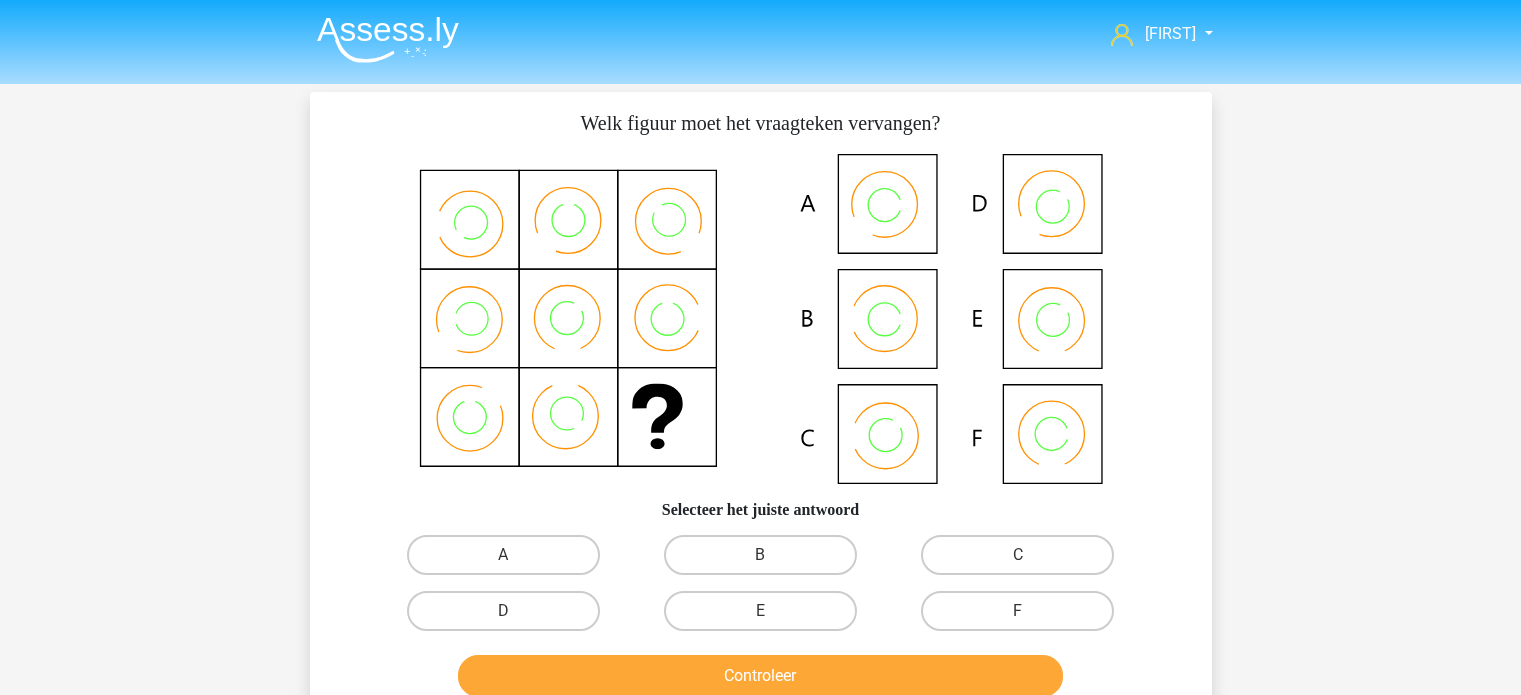 scroll, scrollTop: 0, scrollLeft: 0, axis: both 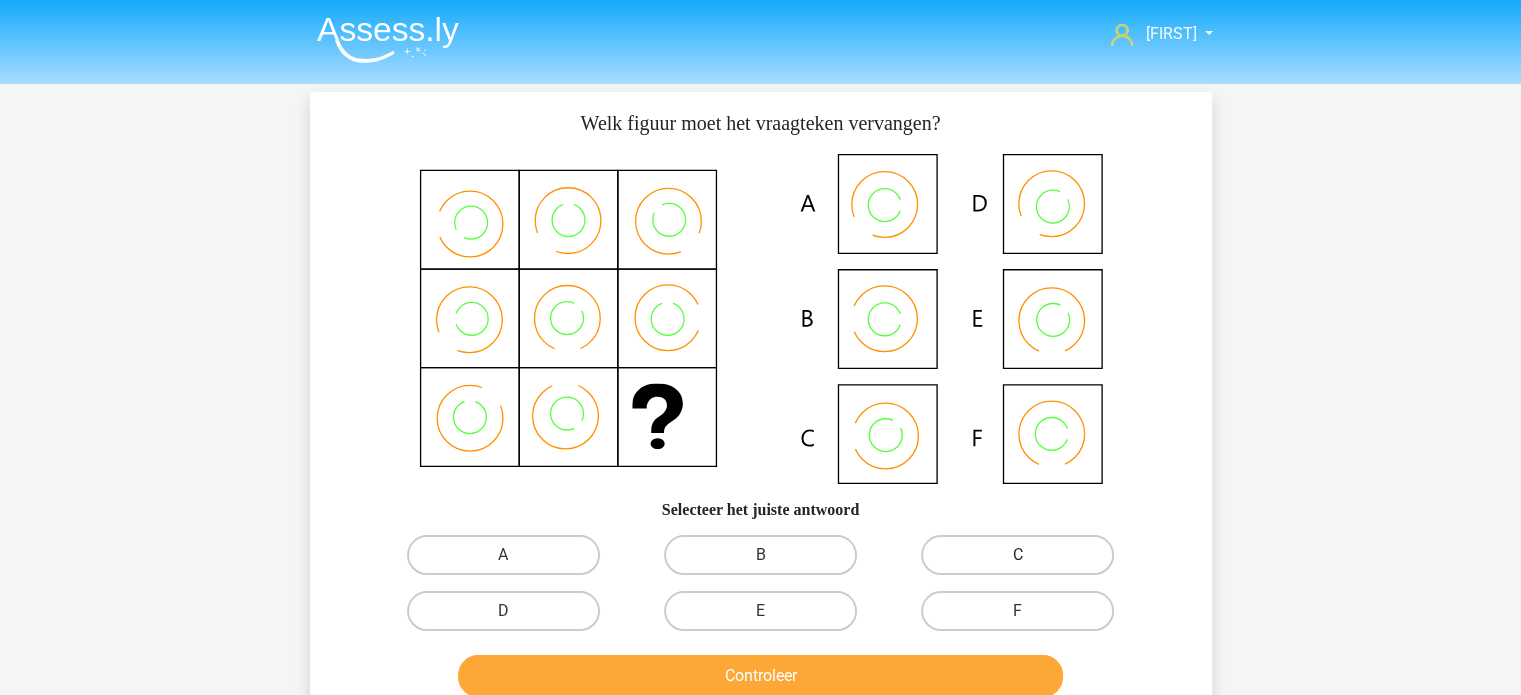 click on "C" at bounding box center [1017, 555] 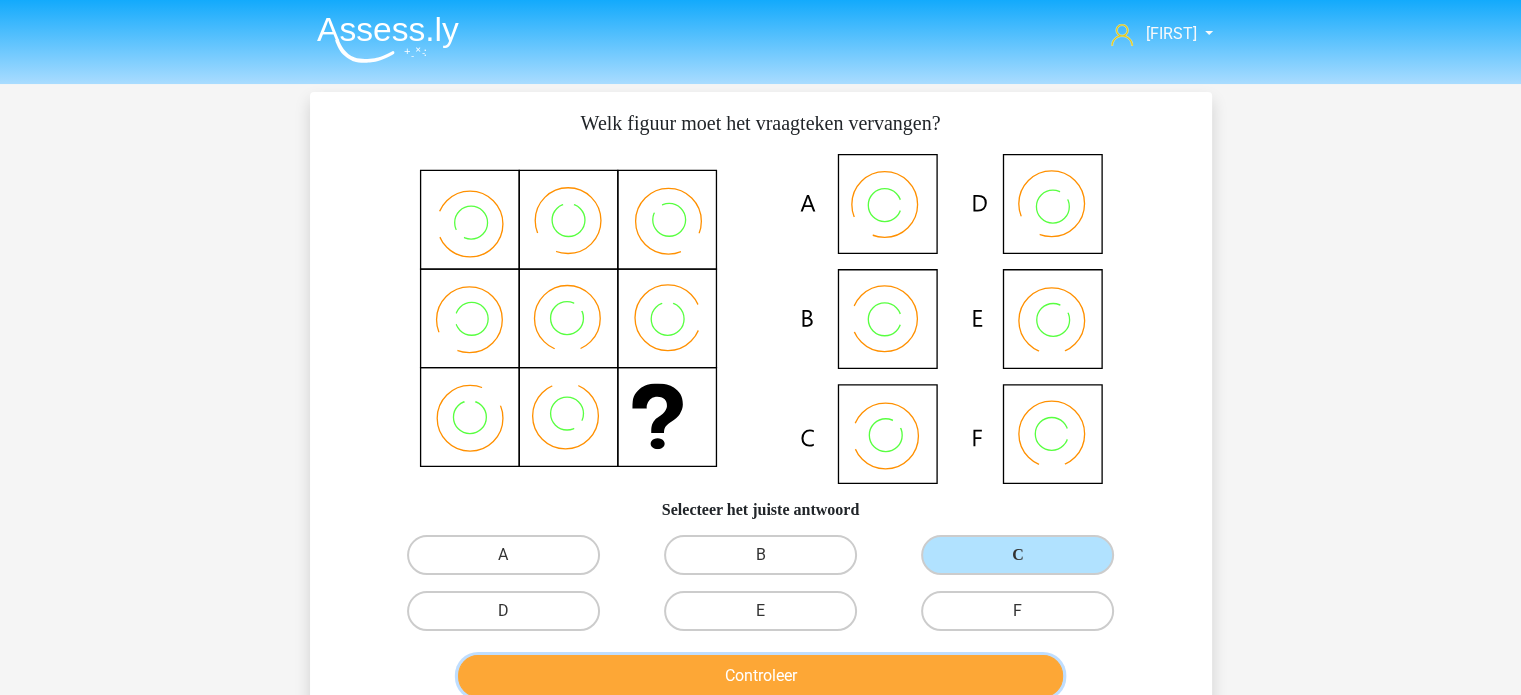 click on "Controleer" at bounding box center (760, 676) 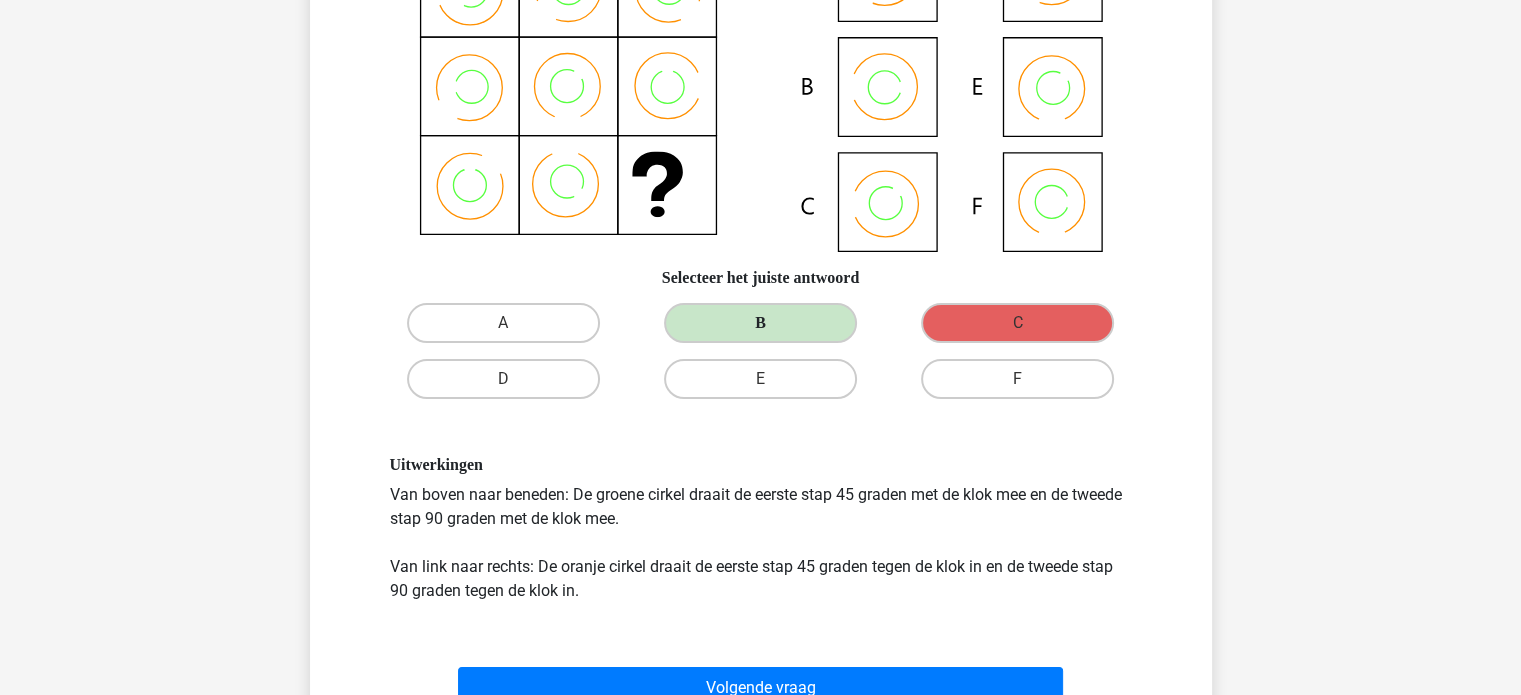 scroll, scrollTop: 375, scrollLeft: 0, axis: vertical 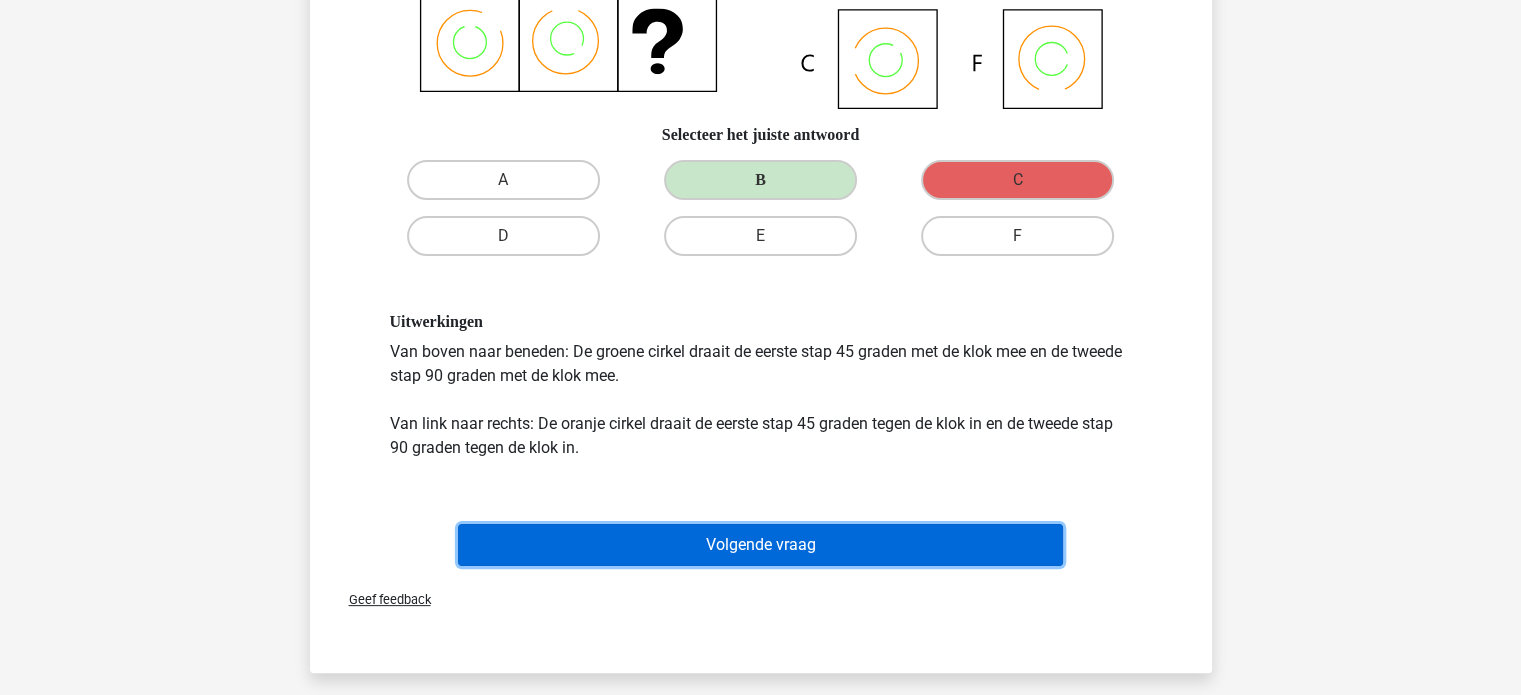 click on "Volgende vraag" at bounding box center [760, 545] 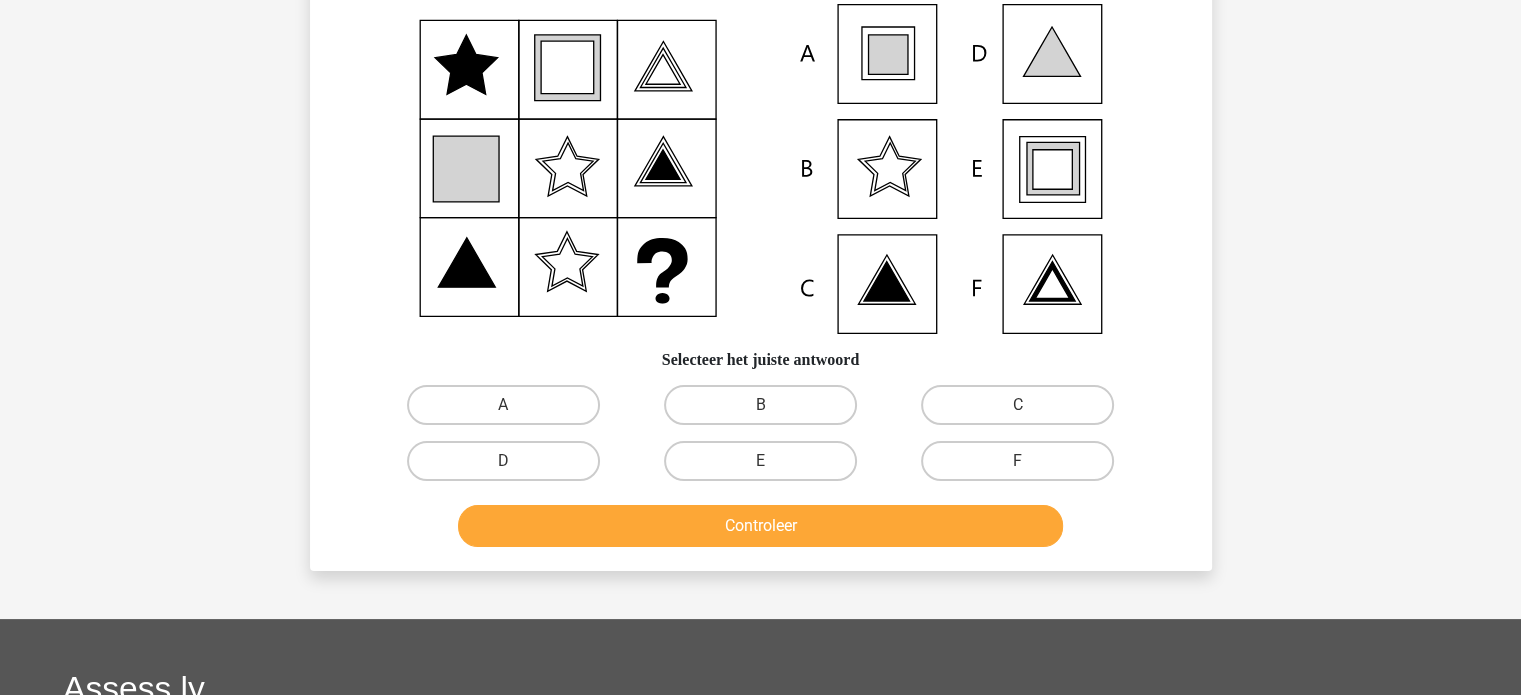 scroll, scrollTop: 92, scrollLeft: 0, axis: vertical 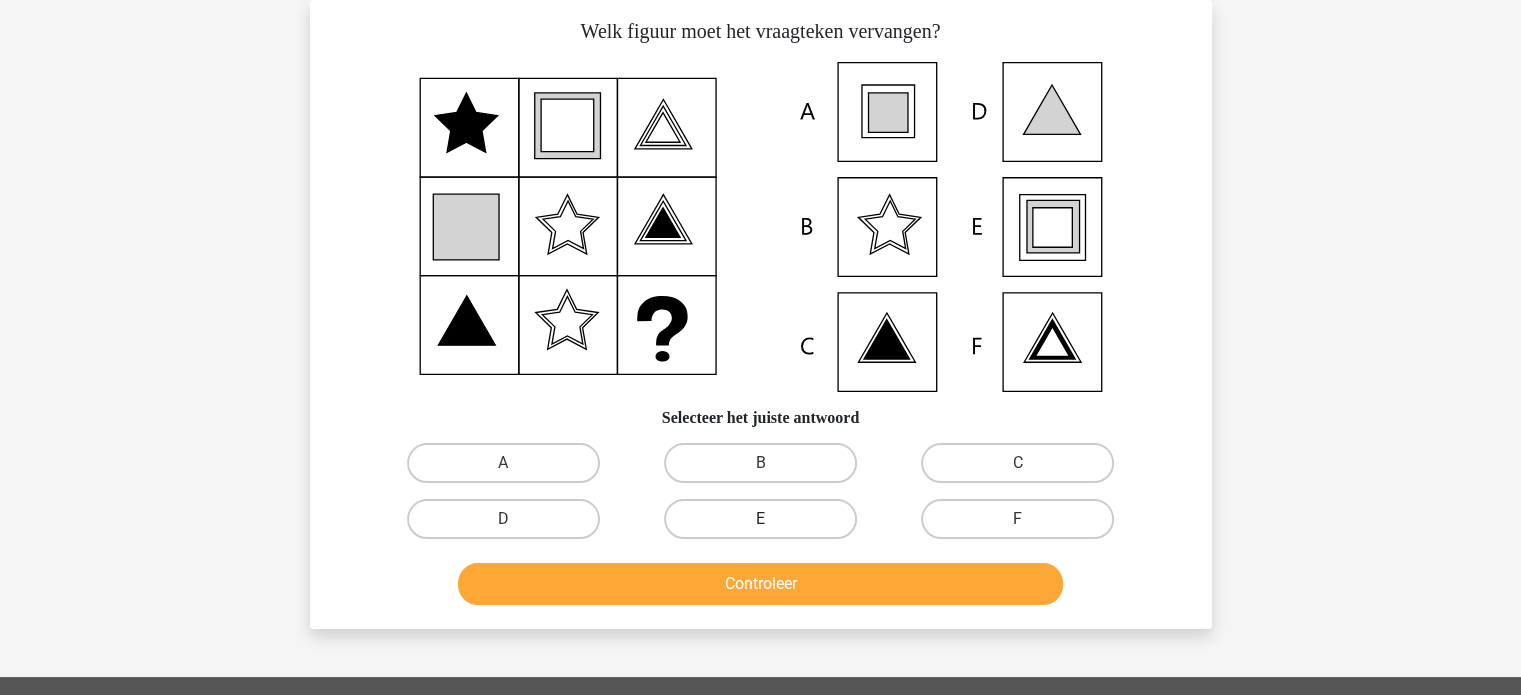click on "E" at bounding box center [760, 519] 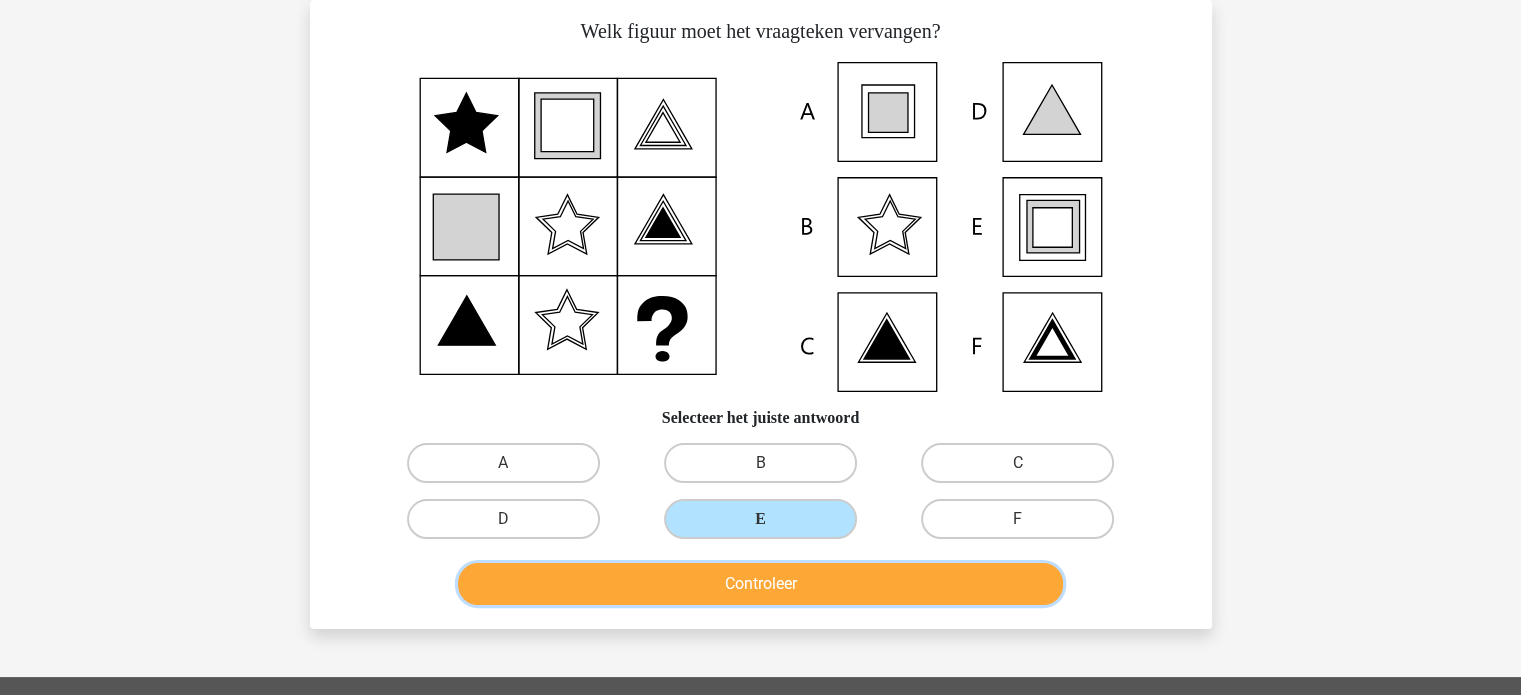 click on "Controleer" at bounding box center (760, 584) 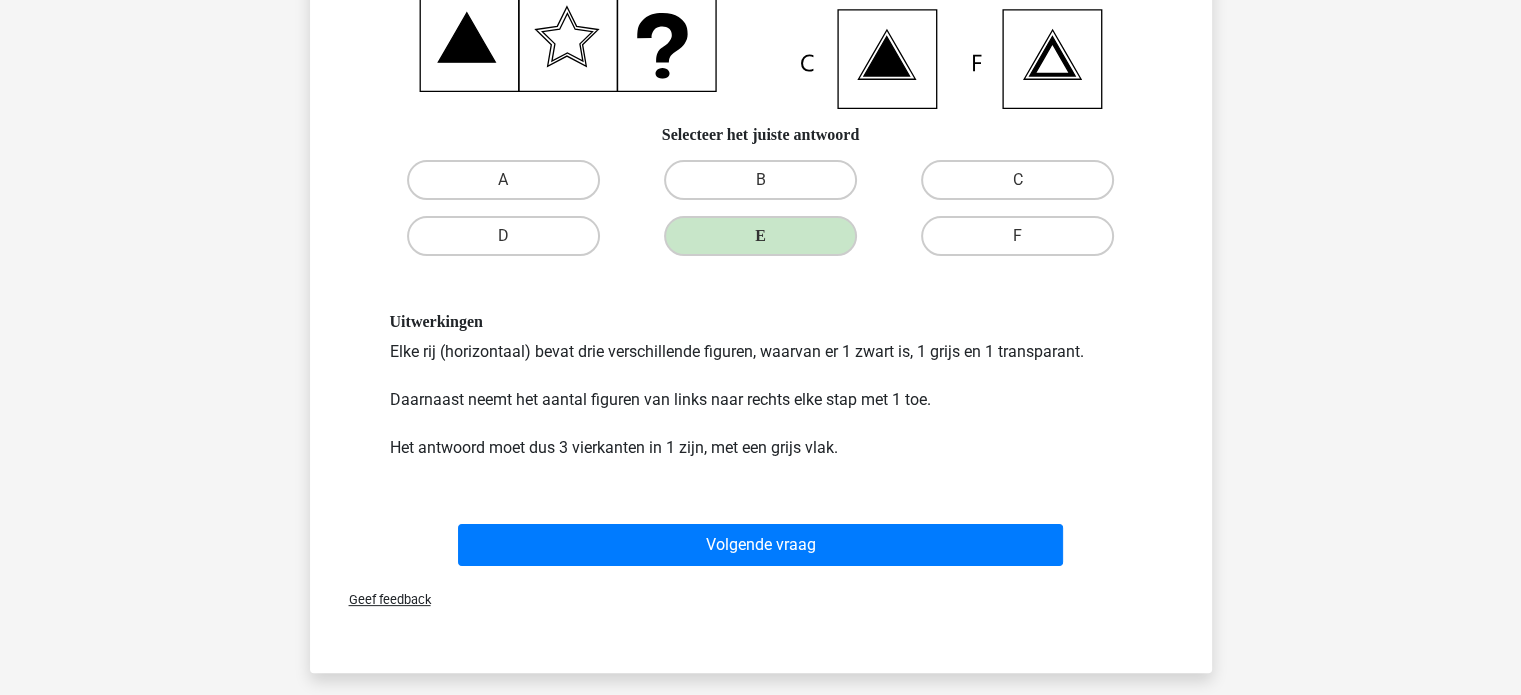 scroll, scrollTop: 386, scrollLeft: 0, axis: vertical 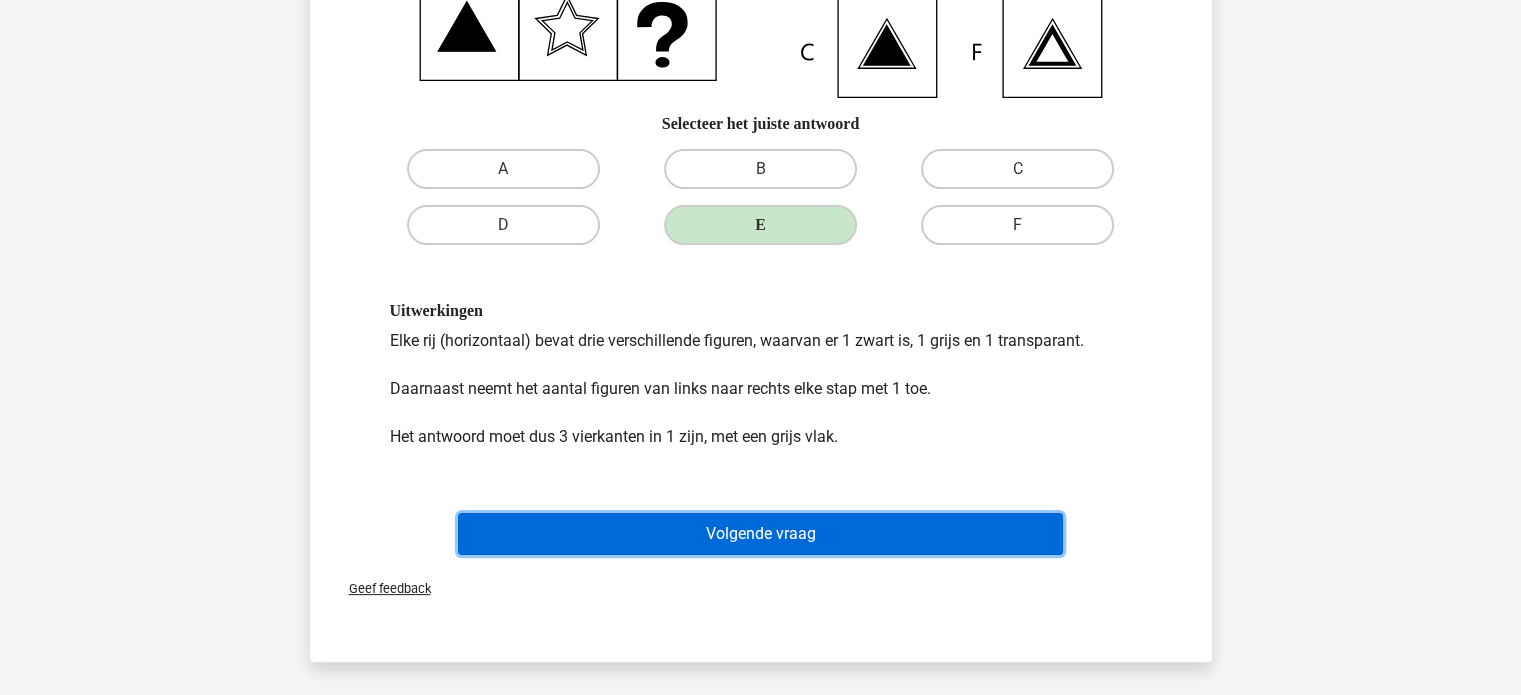 click on "Volgende vraag" at bounding box center [760, 534] 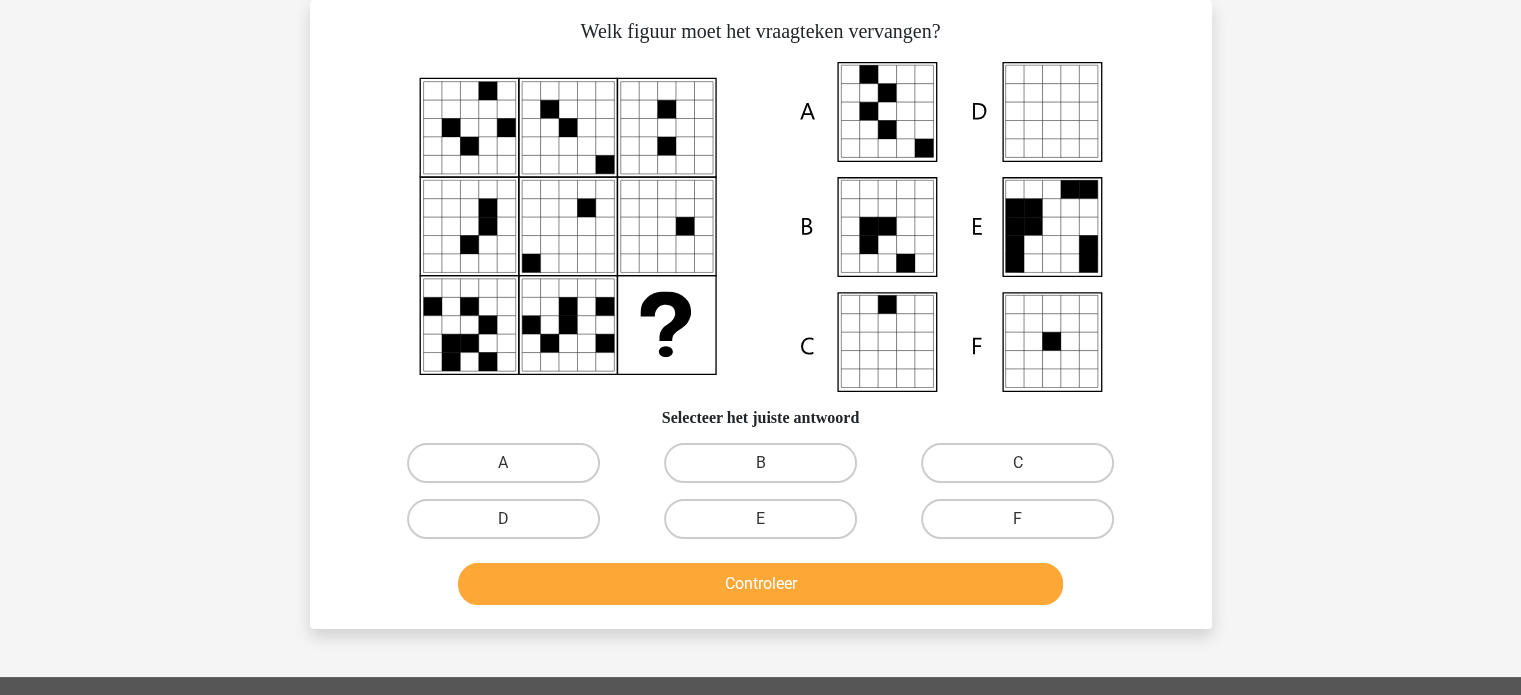 scroll, scrollTop: 0, scrollLeft: 0, axis: both 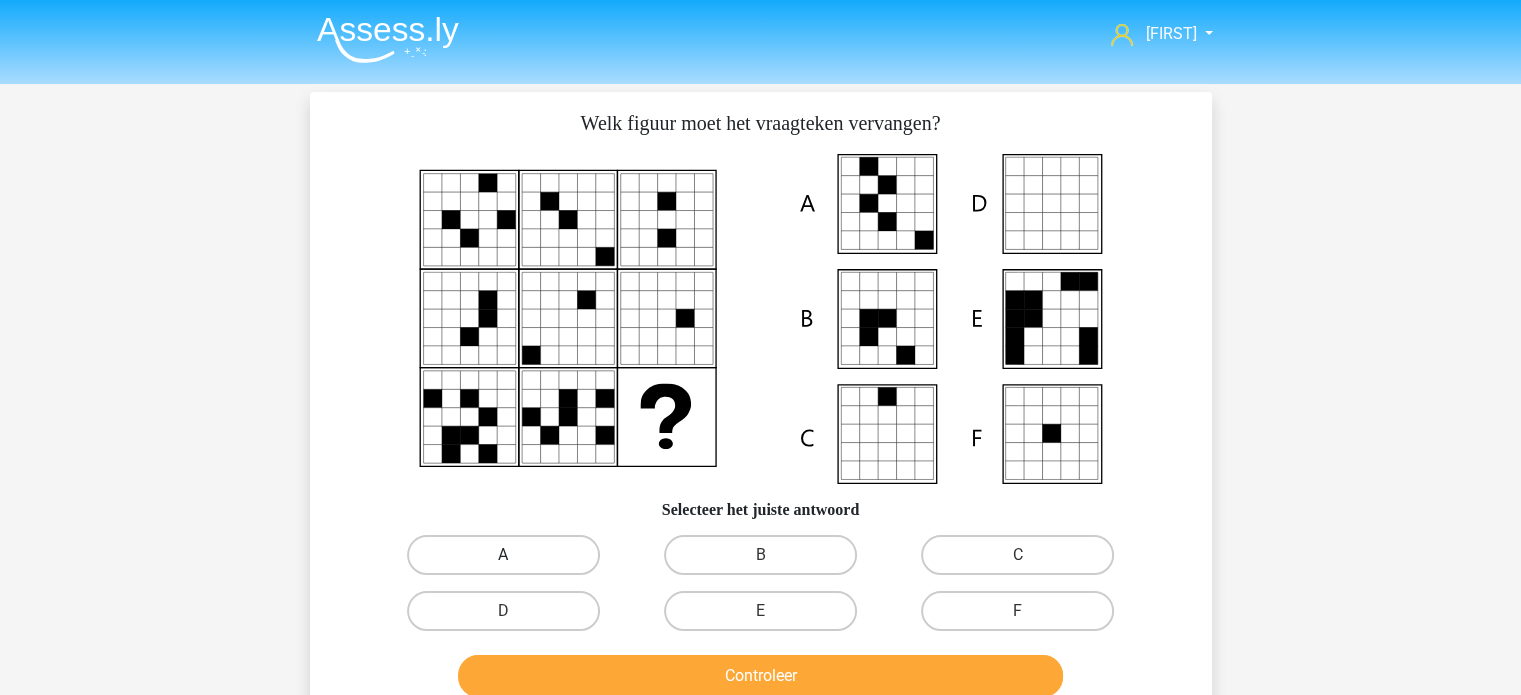 click on "A" at bounding box center [503, 555] 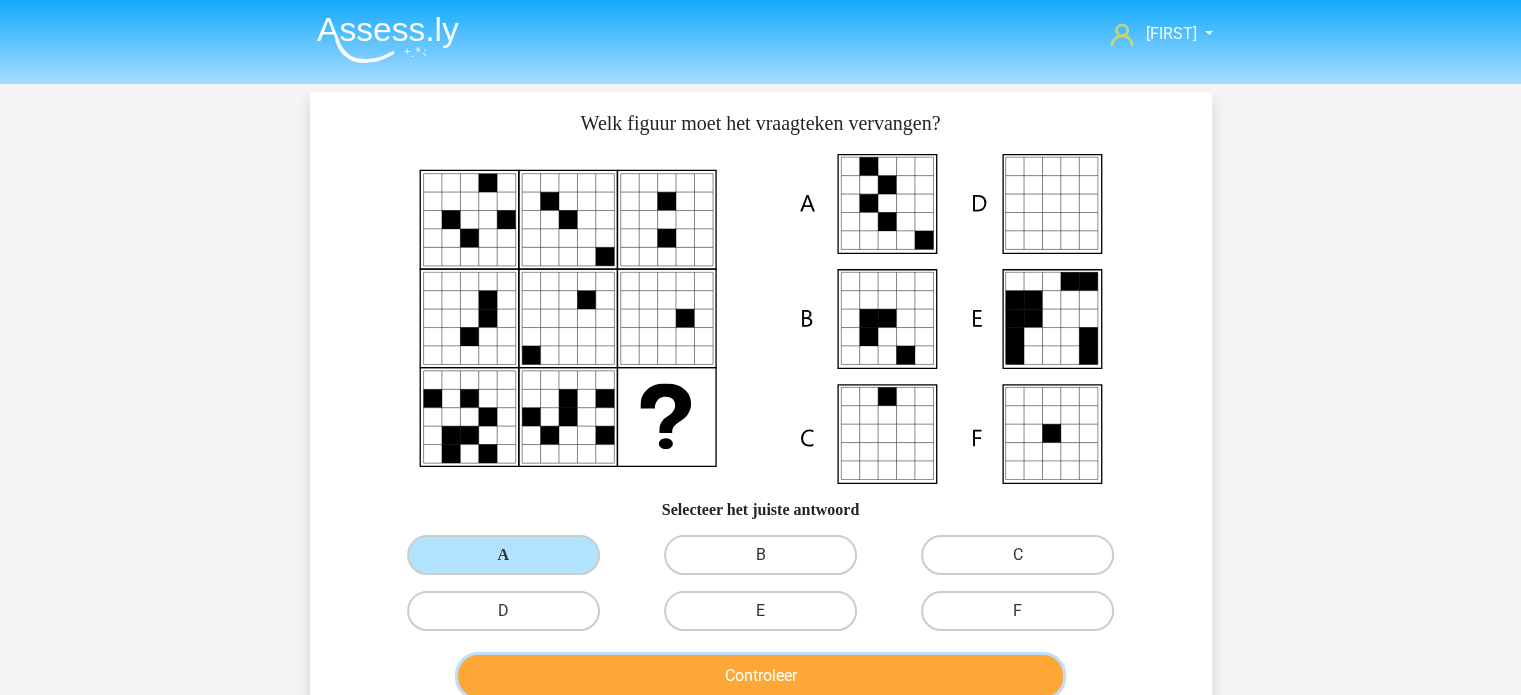 click on "Controleer" at bounding box center [760, 676] 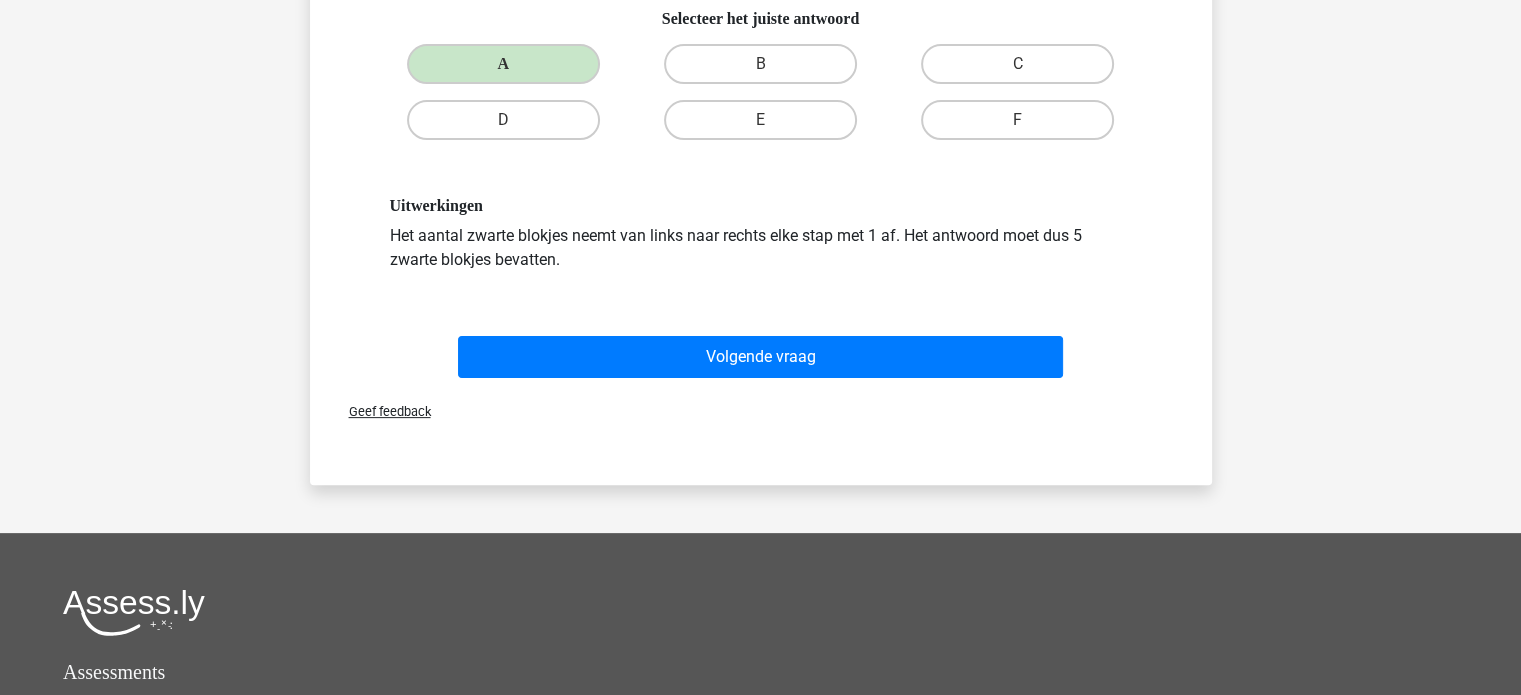 scroll, scrollTop: 491, scrollLeft: 0, axis: vertical 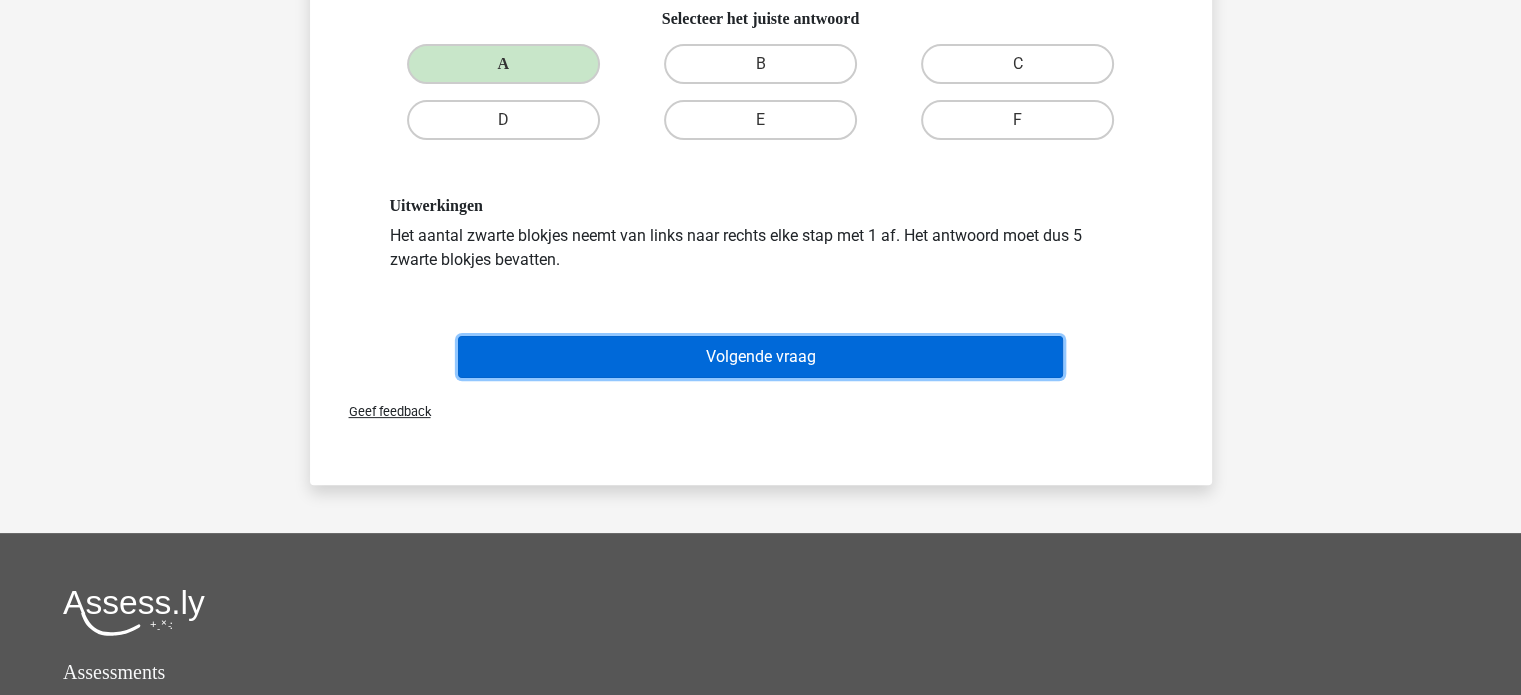 click on "Volgende vraag" at bounding box center (760, 357) 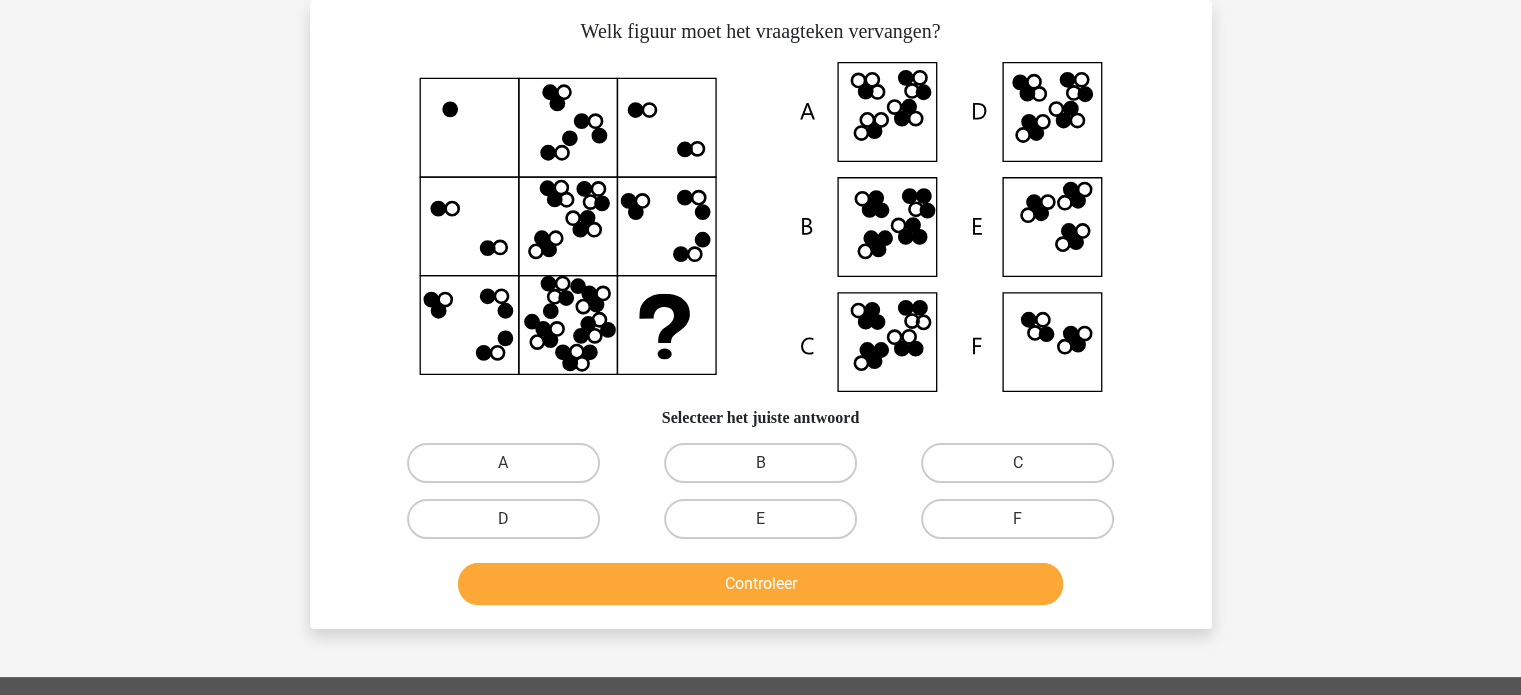 scroll, scrollTop: 0, scrollLeft: 0, axis: both 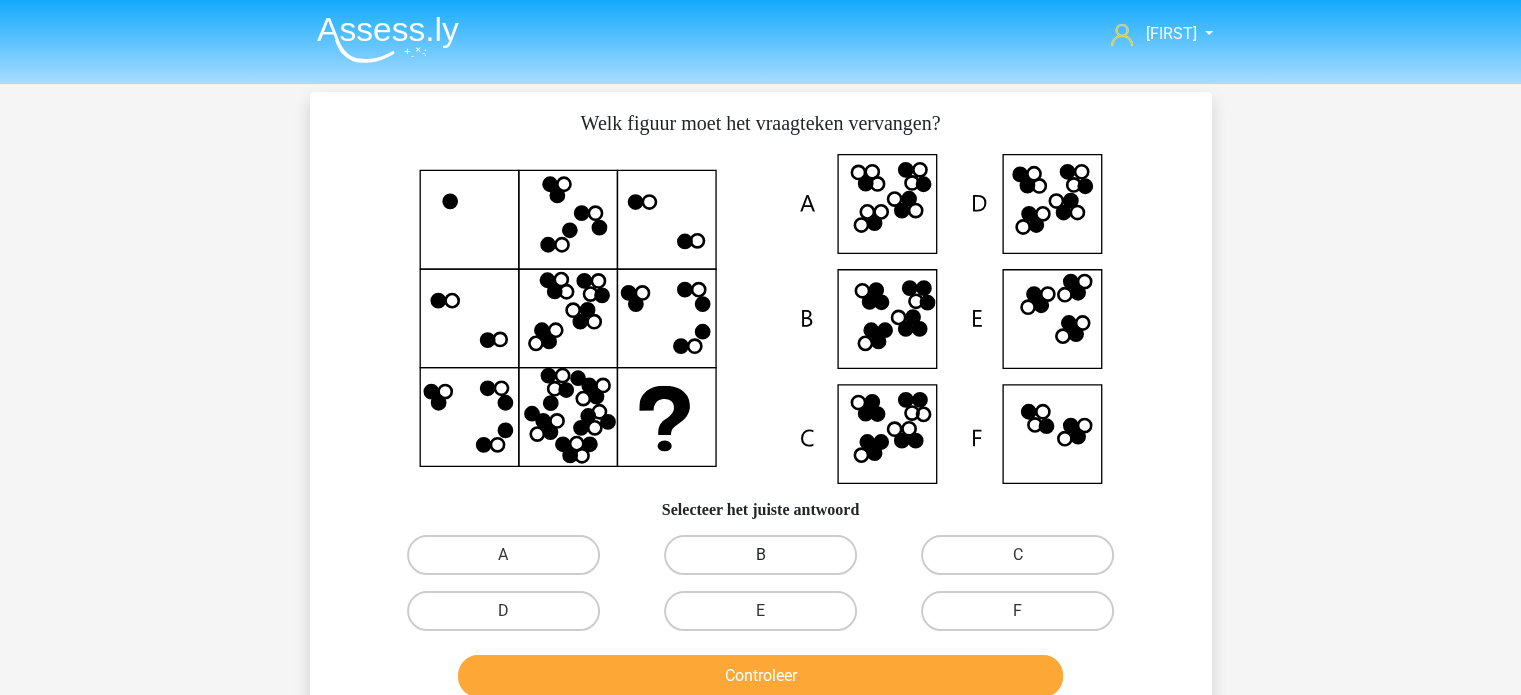 click on "B" at bounding box center (760, 555) 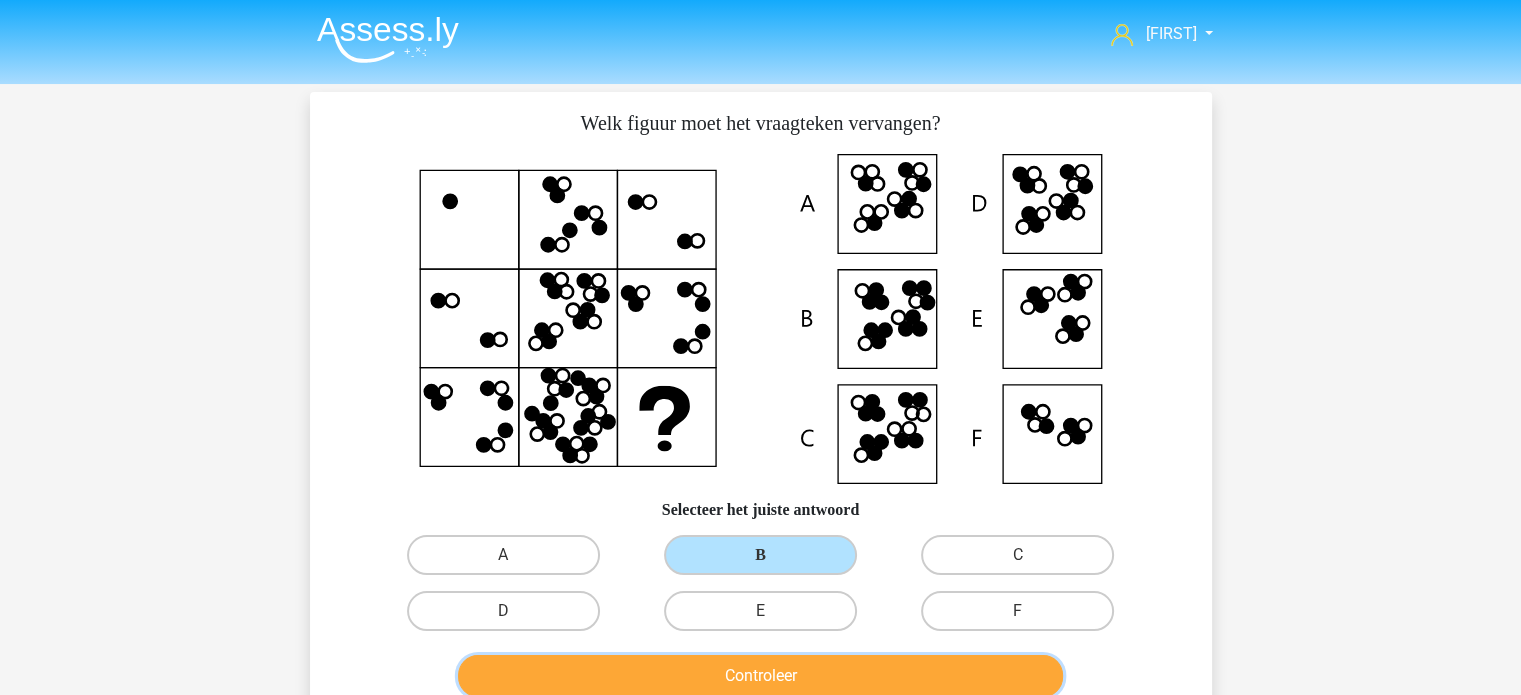 click on "Controleer" at bounding box center [760, 676] 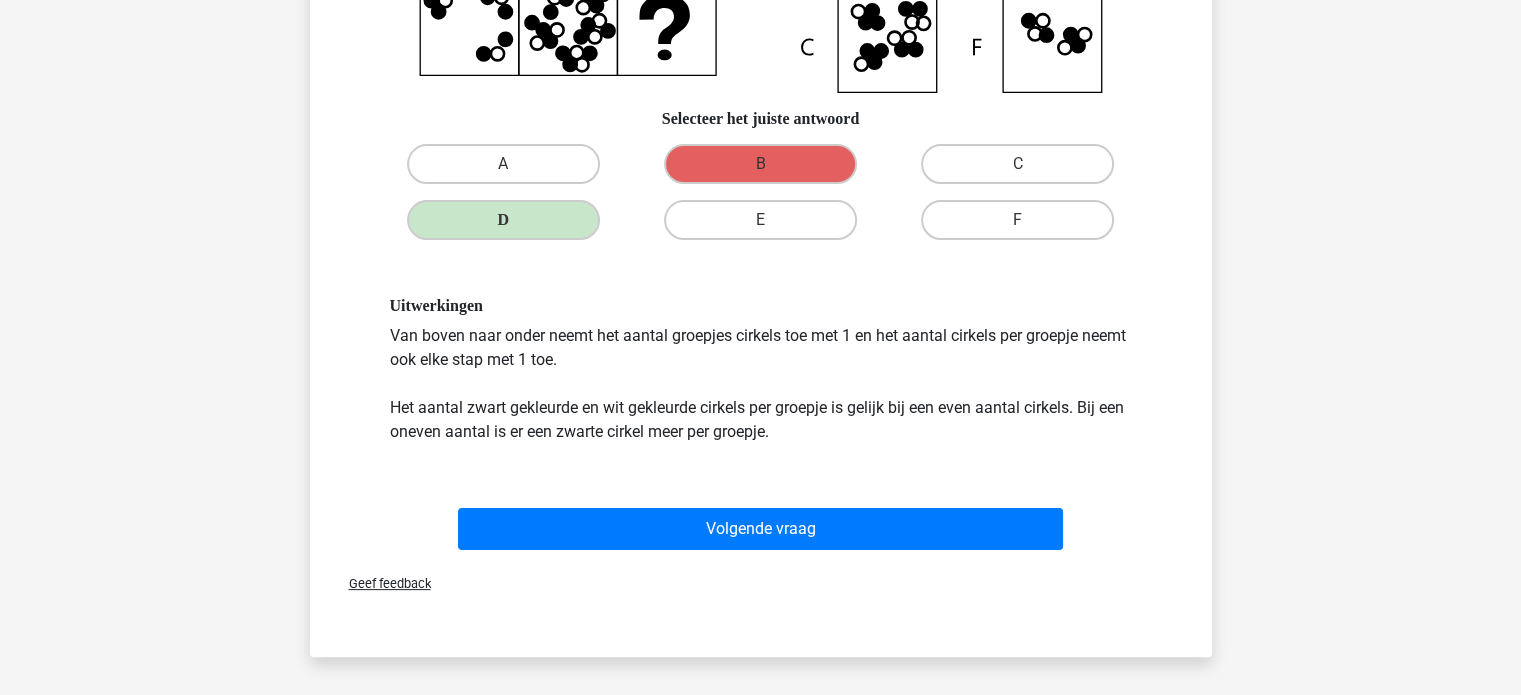 scroll, scrollTop: 392, scrollLeft: 0, axis: vertical 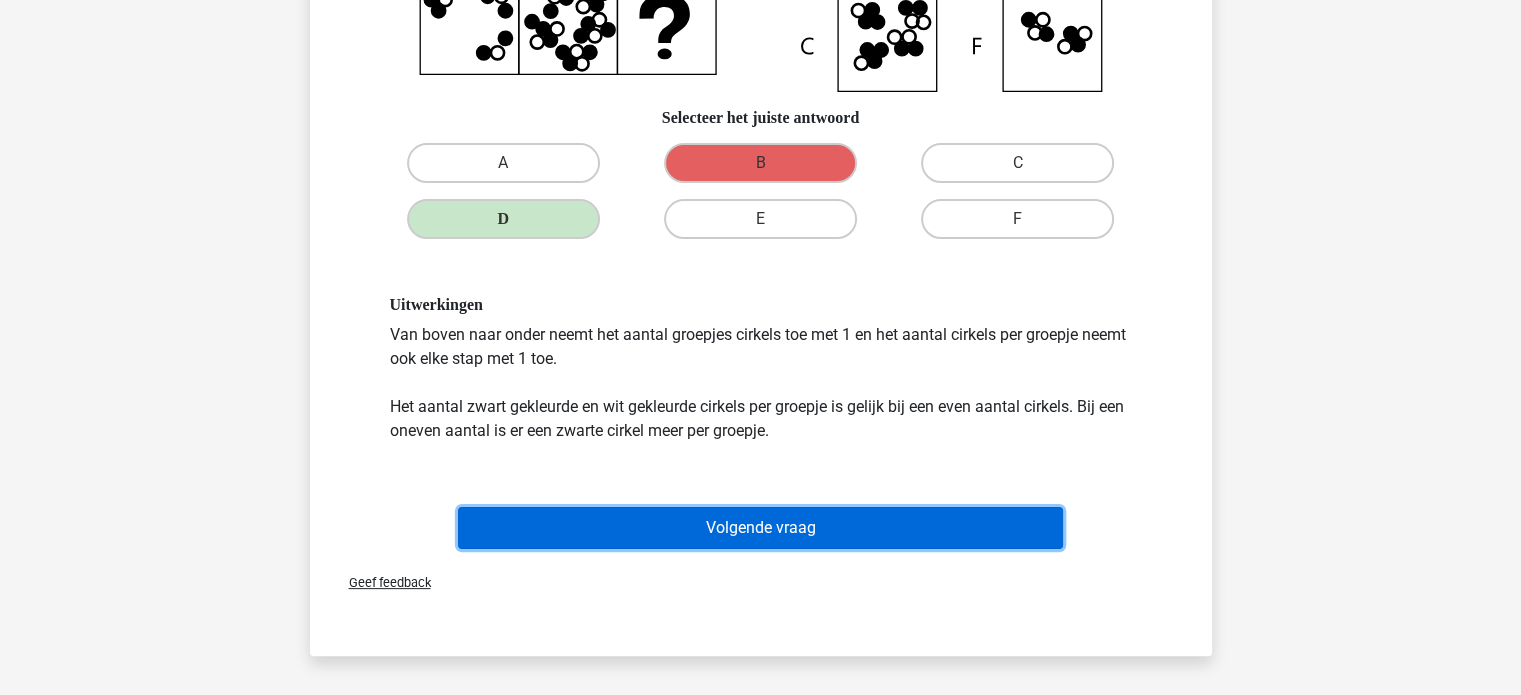 click on "Volgende vraag" at bounding box center [760, 528] 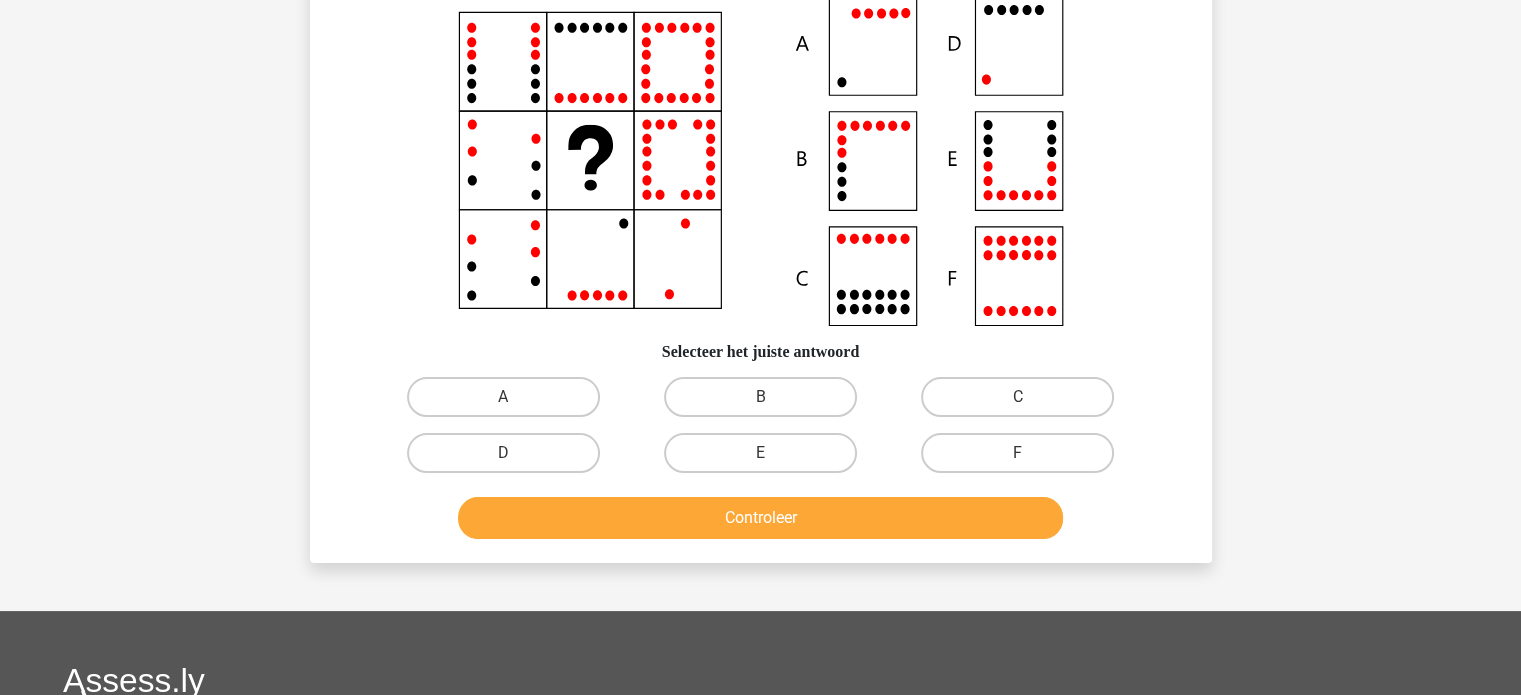scroll, scrollTop: 92, scrollLeft: 0, axis: vertical 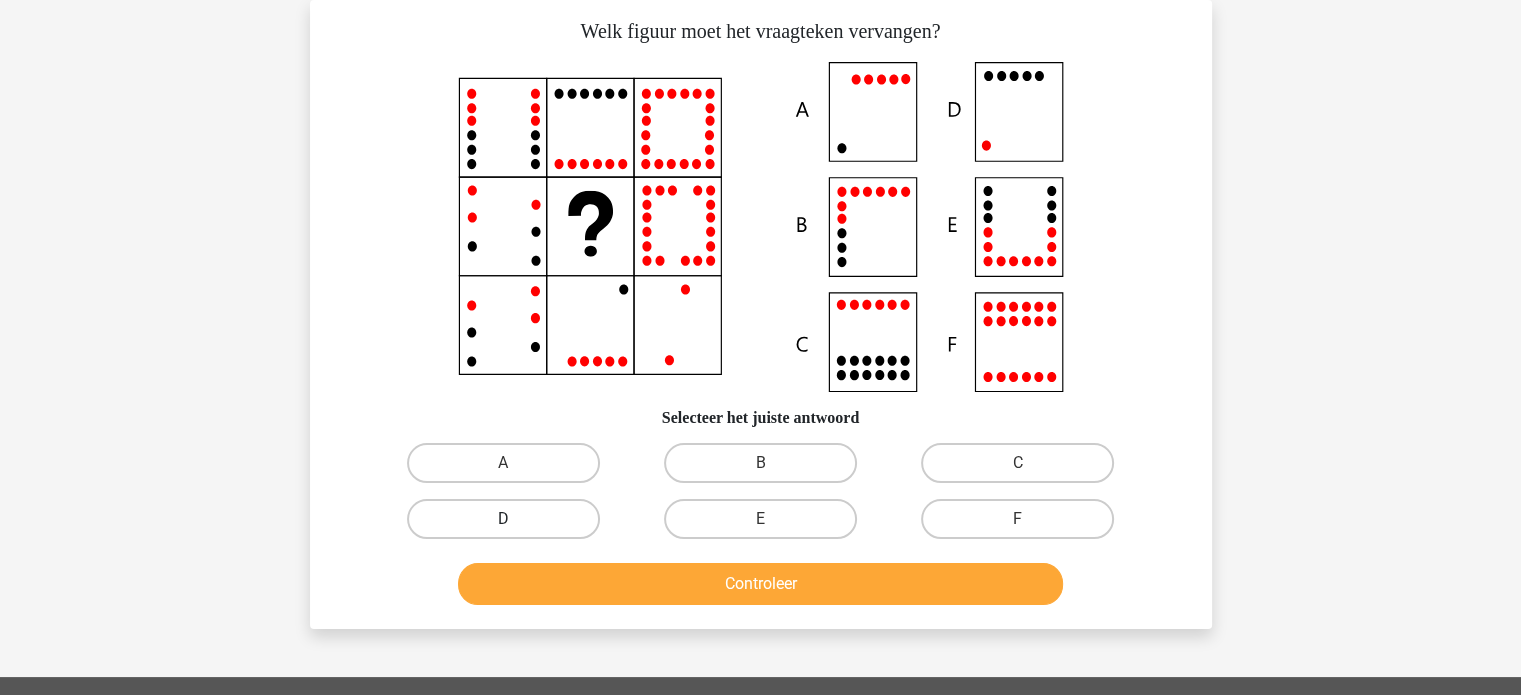 click on "D" at bounding box center [503, 519] 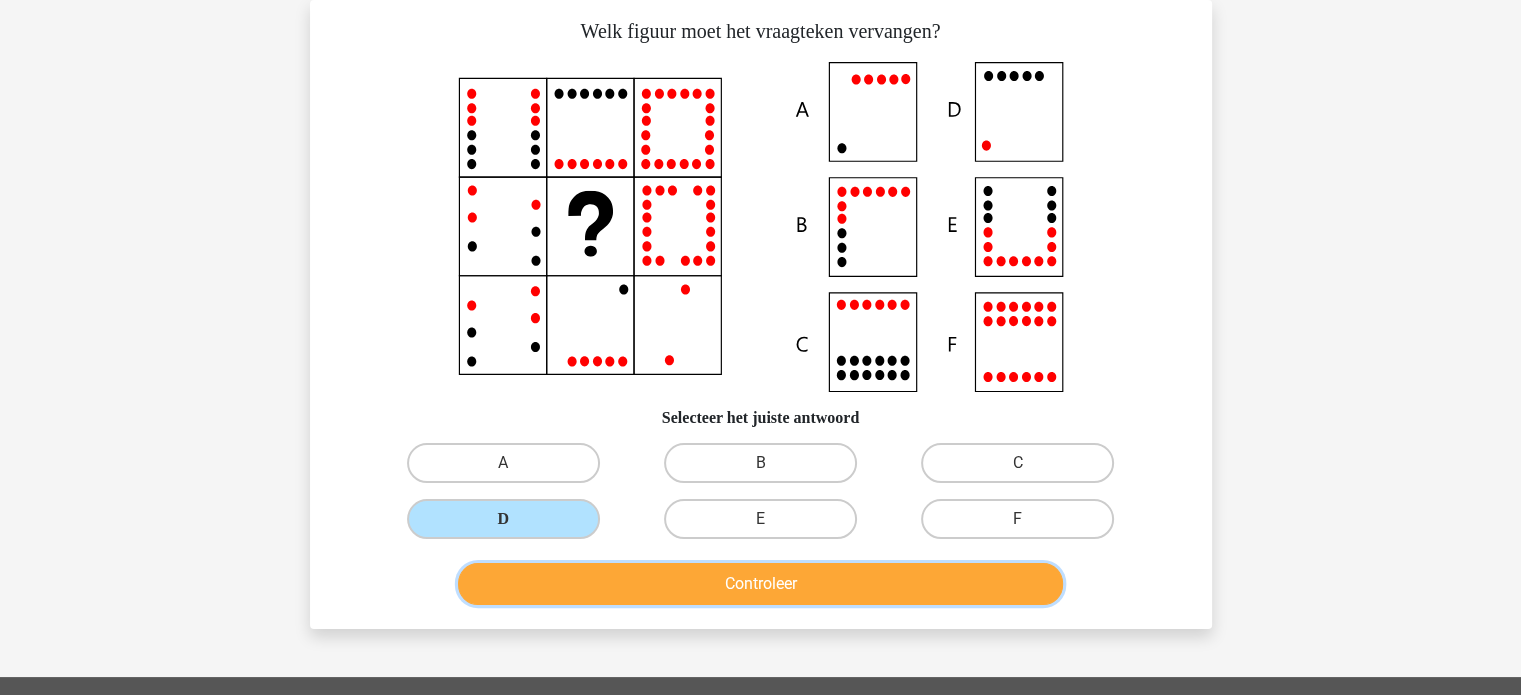 click on "Controleer" at bounding box center [760, 584] 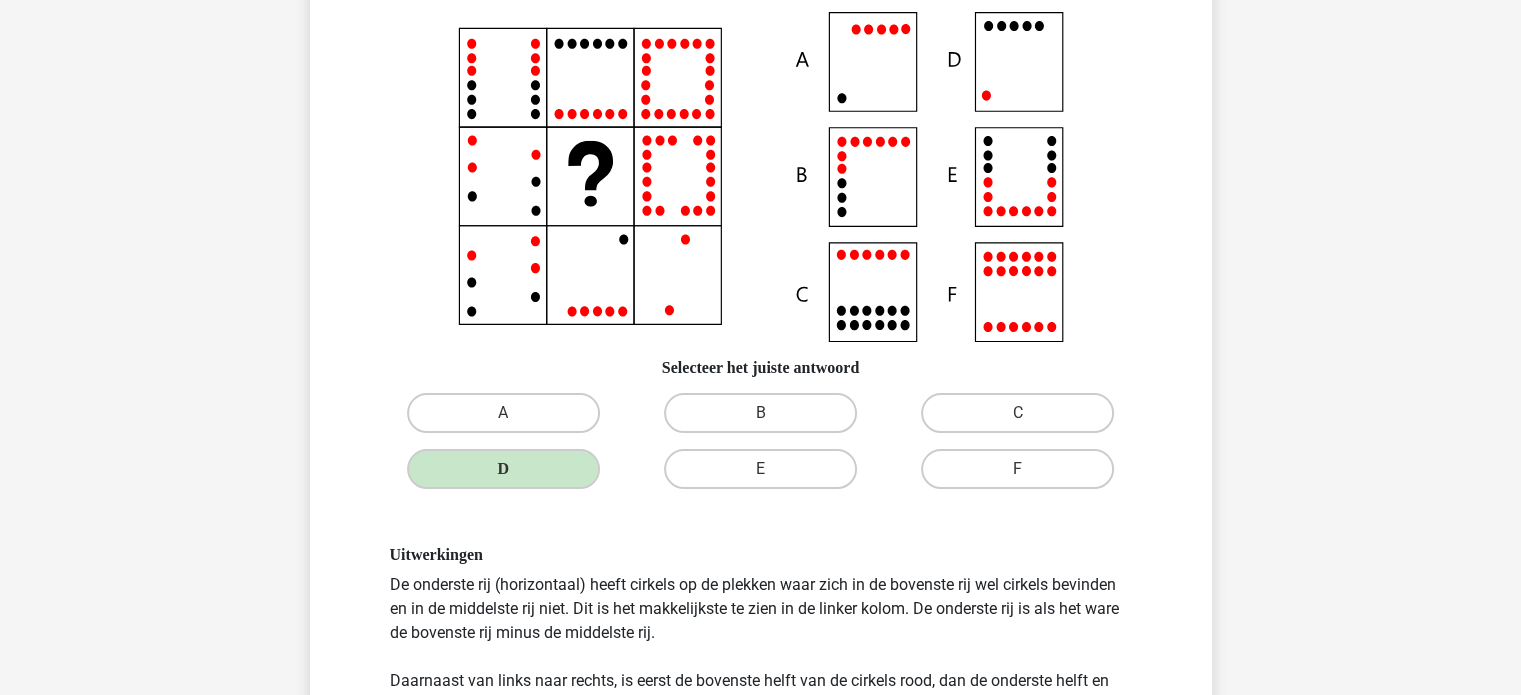 scroll, scrollTop: 144, scrollLeft: 0, axis: vertical 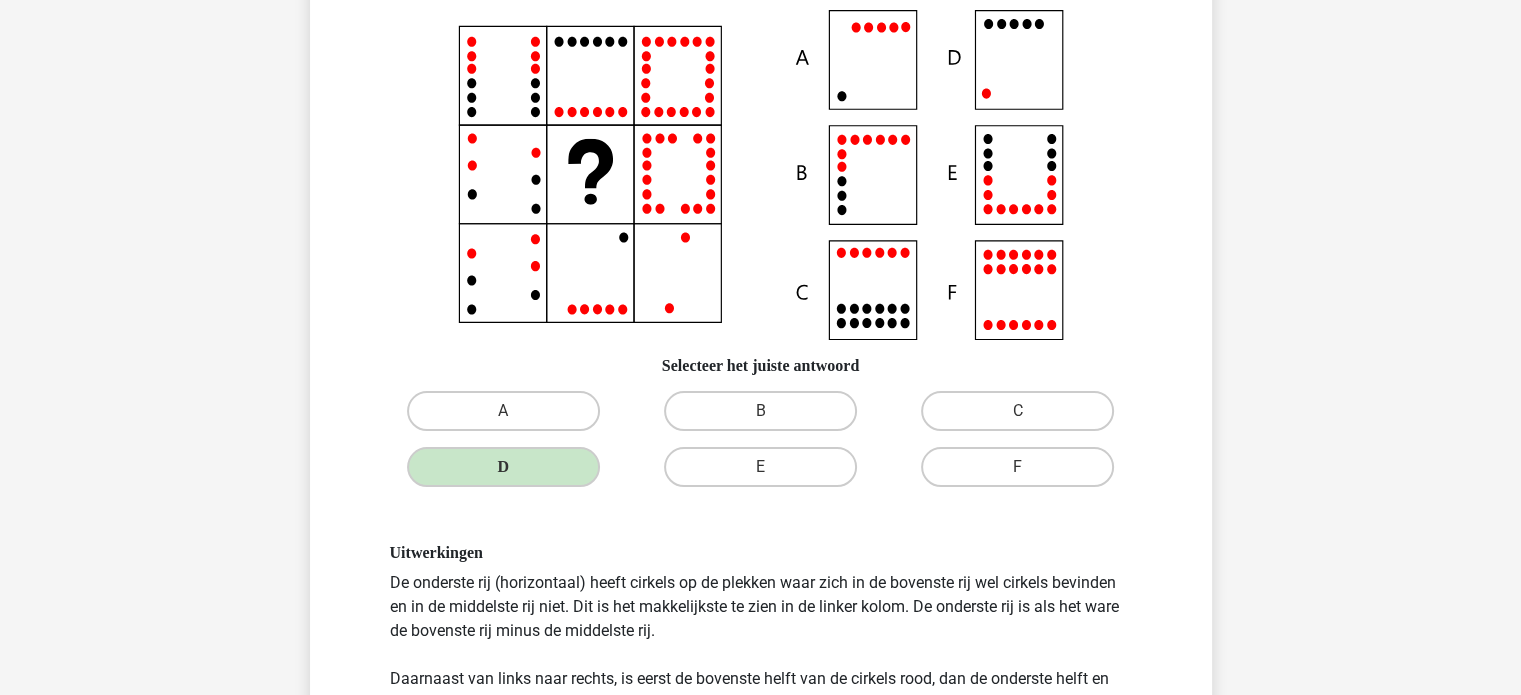 click on "Selecteer het juiste antwoord" at bounding box center (761, 357) 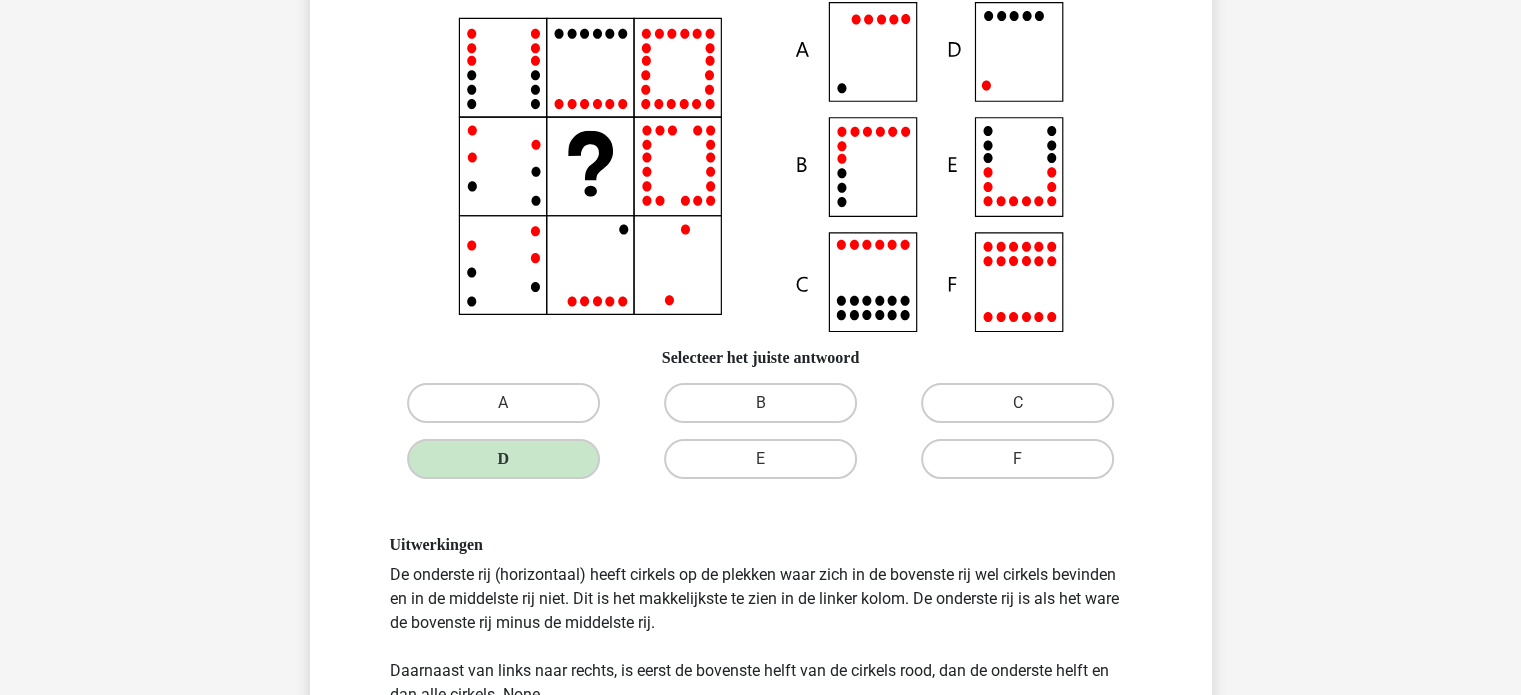 click 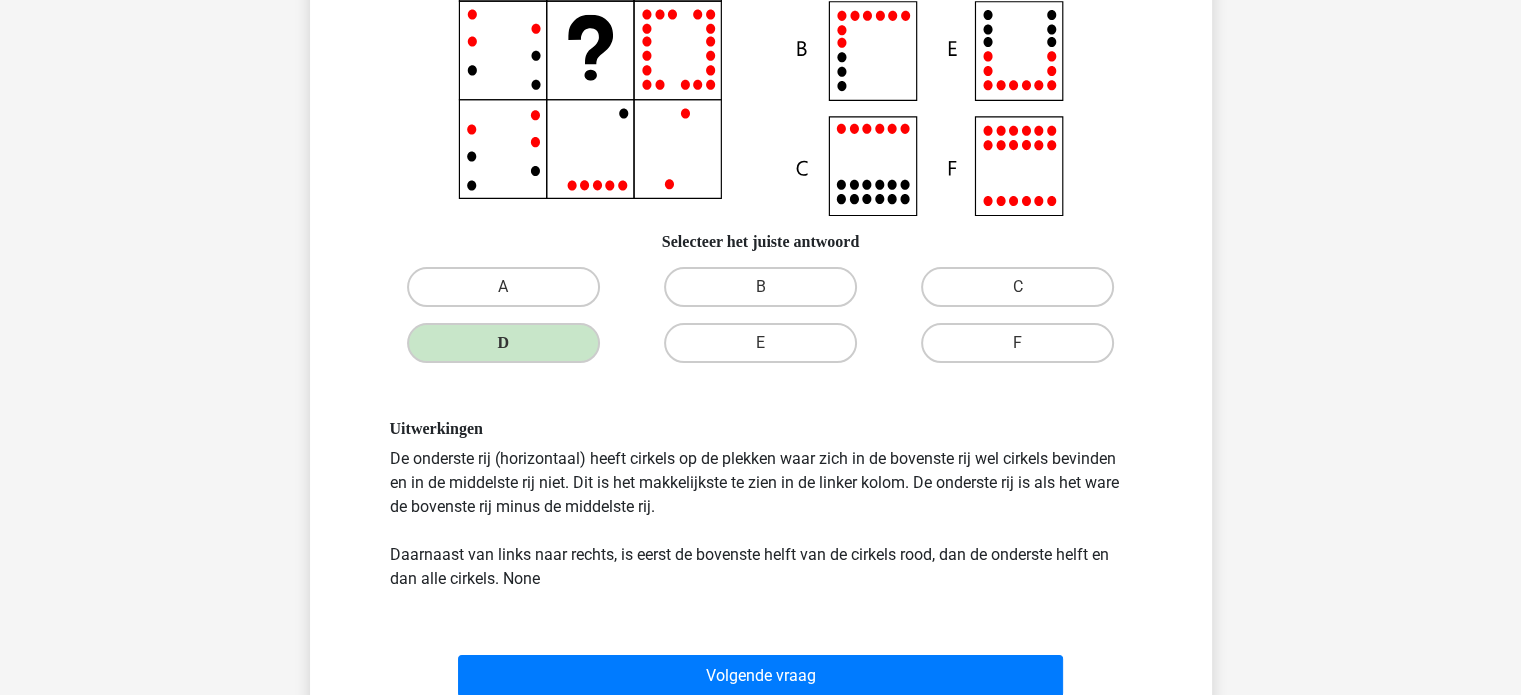 scroll, scrollTop: 336, scrollLeft: 0, axis: vertical 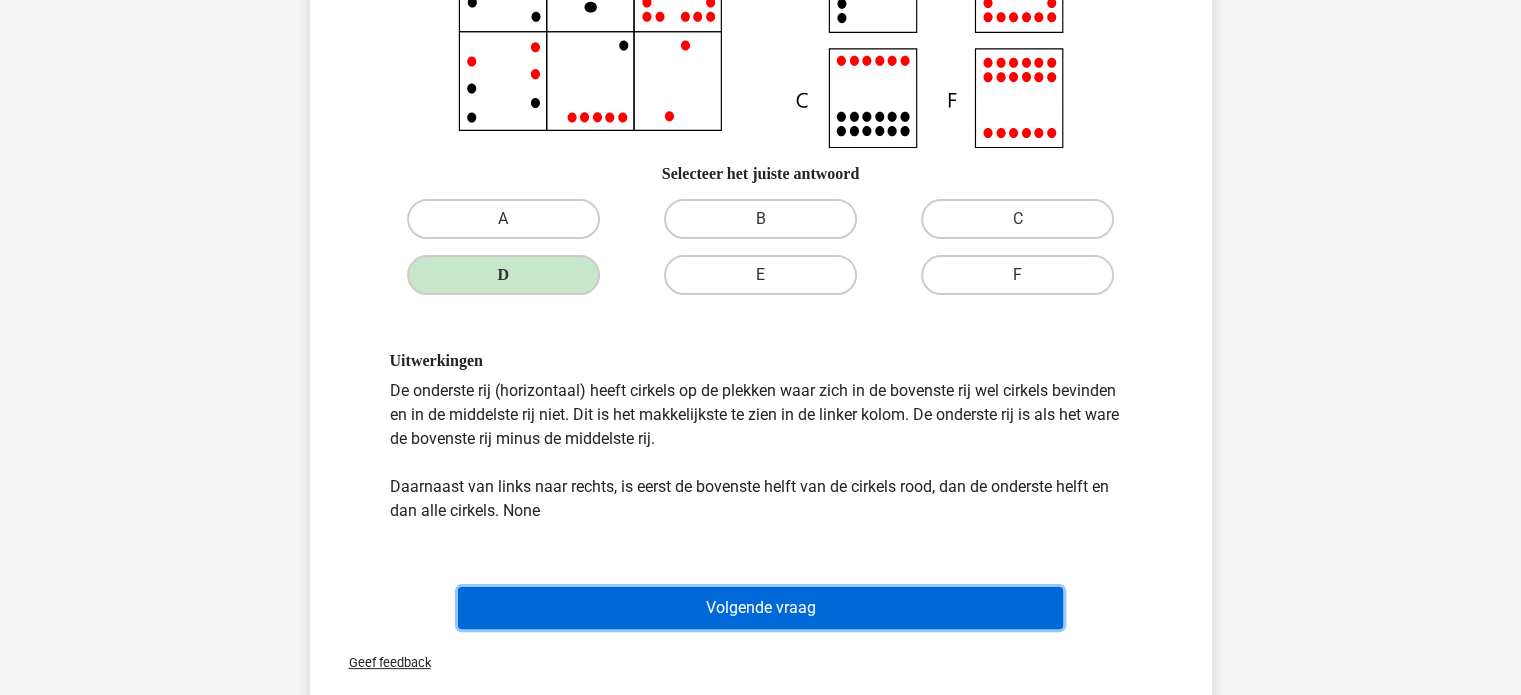 click on "Volgende vraag" at bounding box center (760, 608) 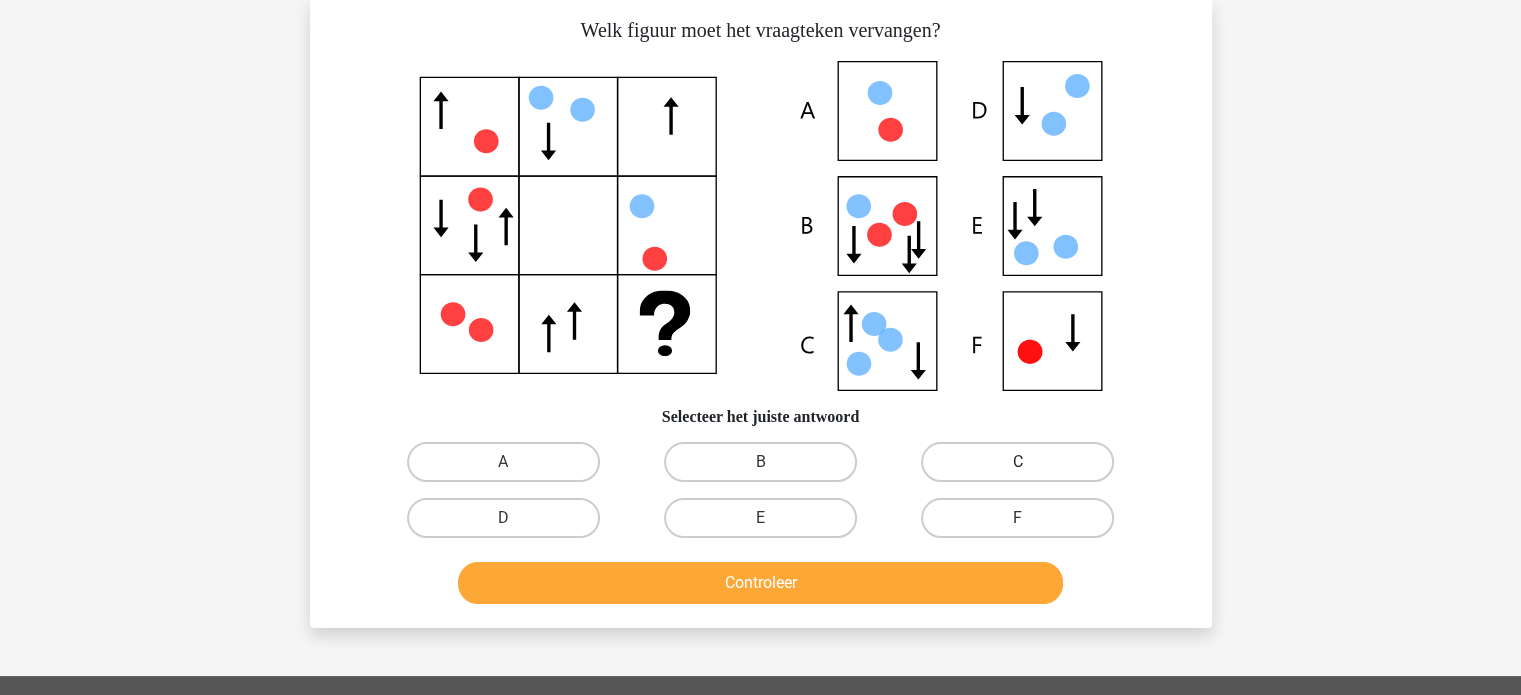 scroll, scrollTop: 92, scrollLeft: 0, axis: vertical 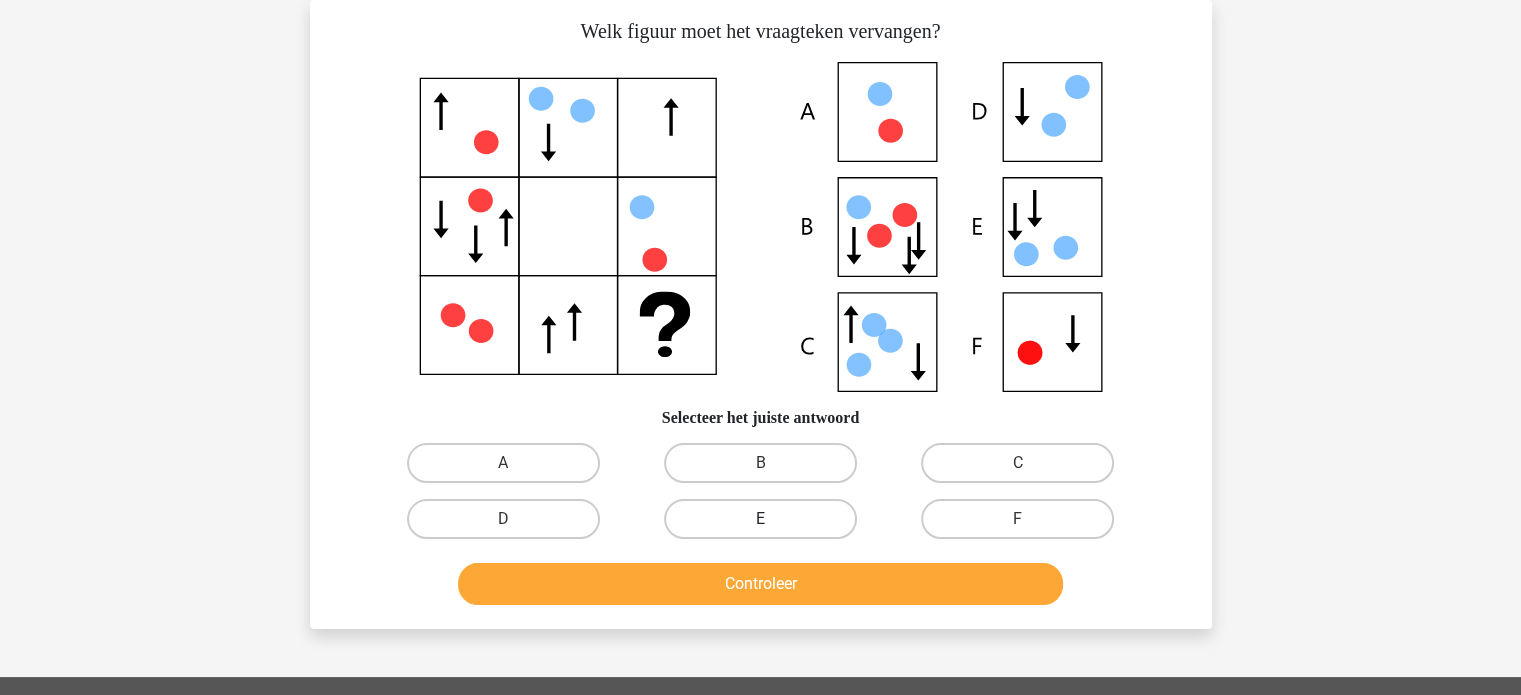 click on "E" at bounding box center [760, 519] 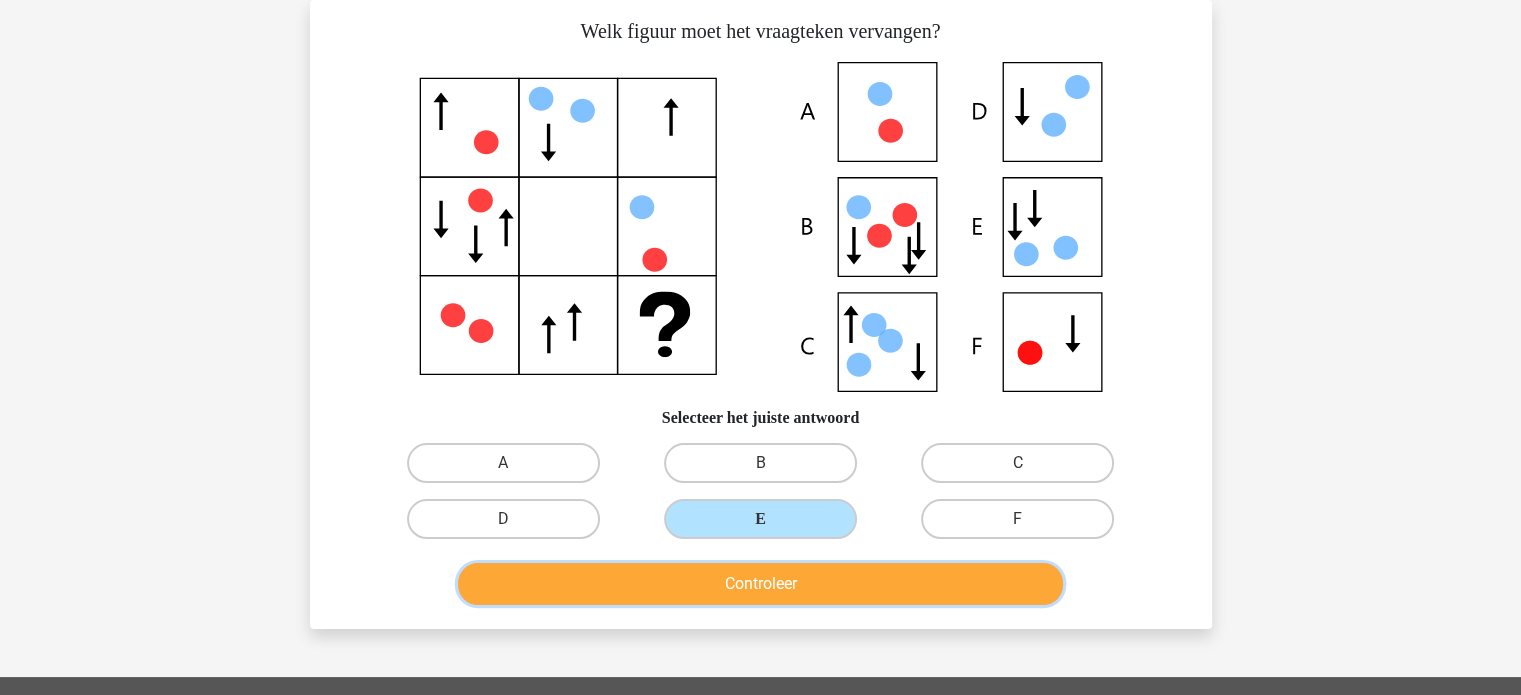 click on "Controleer" at bounding box center [760, 584] 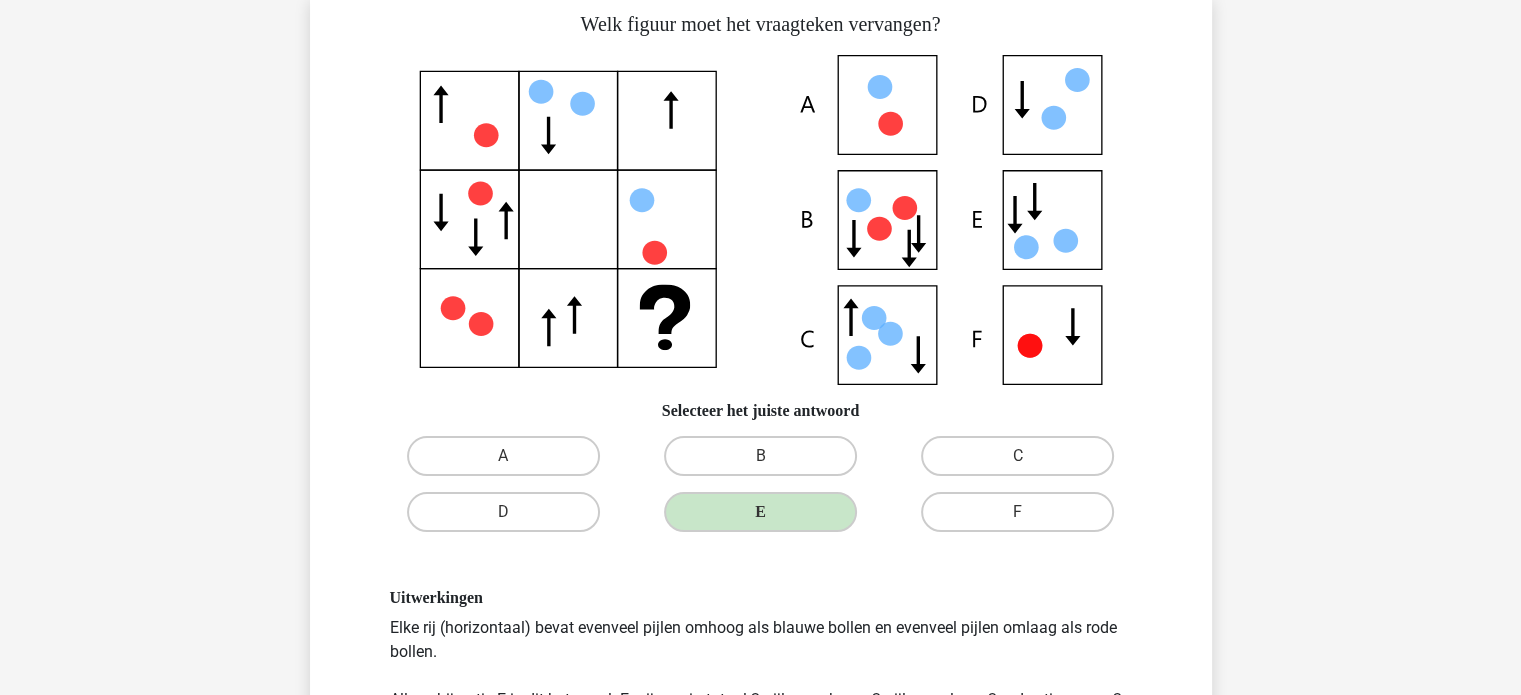 scroll, scrollTop: 256, scrollLeft: 0, axis: vertical 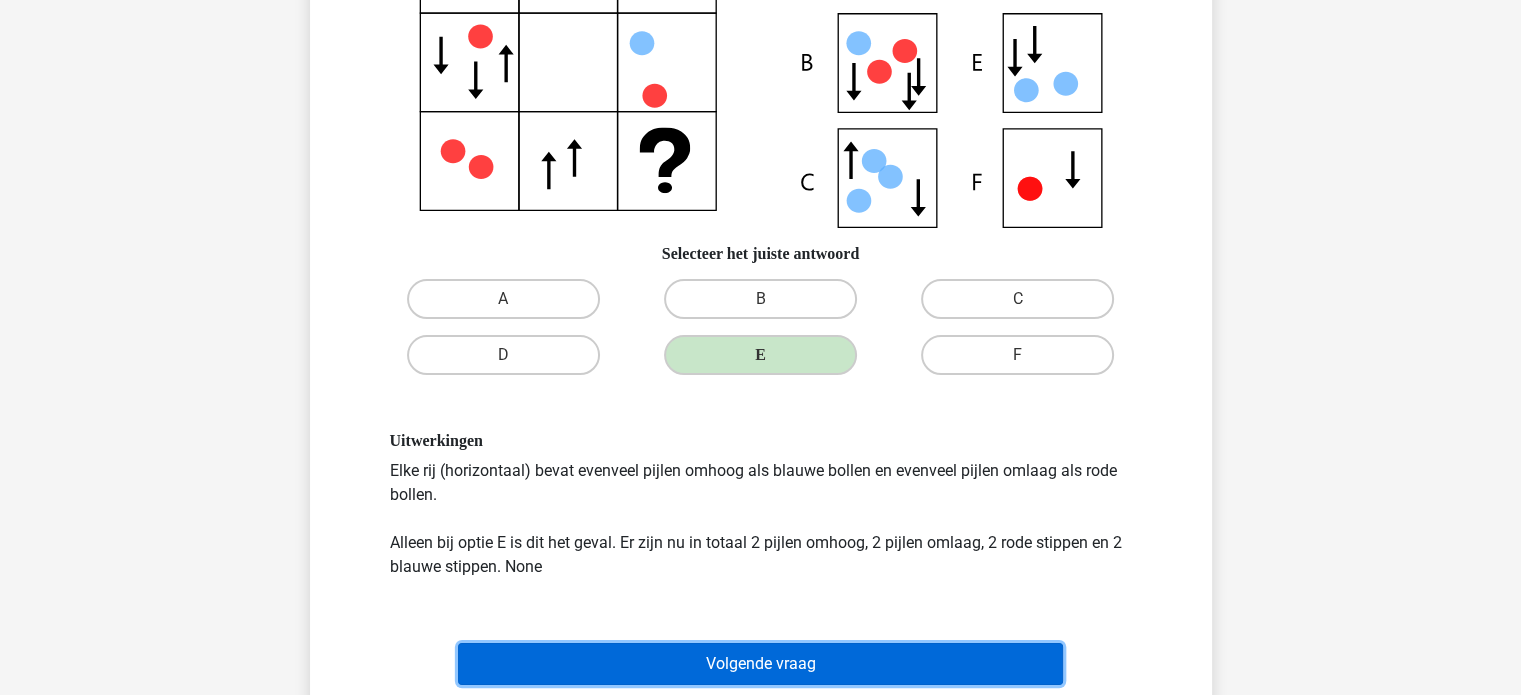 click on "Volgende vraag" at bounding box center [760, 664] 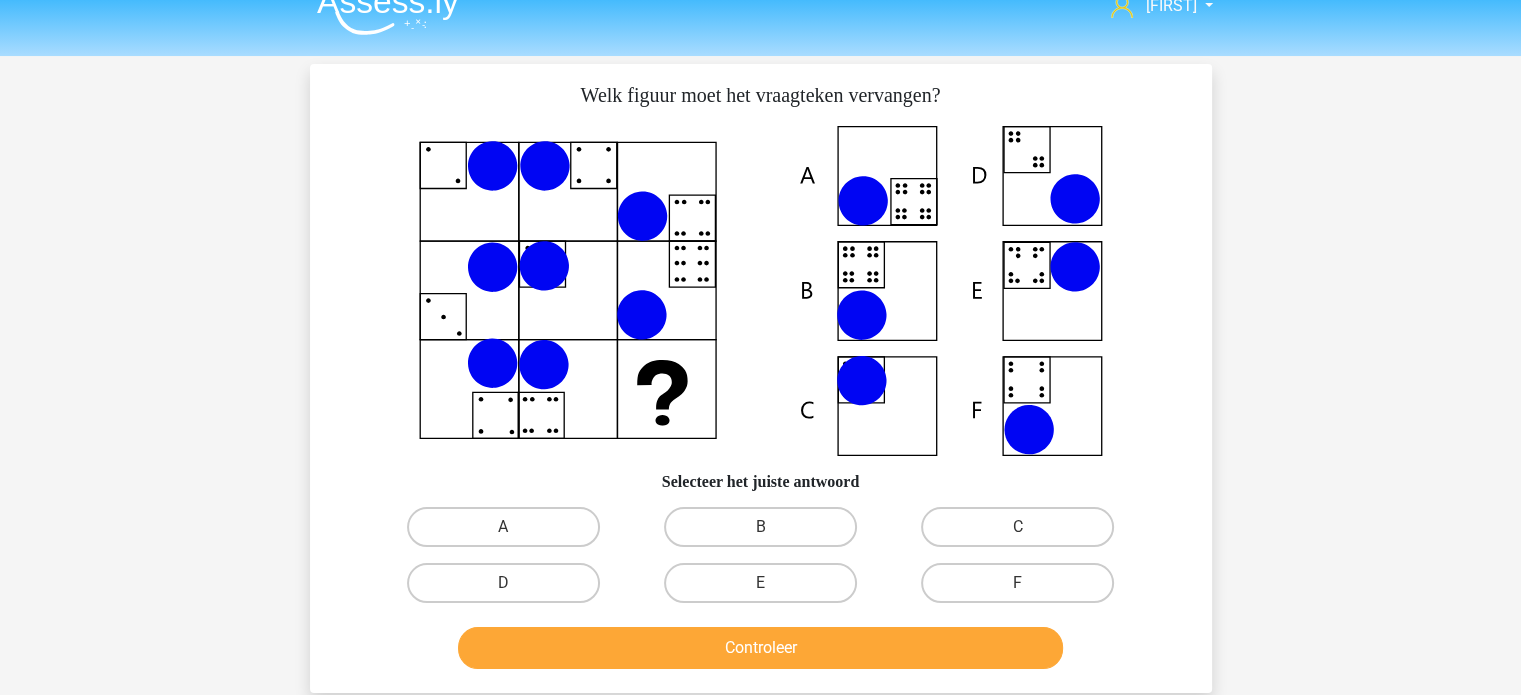 scroll, scrollTop: 27, scrollLeft: 0, axis: vertical 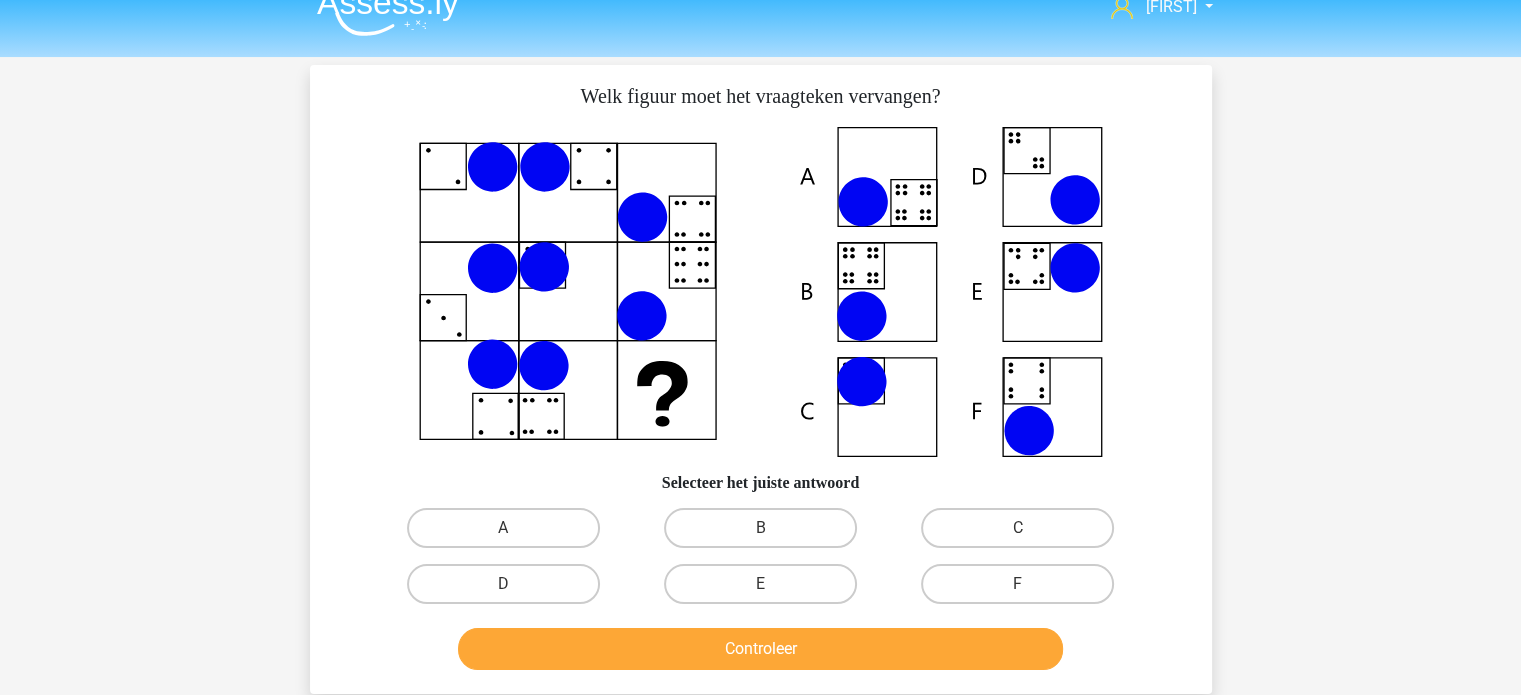 click 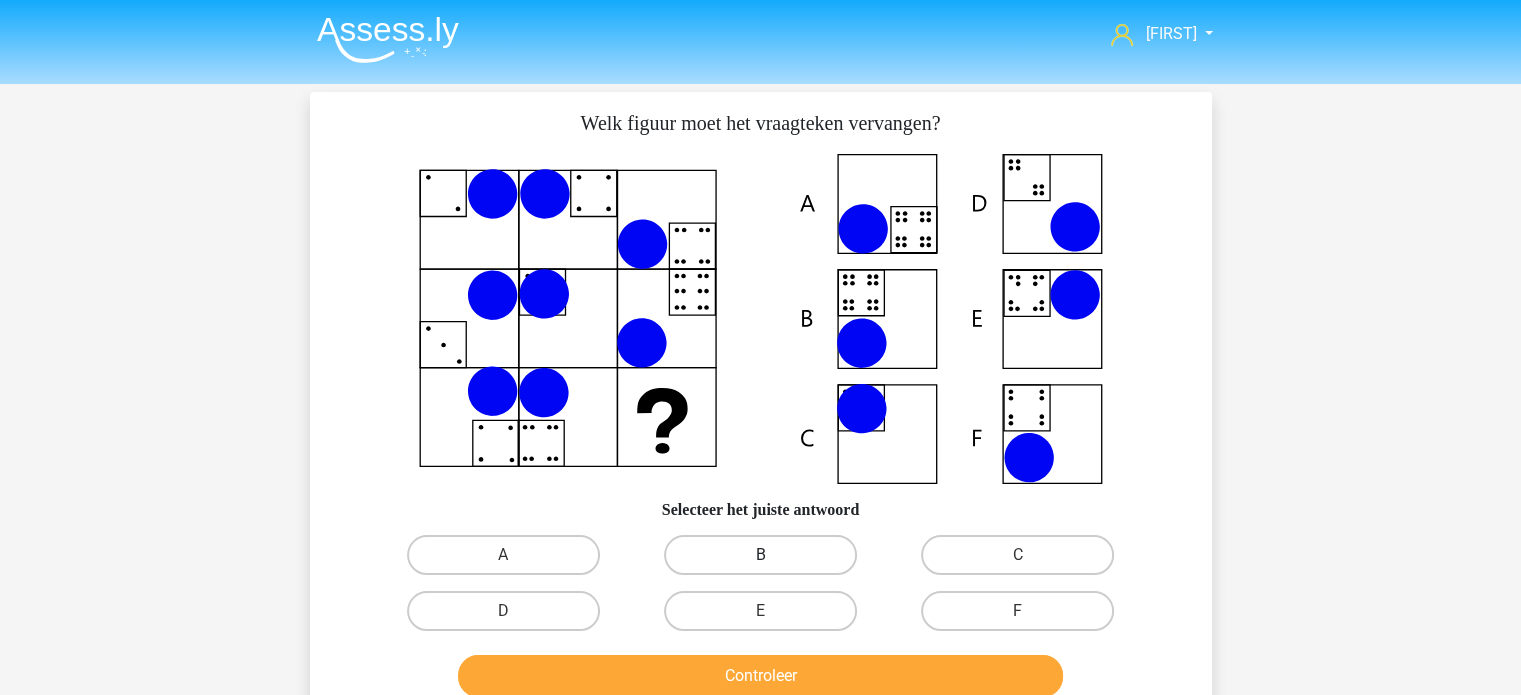 click on "B" at bounding box center [760, 555] 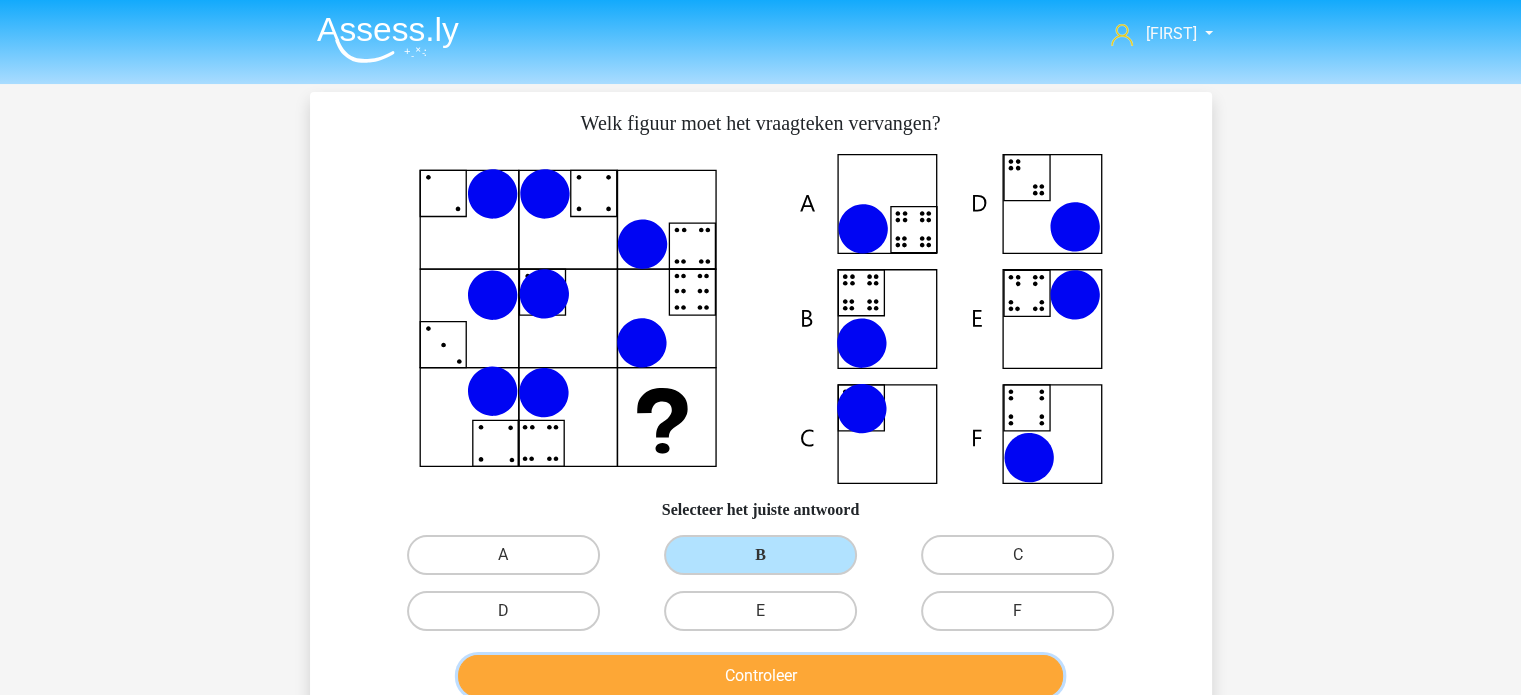 click on "Controleer" at bounding box center (760, 676) 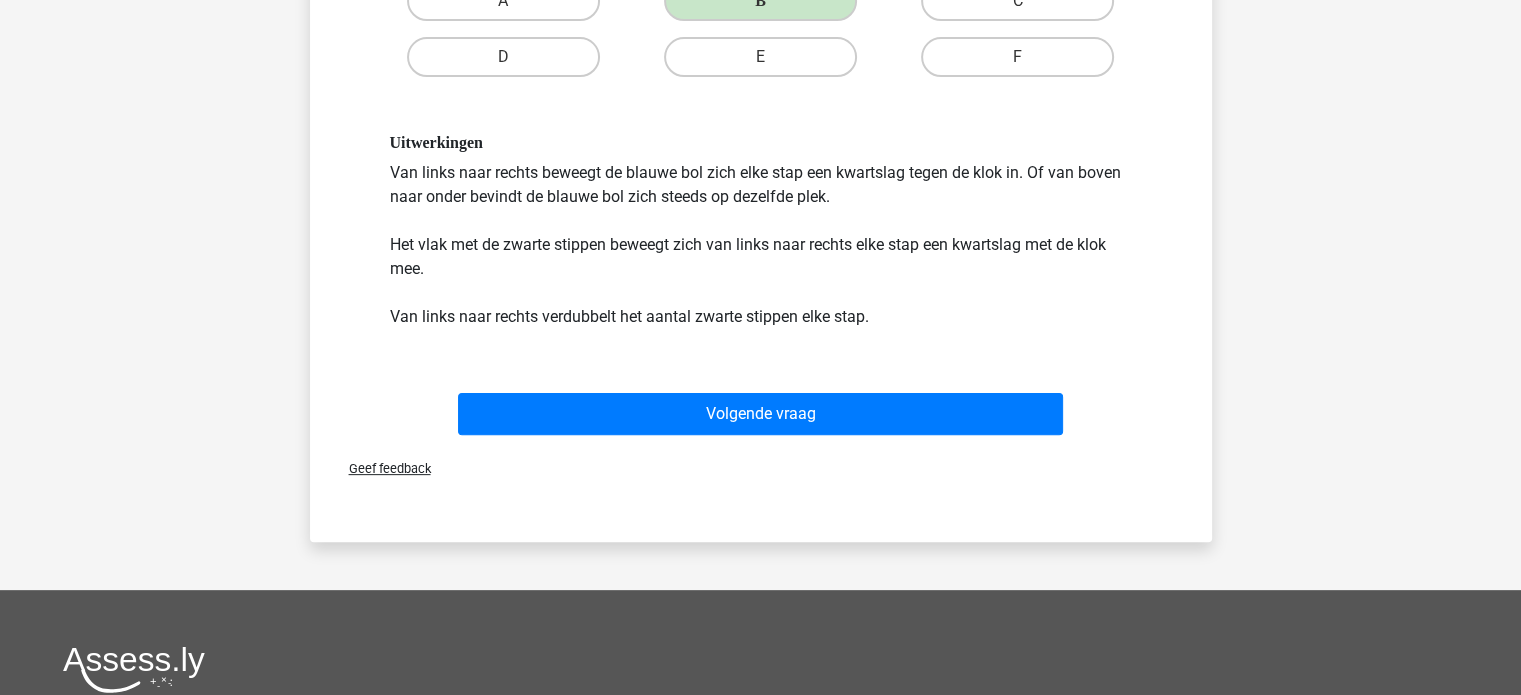 scroll, scrollTop: 552, scrollLeft: 0, axis: vertical 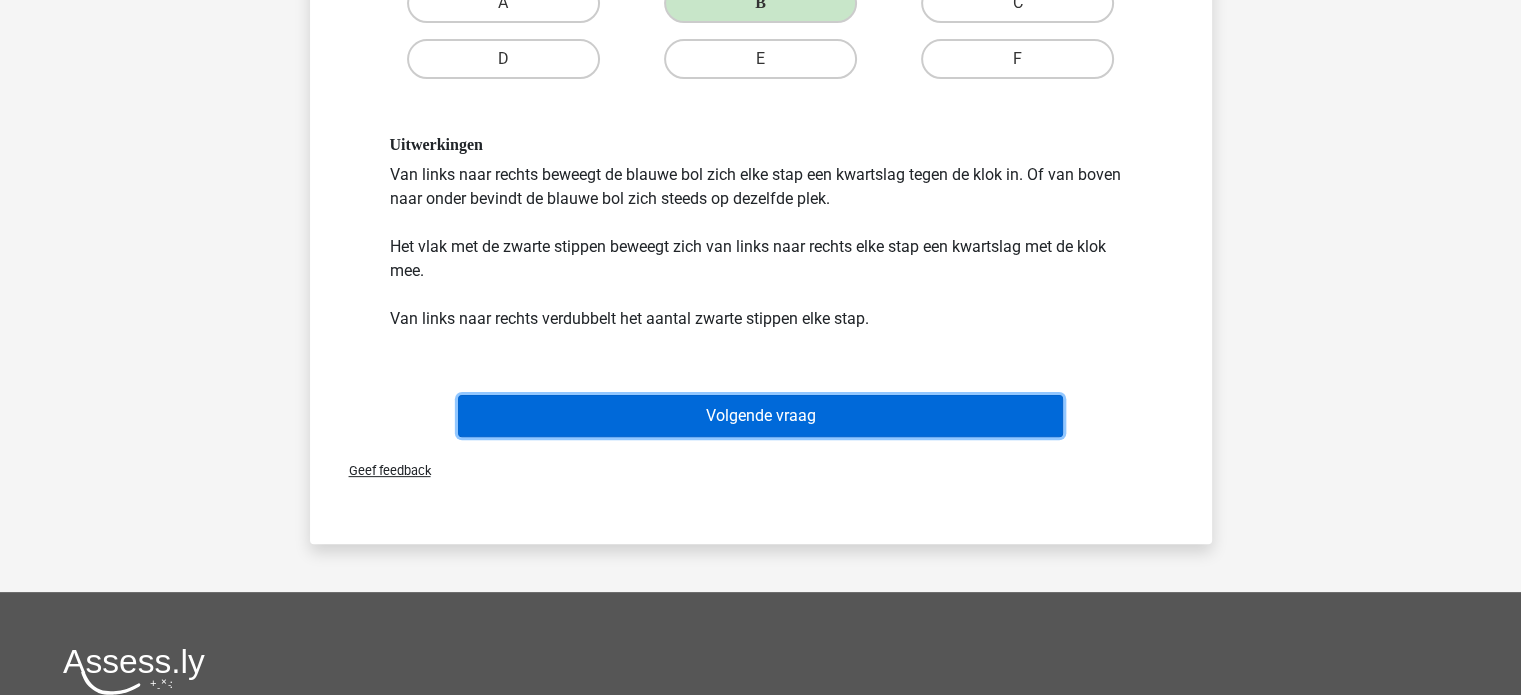 click on "Volgende vraag" at bounding box center (760, 416) 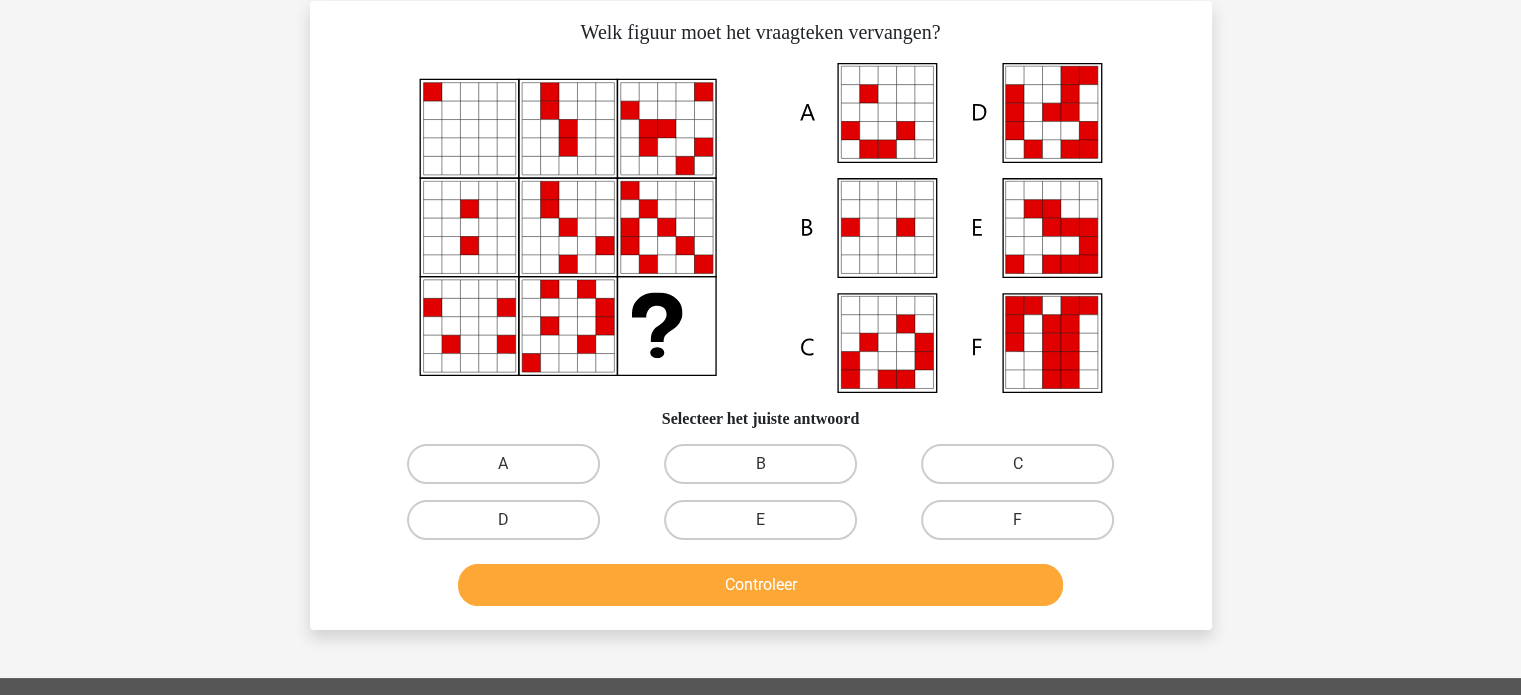 scroll, scrollTop: 0, scrollLeft: 0, axis: both 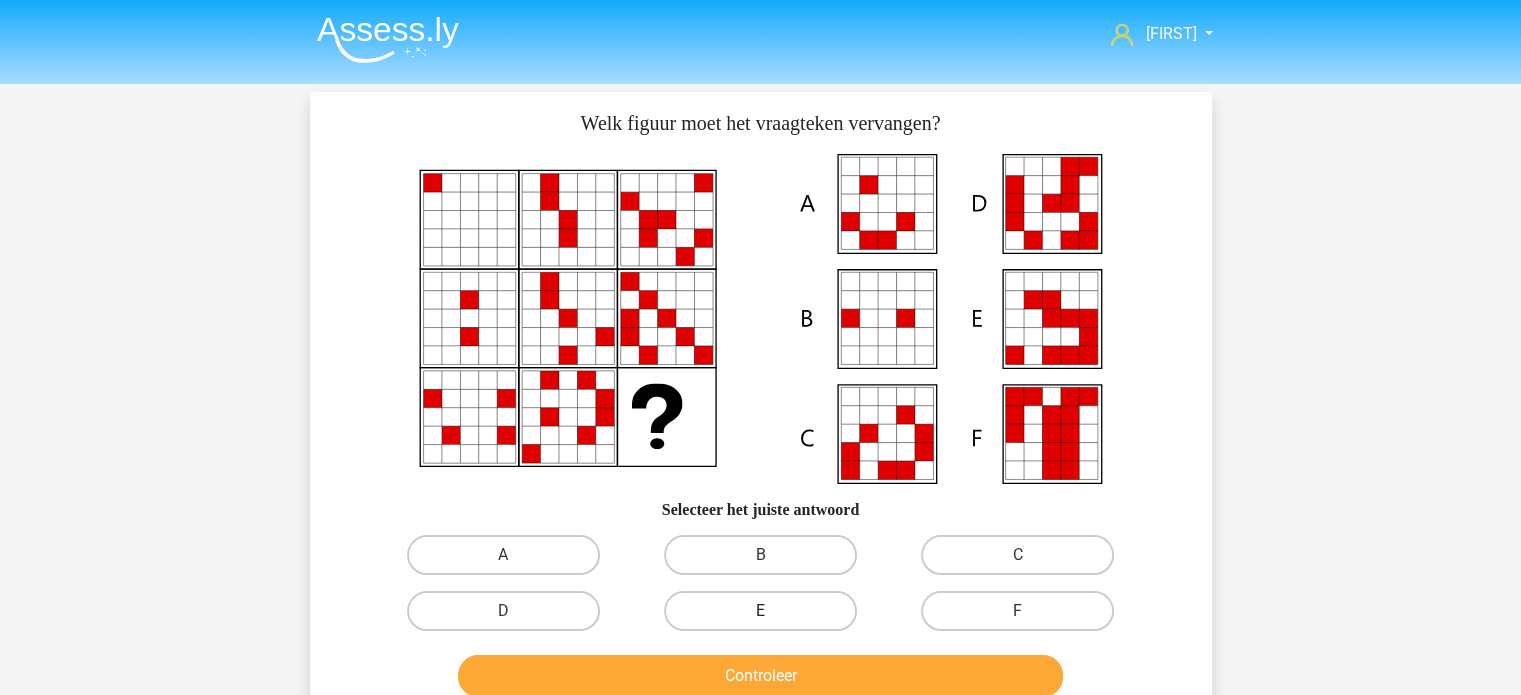 click on "E" at bounding box center [760, 611] 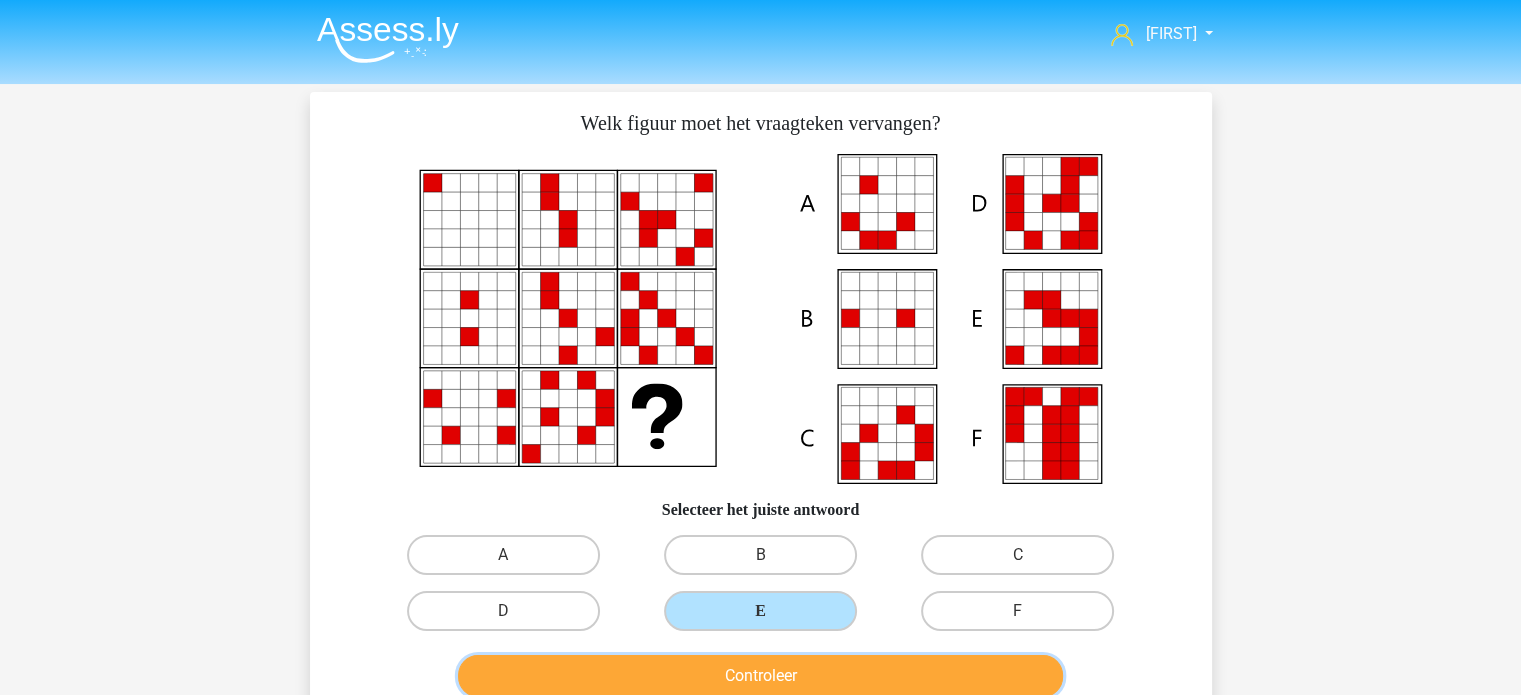 click on "Controleer" at bounding box center [760, 676] 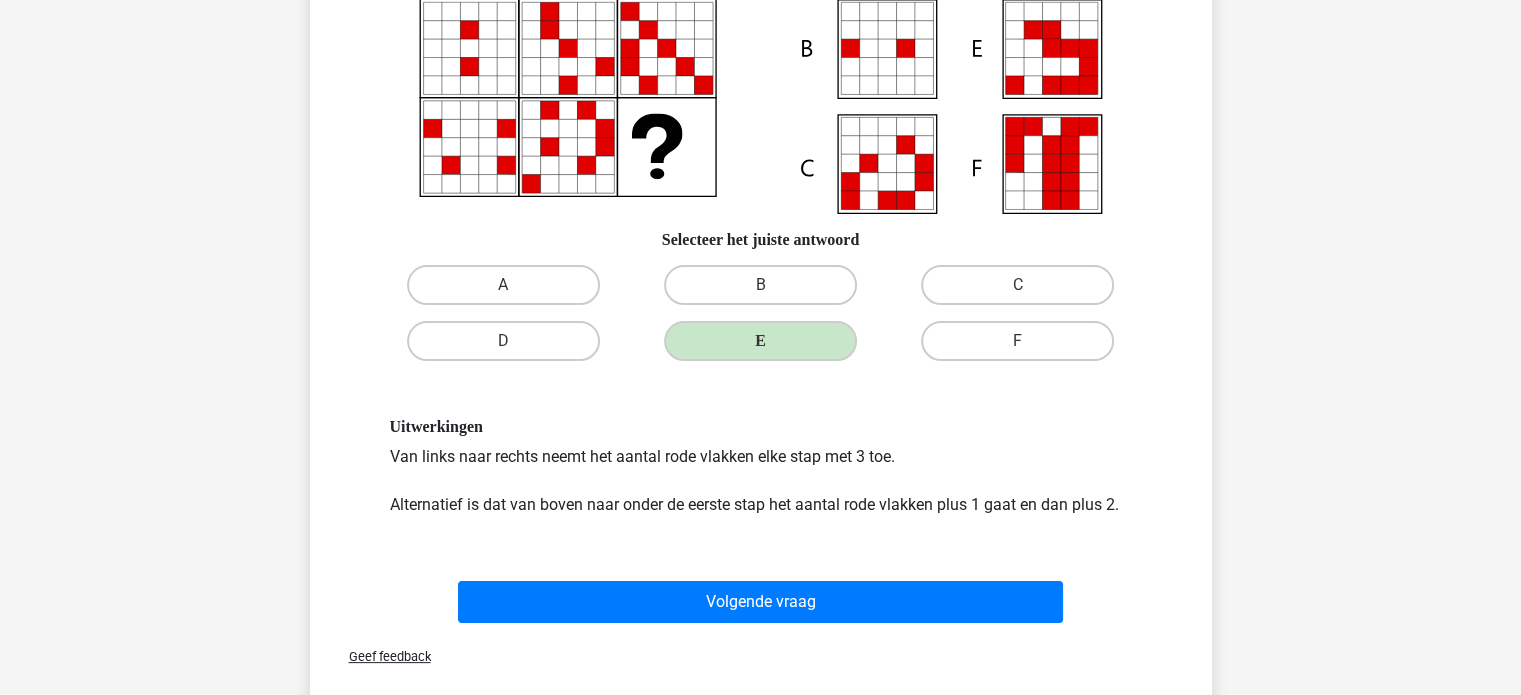 scroll, scrollTop: 266, scrollLeft: 0, axis: vertical 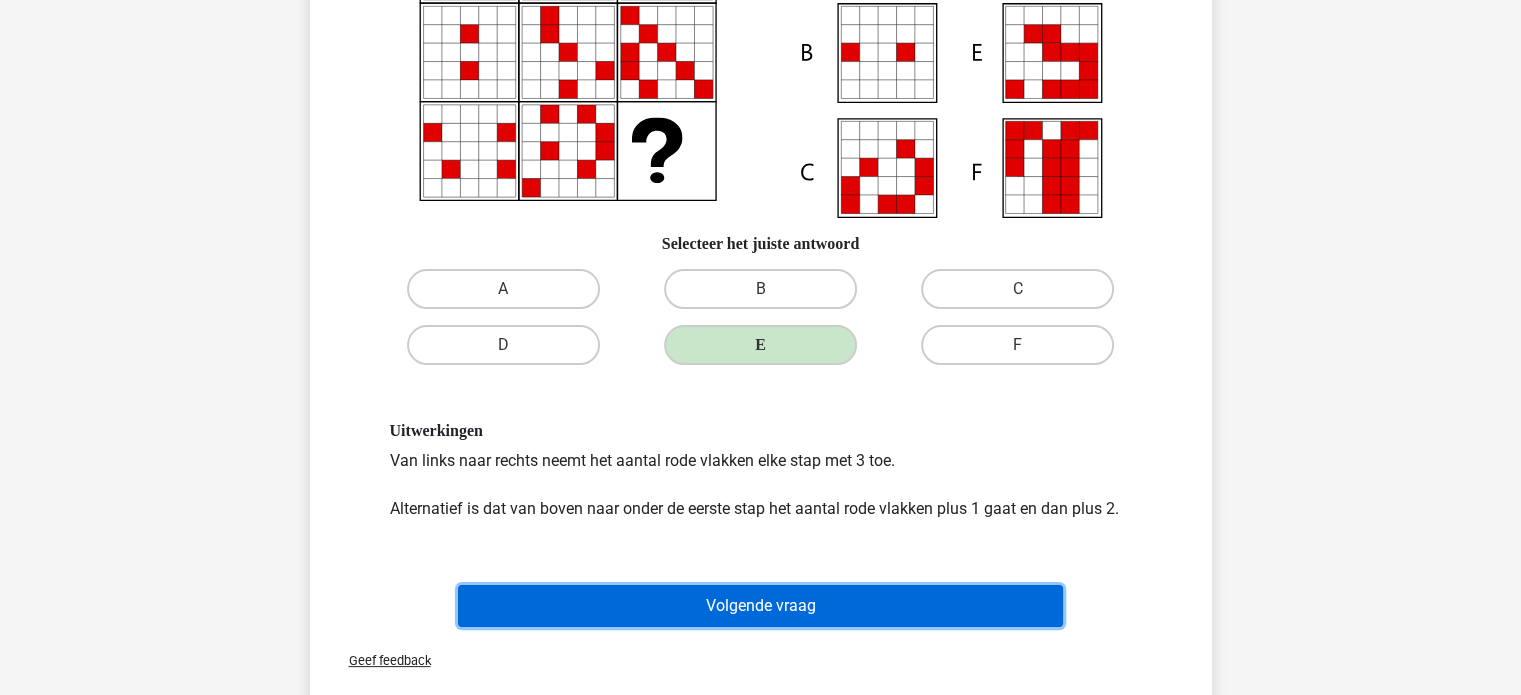 click on "Volgende vraag" at bounding box center [760, 606] 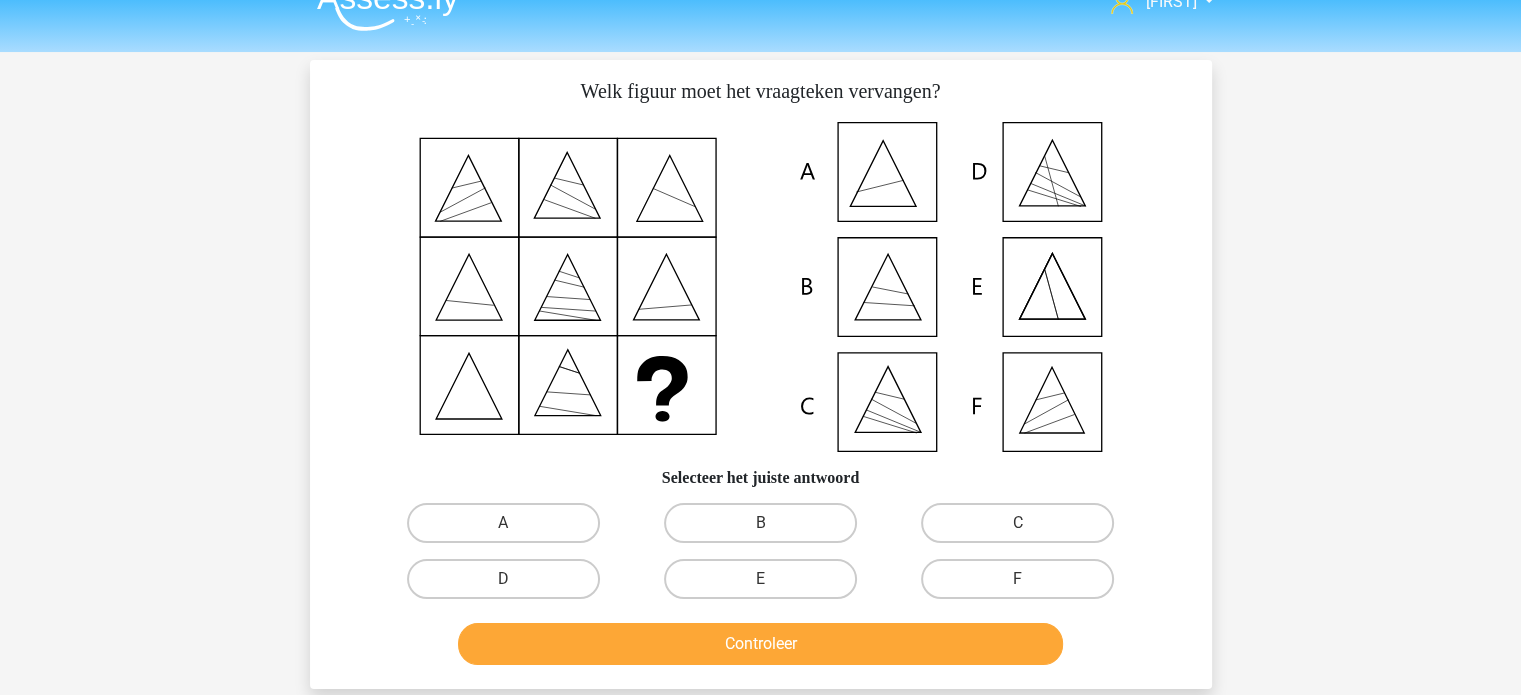 scroll, scrollTop: 33, scrollLeft: 0, axis: vertical 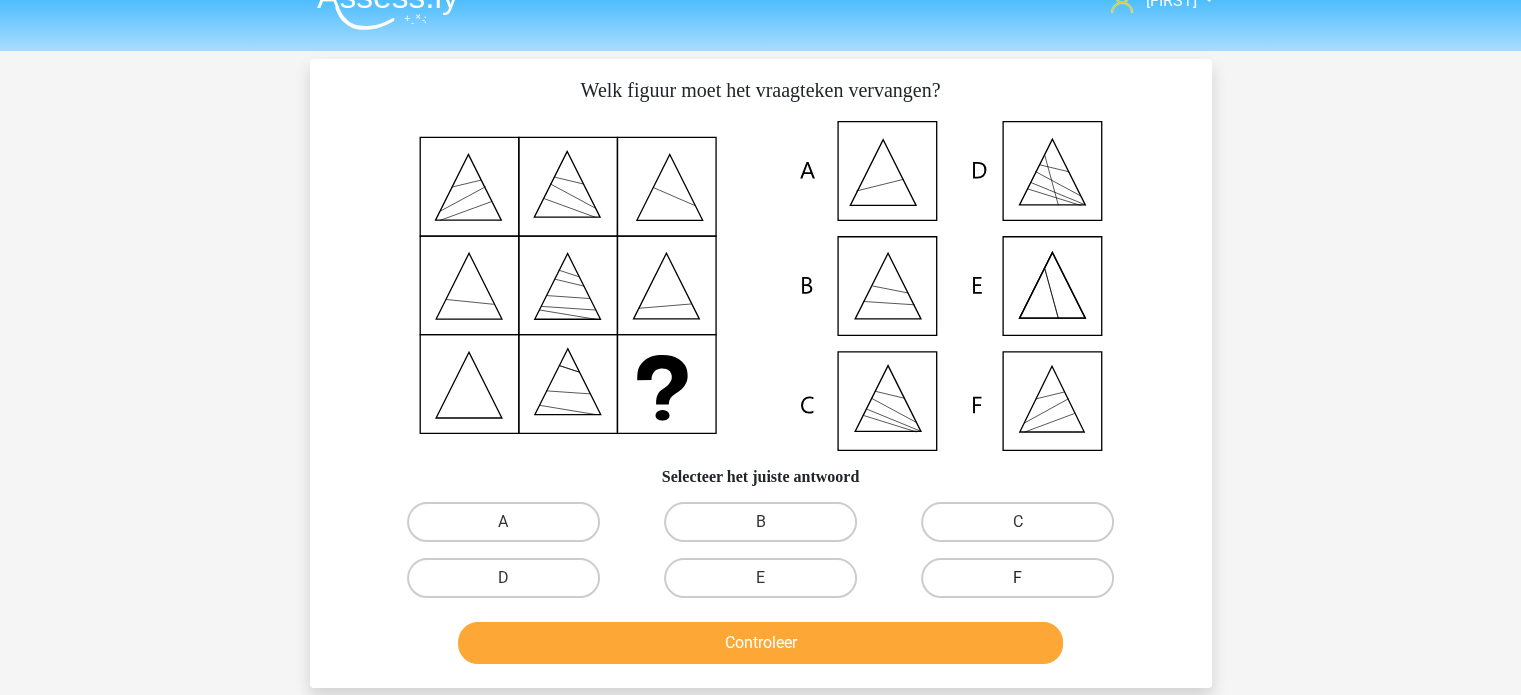 click on "F" at bounding box center (1017, 578) 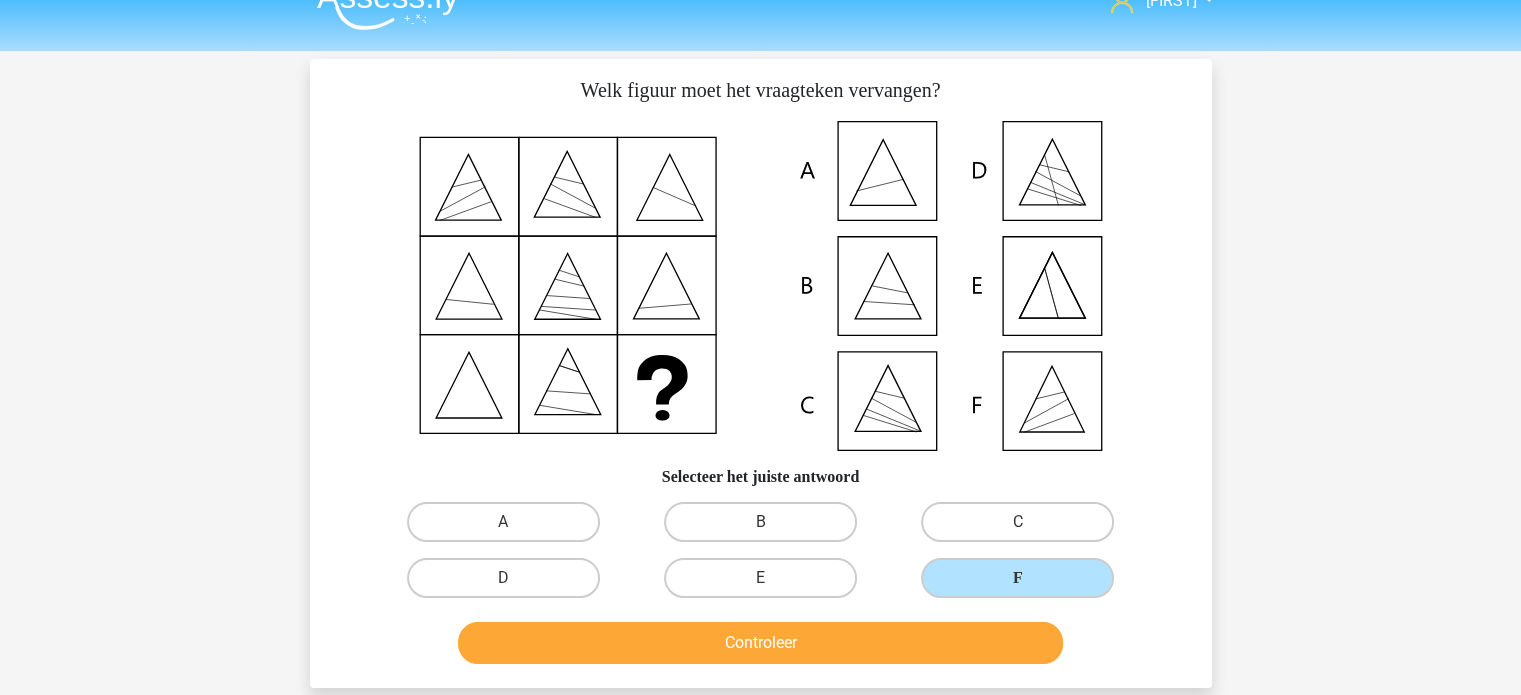 click on "Controleer" at bounding box center (761, 639) 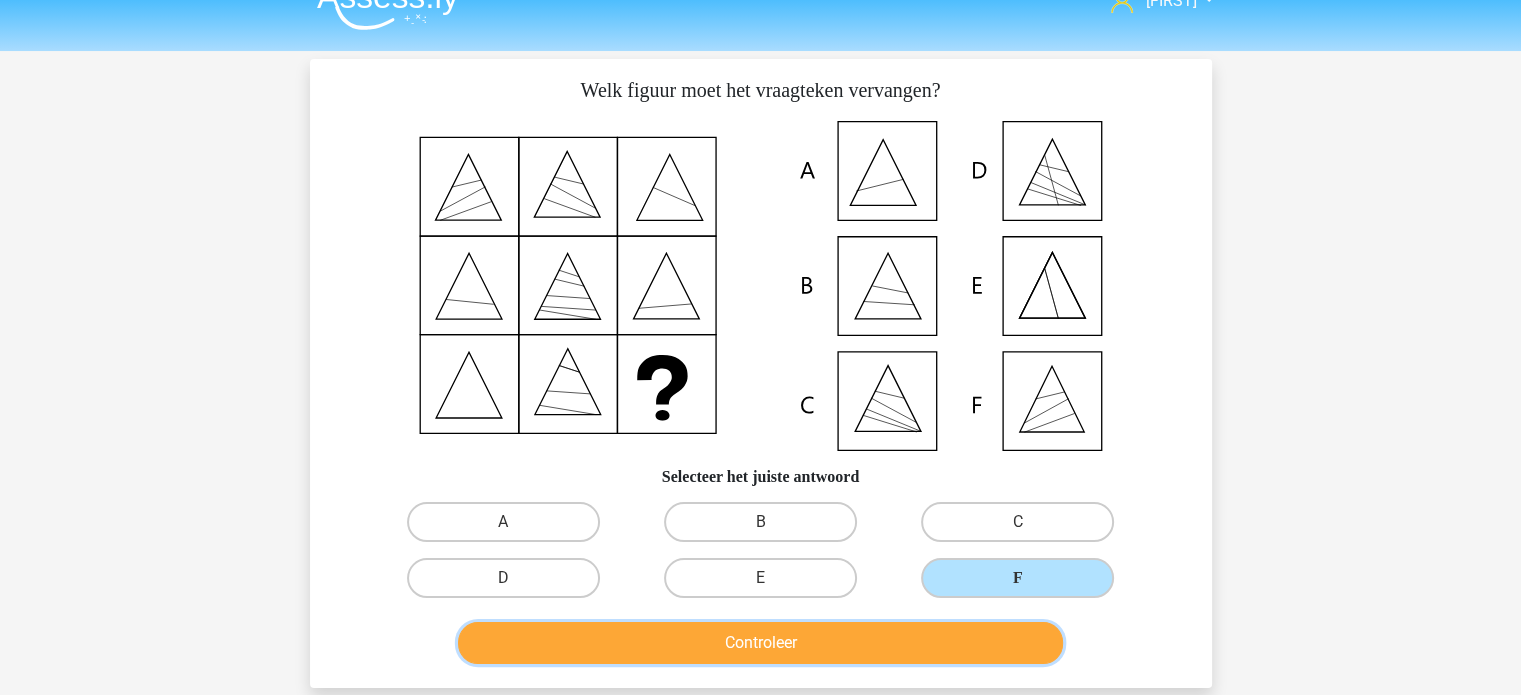 click on "Controleer" at bounding box center (760, 643) 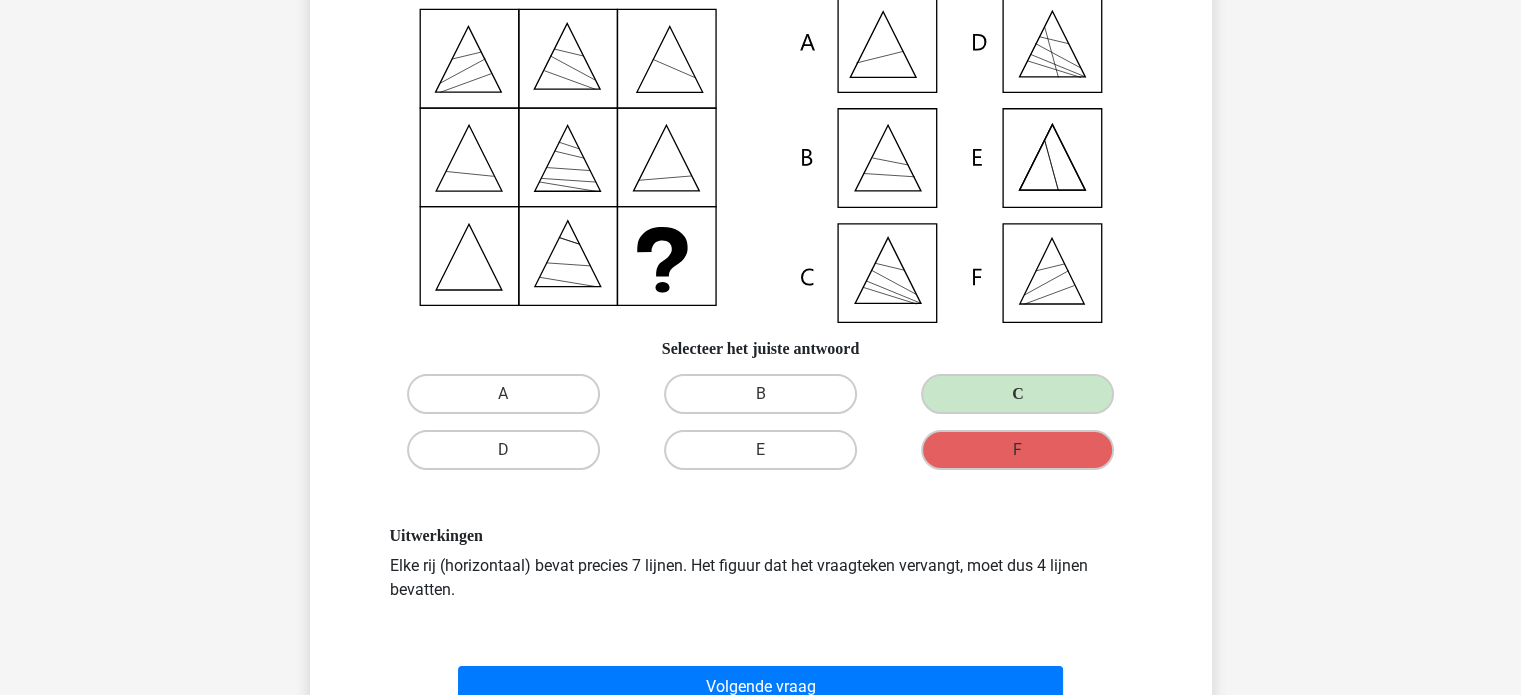 scroll, scrollTop: 165, scrollLeft: 0, axis: vertical 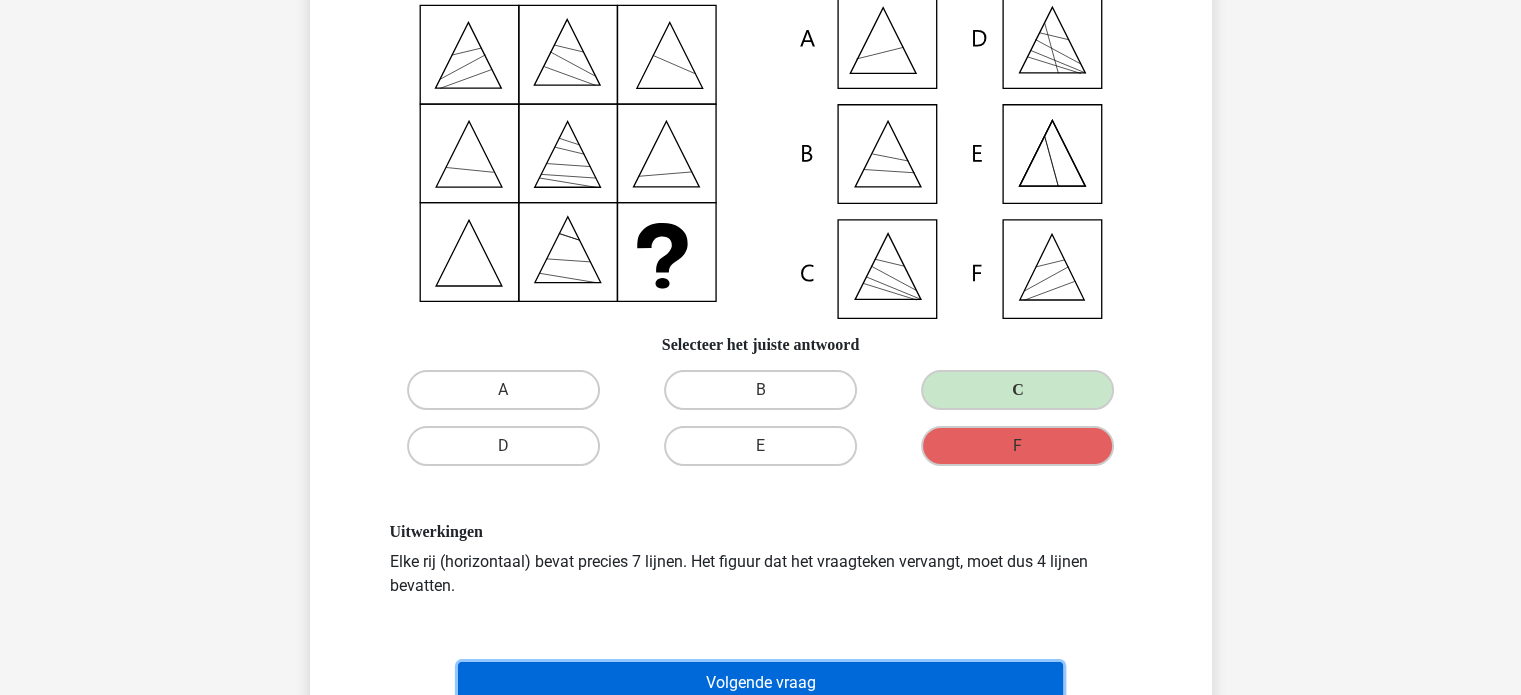 click on "Volgende vraag" at bounding box center [760, 683] 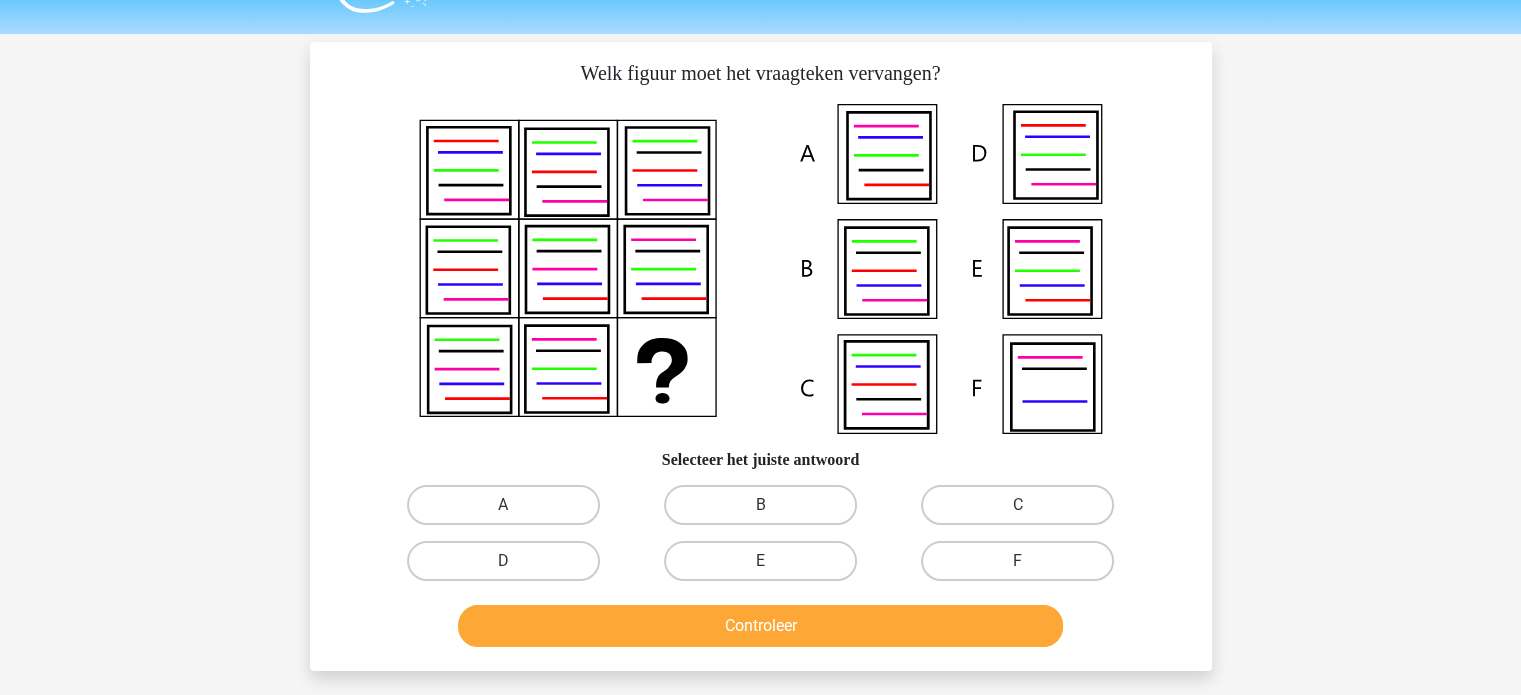 scroll, scrollTop: 45, scrollLeft: 0, axis: vertical 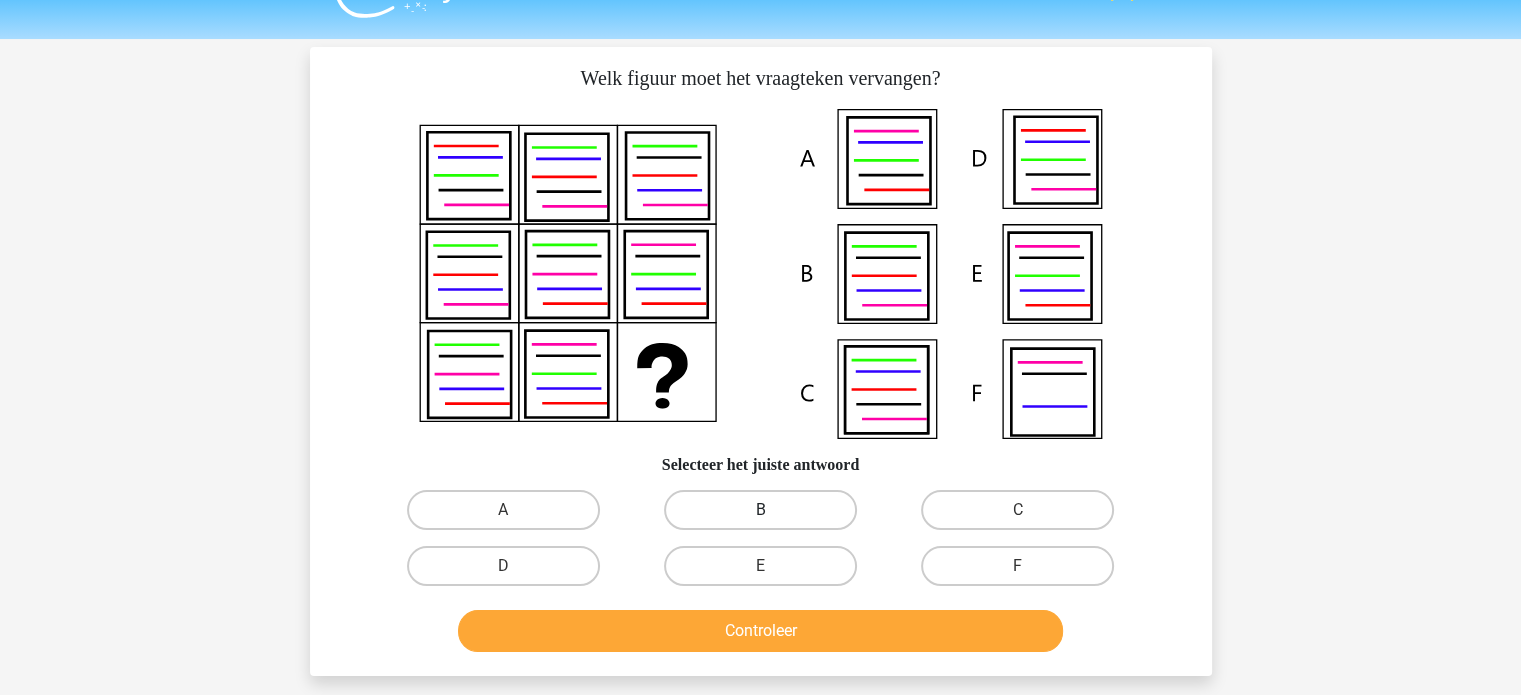 click on "B" at bounding box center [760, 510] 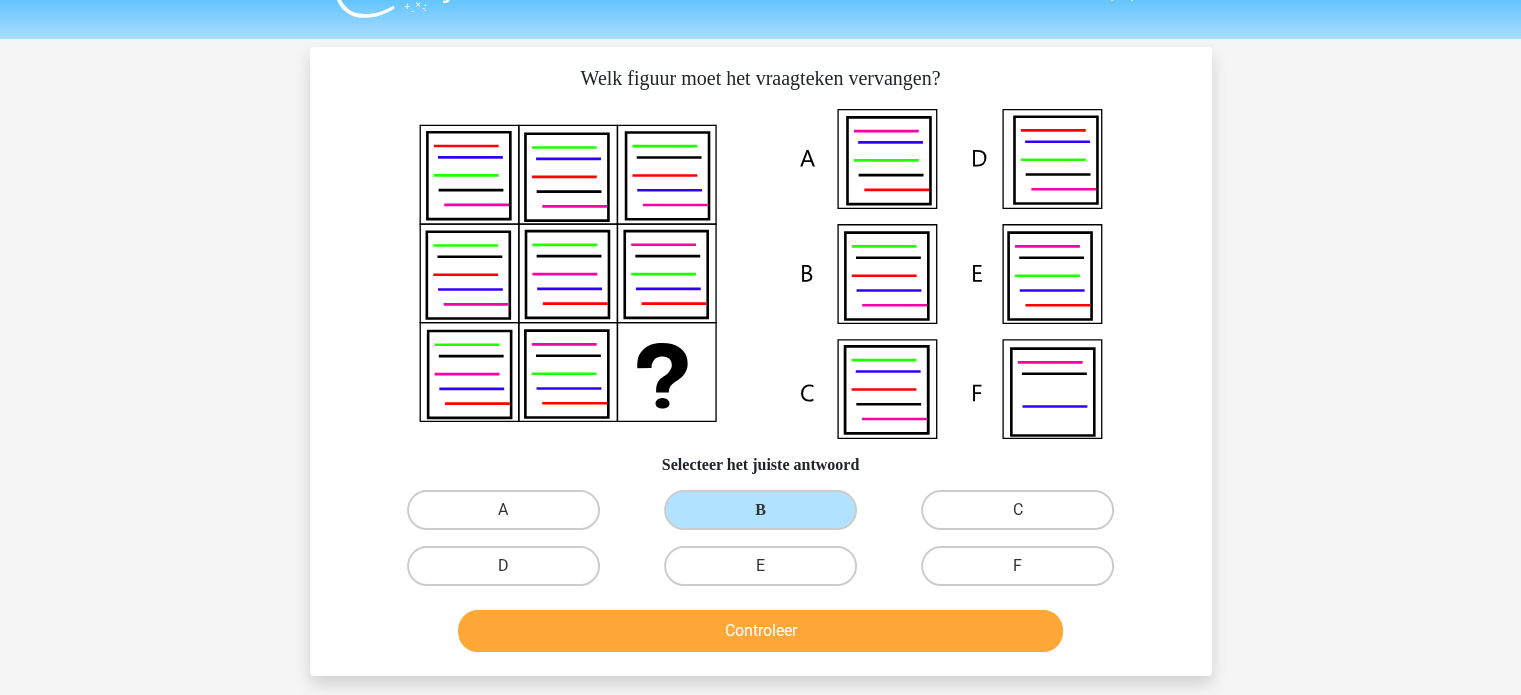 click on "Controleer" at bounding box center [761, 627] 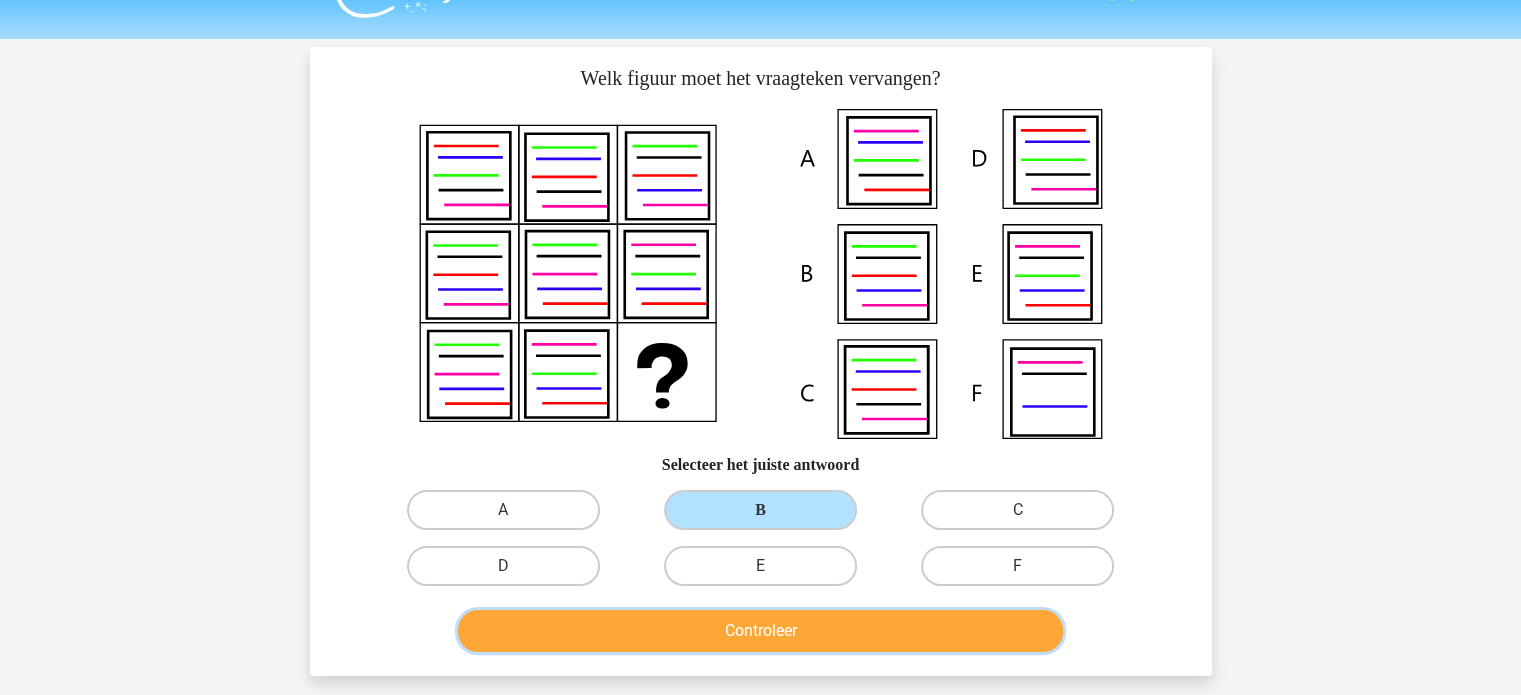 click on "Controleer" at bounding box center [760, 631] 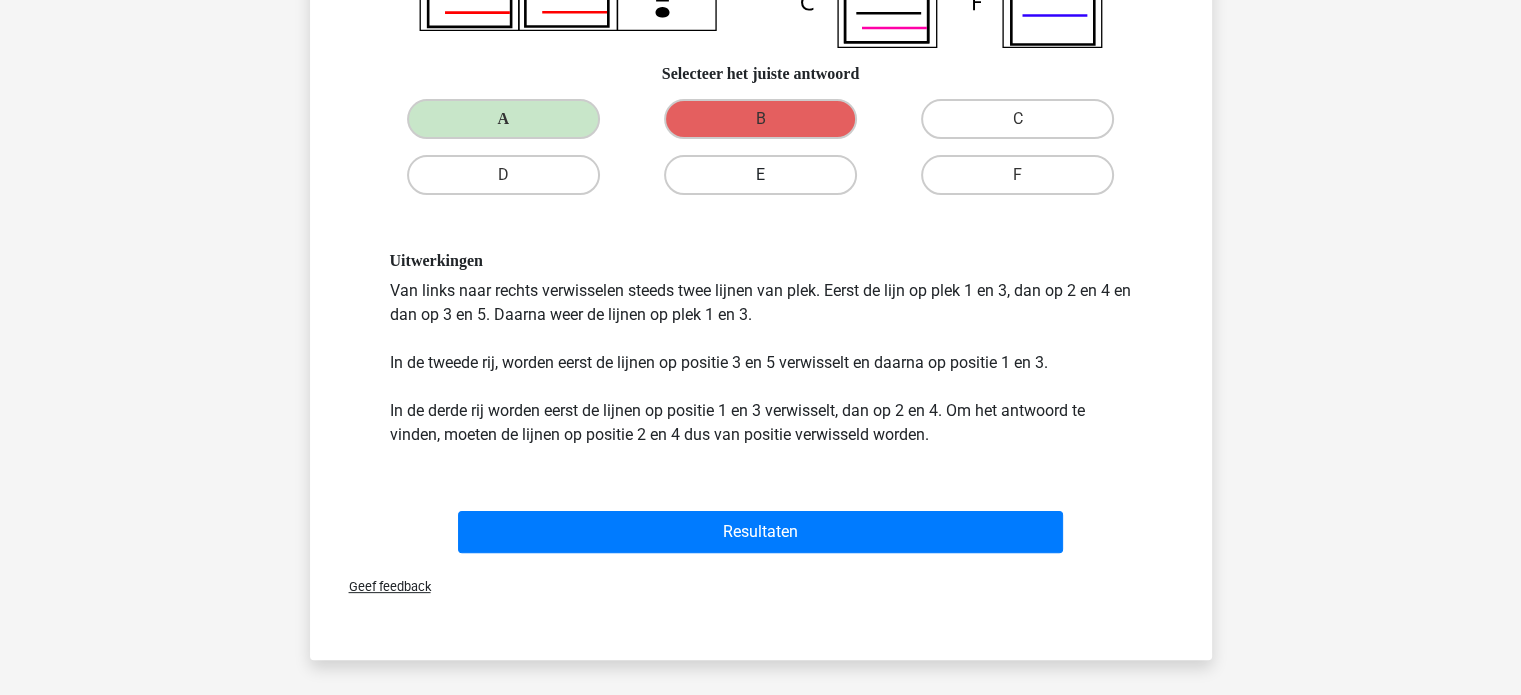 scroll, scrollTop: 438, scrollLeft: 0, axis: vertical 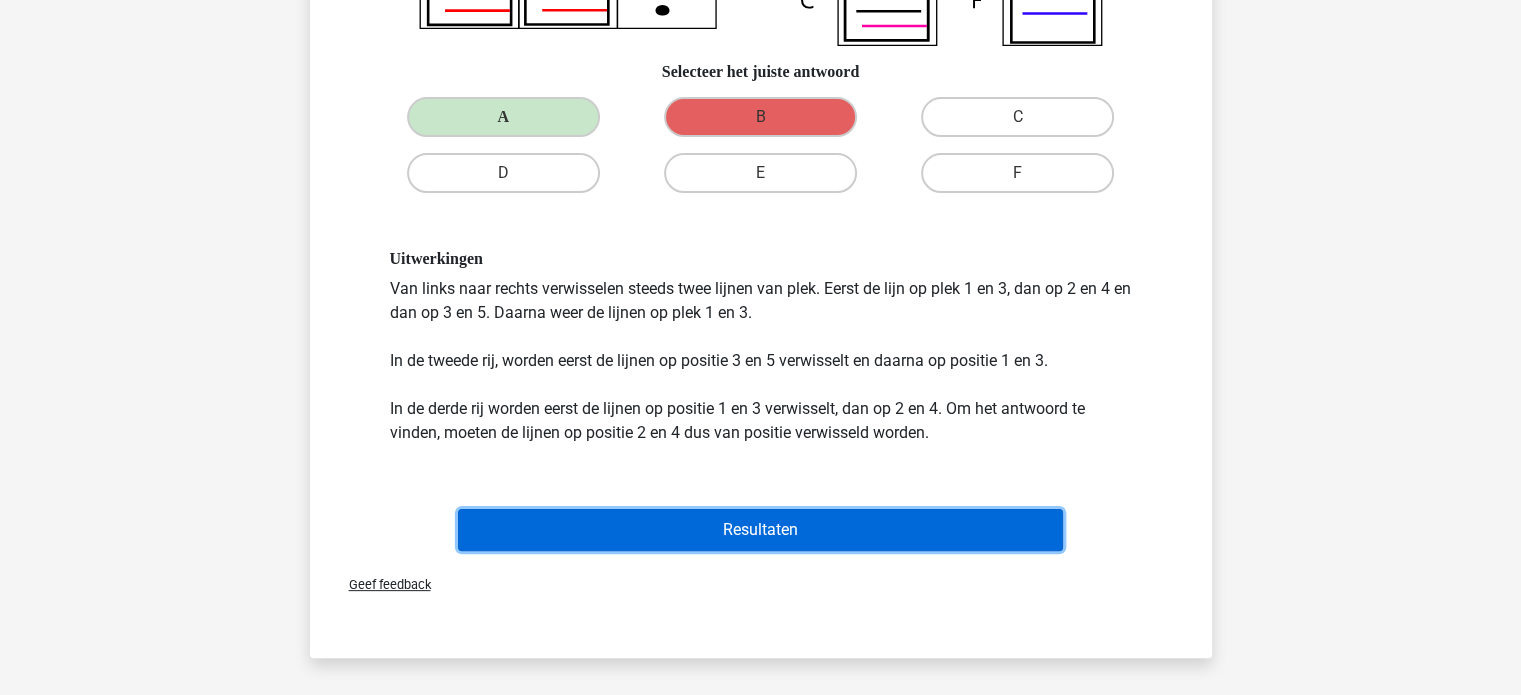 click on "Resultaten" at bounding box center [760, 530] 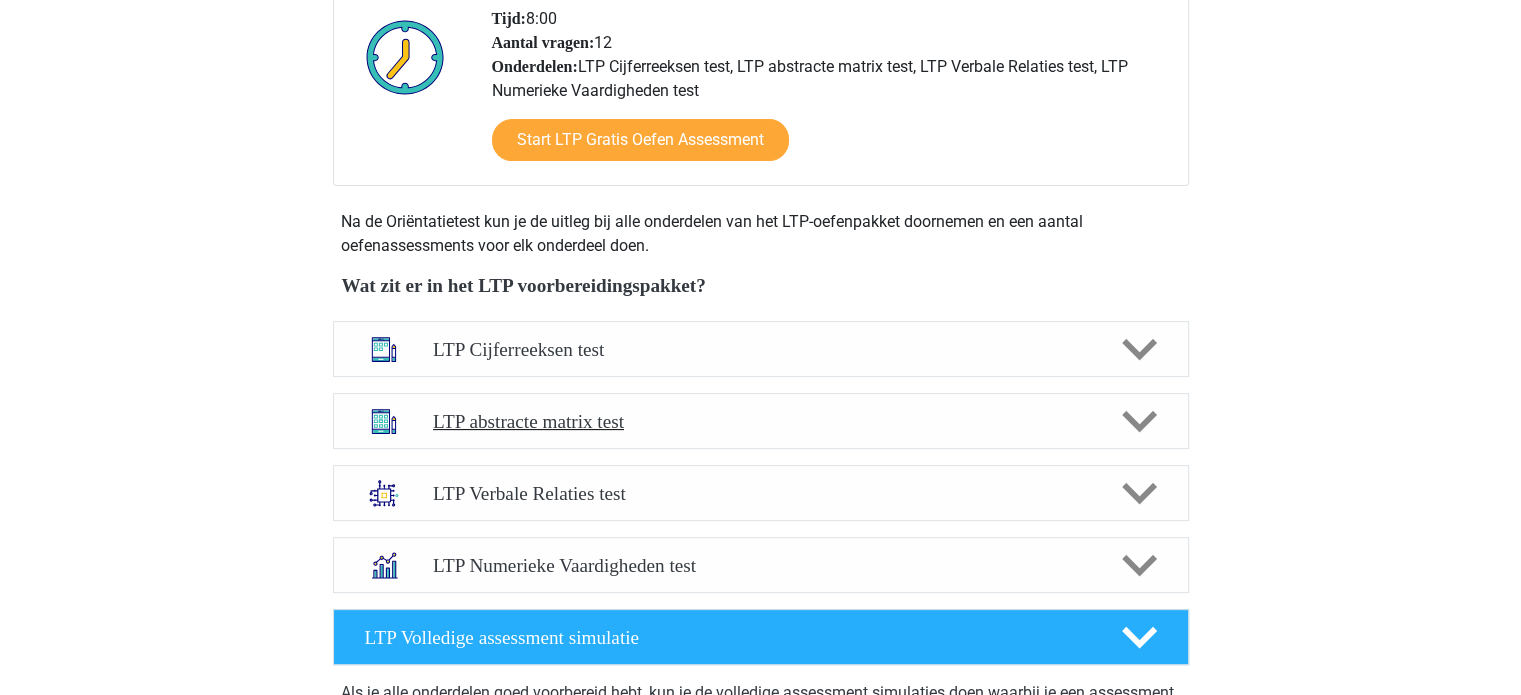 click on "LTP abstracte matrix test" at bounding box center [760, 421] 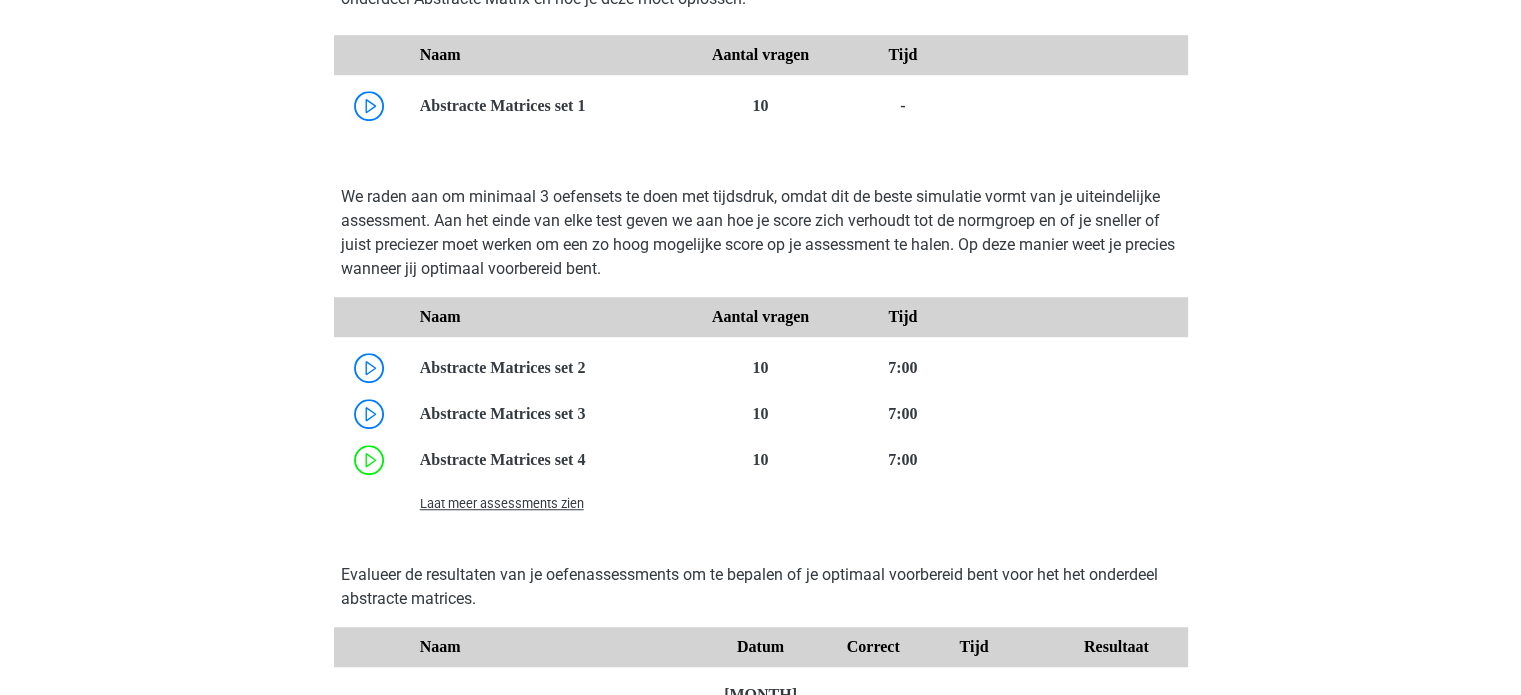 scroll, scrollTop: 1392, scrollLeft: 0, axis: vertical 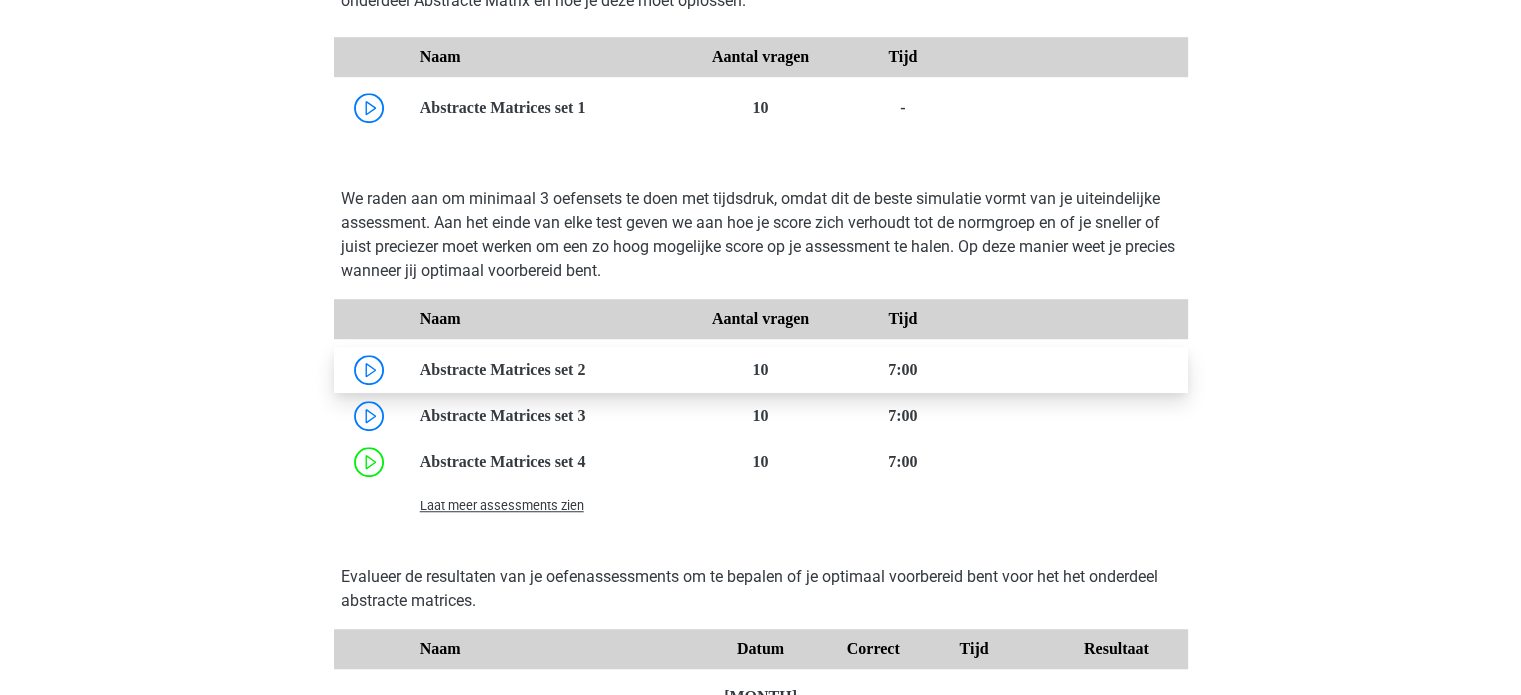 click at bounding box center [585, 369] 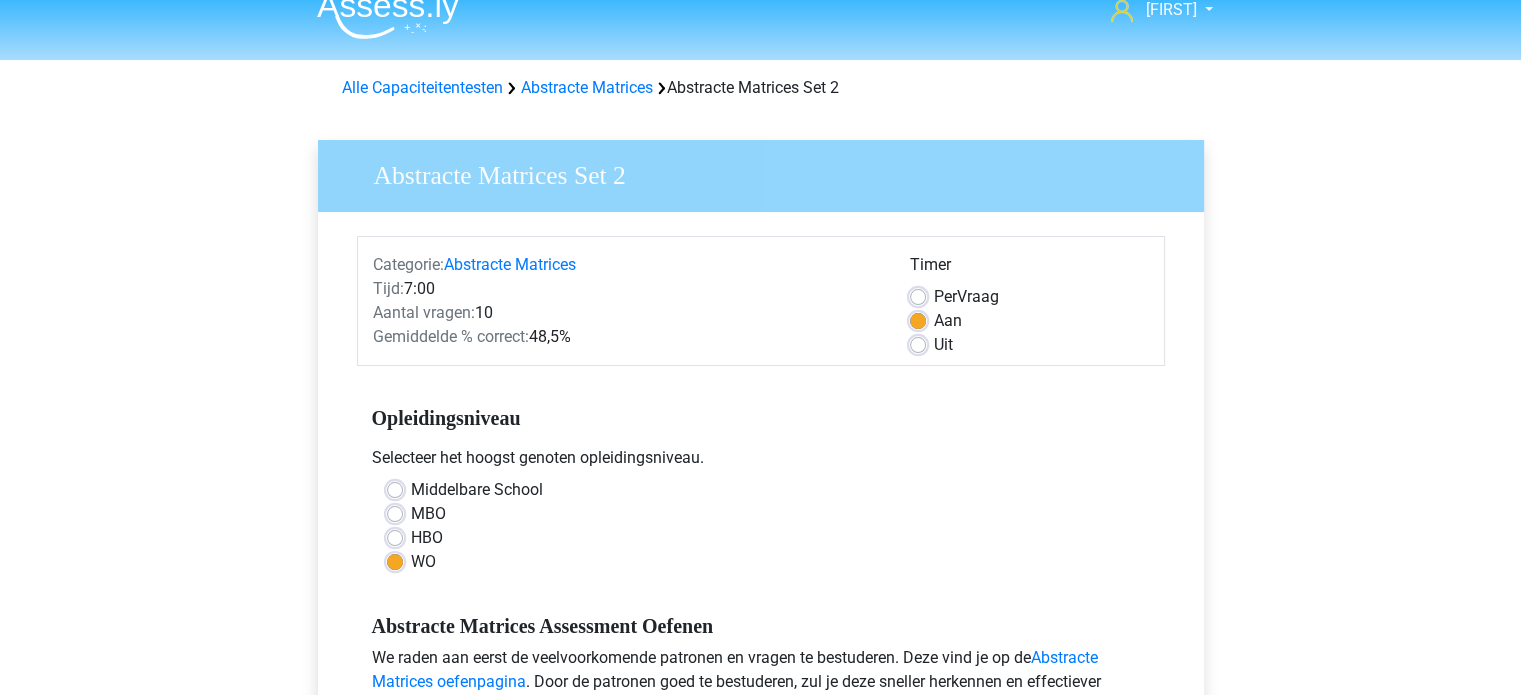 scroll, scrollTop: 0, scrollLeft: 0, axis: both 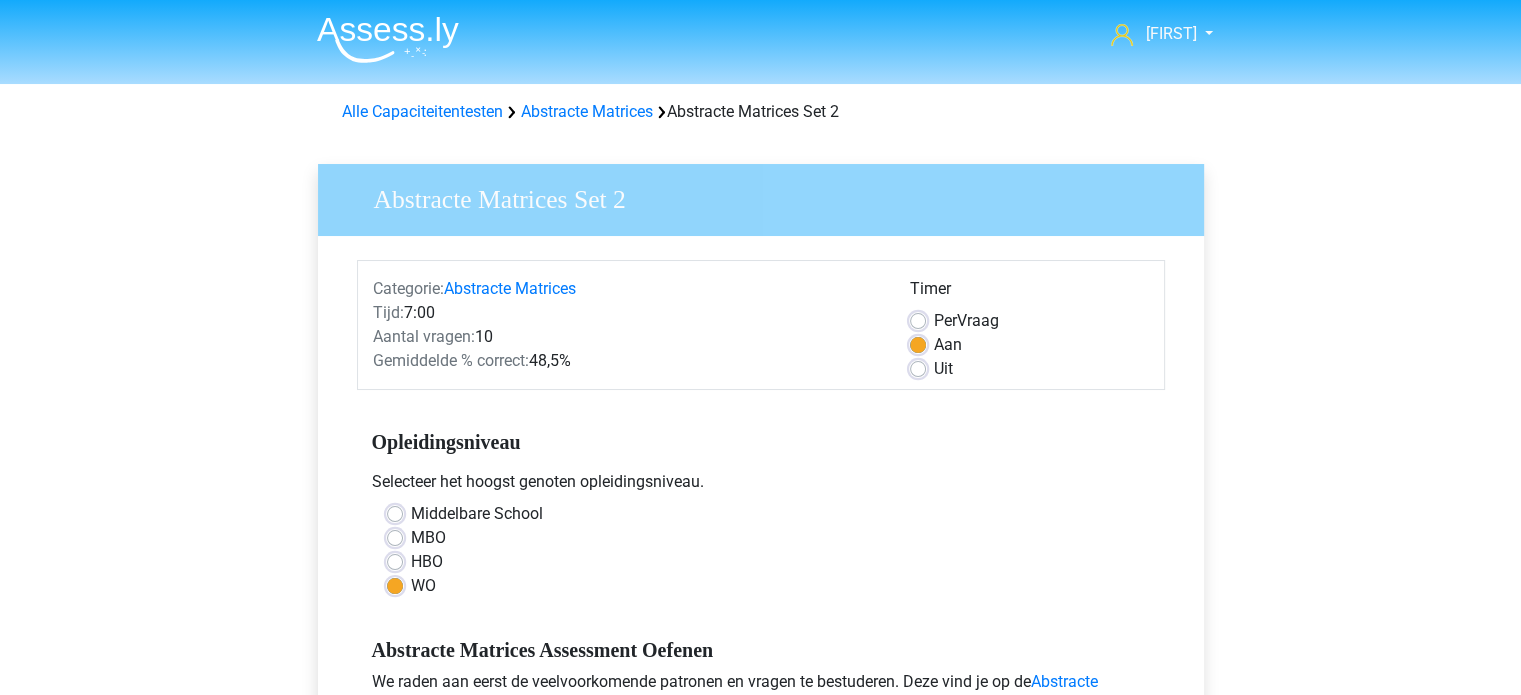 click on "Uit" at bounding box center (1029, 369) 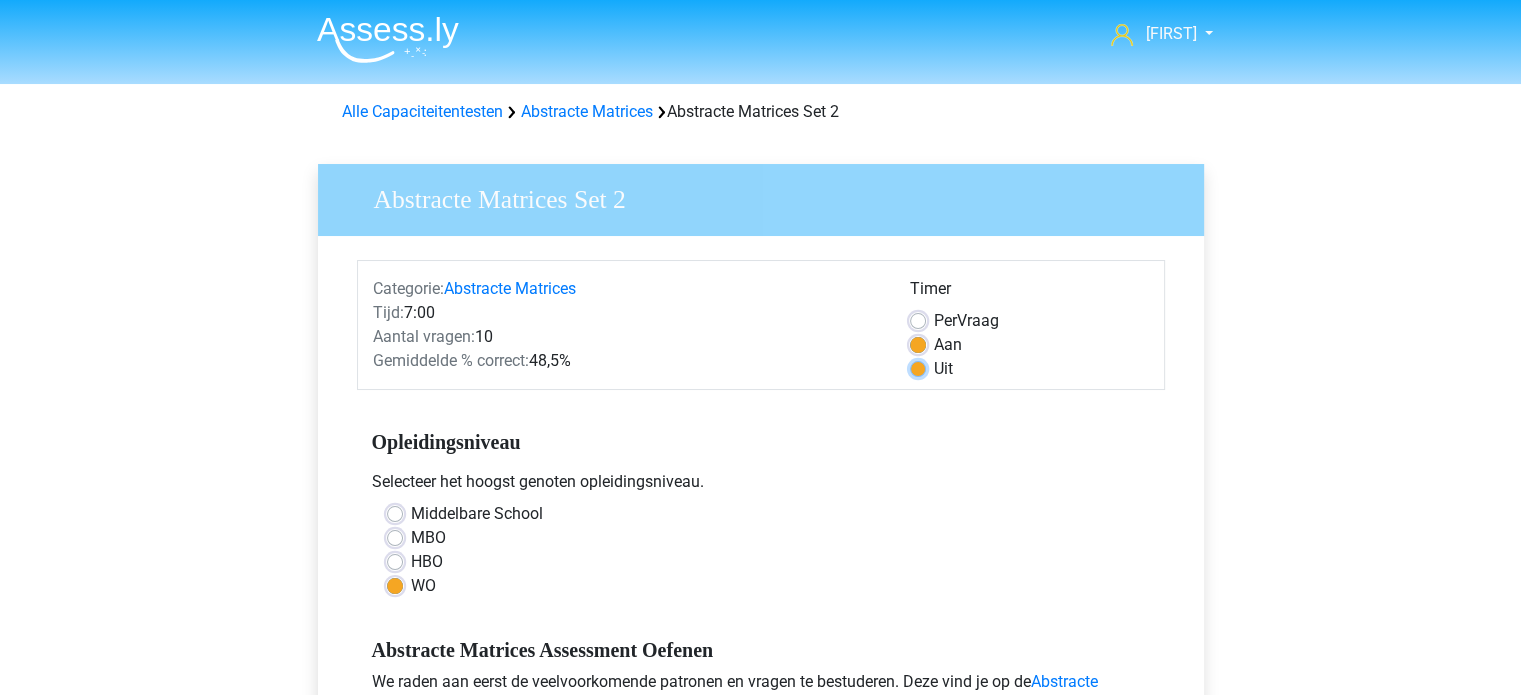 click on "Uit" at bounding box center [918, 367] 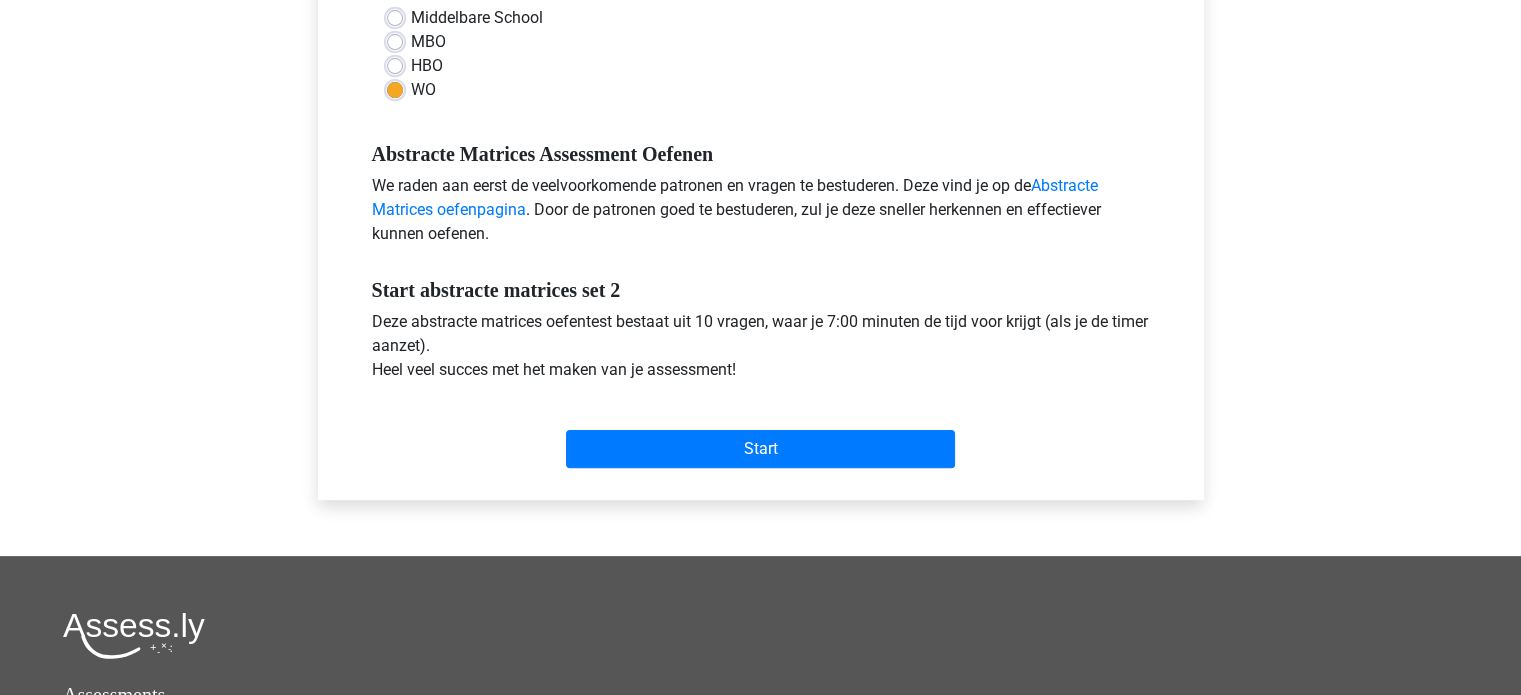 scroll, scrollTop: 496, scrollLeft: 0, axis: vertical 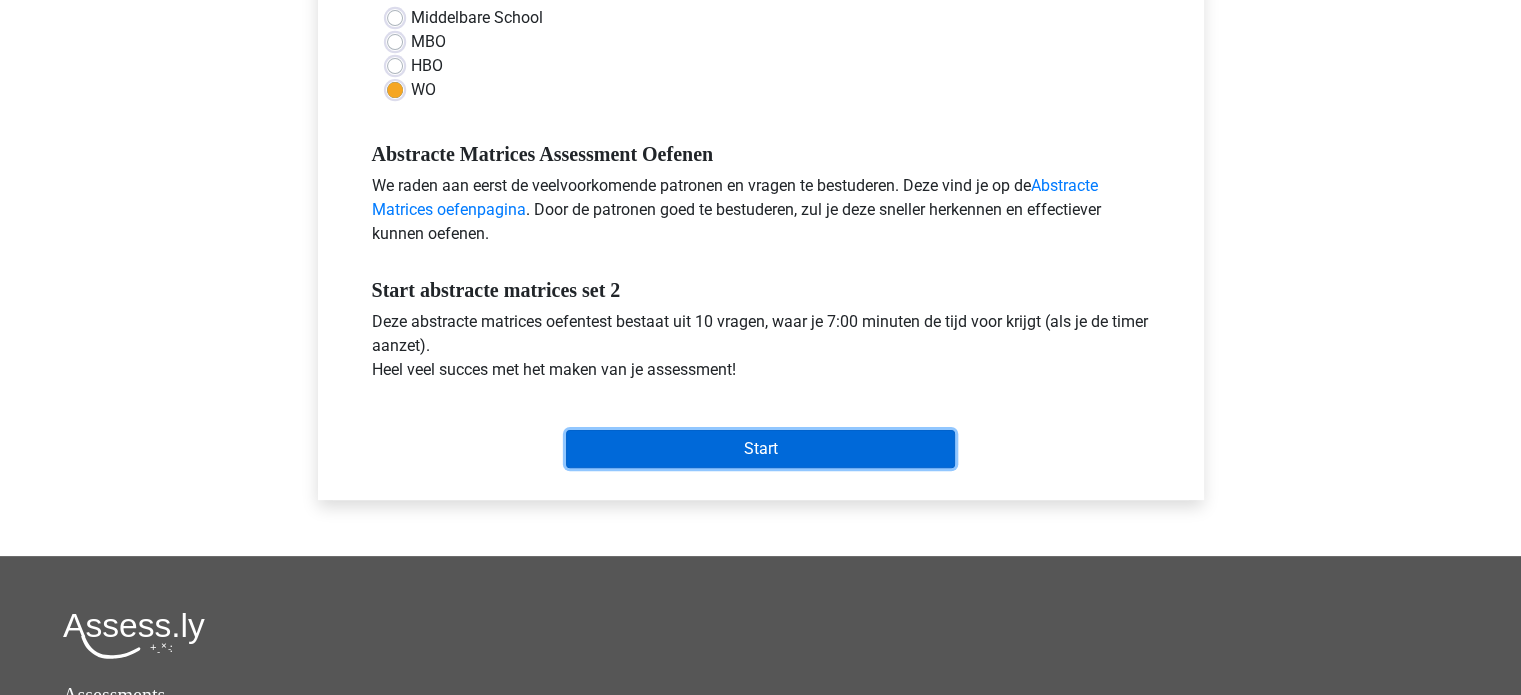 click on "Start" at bounding box center [760, 449] 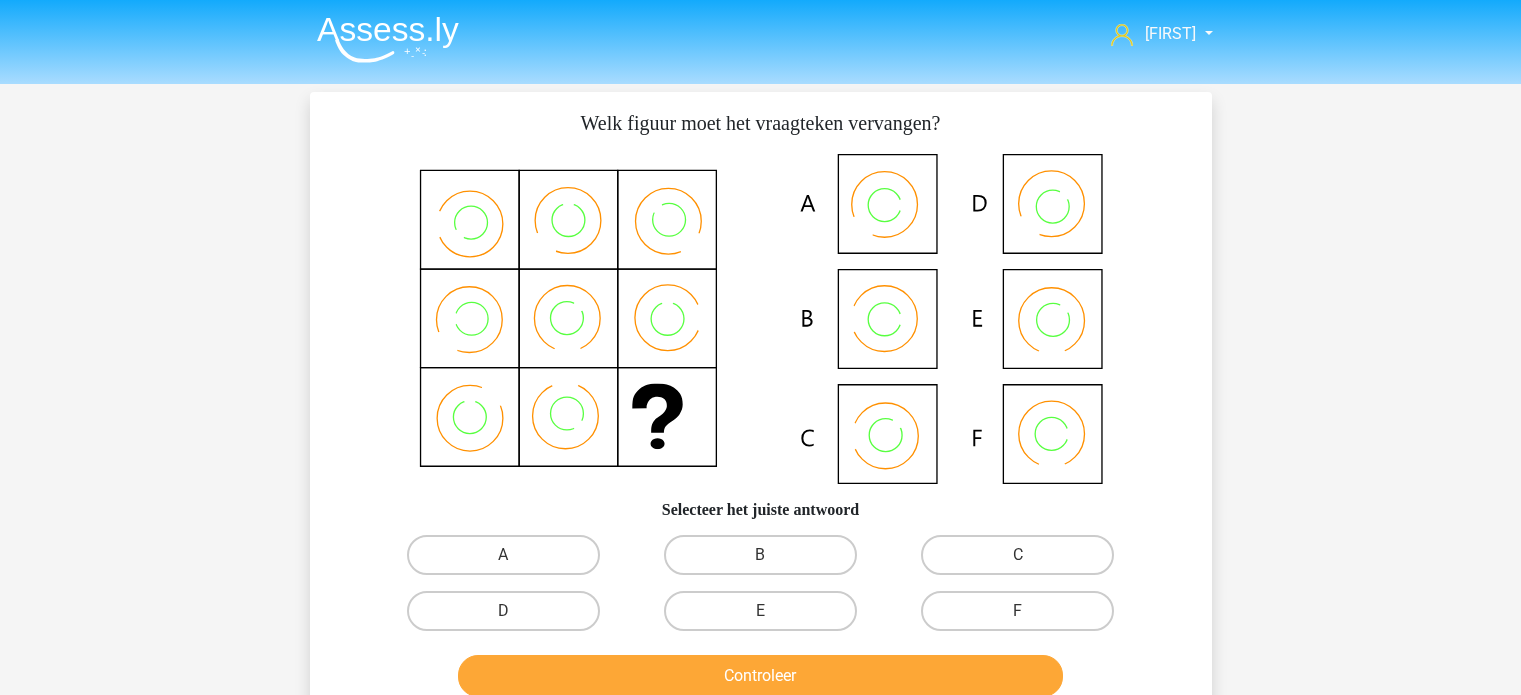 scroll, scrollTop: 0, scrollLeft: 0, axis: both 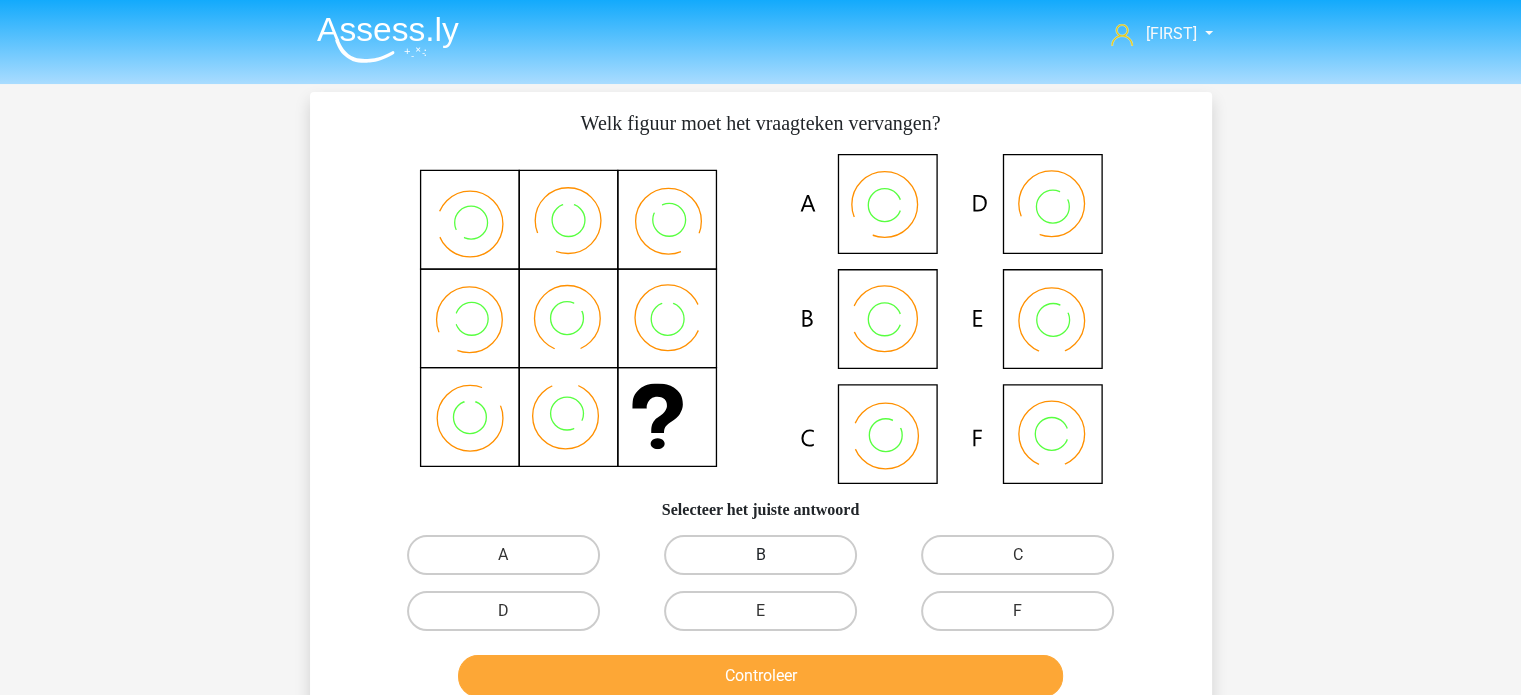 click on "B" at bounding box center [760, 555] 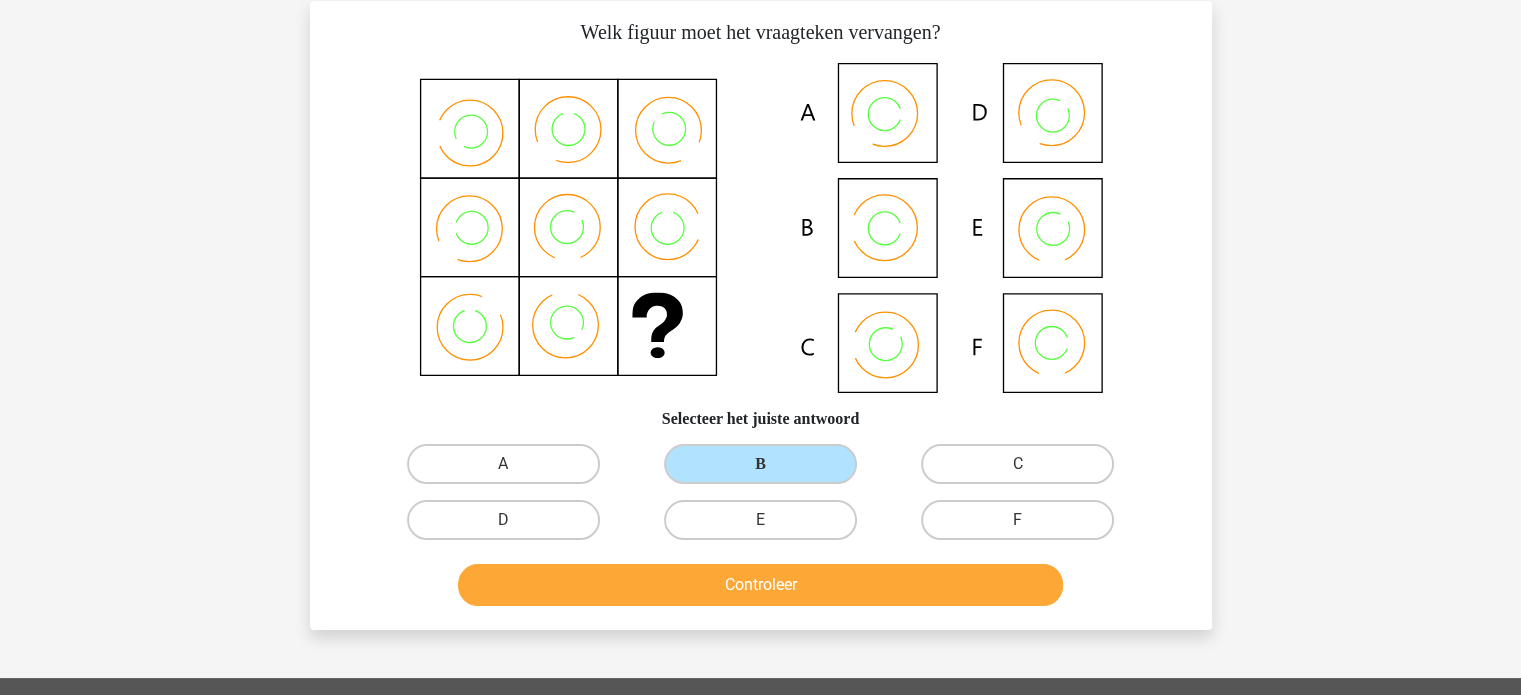 scroll, scrollTop: 92, scrollLeft: 0, axis: vertical 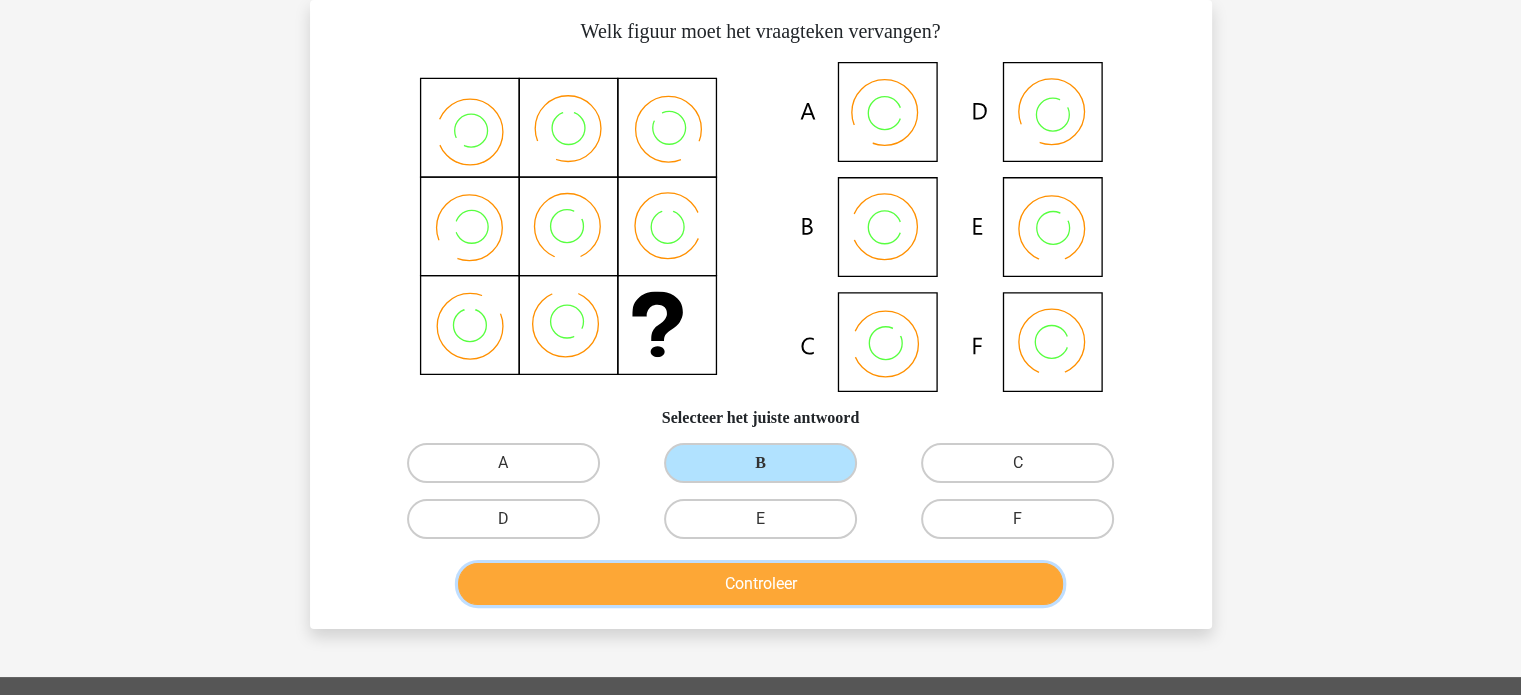 click on "Controleer" at bounding box center (760, 584) 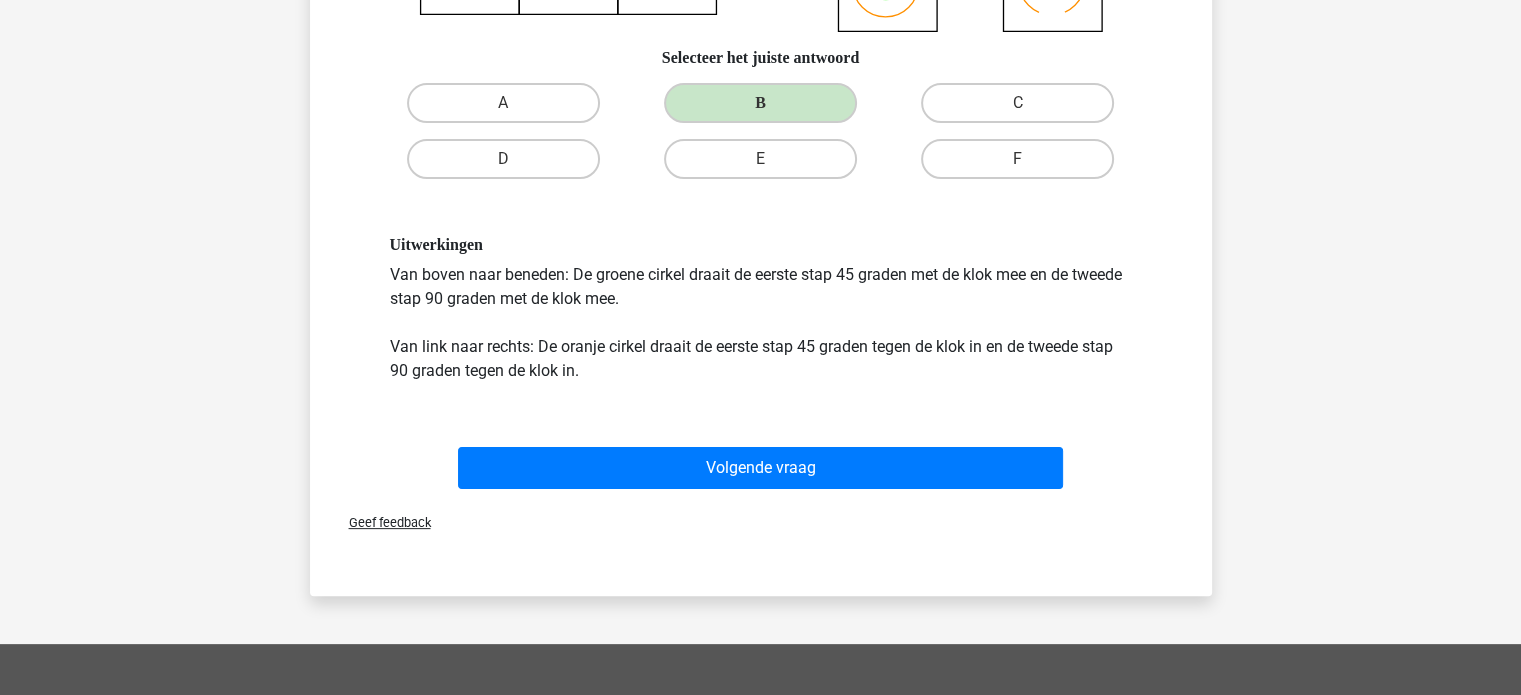 scroll, scrollTop: 463, scrollLeft: 0, axis: vertical 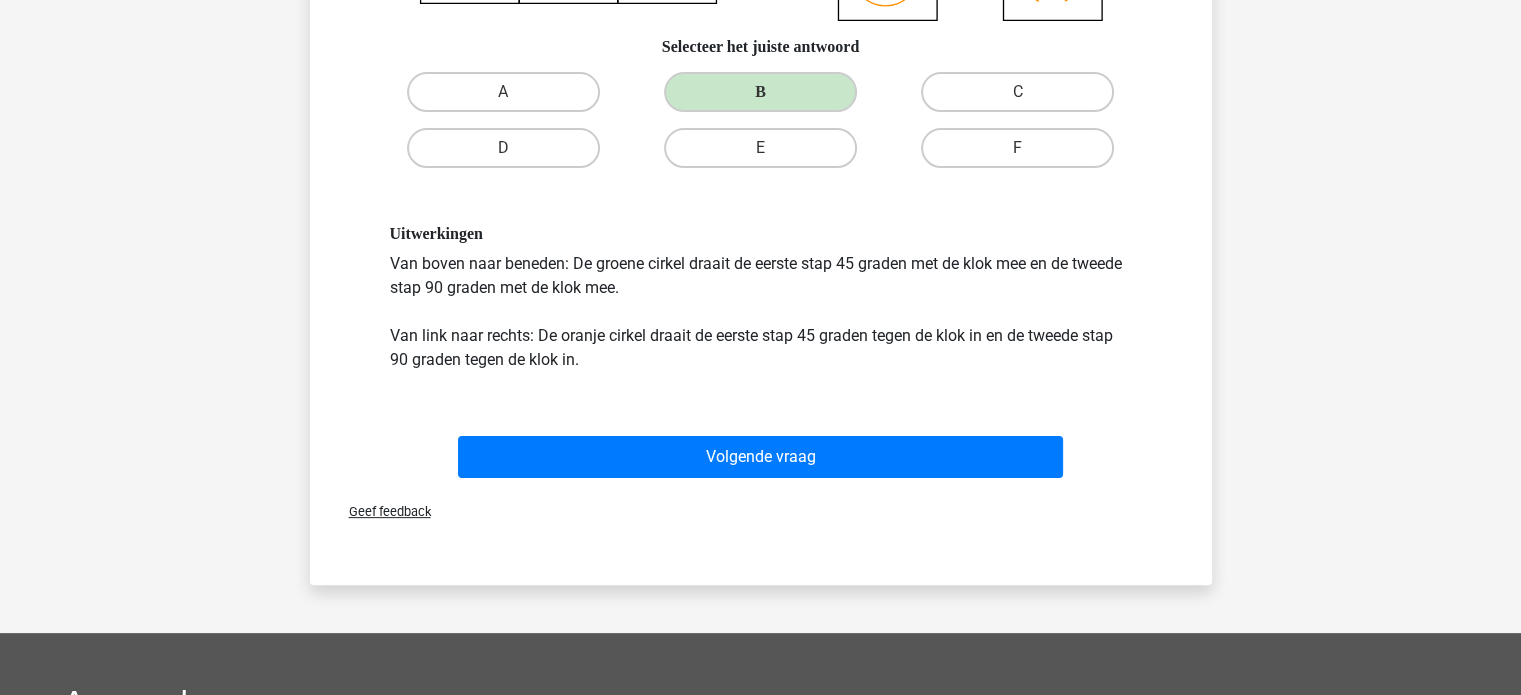 click on "Volgende vraag" at bounding box center [761, 453] 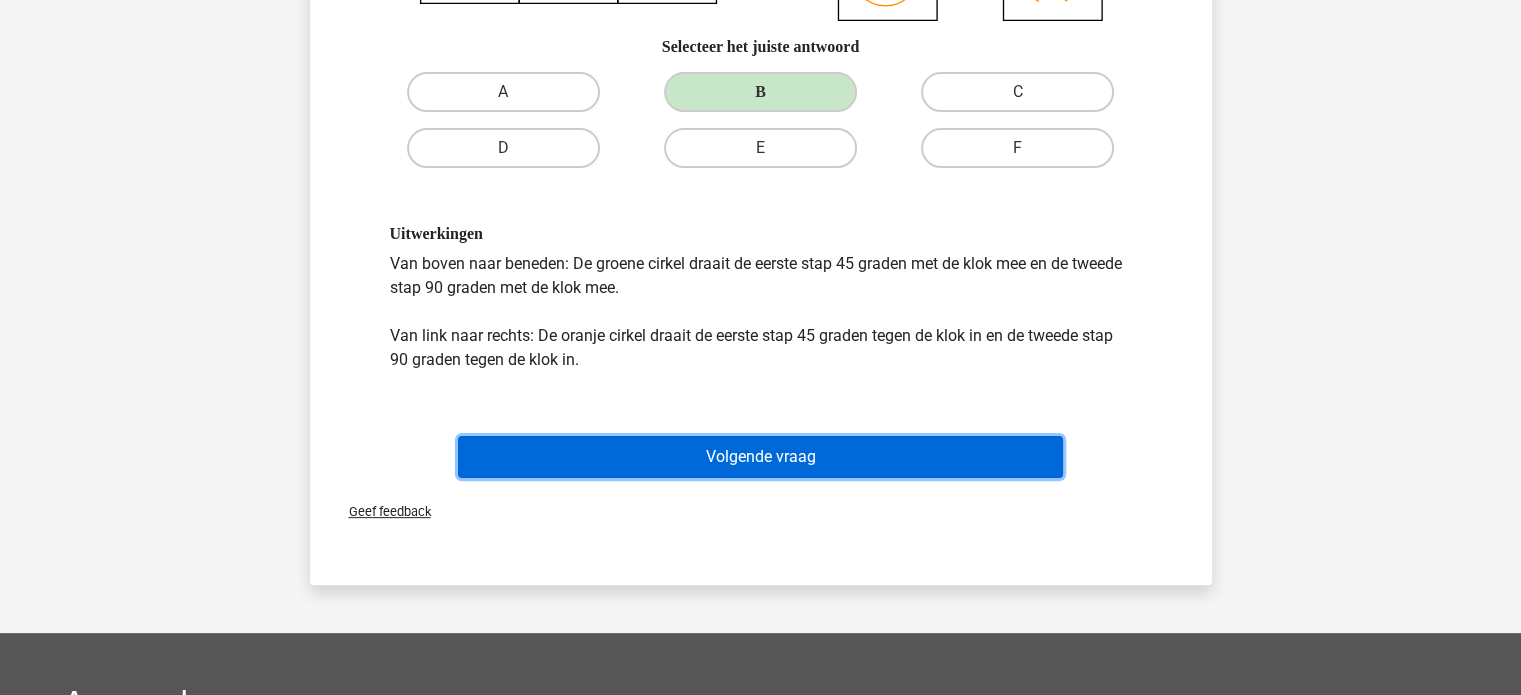 click on "Volgende vraag" at bounding box center (760, 457) 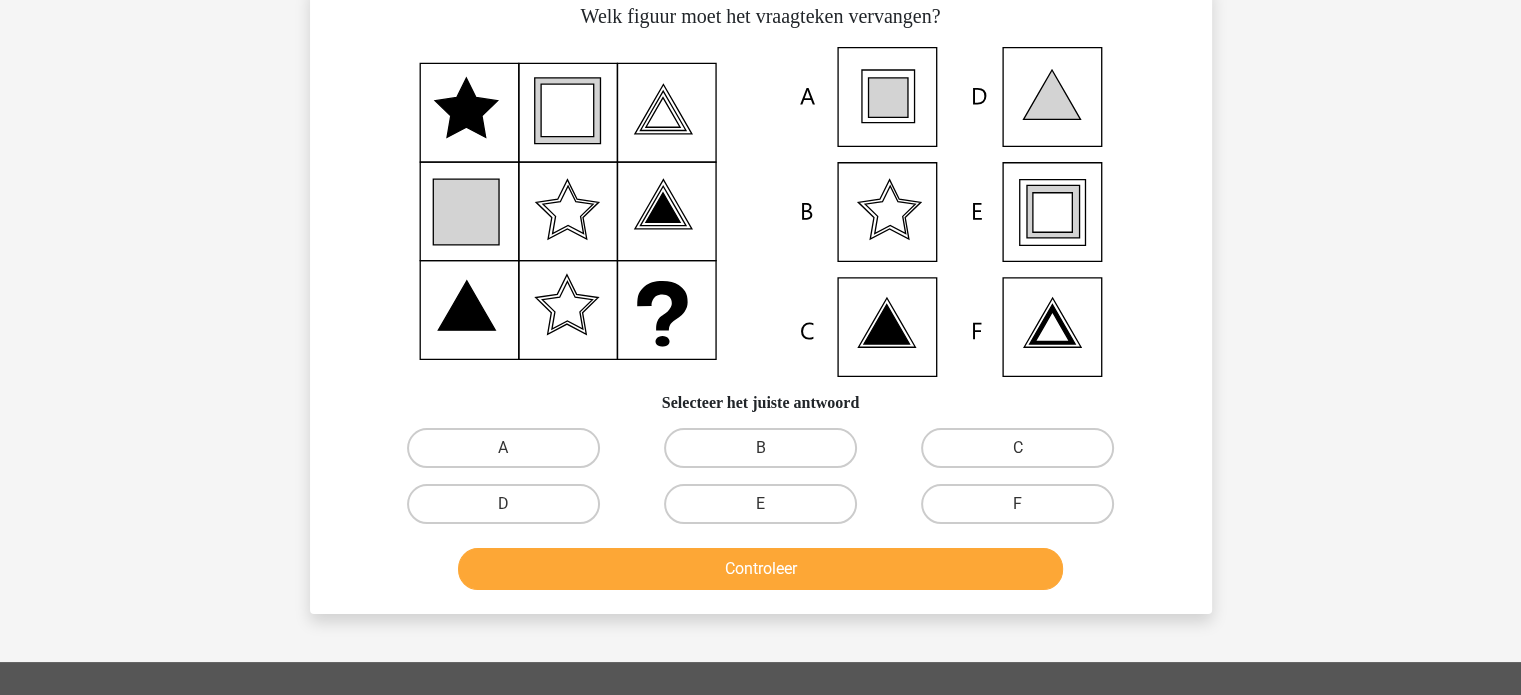 scroll, scrollTop: 92, scrollLeft: 0, axis: vertical 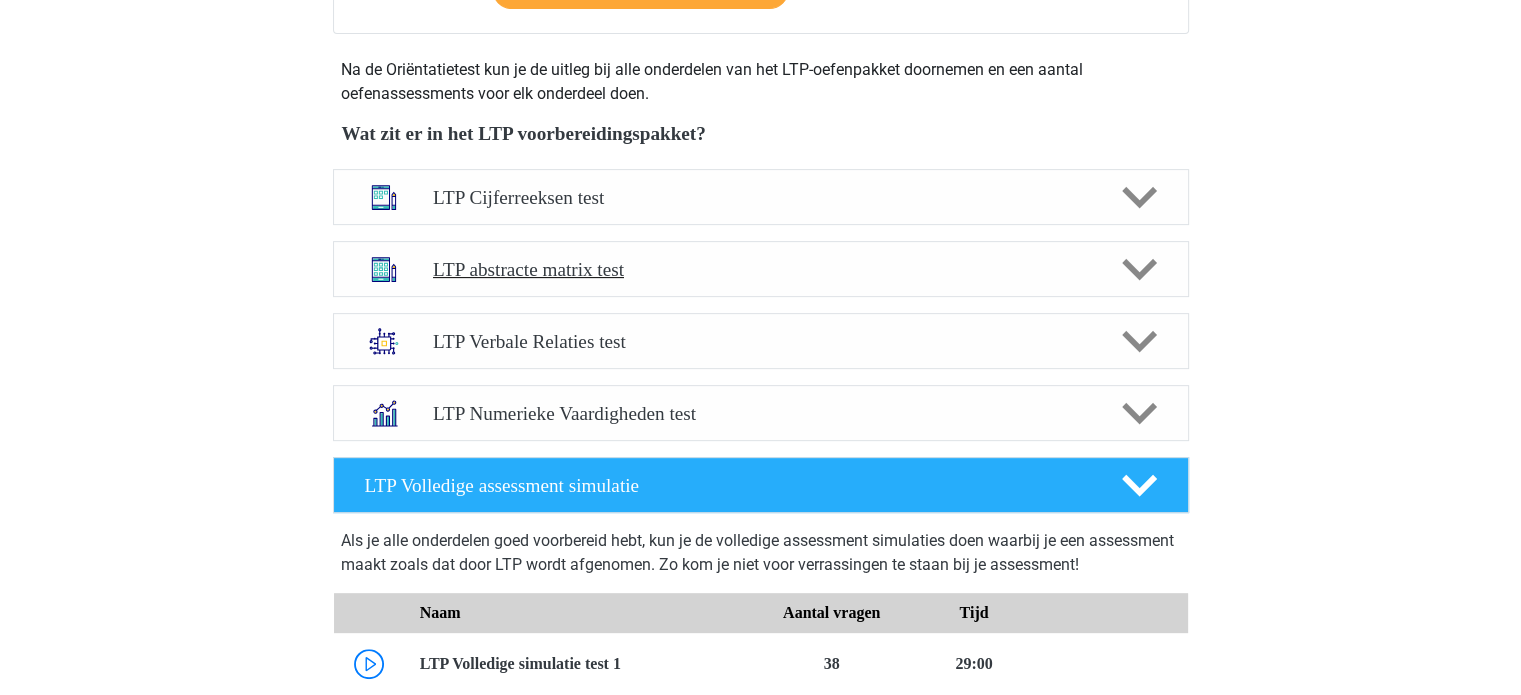 click on "LTP abstracte matrix test" at bounding box center (761, 269) 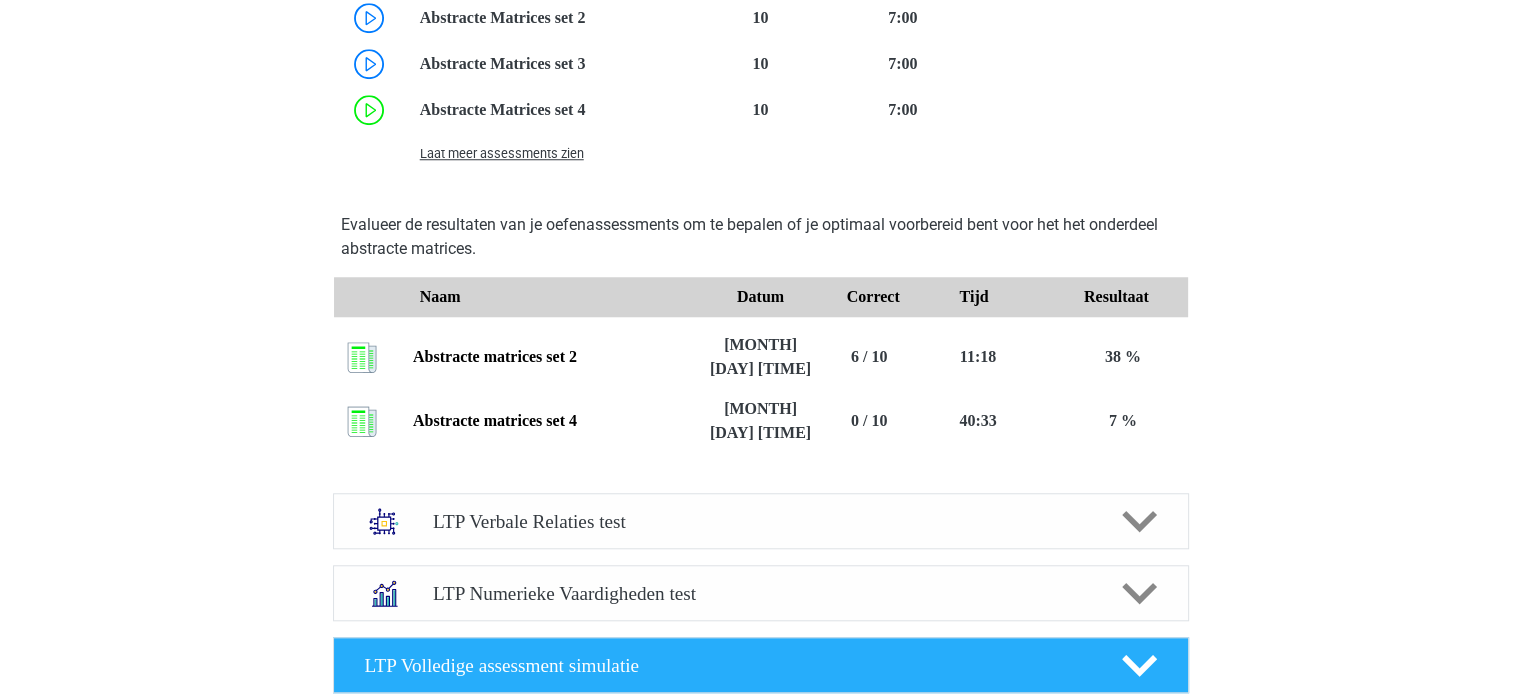 scroll, scrollTop: 1816, scrollLeft: 0, axis: vertical 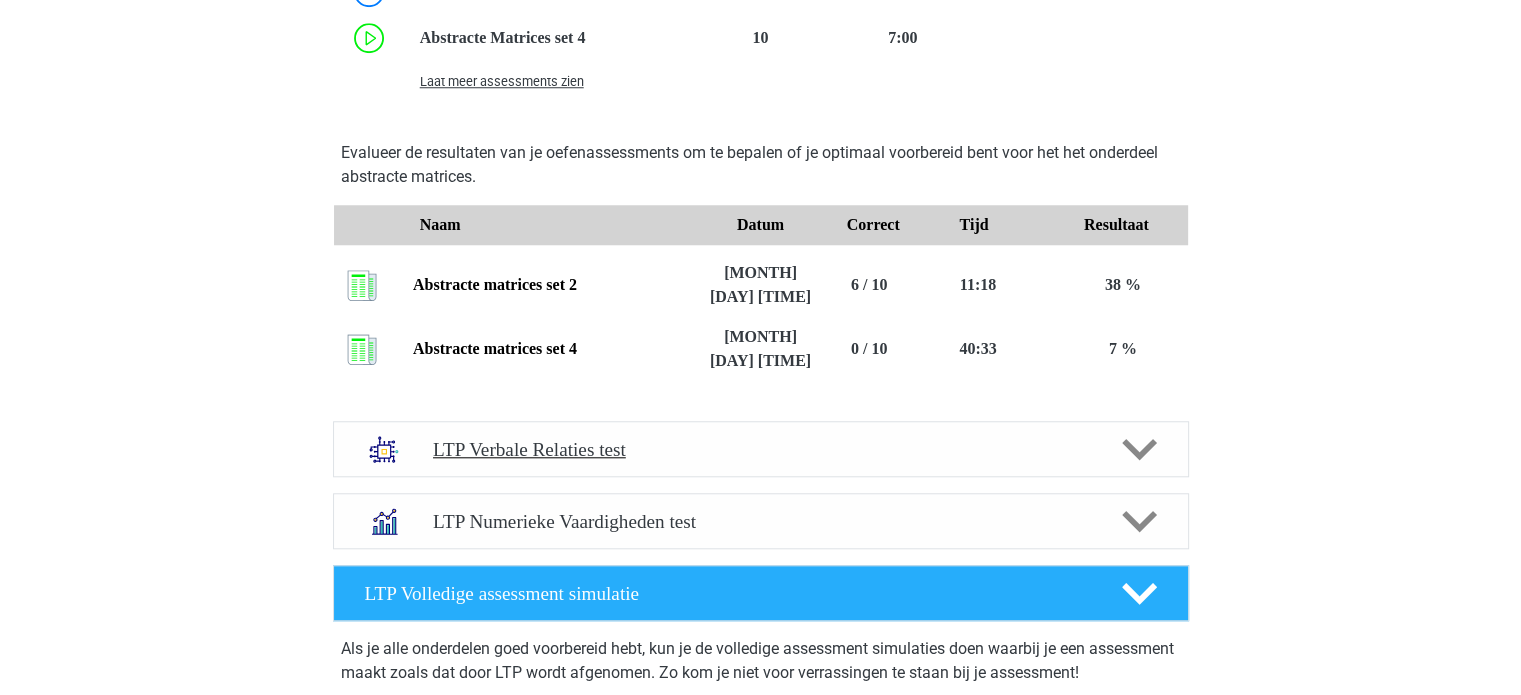 click on "LTP Verbale Relaties test" at bounding box center (760, 449) 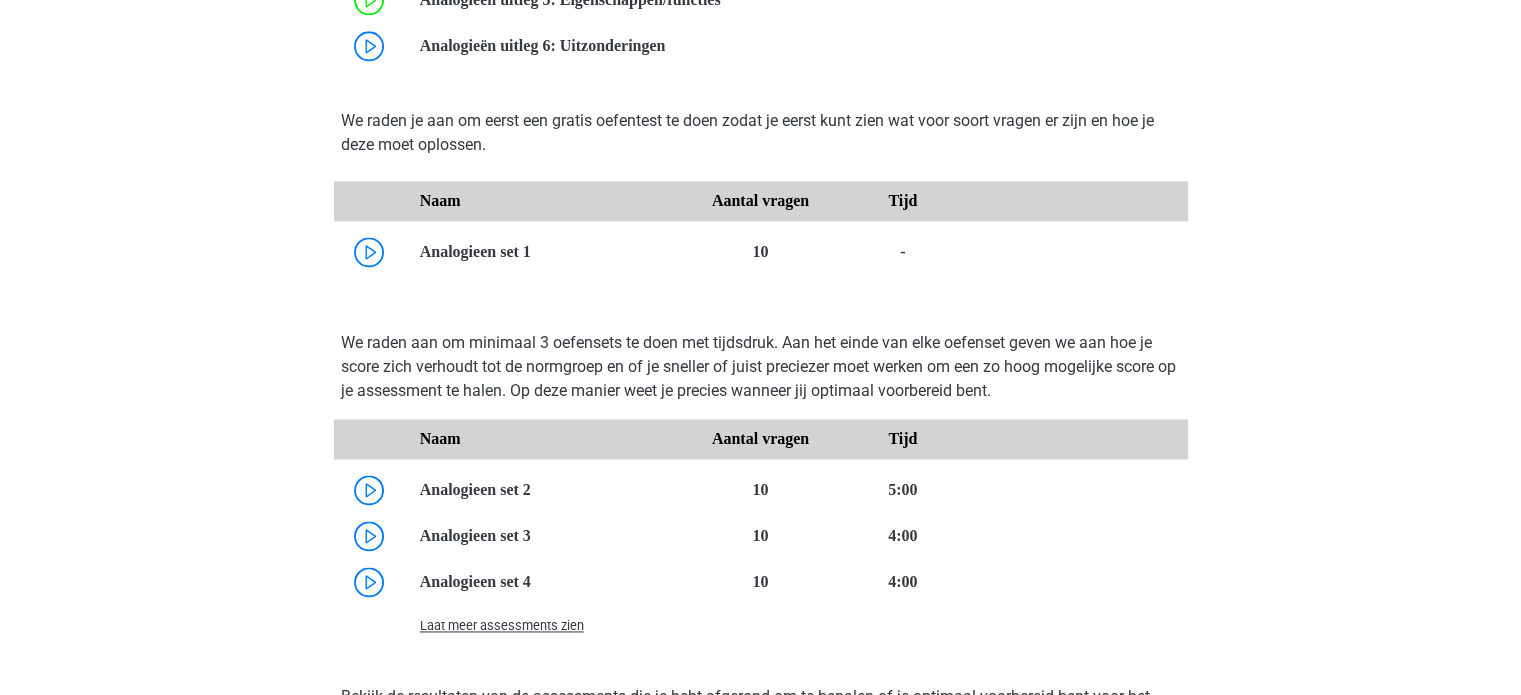 scroll, scrollTop: 2823, scrollLeft: 0, axis: vertical 